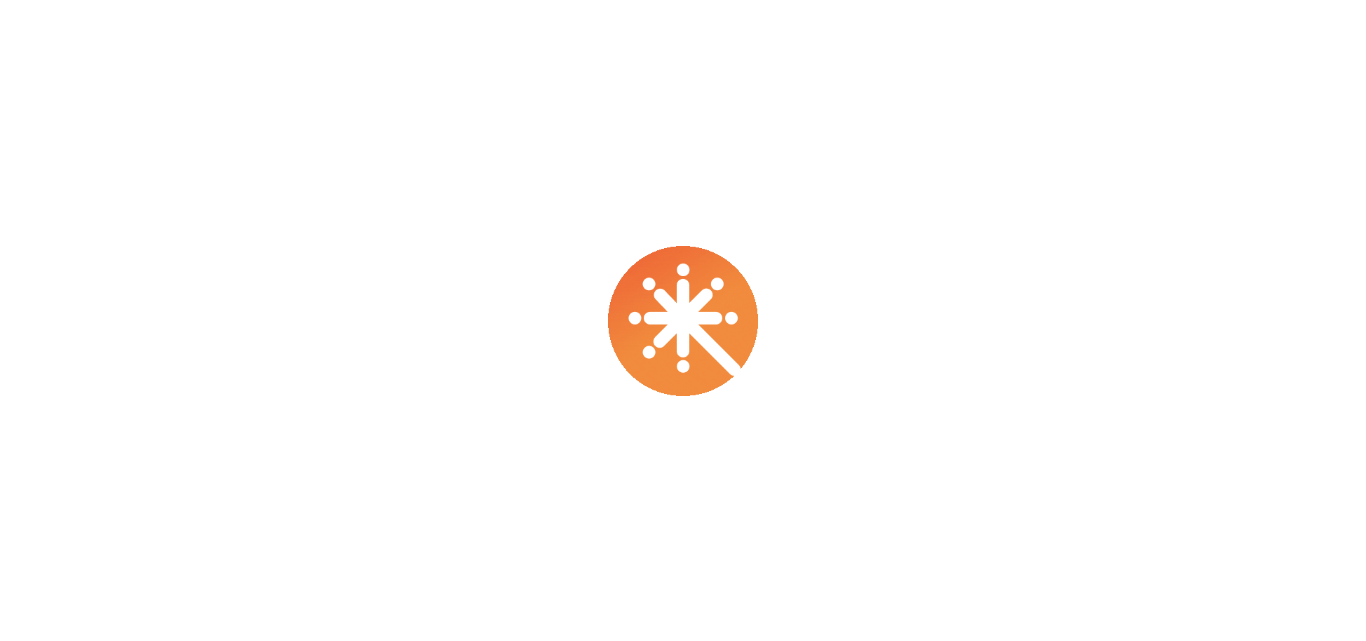 scroll, scrollTop: 0, scrollLeft: 0, axis: both 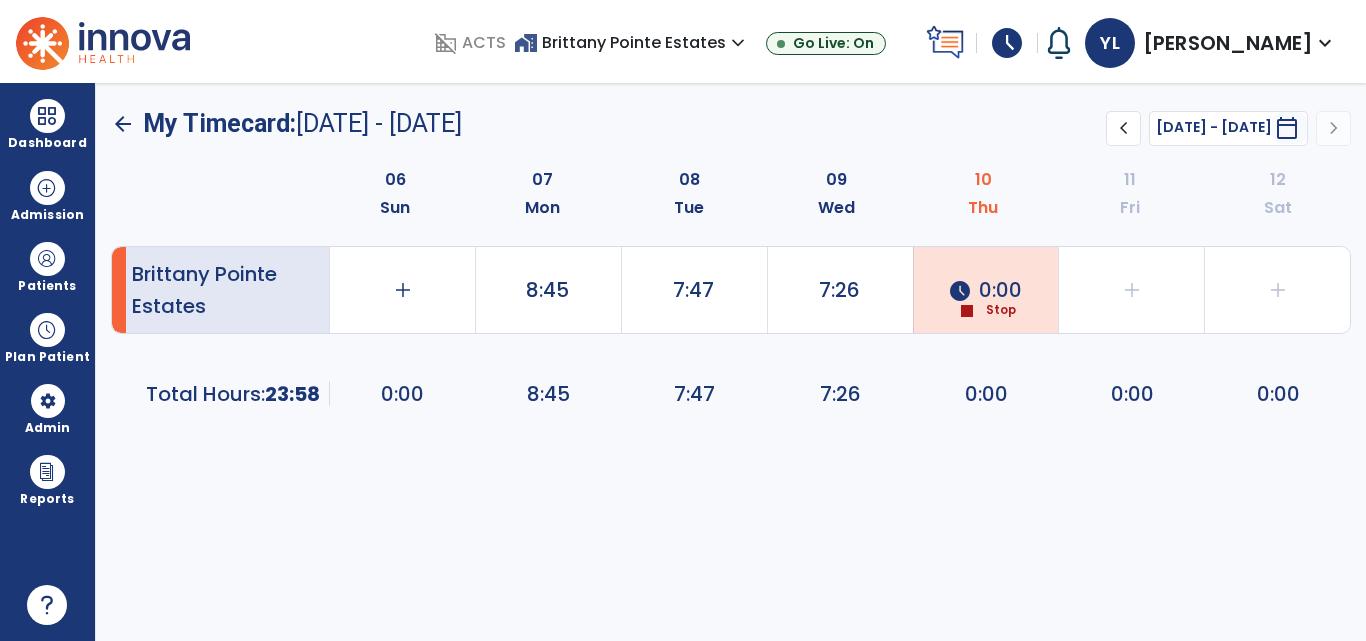 click at bounding box center [103, 41] 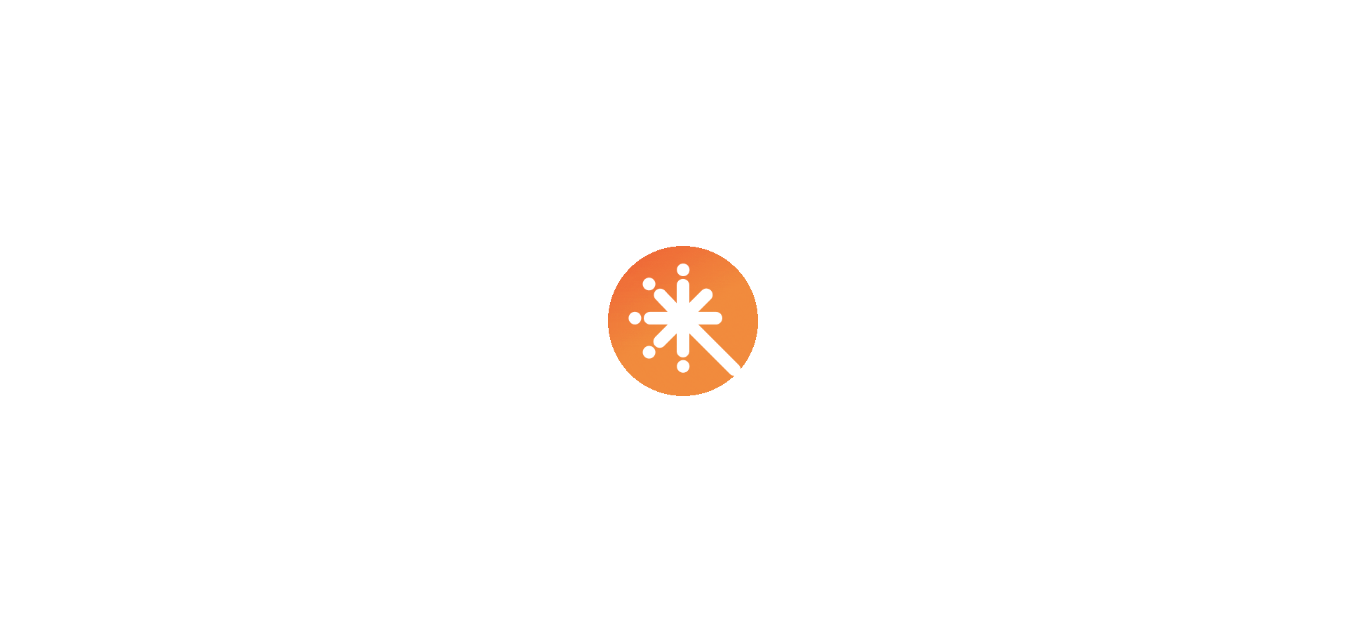 scroll, scrollTop: 0, scrollLeft: 0, axis: both 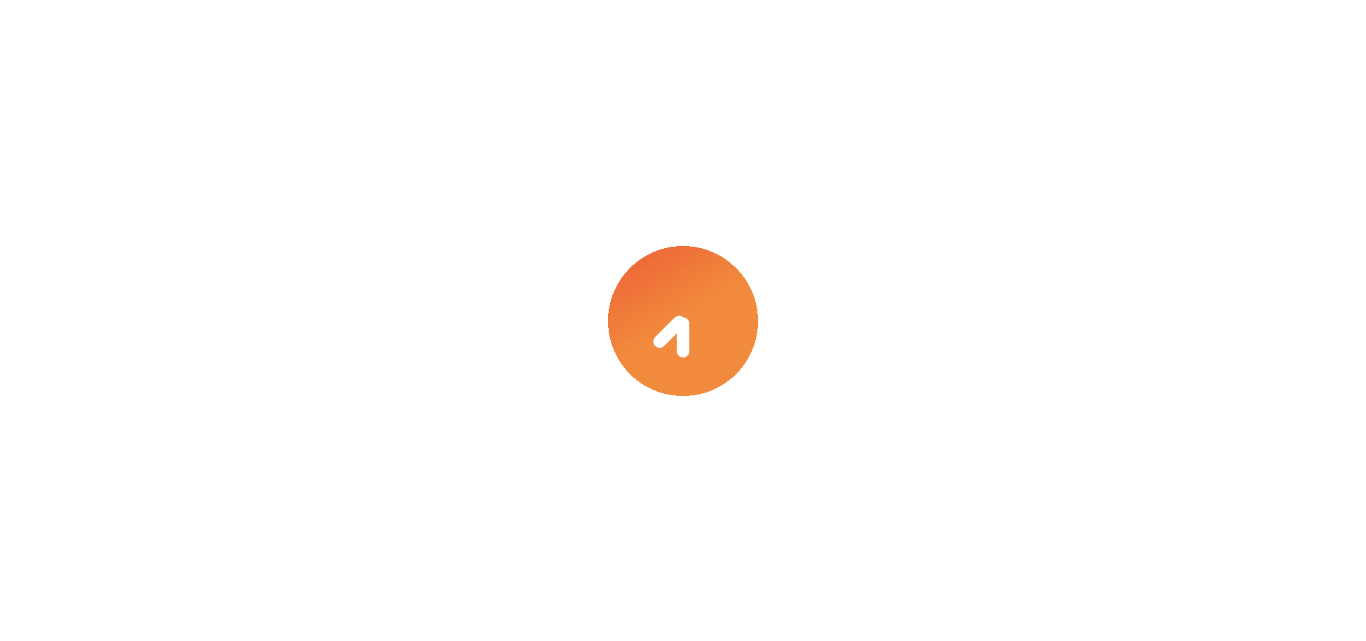 select on "****" 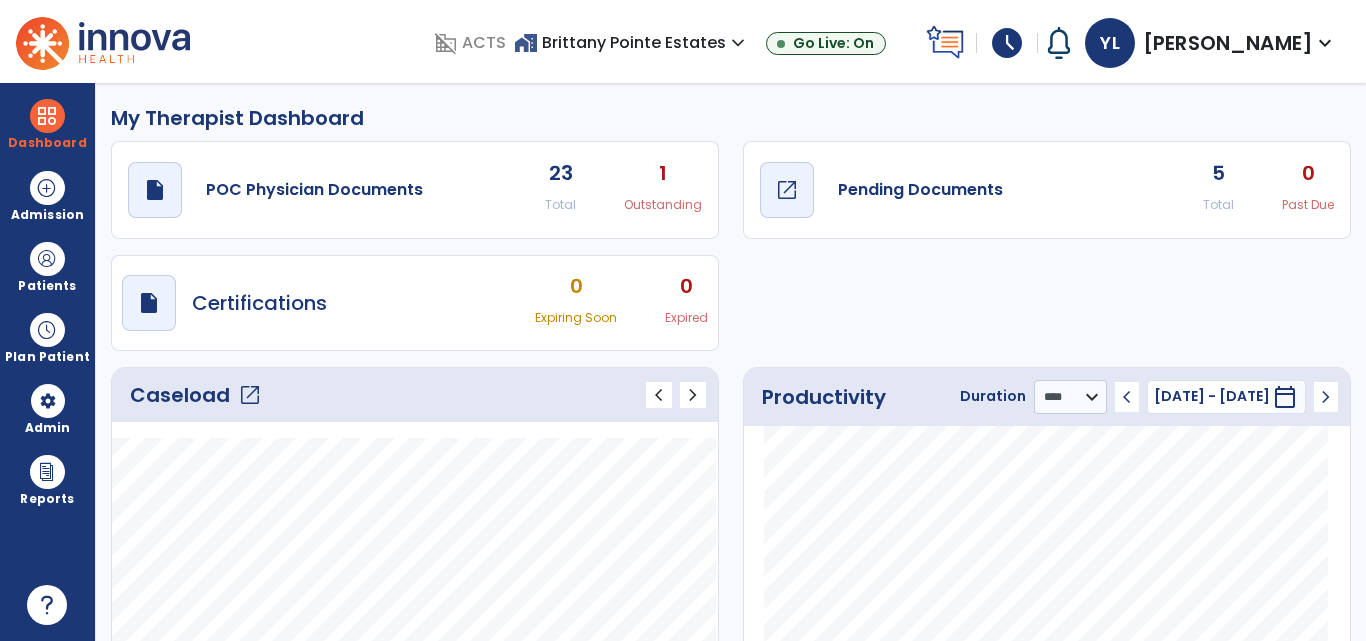 click on "Pending Documents" 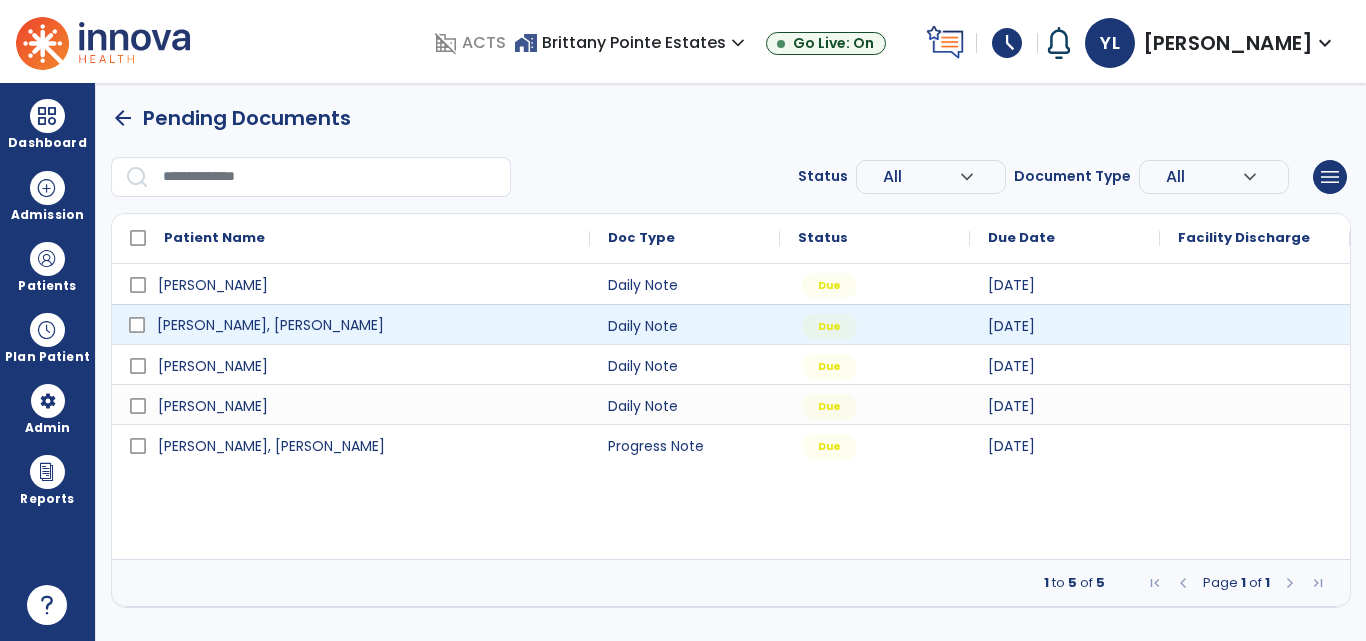 click on "Stober iii, Mason" at bounding box center (365, 325) 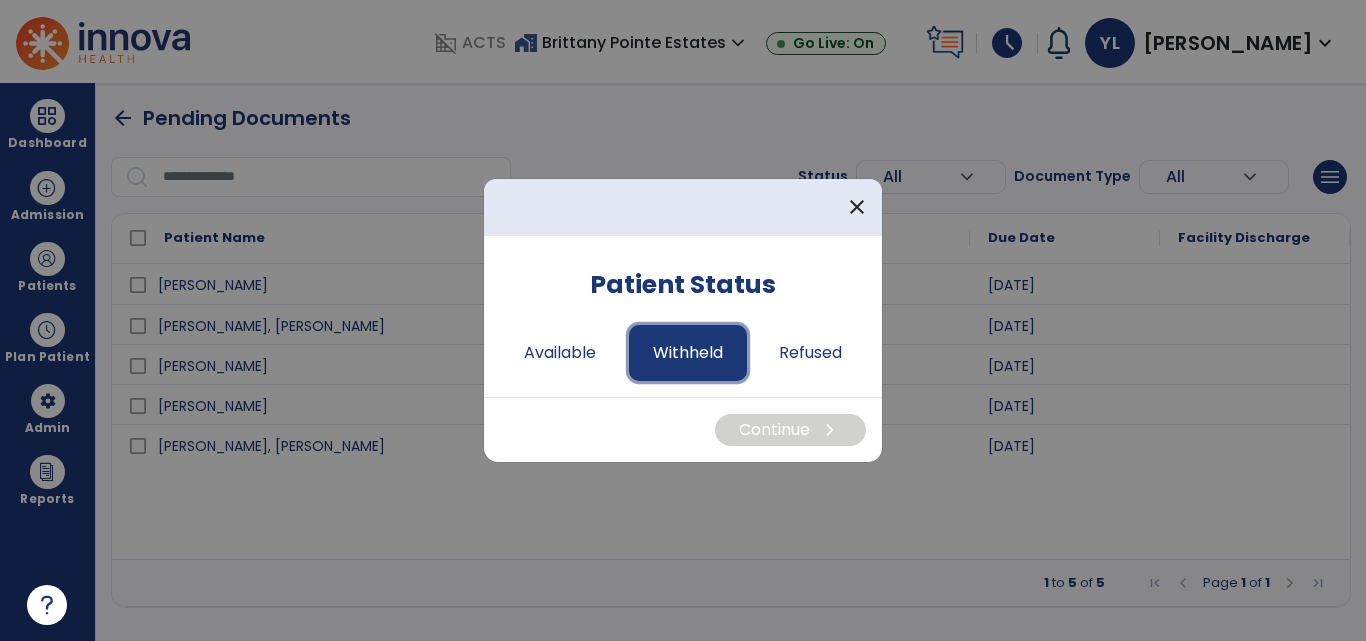 click on "Withheld" at bounding box center [688, 353] 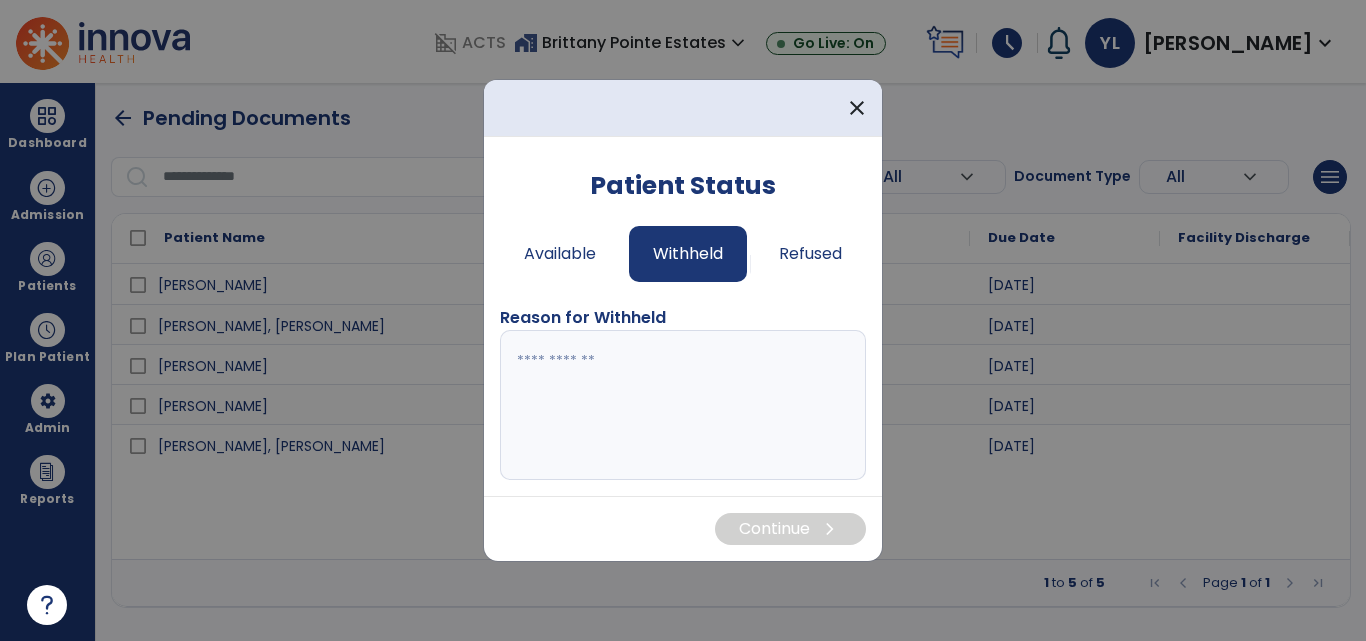 click at bounding box center (683, 405) 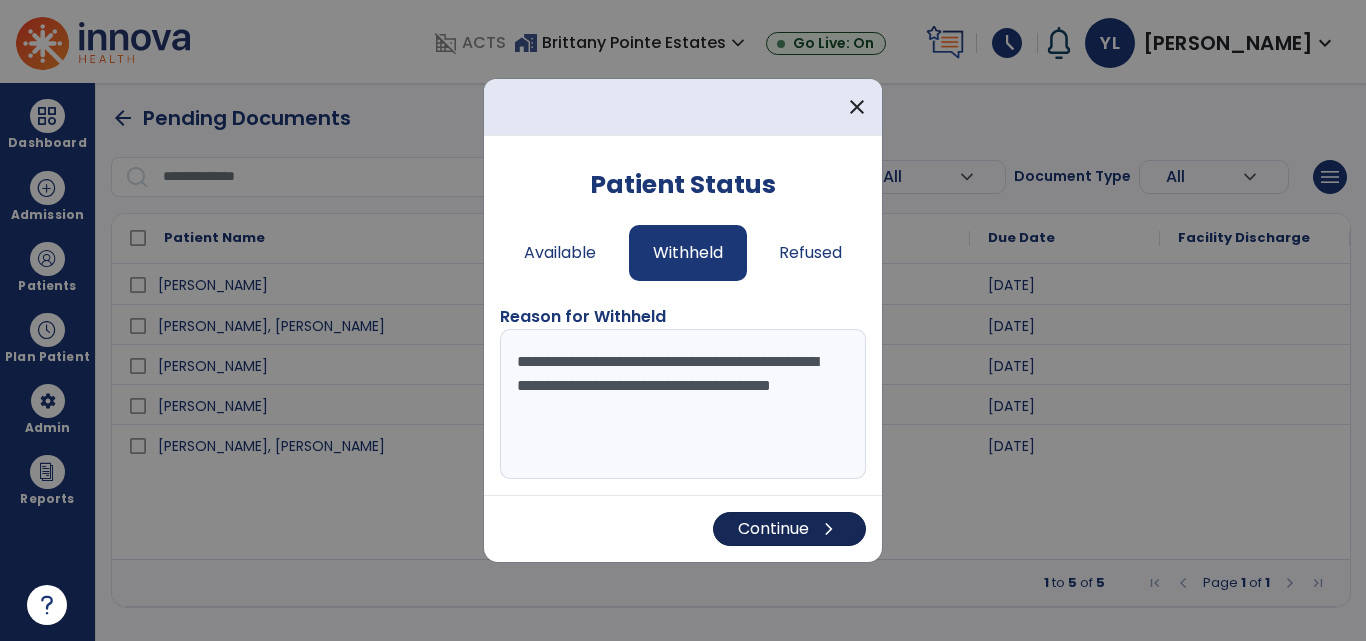 type on "**********" 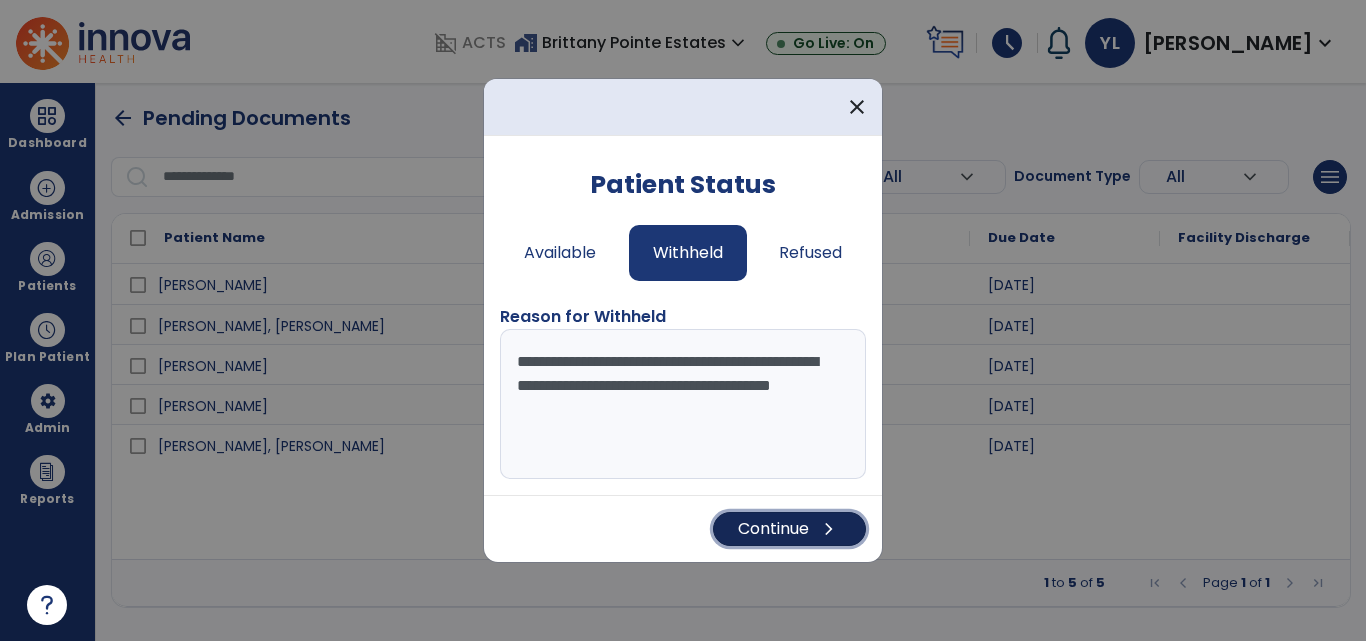 click on "Continue   chevron_right" at bounding box center (789, 529) 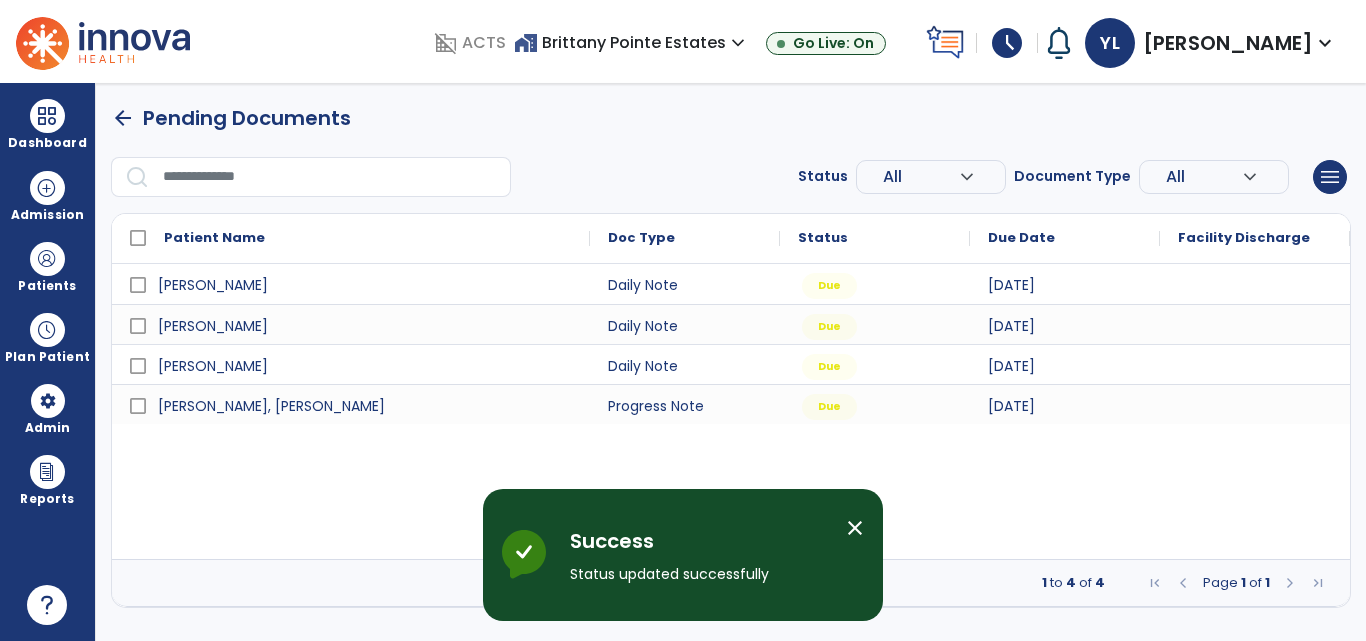 click on "close" at bounding box center [855, 528] 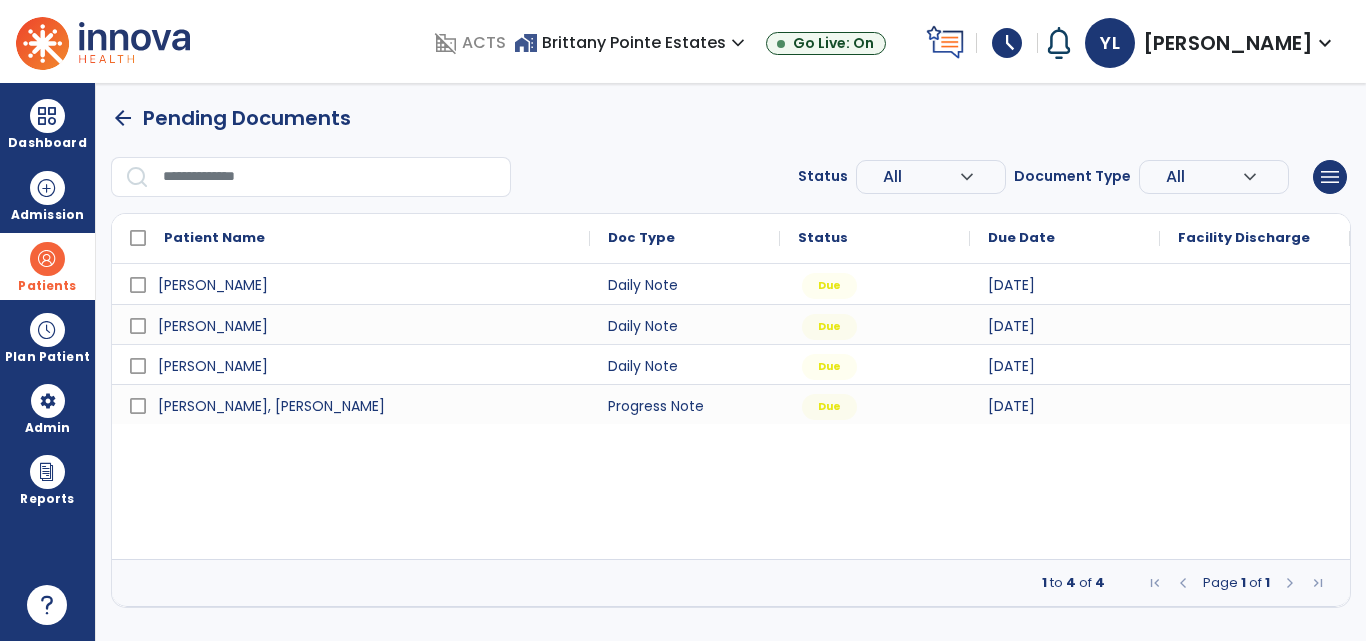 click at bounding box center [47, 259] 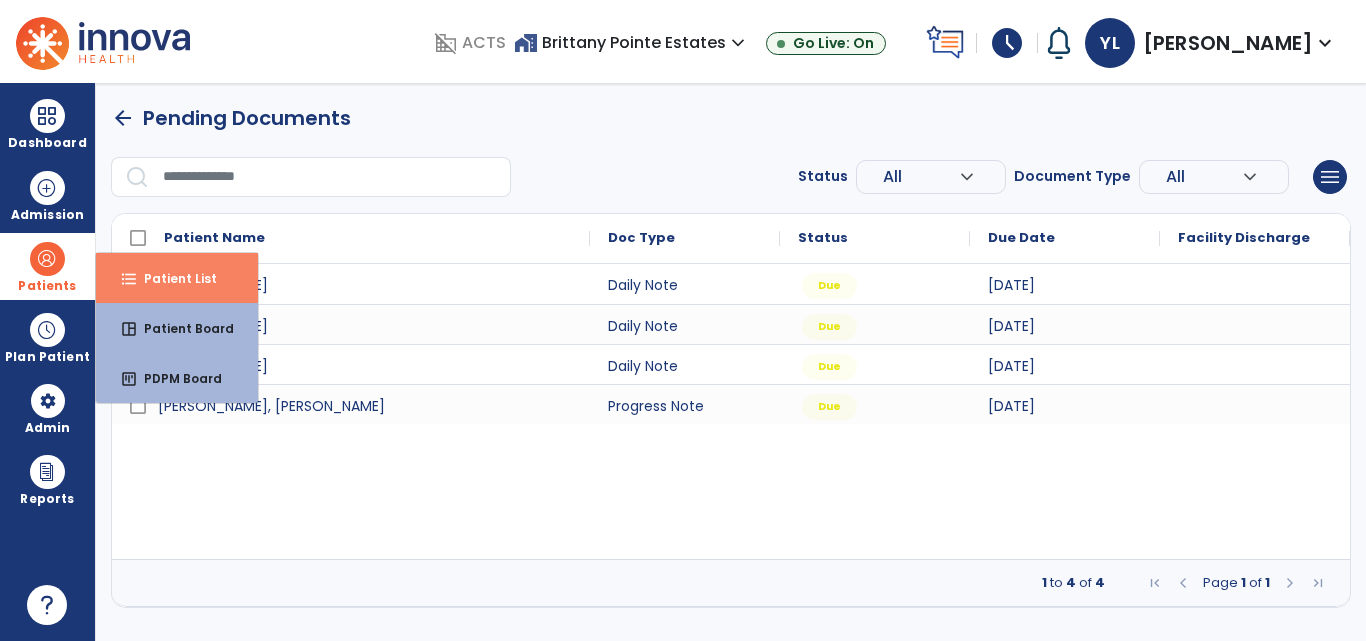 click on "Patient List" at bounding box center [172, 278] 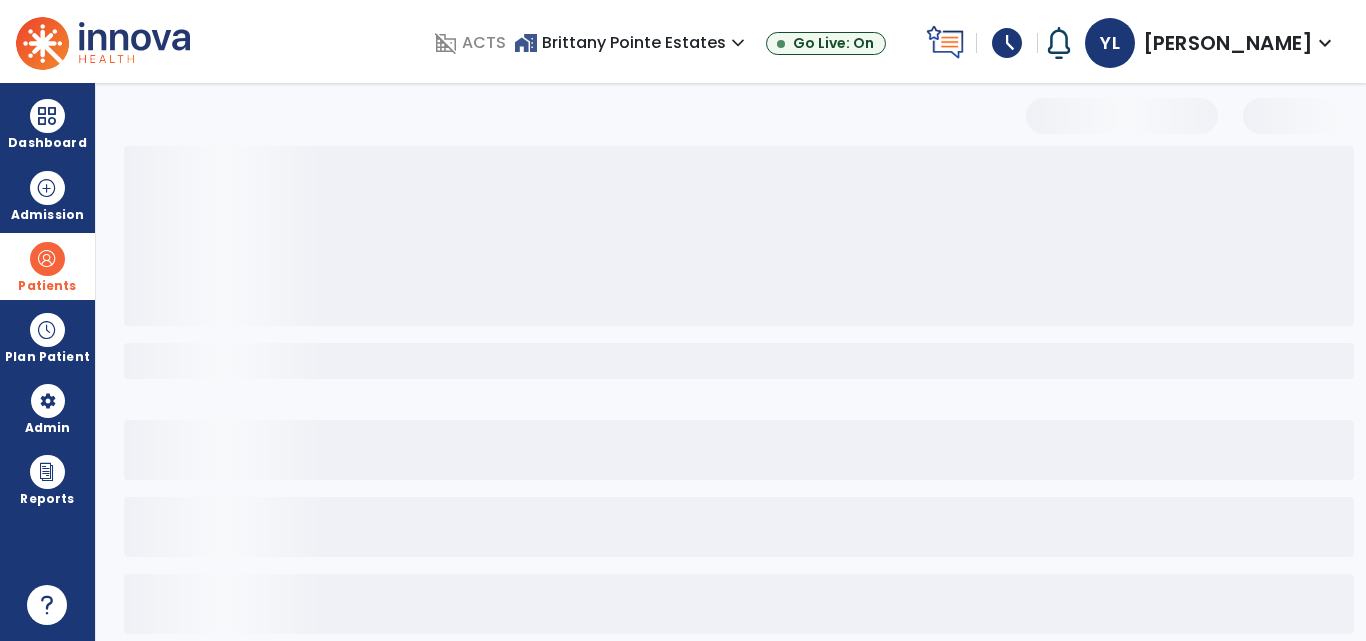 select on "***" 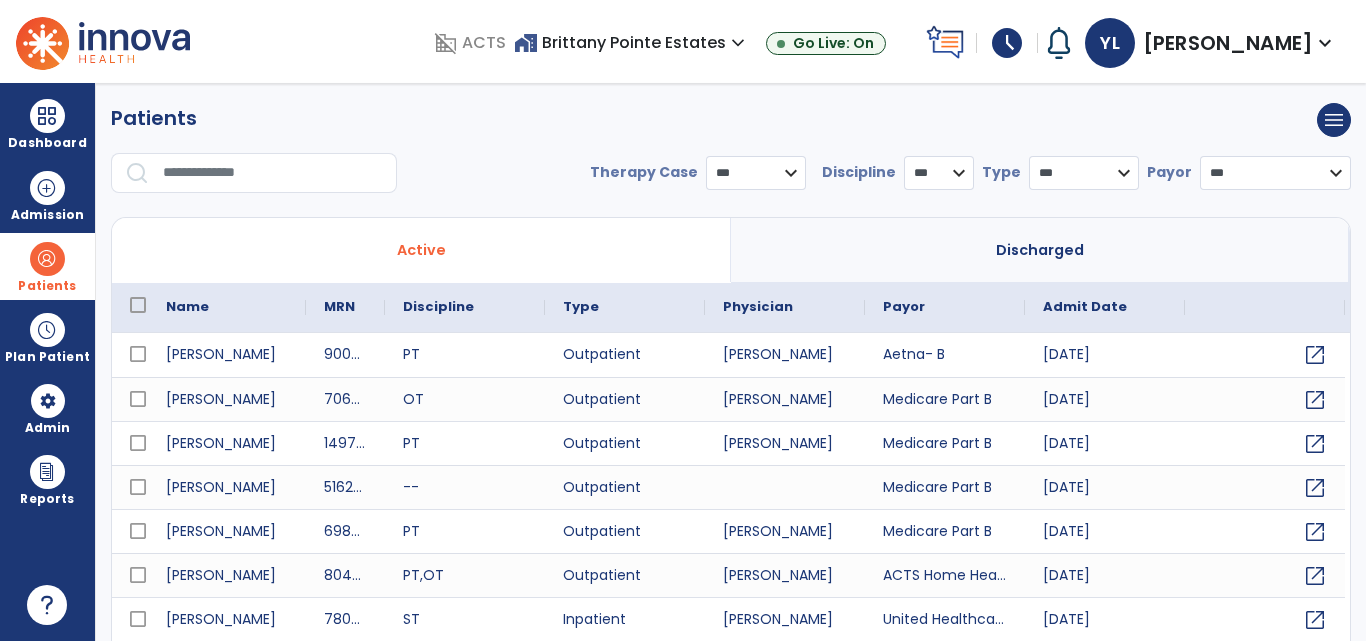 click at bounding box center [273, 173] 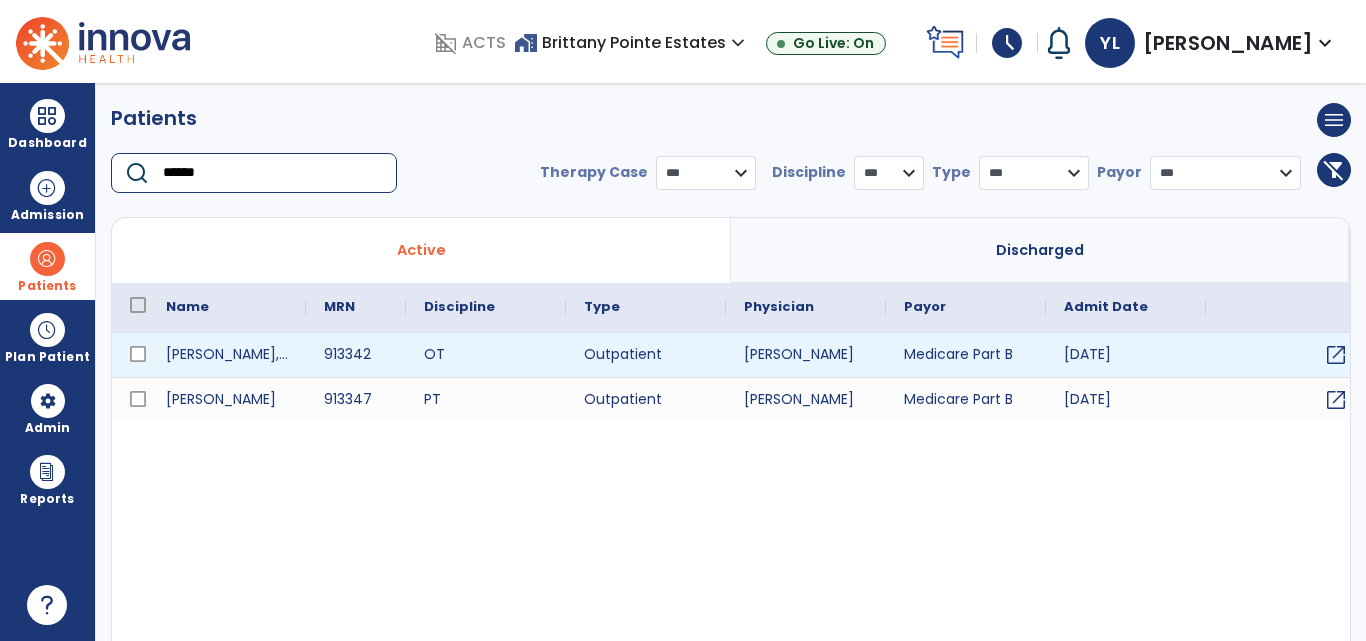 type on "******" 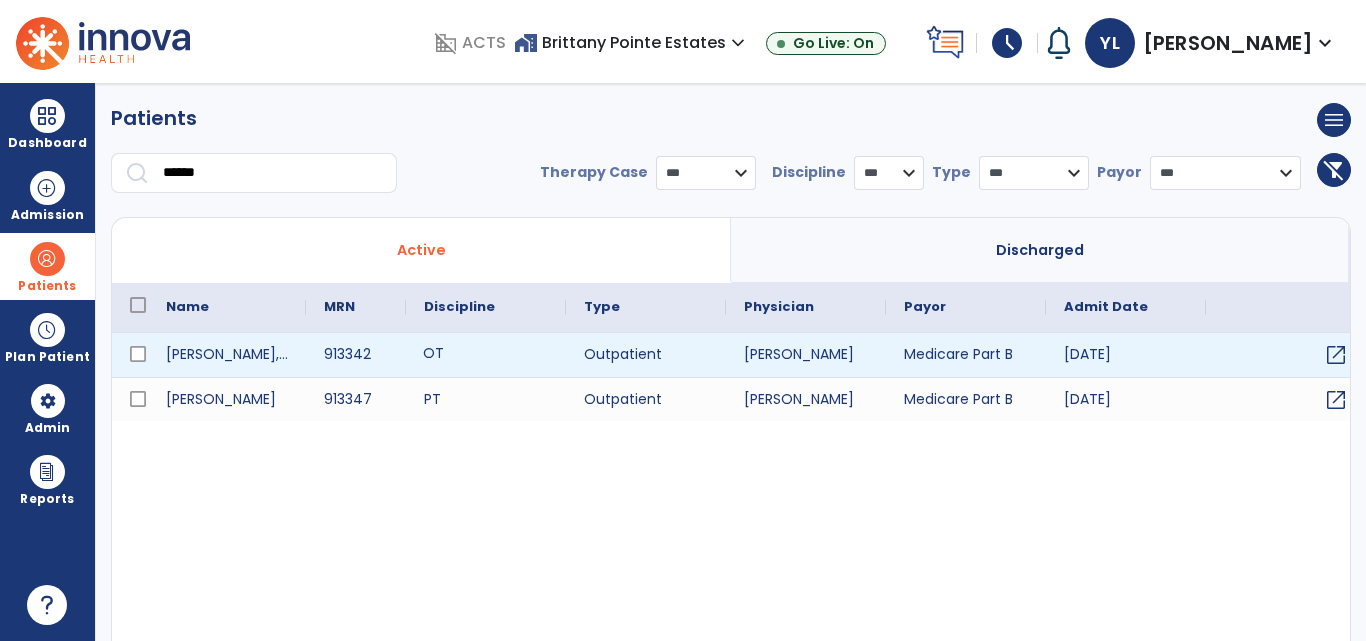 click on "OT" at bounding box center (486, 355) 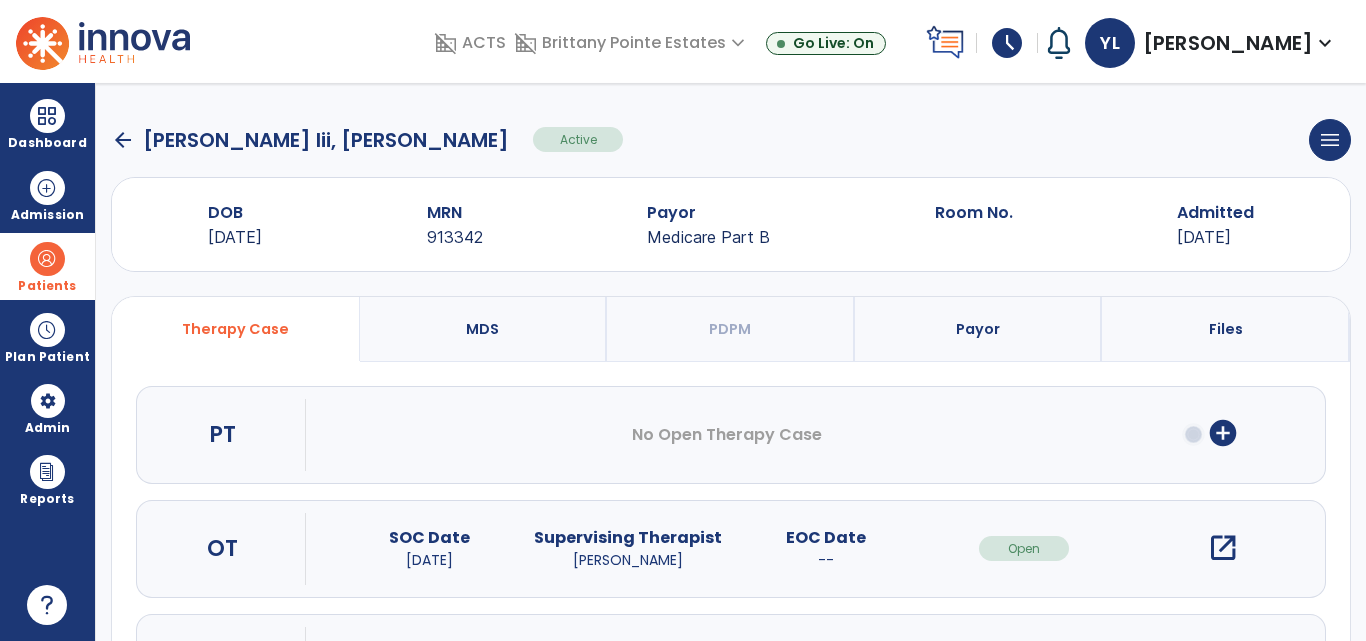 click on "open_in_new" at bounding box center (1223, 548) 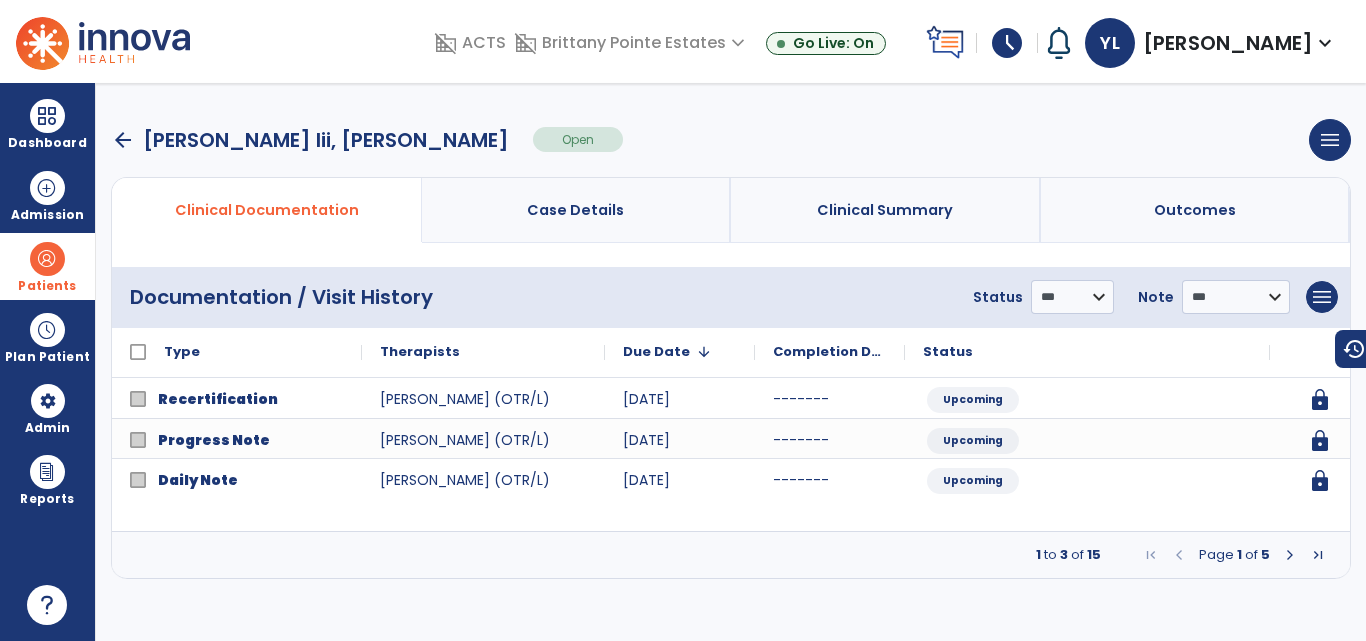 click at bounding box center (1290, 555) 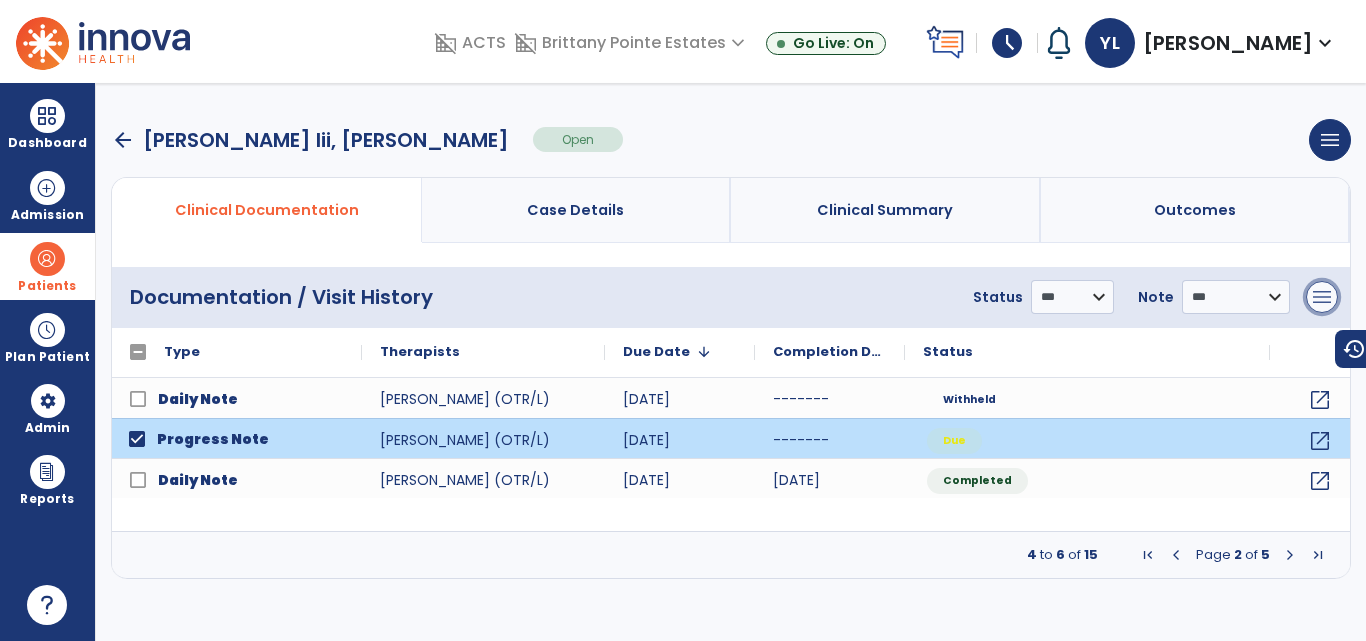 click on "menu" at bounding box center (1322, 297) 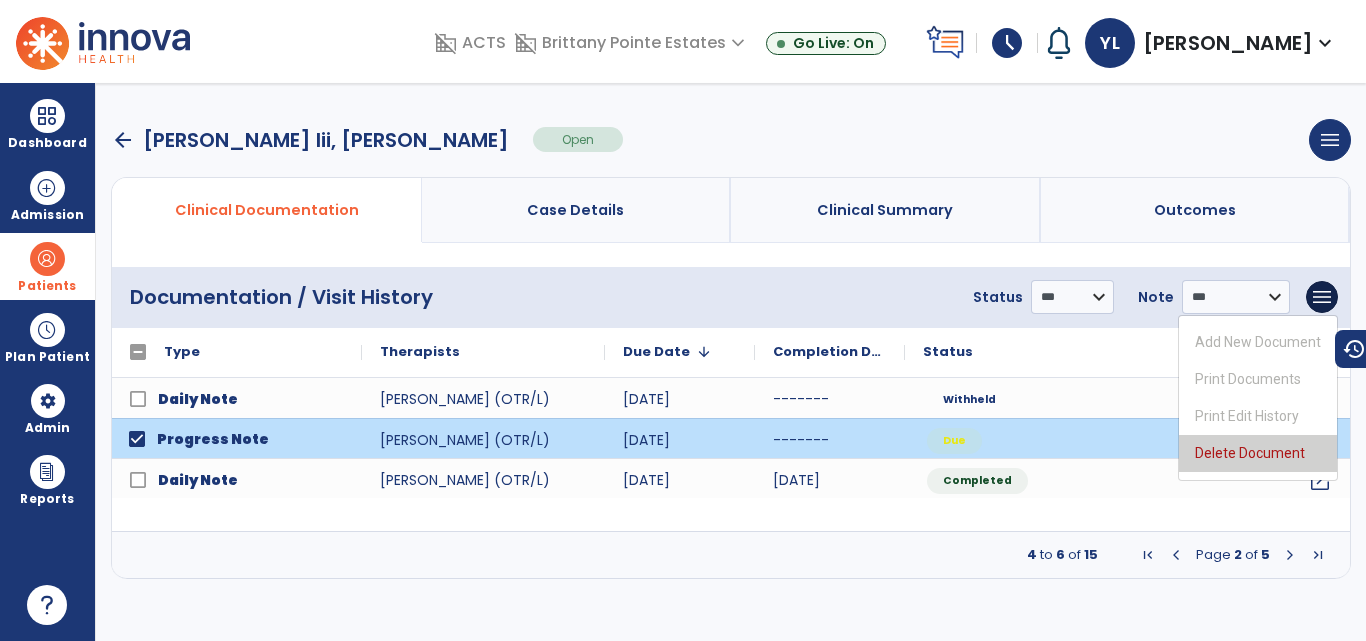 click on "Delete Document" at bounding box center [1258, 453] 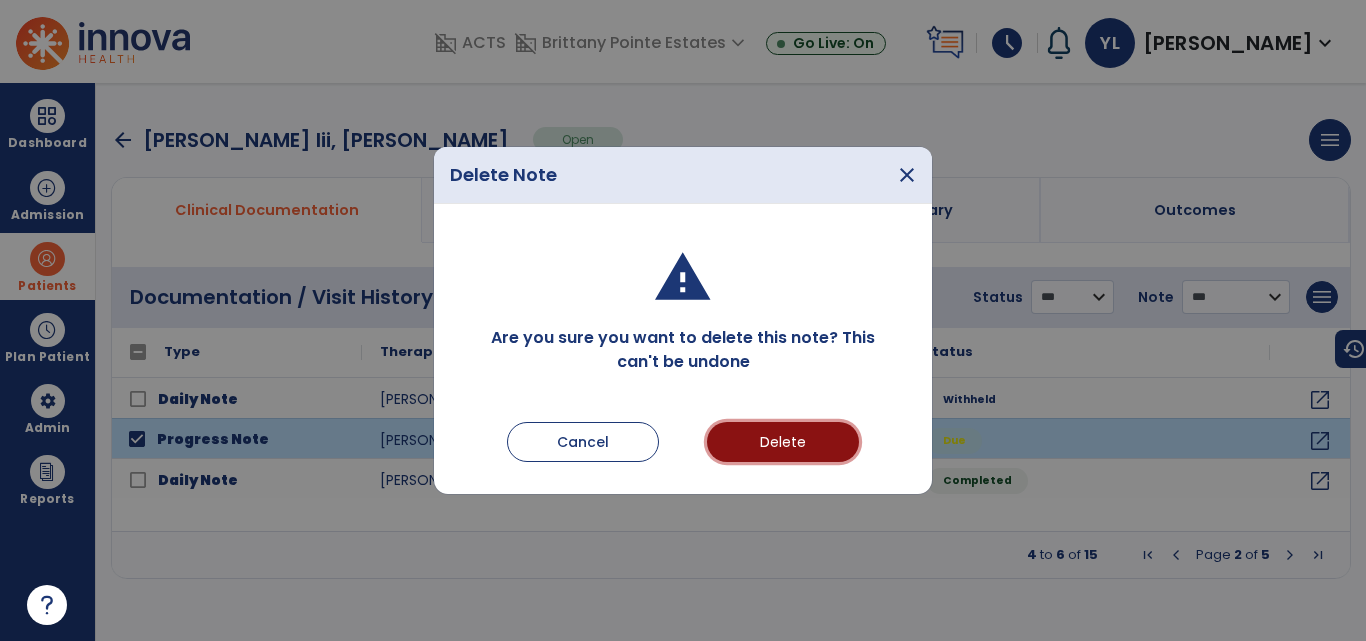 click on "Delete" at bounding box center [783, 442] 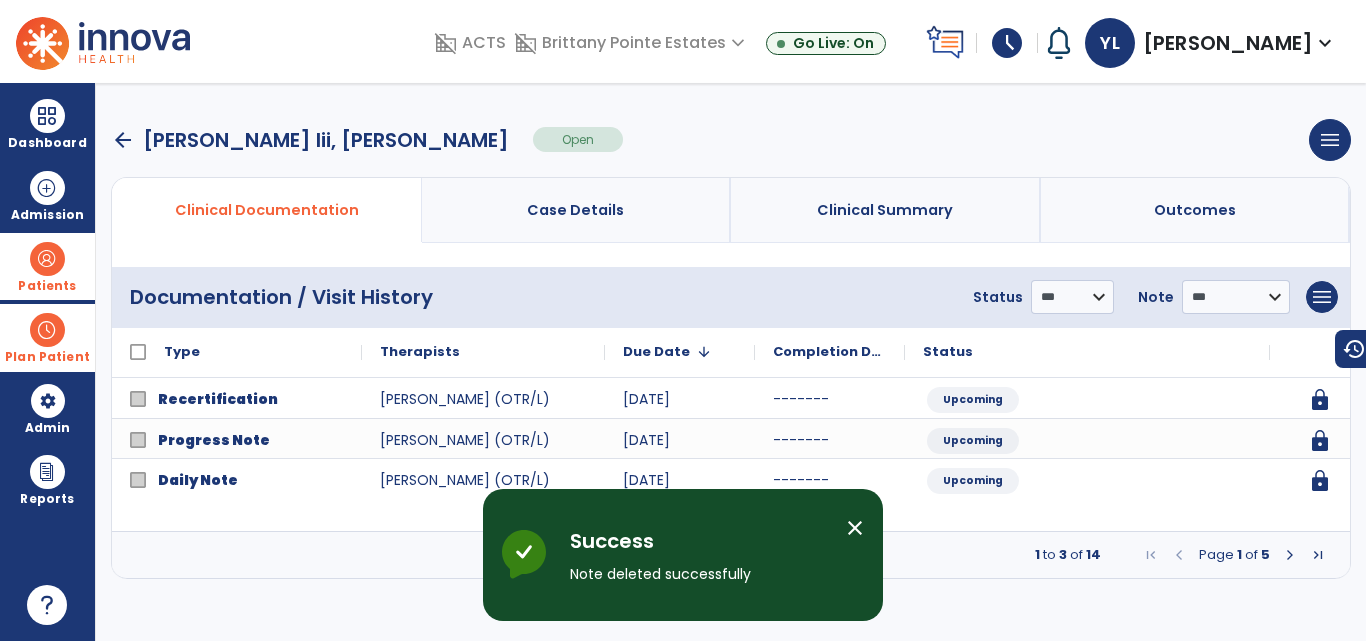 click at bounding box center [47, 330] 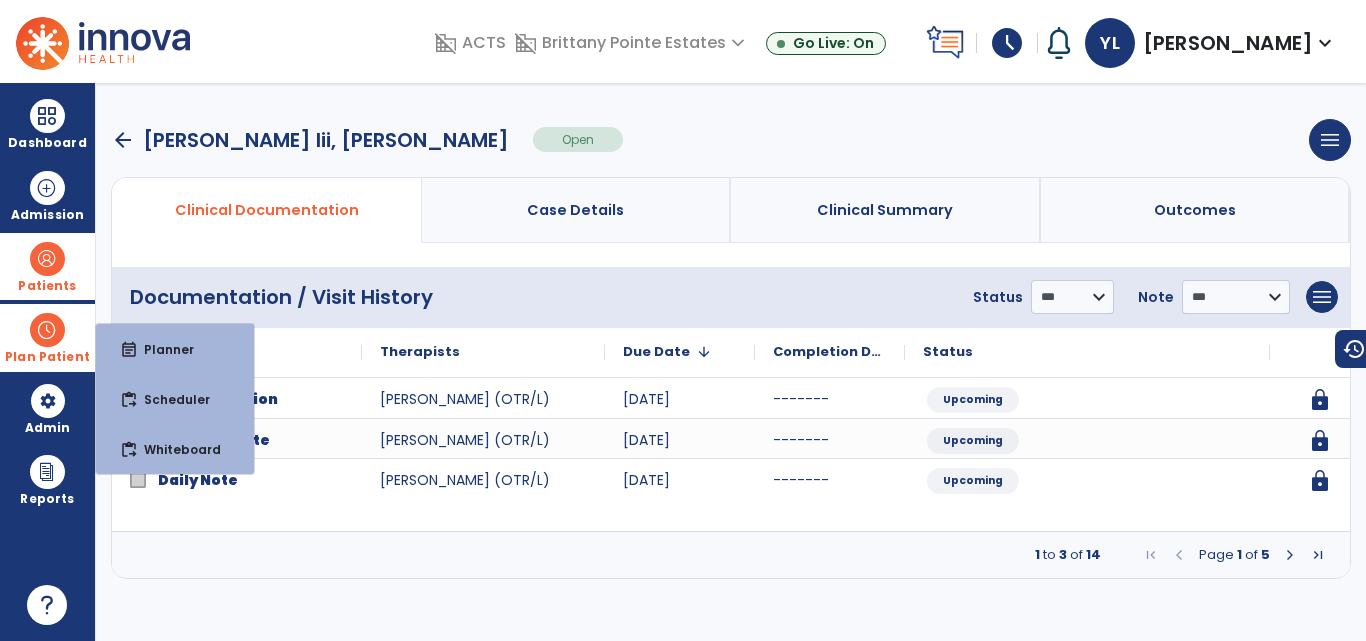 click at bounding box center (47, 330) 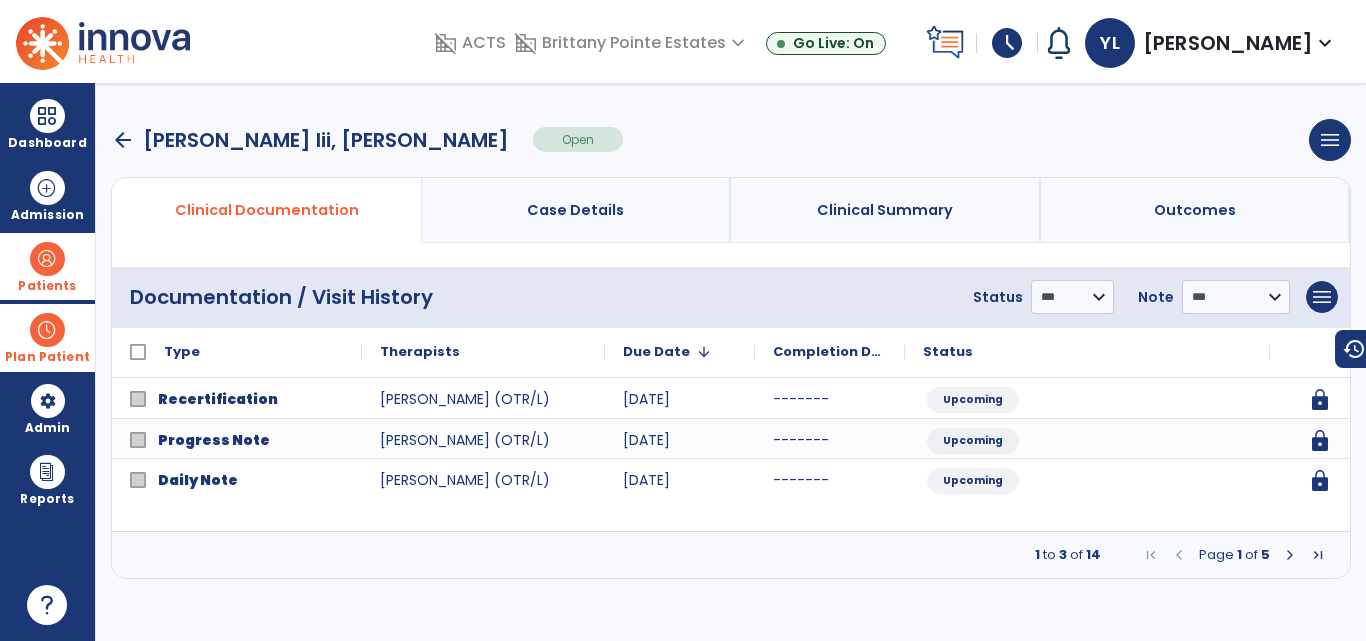 click on "Plan Patient" at bounding box center [47, 266] 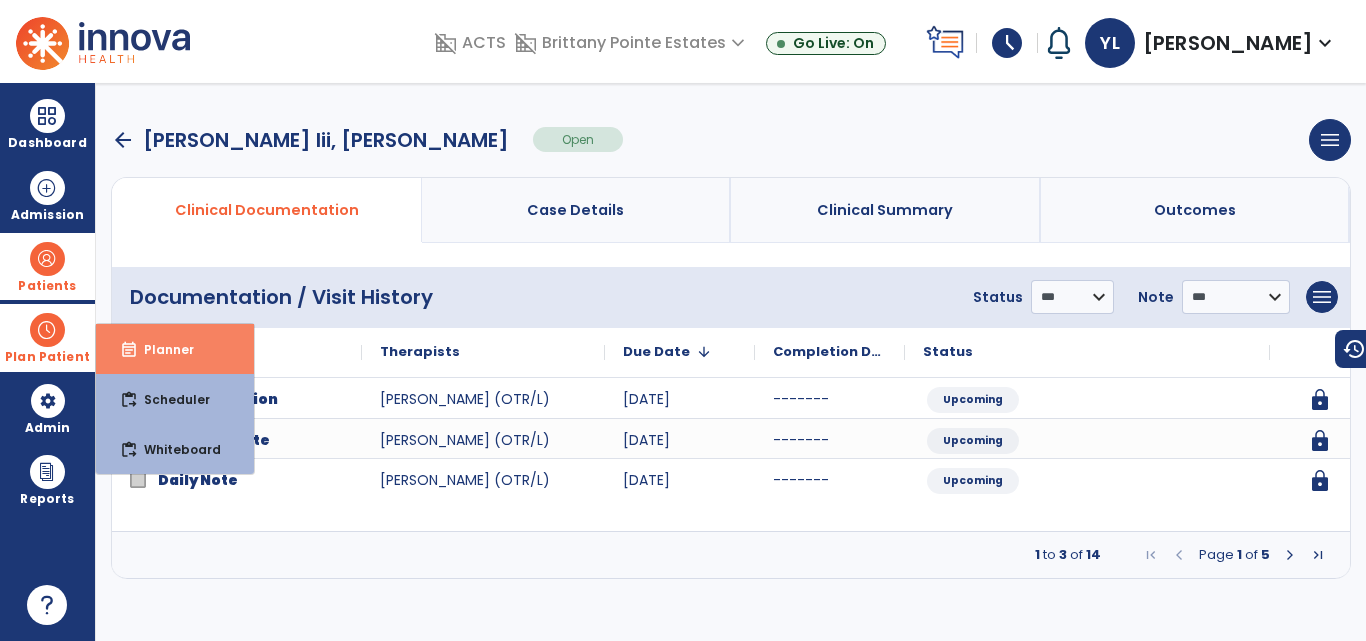 click on "Planner" at bounding box center (161, 349) 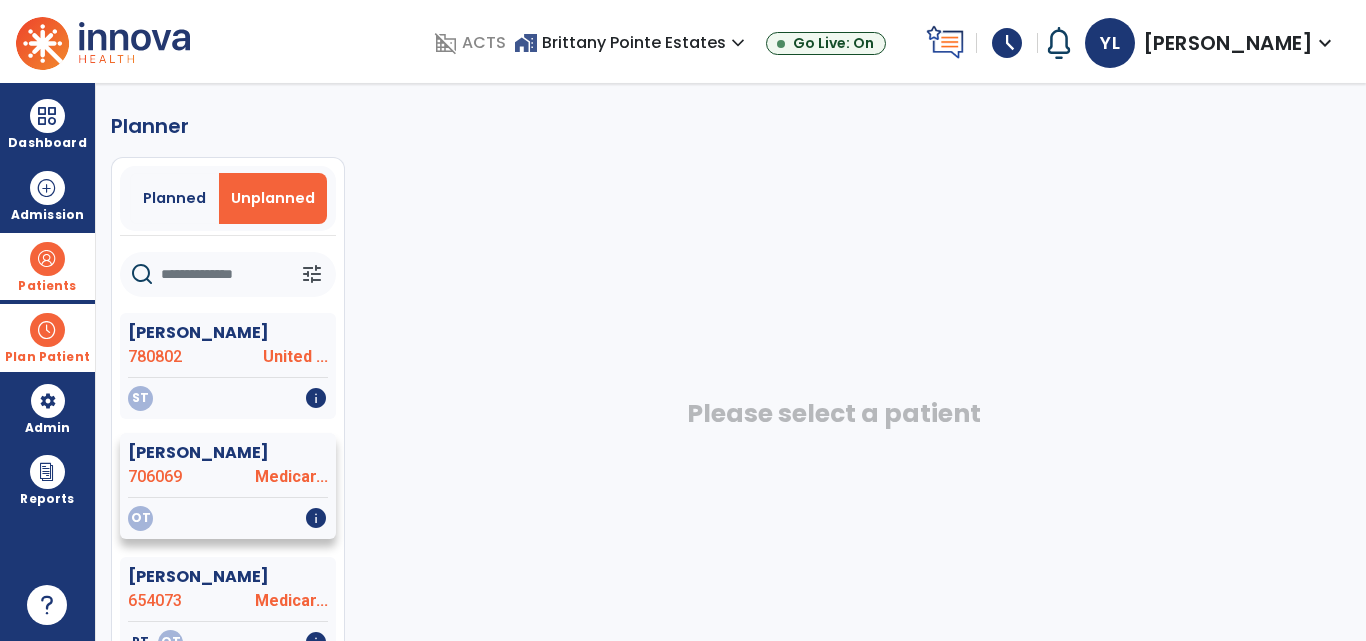 click on "[PERSON_NAME]" 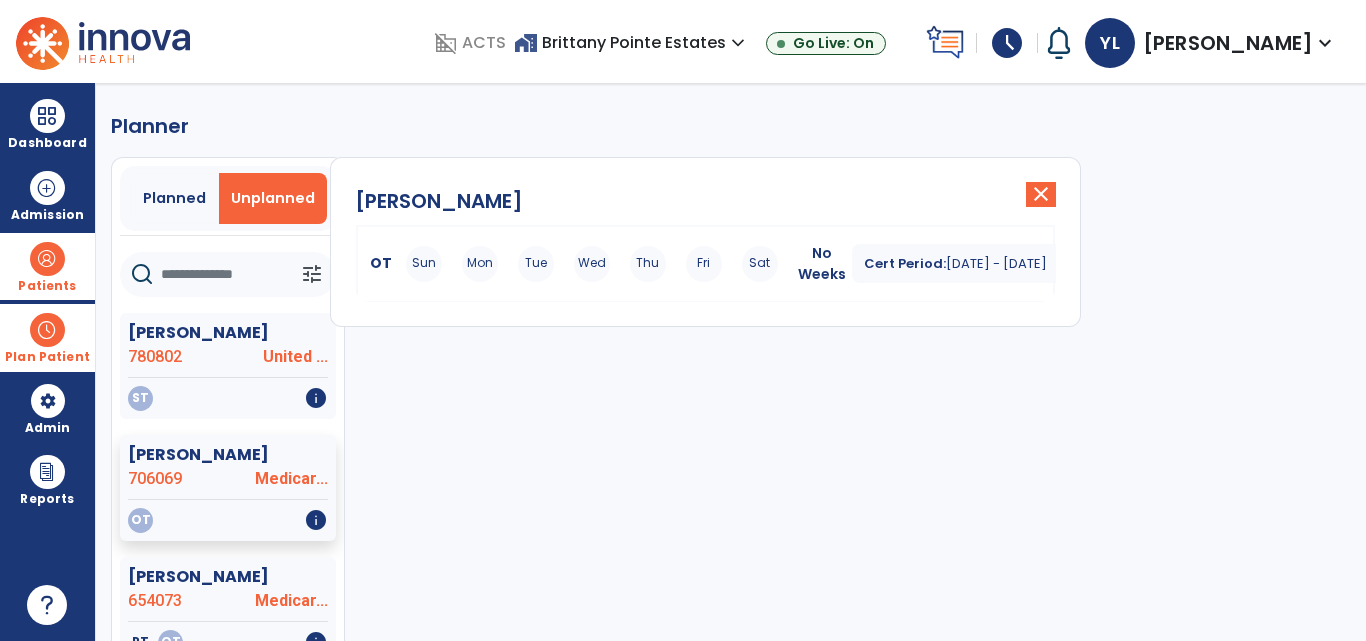 click on "Mon" at bounding box center (480, 264) 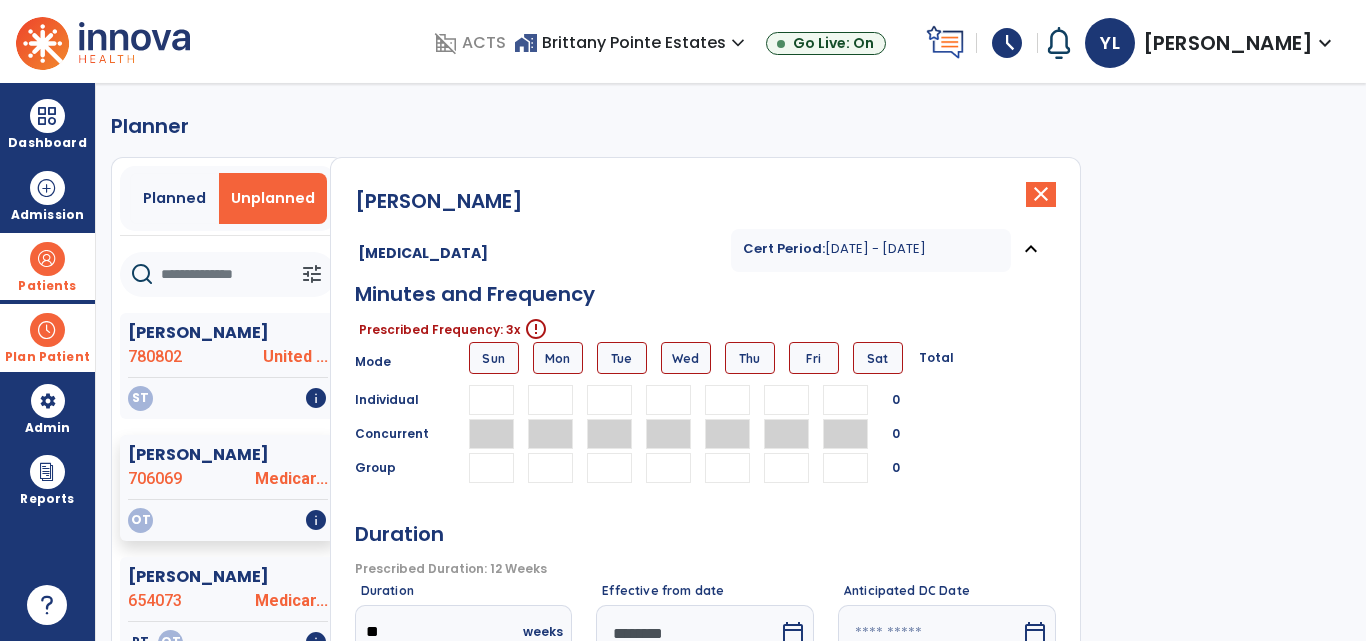 click at bounding box center [550, 400] 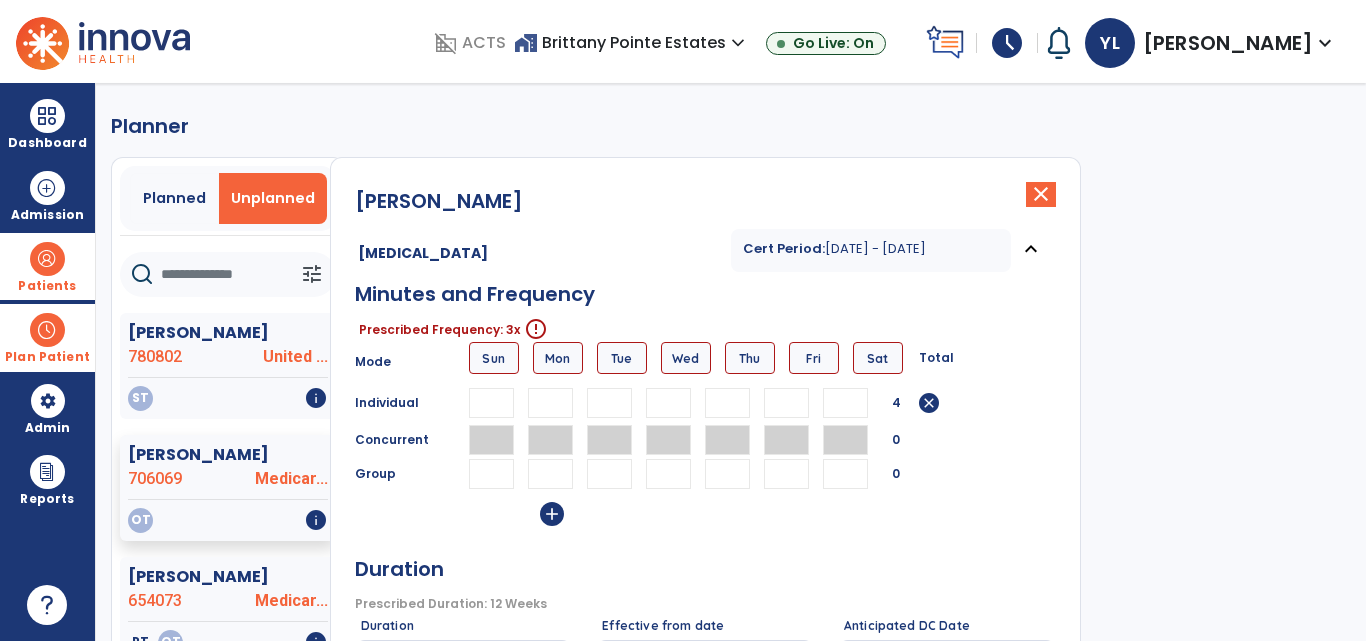 scroll, scrollTop: 0, scrollLeft: 1, axis: horizontal 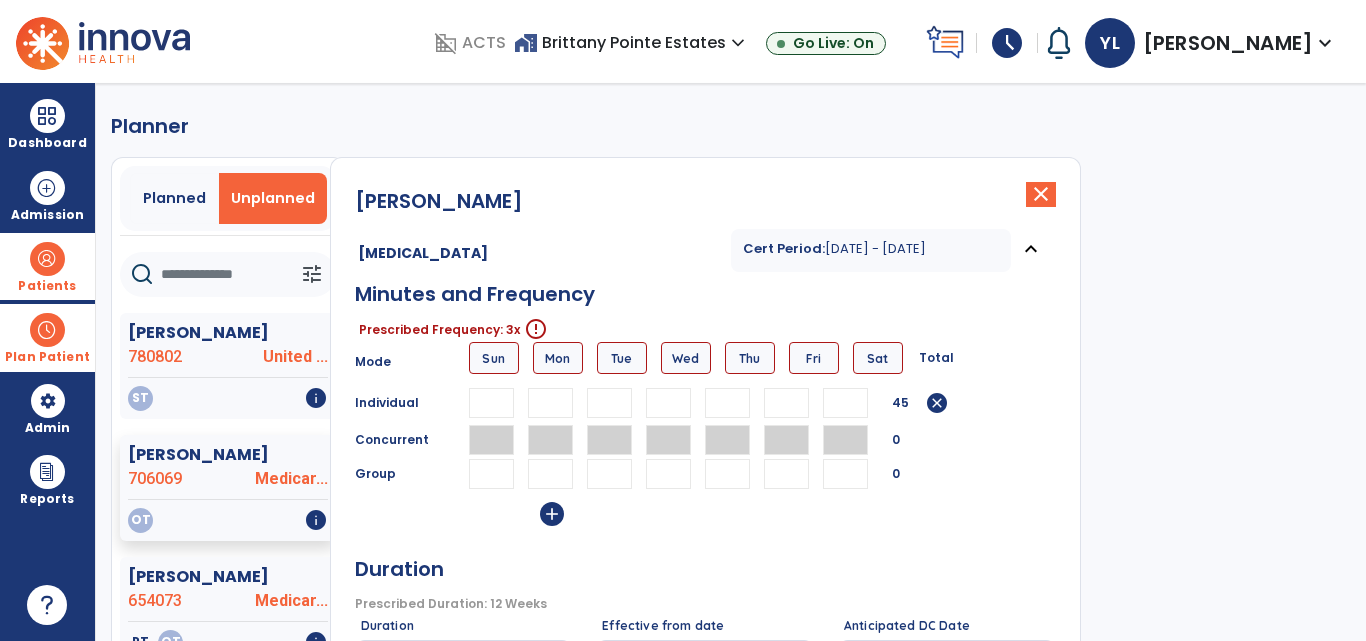 type on "**" 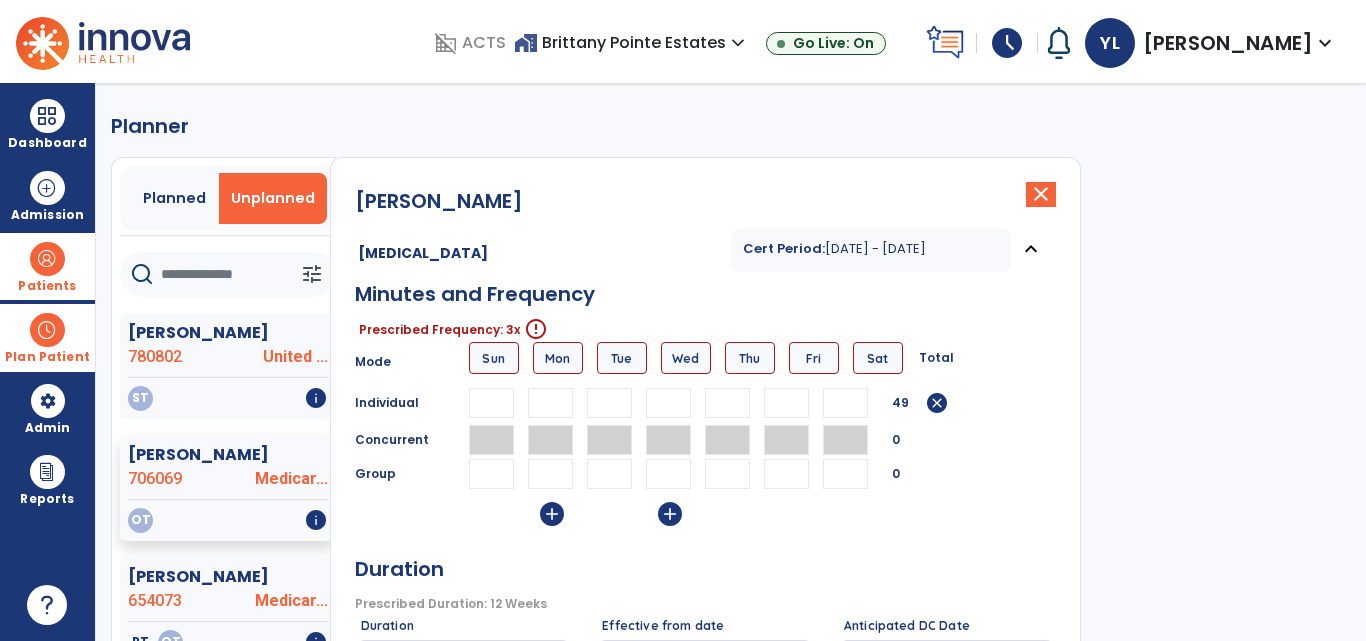 scroll, scrollTop: 0, scrollLeft: 1, axis: horizontal 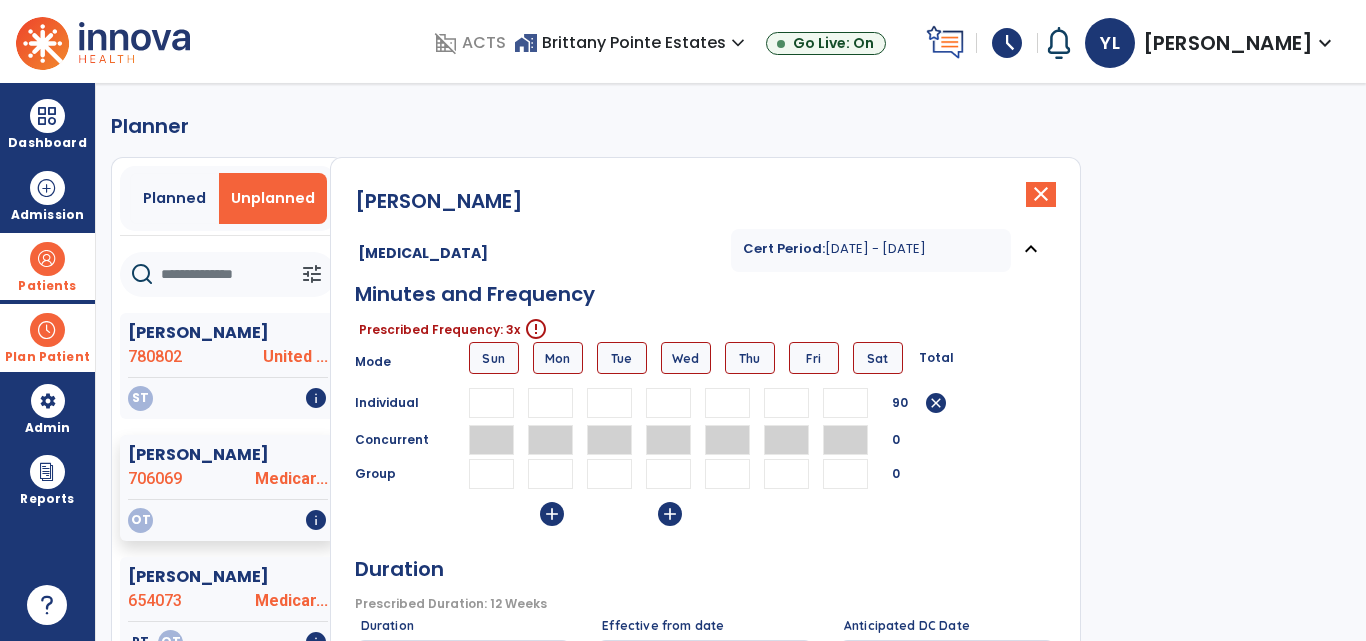 type on "**" 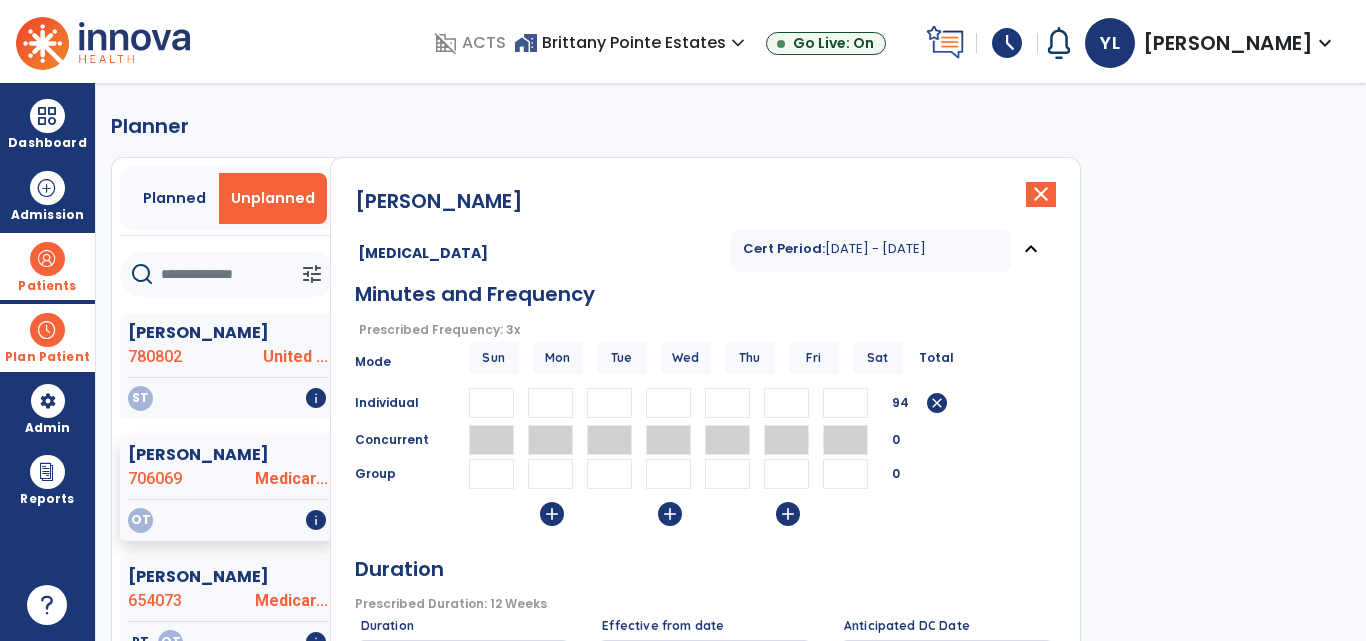scroll, scrollTop: 0, scrollLeft: 1, axis: horizontal 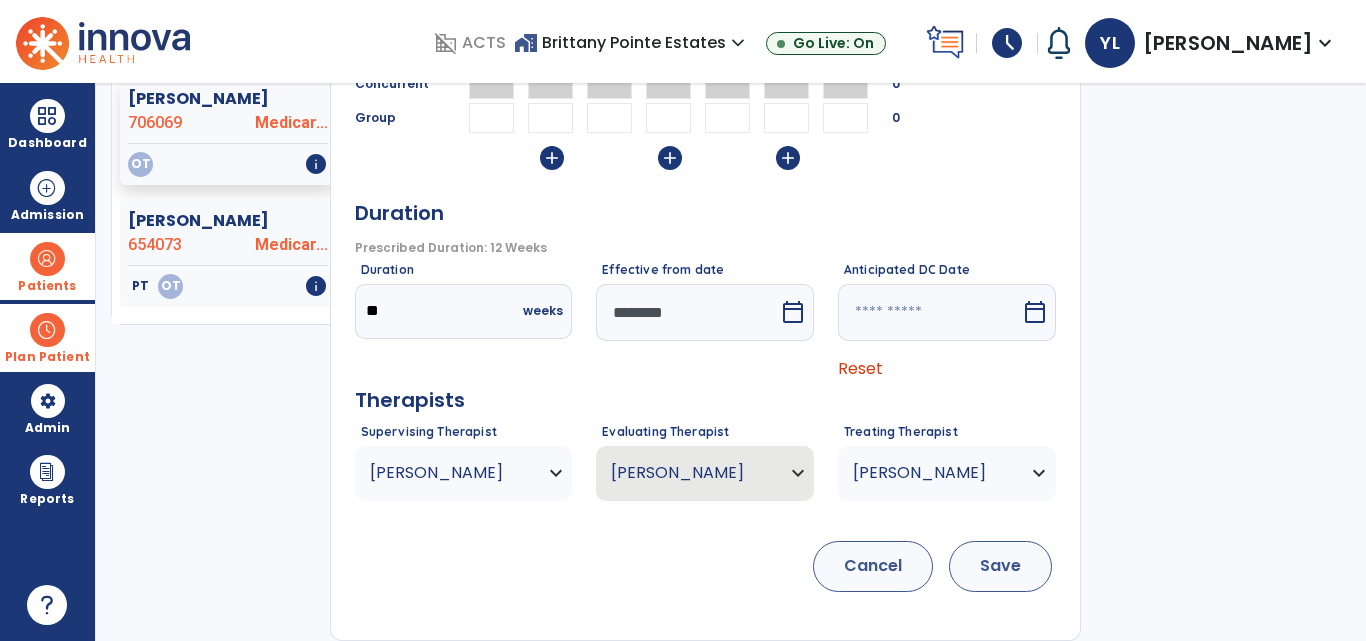 type on "**" 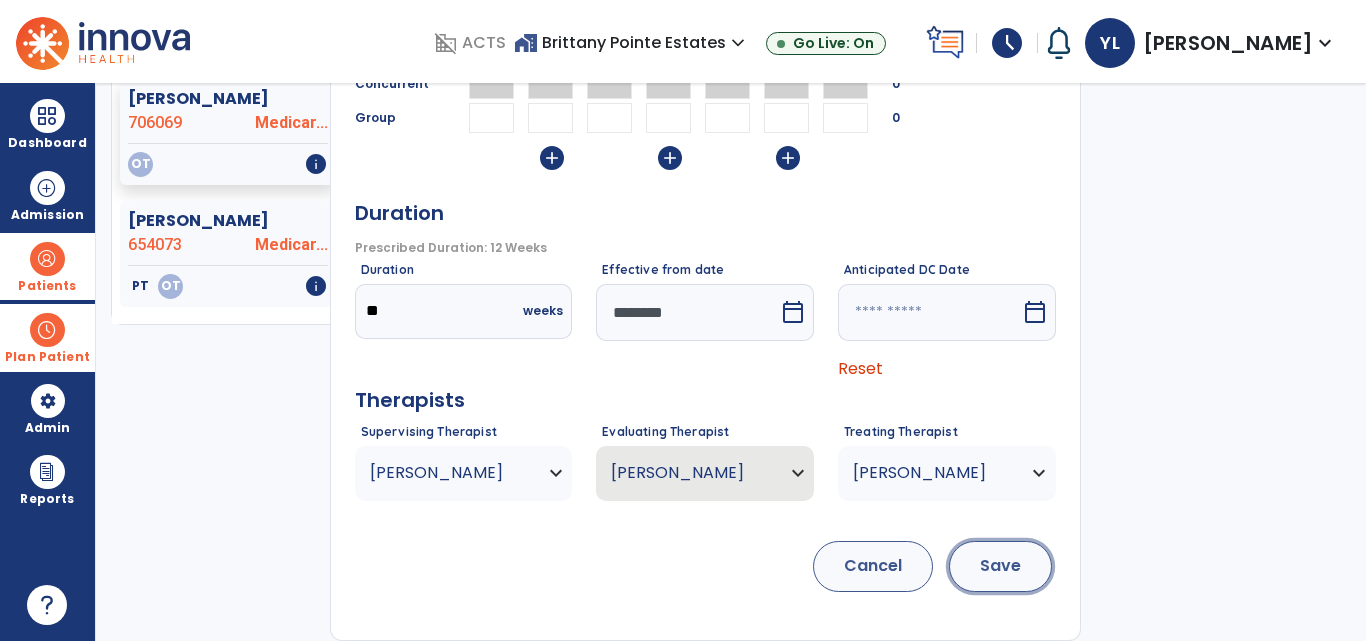 scroll, scrollTop: 0, scrollLeft: 0, axis: both 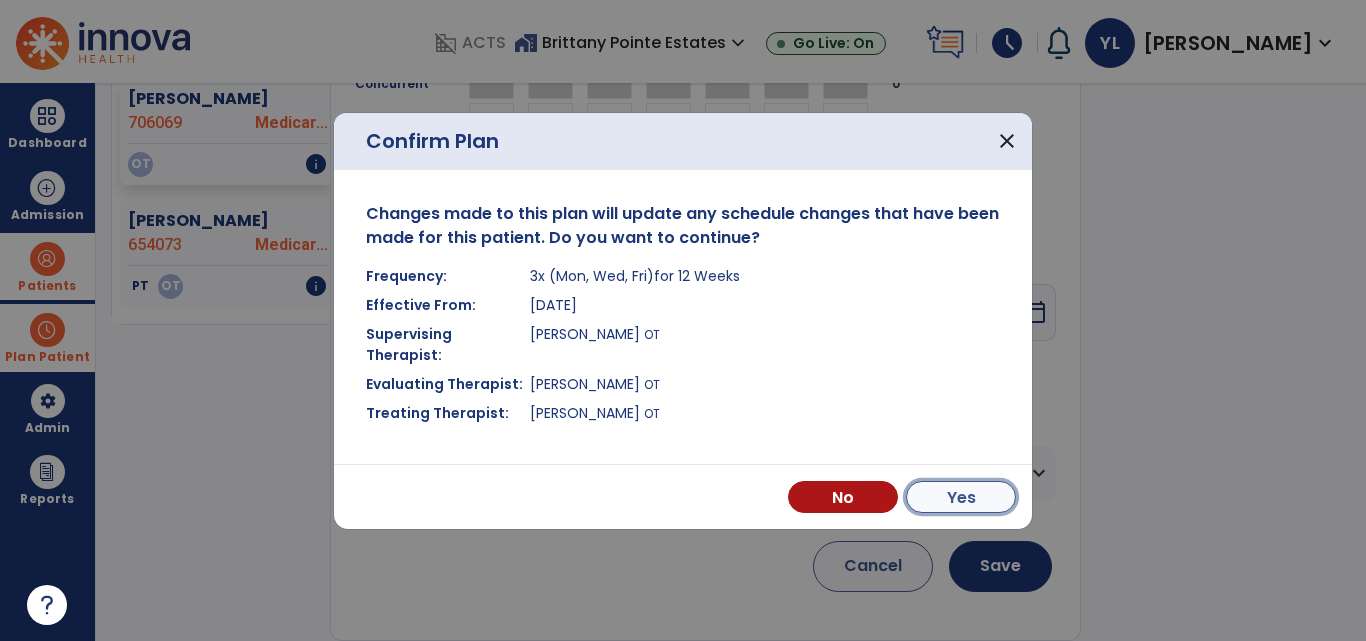 click on "Yes" at bounding box center [961, 497] 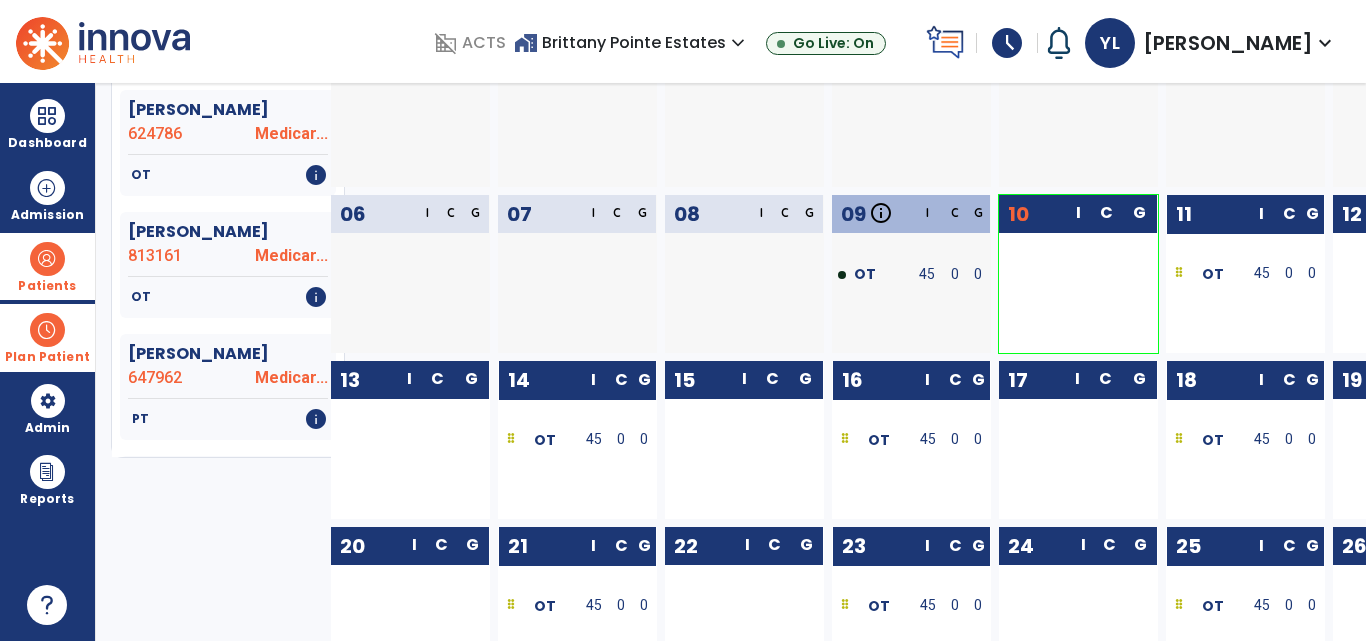 scroll, scrollTop: 164, scrollLeft: 0, axis: vertical 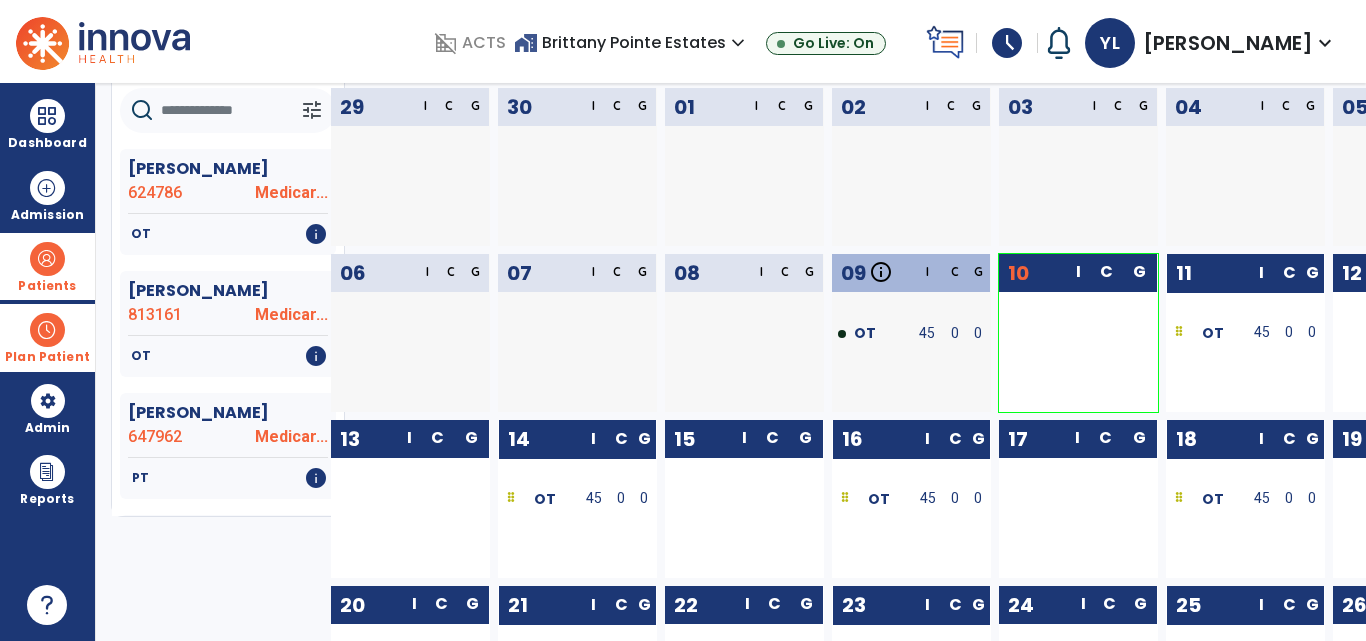 drag, startPoint x: 1185, startPoint y: 328, endPoint x: 1049, endPoint y: 321, distance: 136.18002 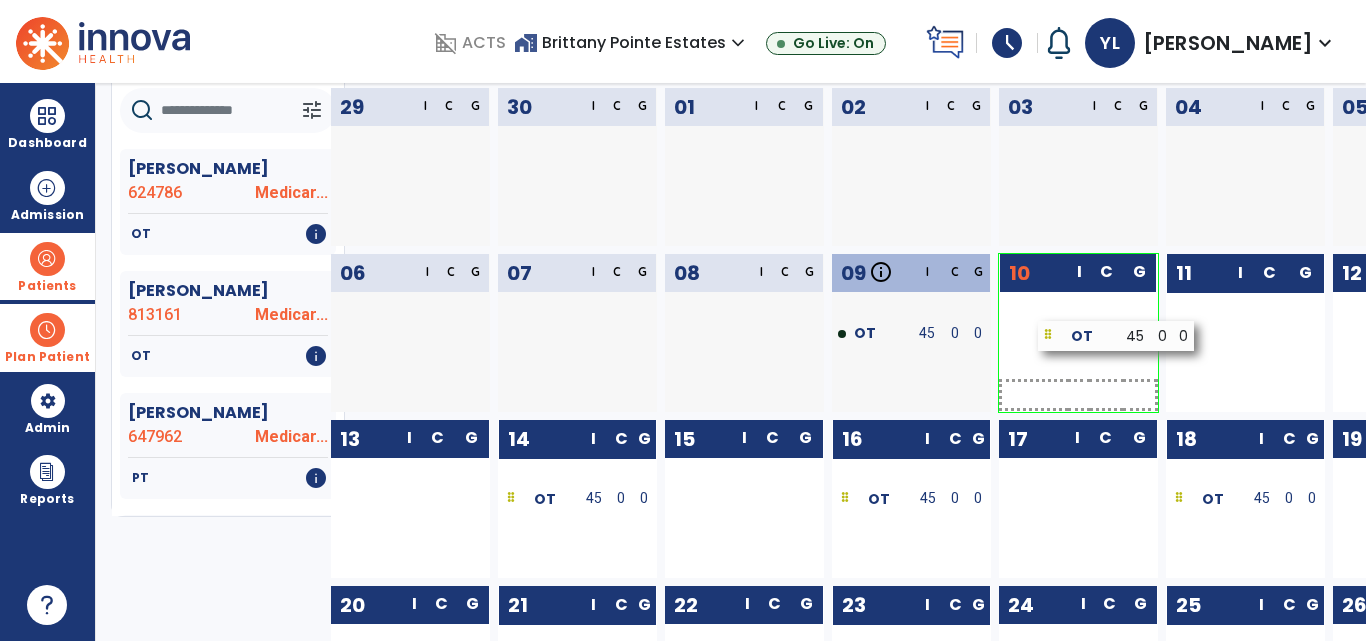 drag, startPoint x: 1049, startPoint y: 321, endPoint x: 1052, endPoint y: 331, distance: 10.440307 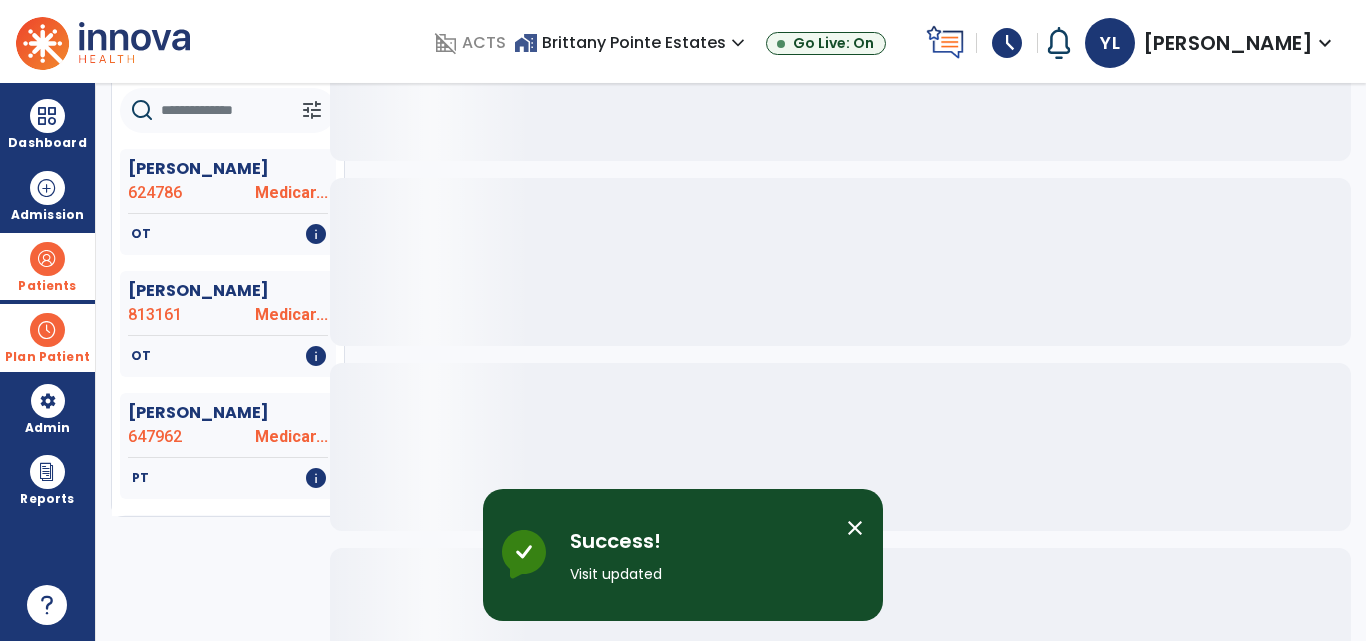 click on "close" at bounding box center [855, 528] 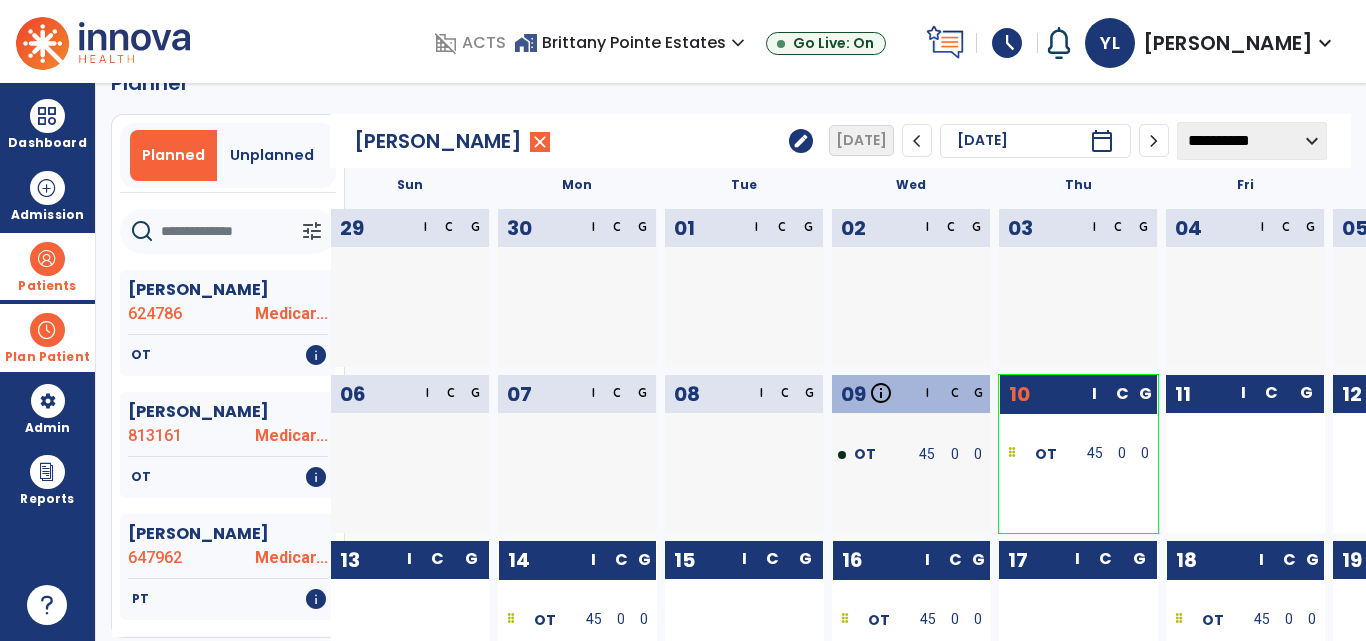 scroll, scrollTop: 0, scrollLeft: 0, axis: both 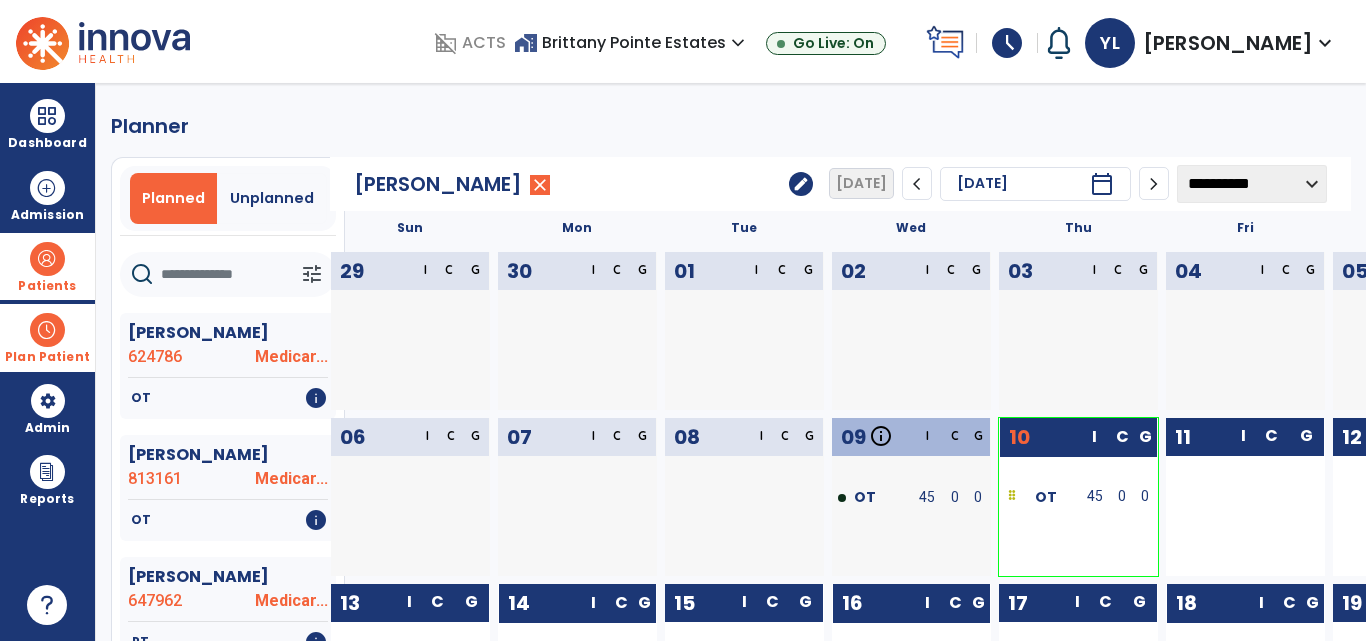 click 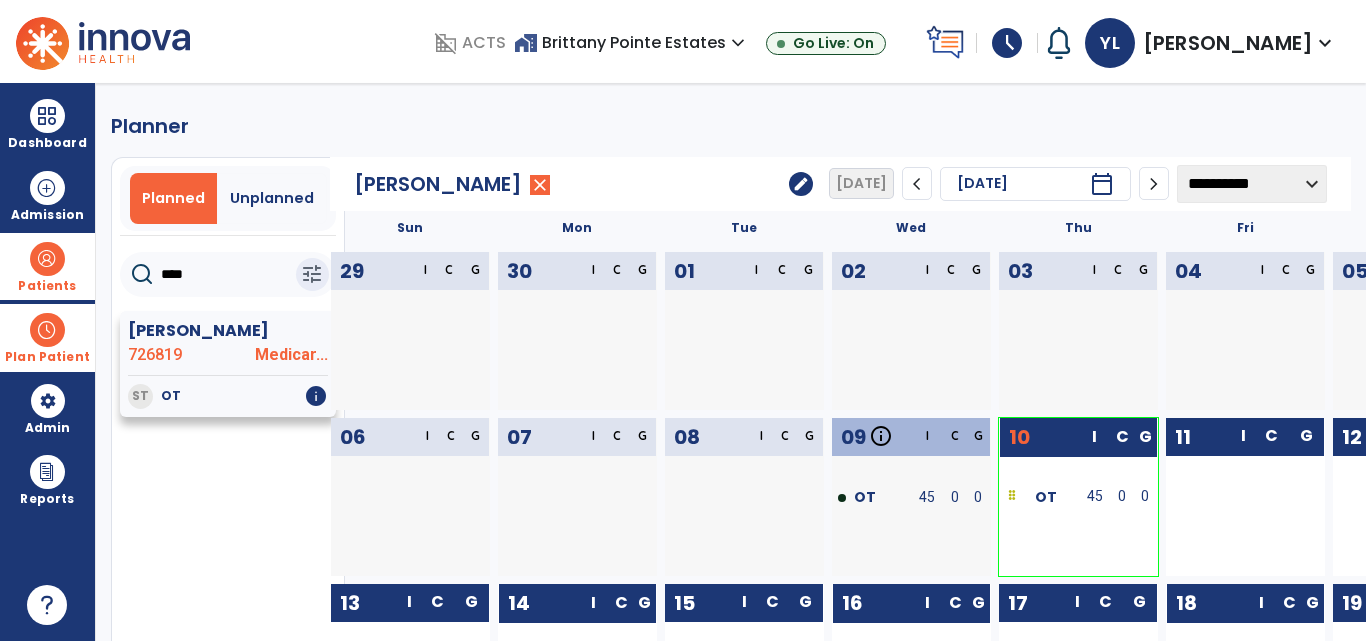 type on "****" 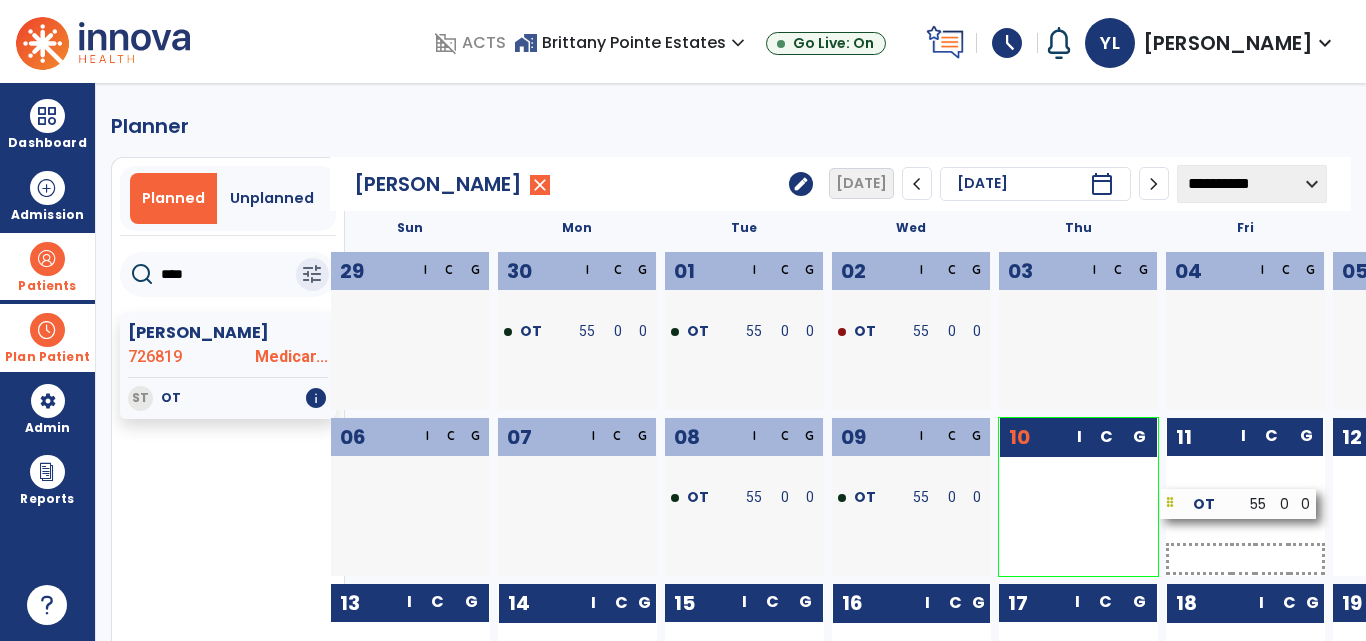 drag, startPoint x: 1014, startPoint y: 501, endPoint x: 1175, endPoint y: 506, distance: 161.07762 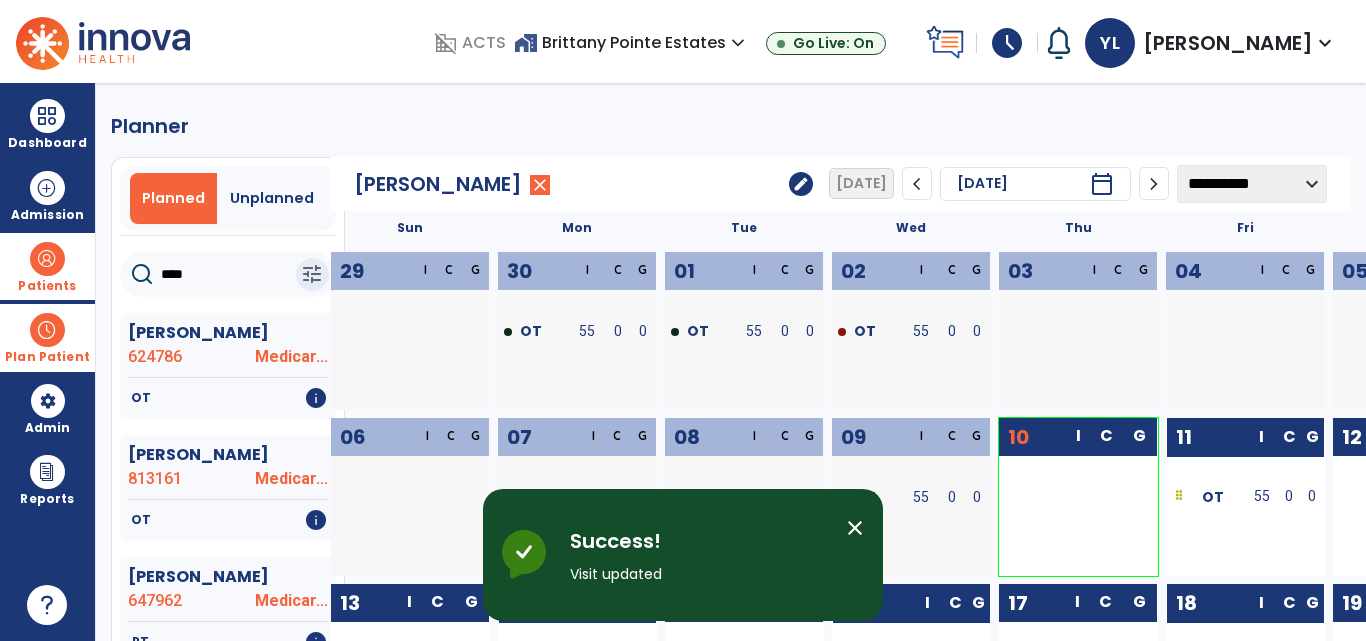 click on "close" at bounding box center [855, 528] 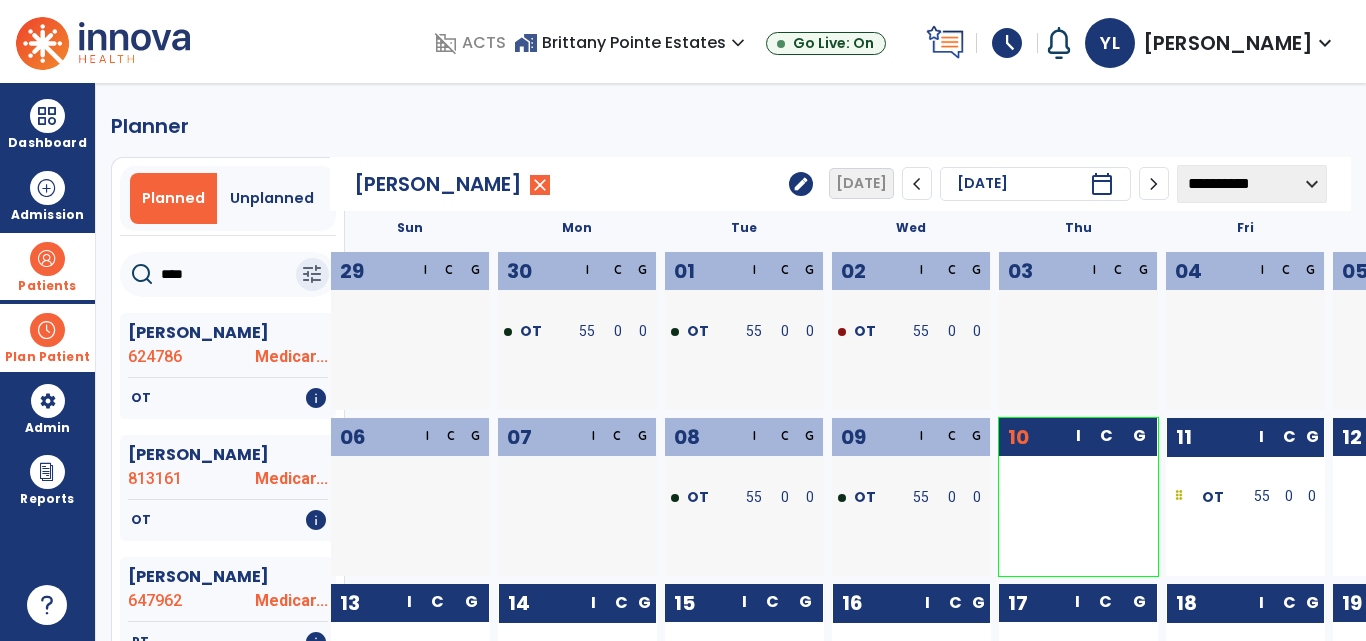 click at bounding box center [103, 41] 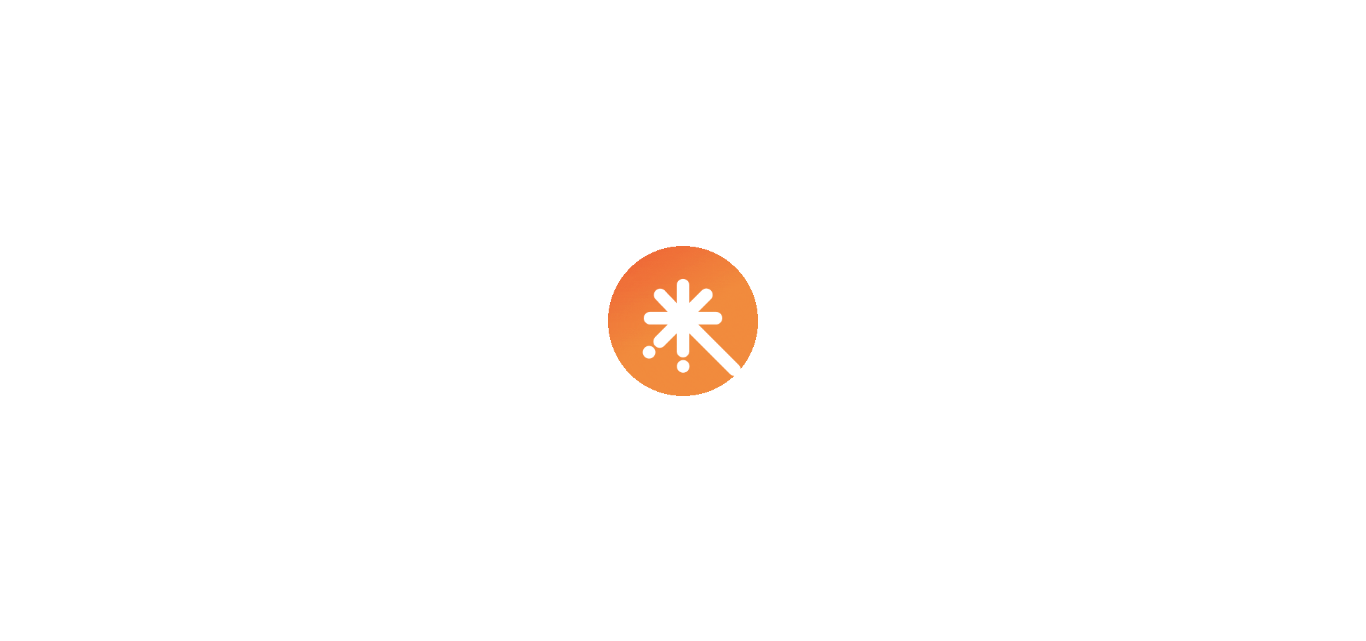 scroll, scrollTop: 0, scrollLeft: 0, axis: both 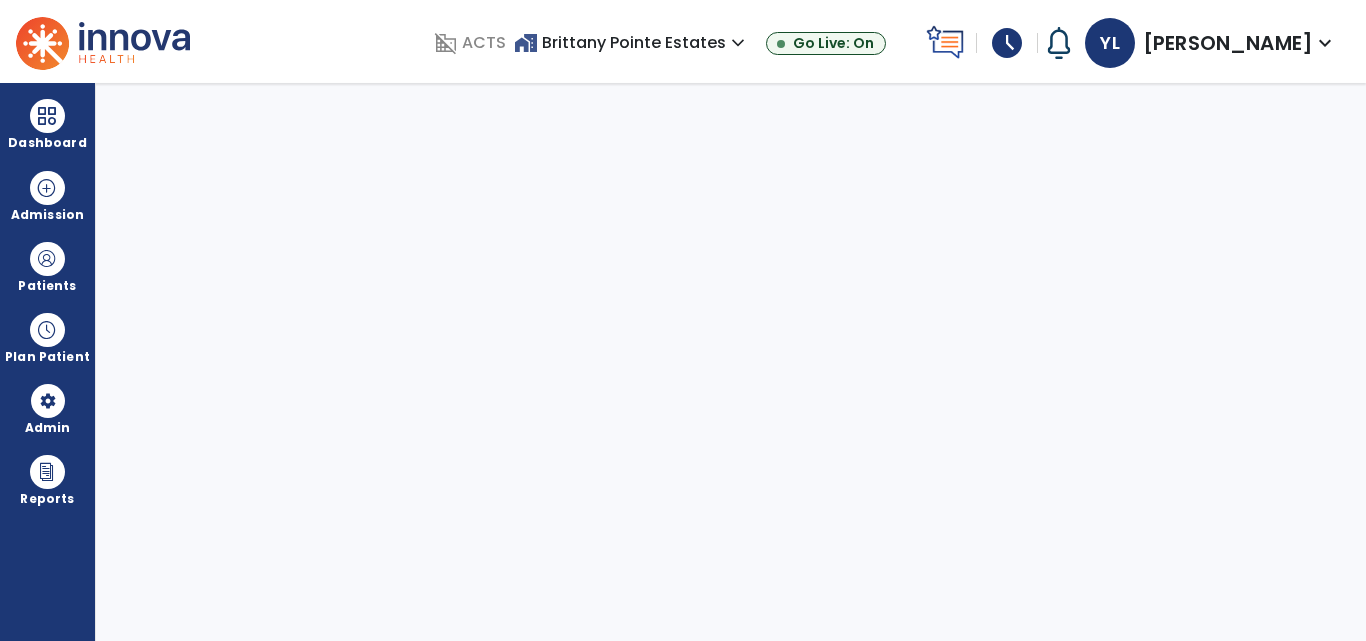select on "****" 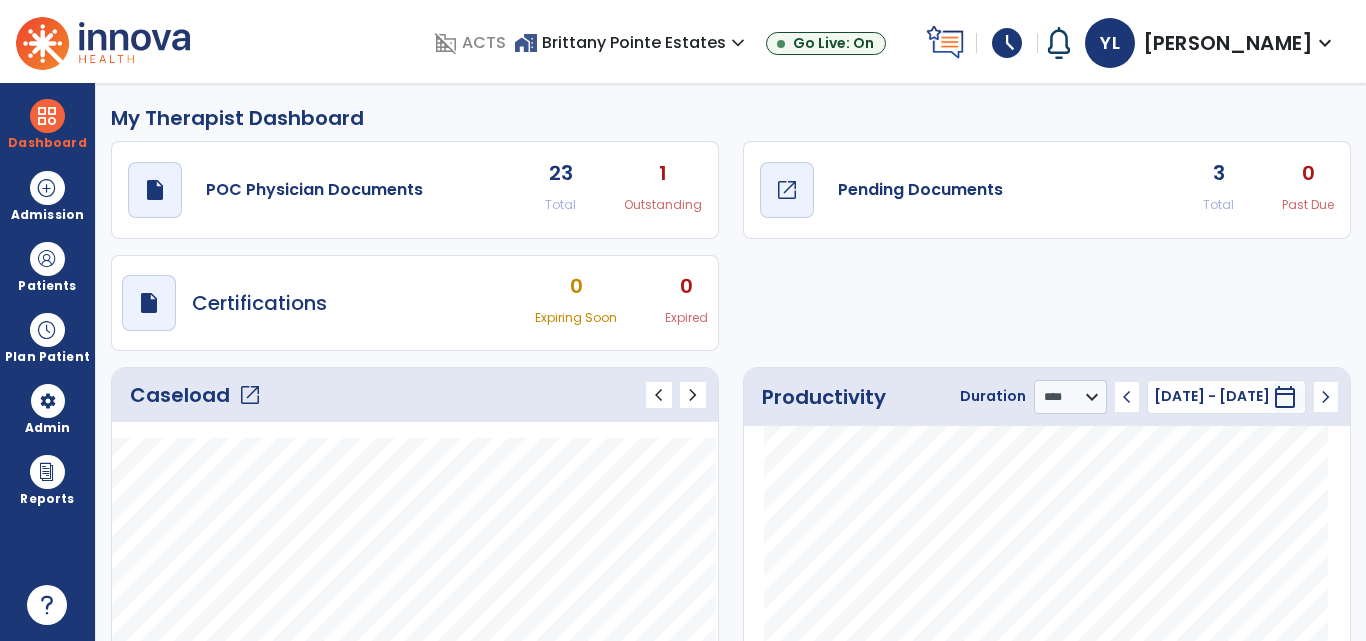 click on "Pending Documents" 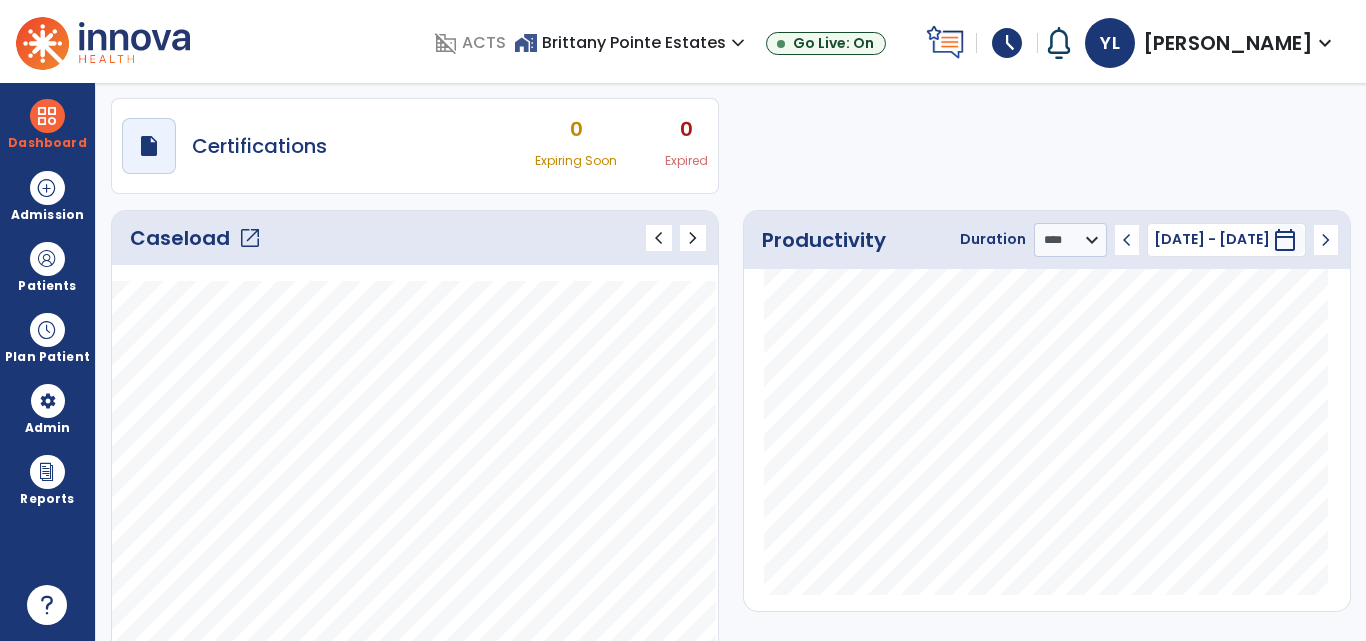 scroll, scrollTop: 147, scrollLeft: 0, axis: vertical 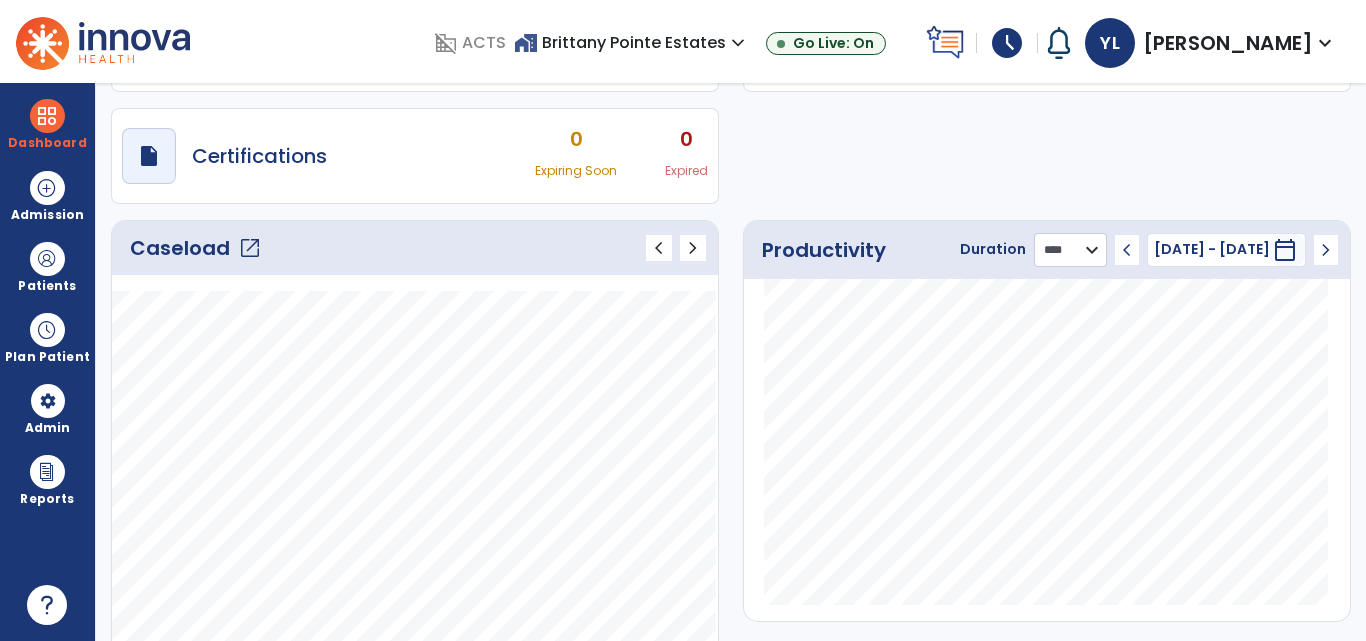 click on "******** **** ***" 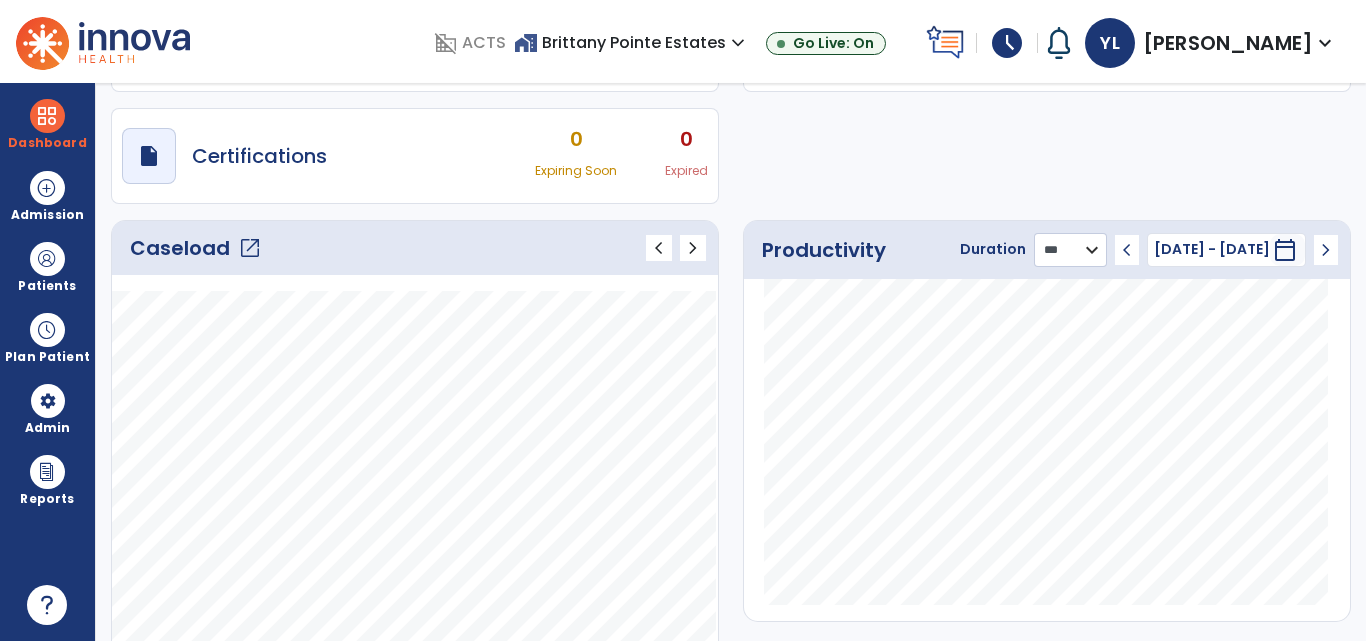 click on "******** **** ***" 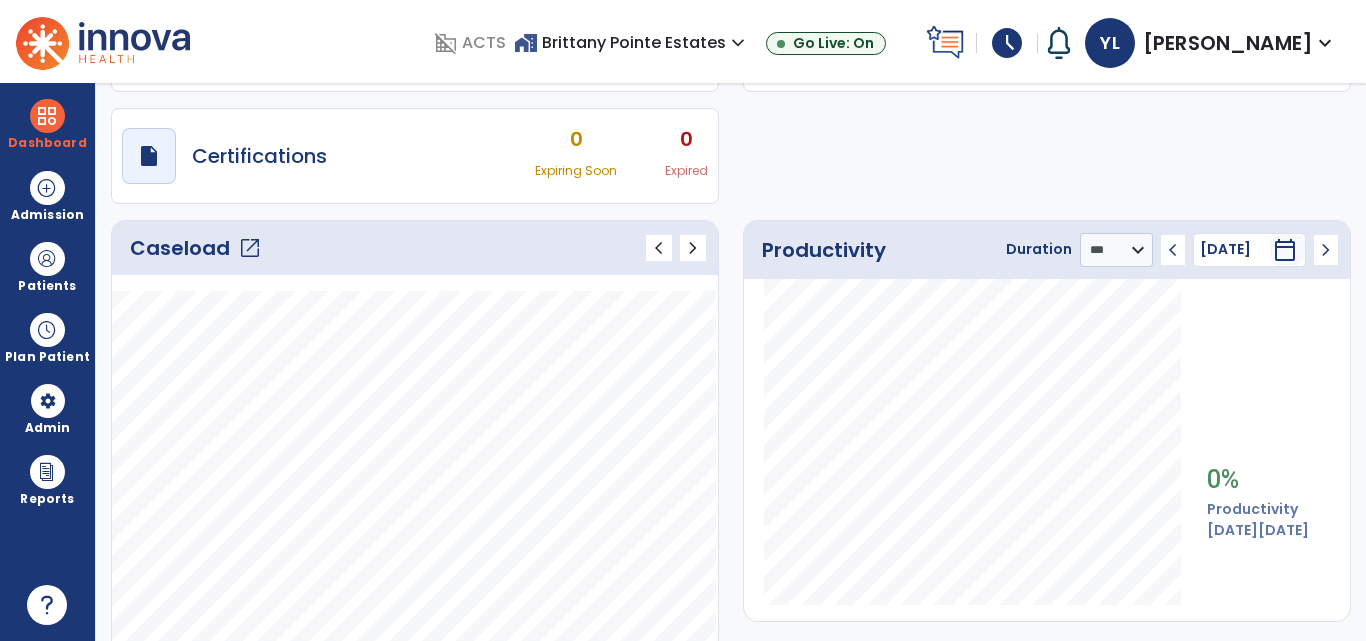 click on "chevron_left" 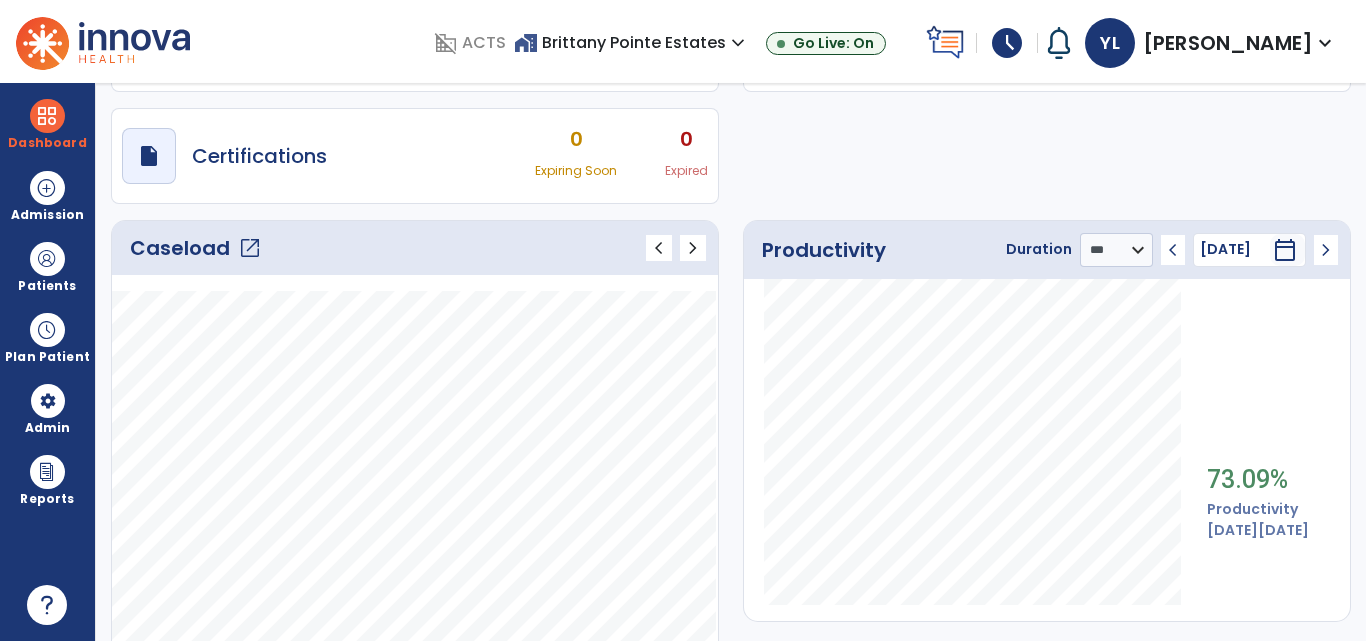 click on "chevron_right" 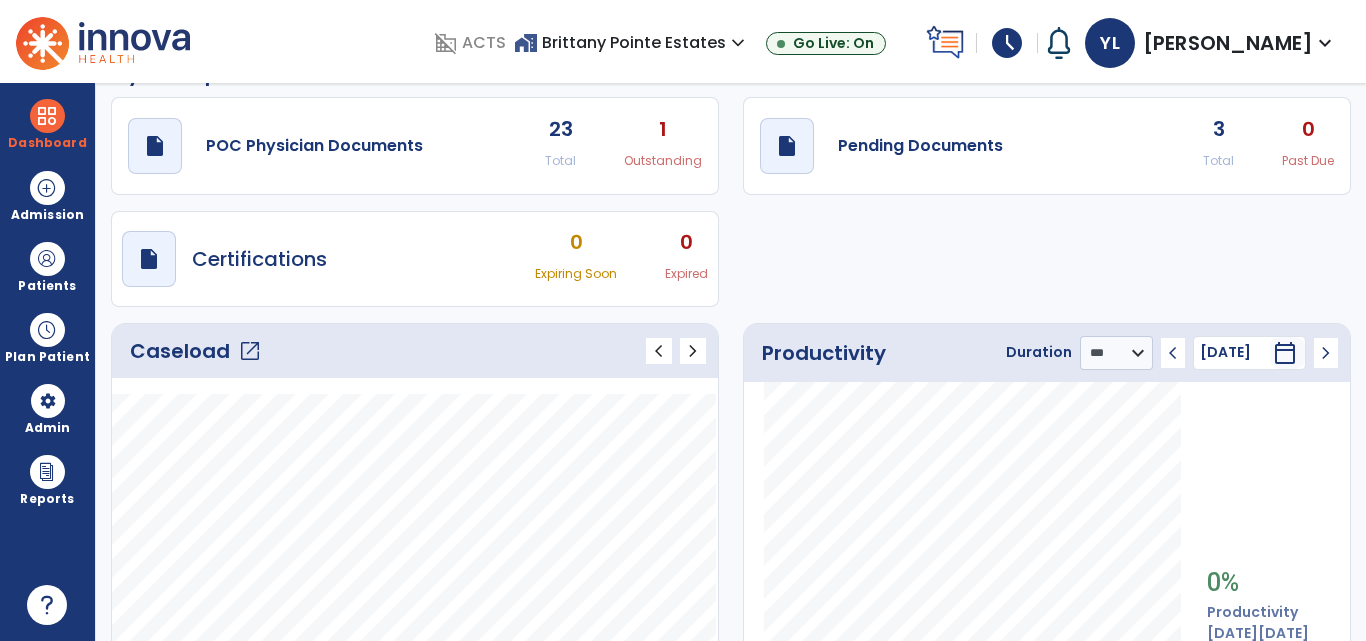 scroll, scrollTop: 26, scrollLeft: 0, axis: vertical 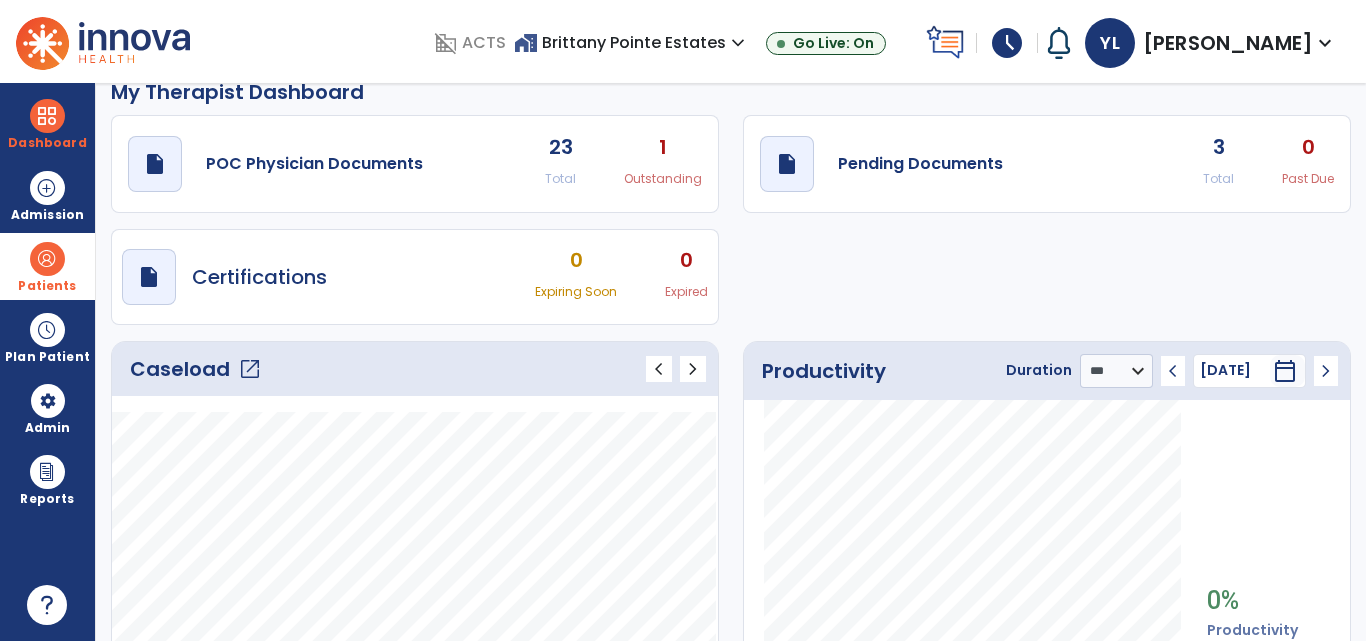 click at bounding box center [47, 259] 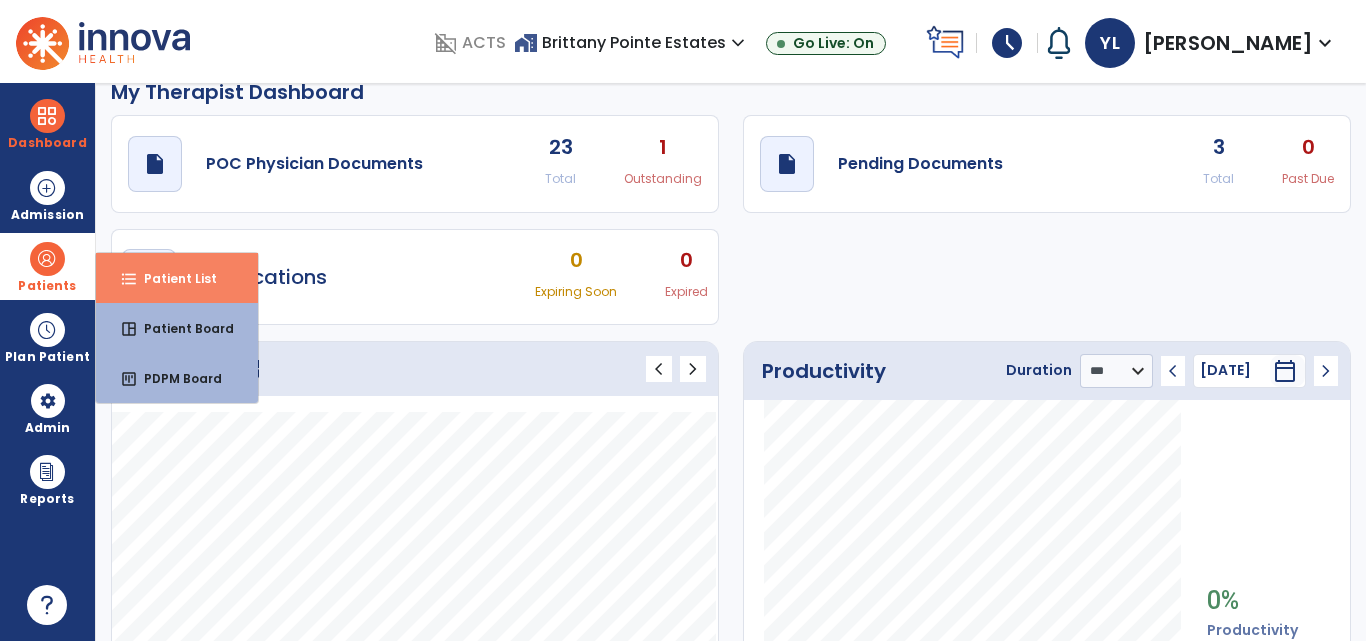 click on "format_list_bulleted  Patient List" at bounding box center (177, 278) 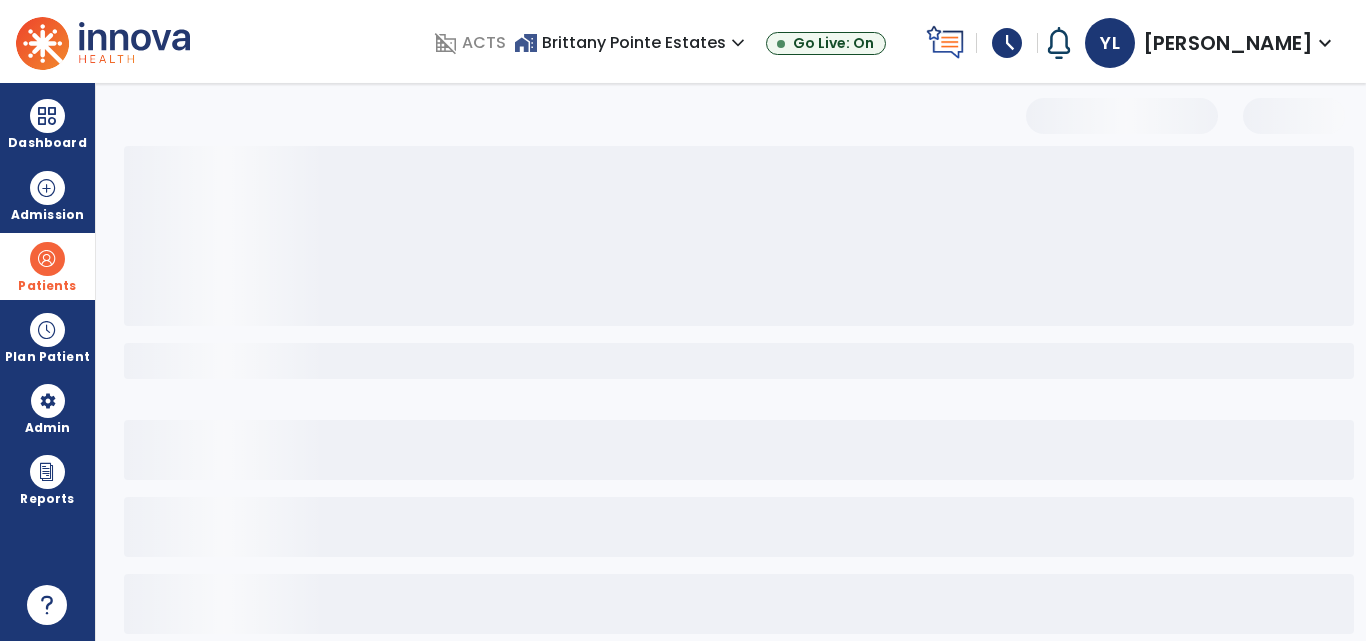 select on "***" 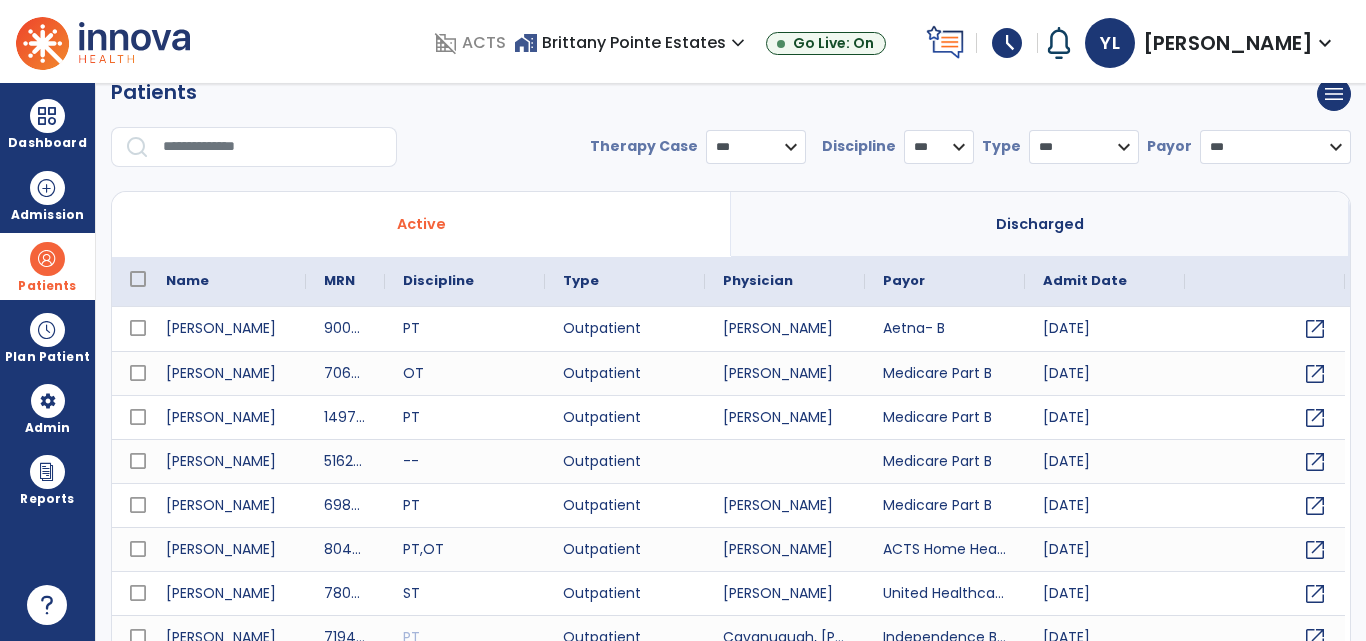 click at bounding box center [273, 147] 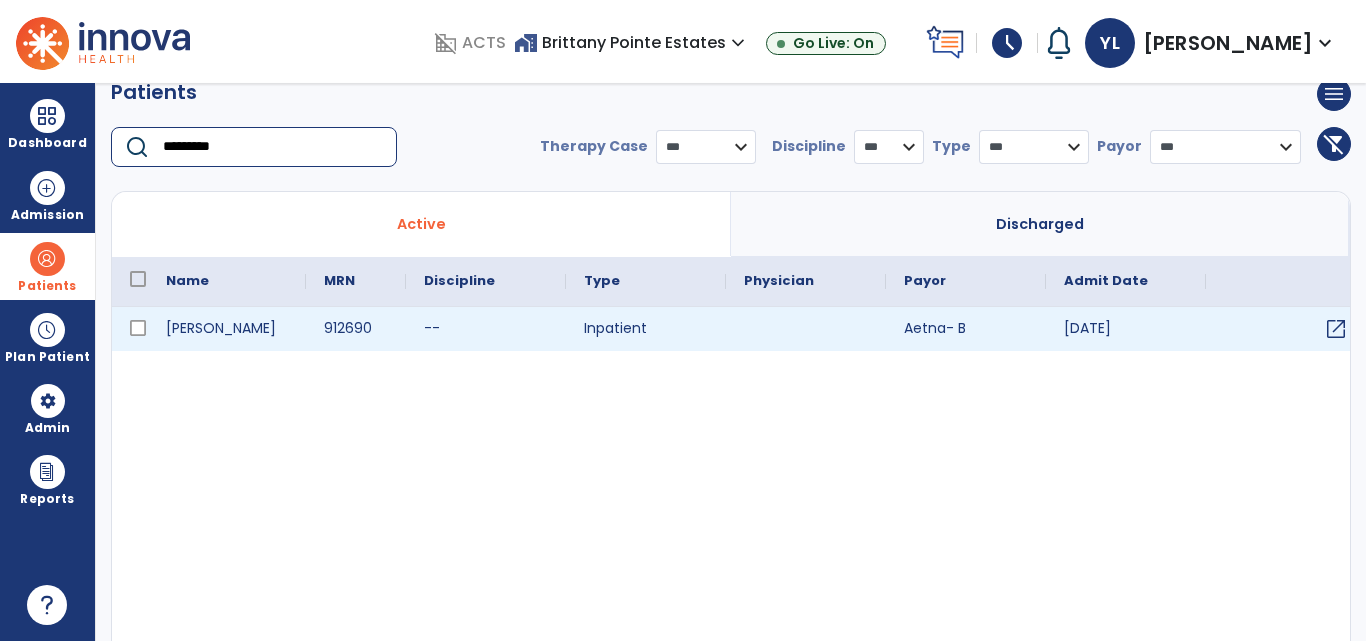 type on "*********" 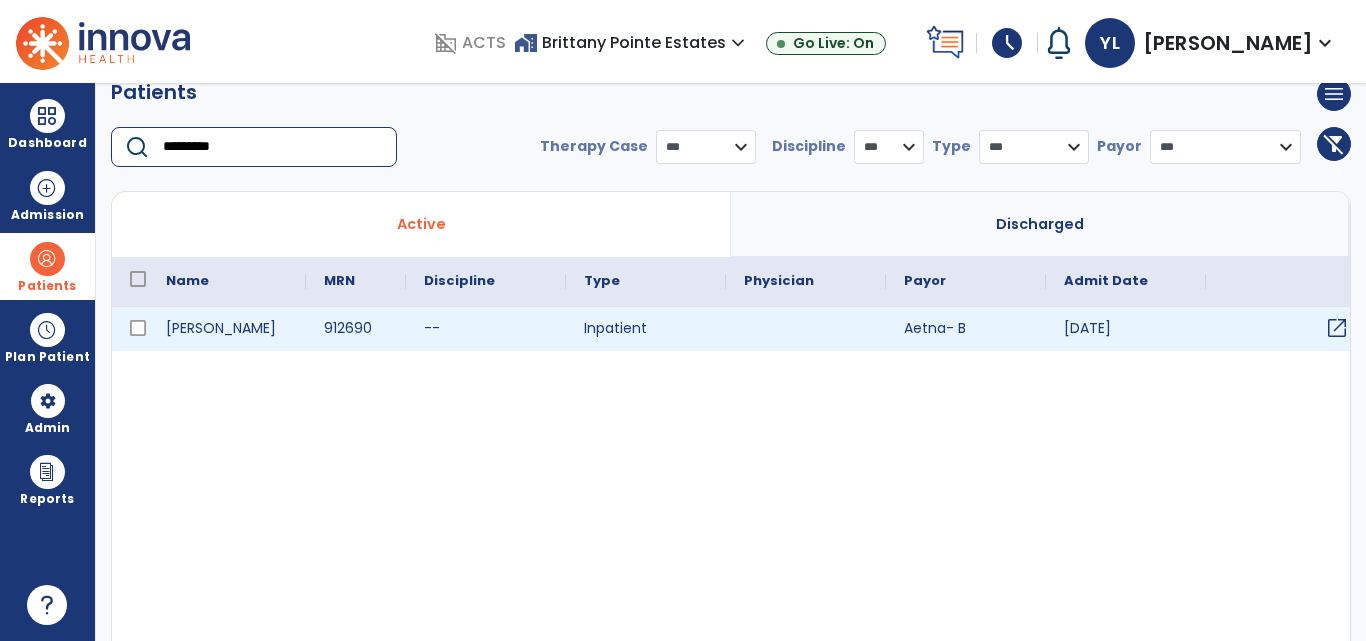 click on "open_in_new" at bounding box center [1337, 328] 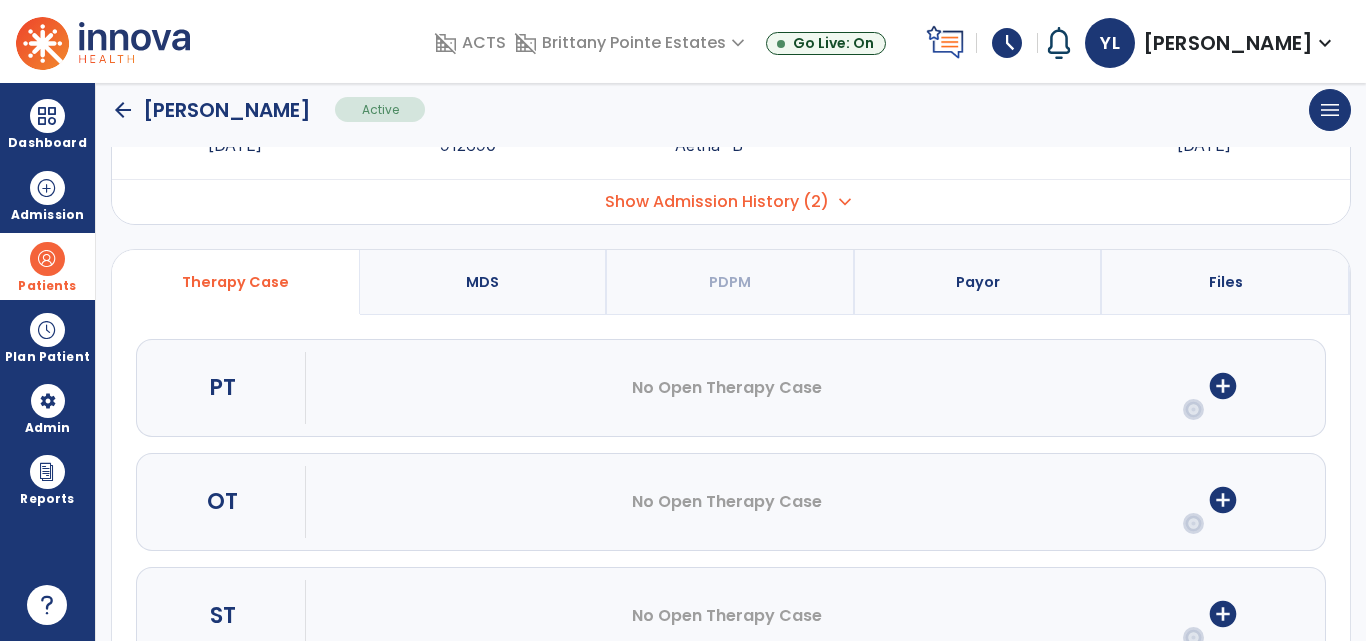scroll, scrollTop: 58, scrollLeft: 0, axis: vertical 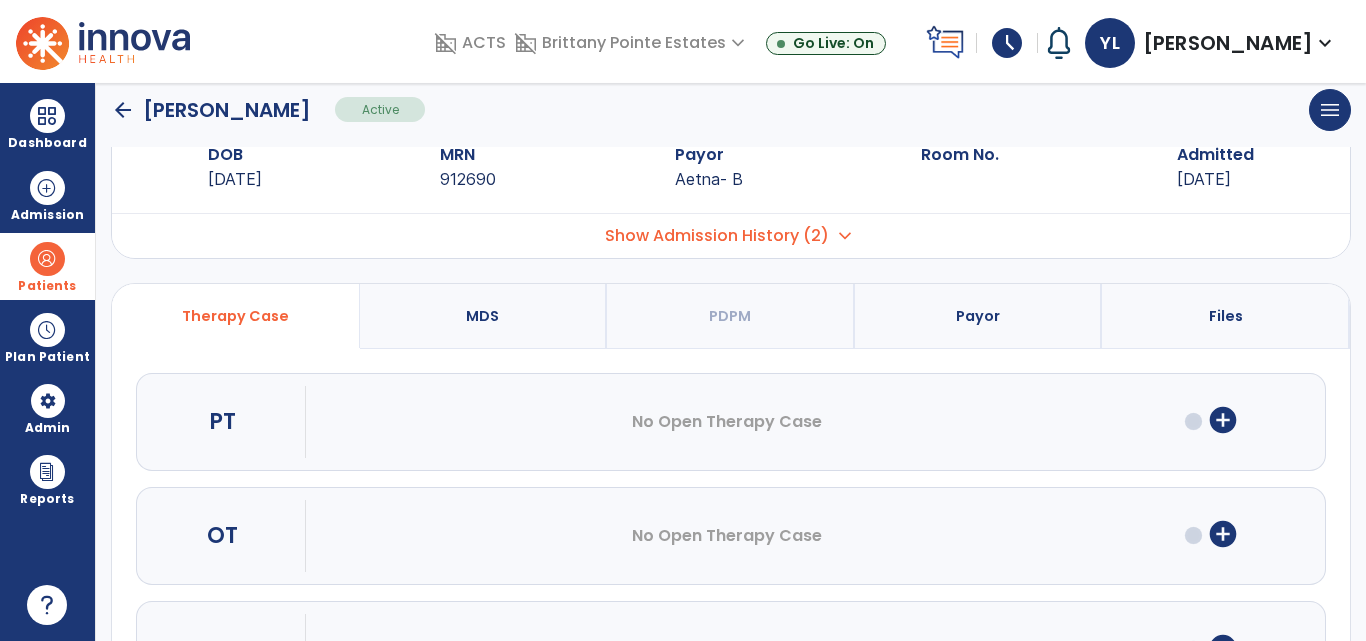 click on "expand_more" at bounding box center [845, 236] 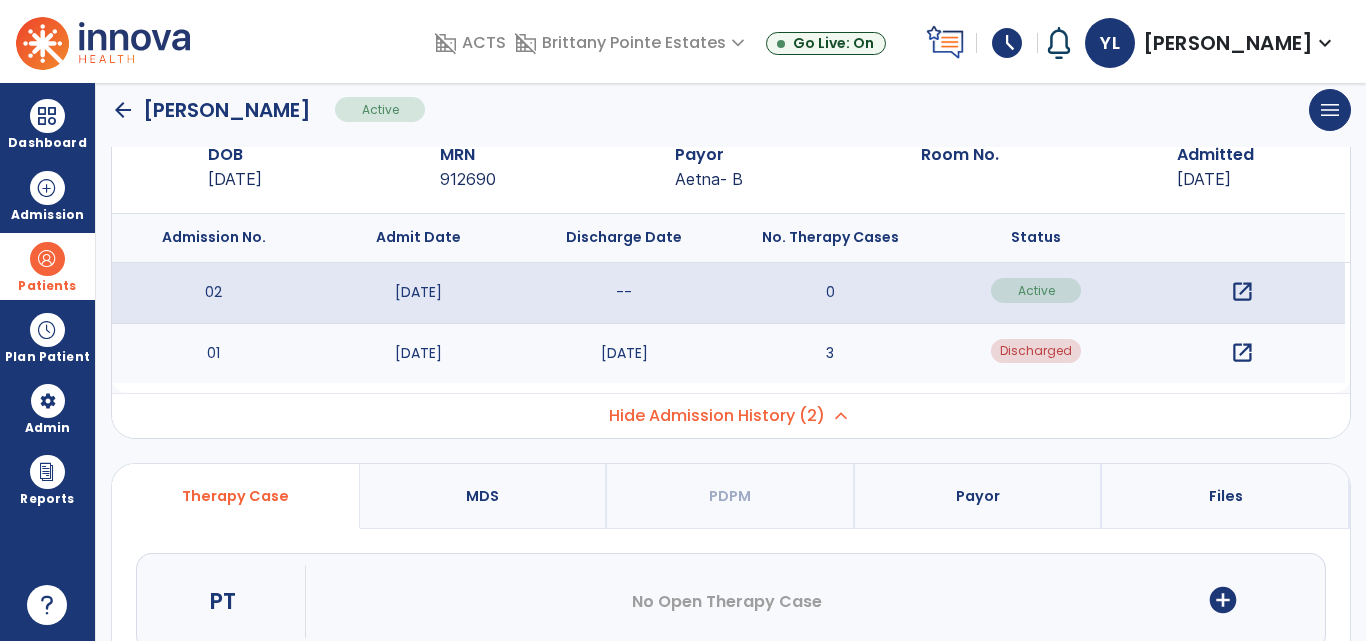scroll, scrollTop: 0, scrollLeft: 0, axis: both 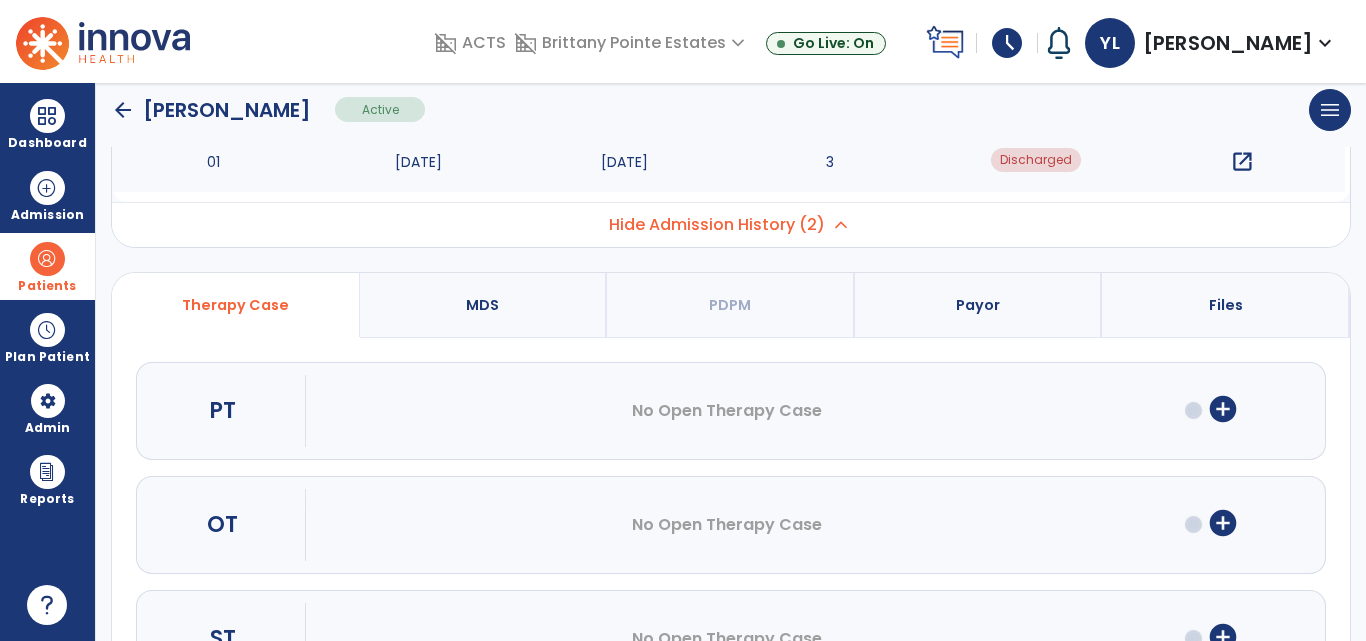 click on "open_in_new" at bounding box center [1242, 162] 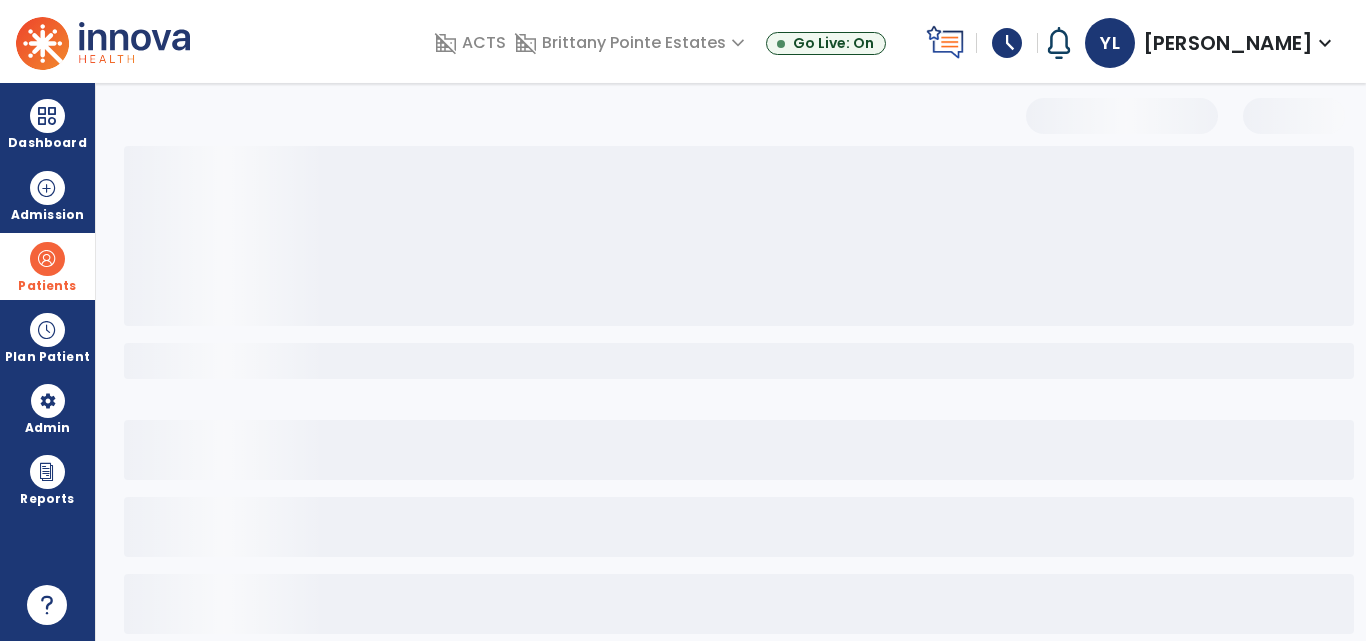 scroll, scrollTop: 249, scrollLeft: 0, axis: vertical 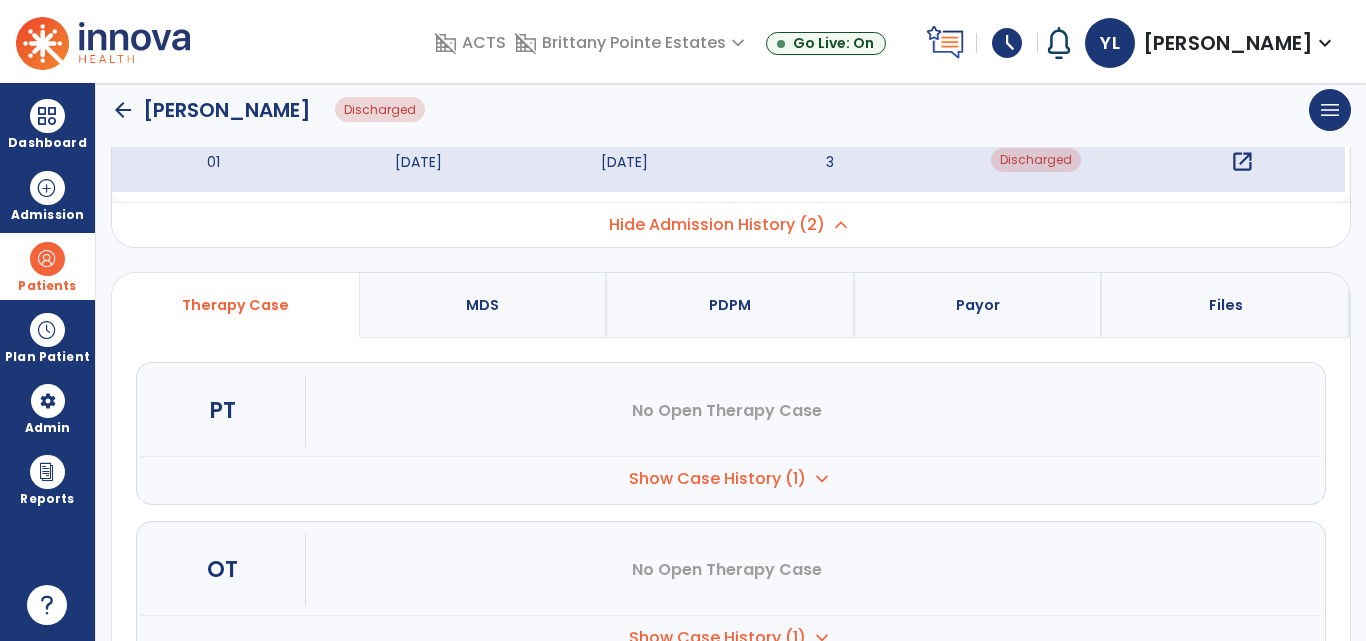 drag, startPoint x: 1365, startPoint y: 471, endPoint x: 797, endPoint y: 635, distance: 591.20215 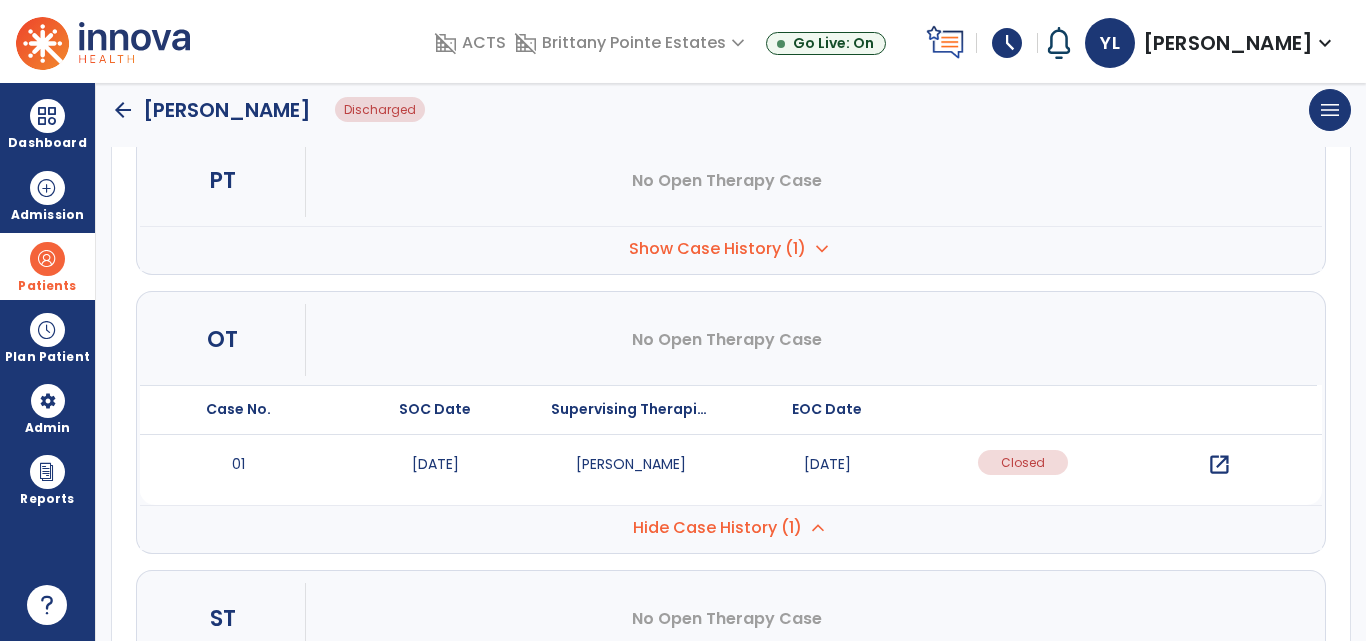 scroll, scrollTop: 490, scrollLeft: 0, axis: vertical 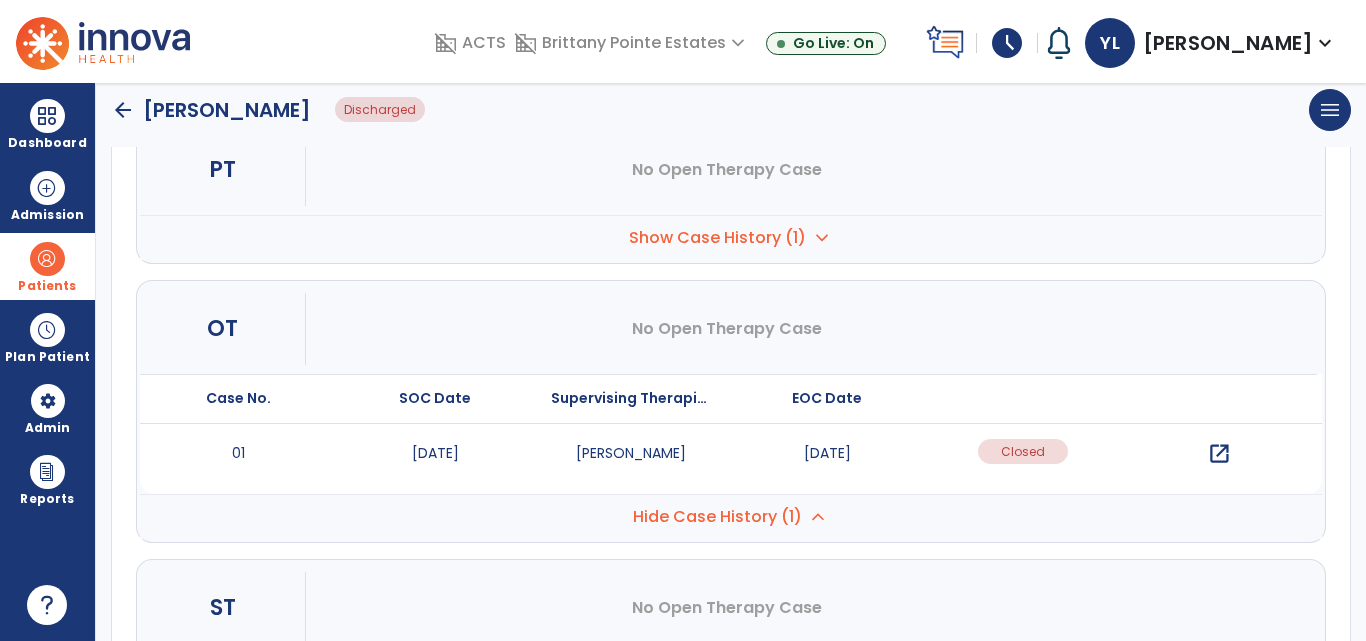 click on "open_in_new" at bounding box center (1219, 454) 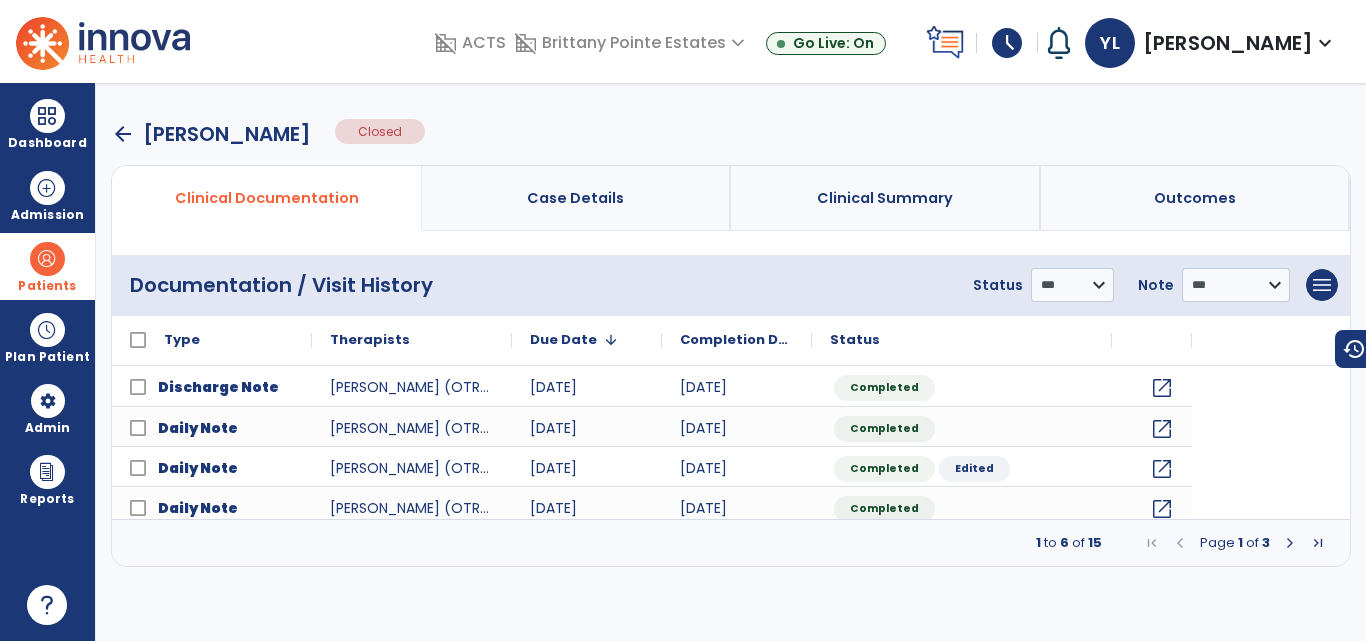 scroll, scrollTop: 0, scrollLeft: 0, axis: both 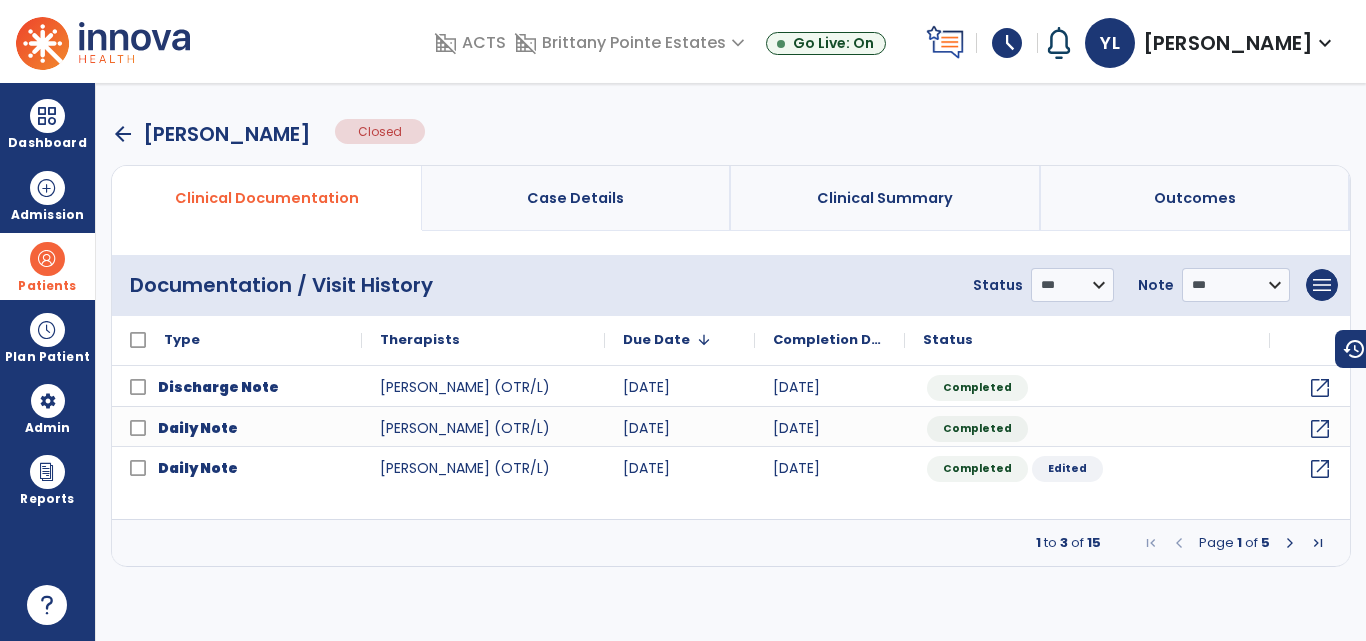 click at bounding box center (1318, 543) 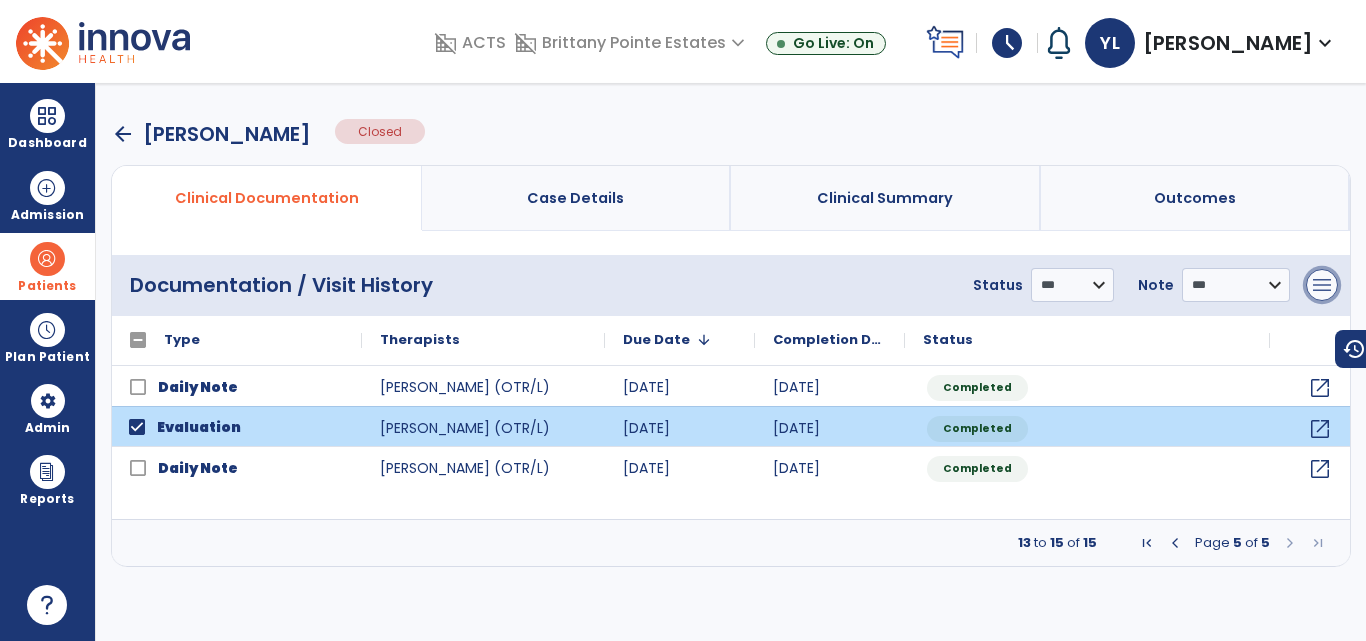 click on "menu" at bounding box center (1322, 285) 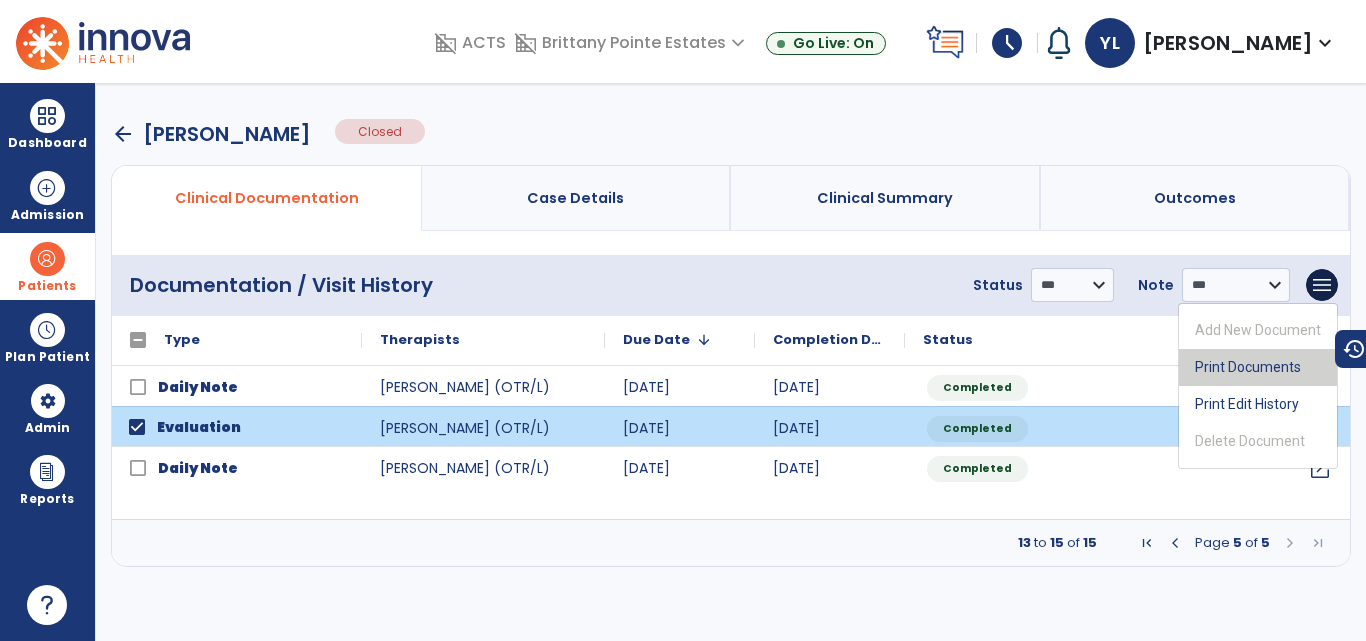click on "Print Documents" at bounding box center [1258, 367] 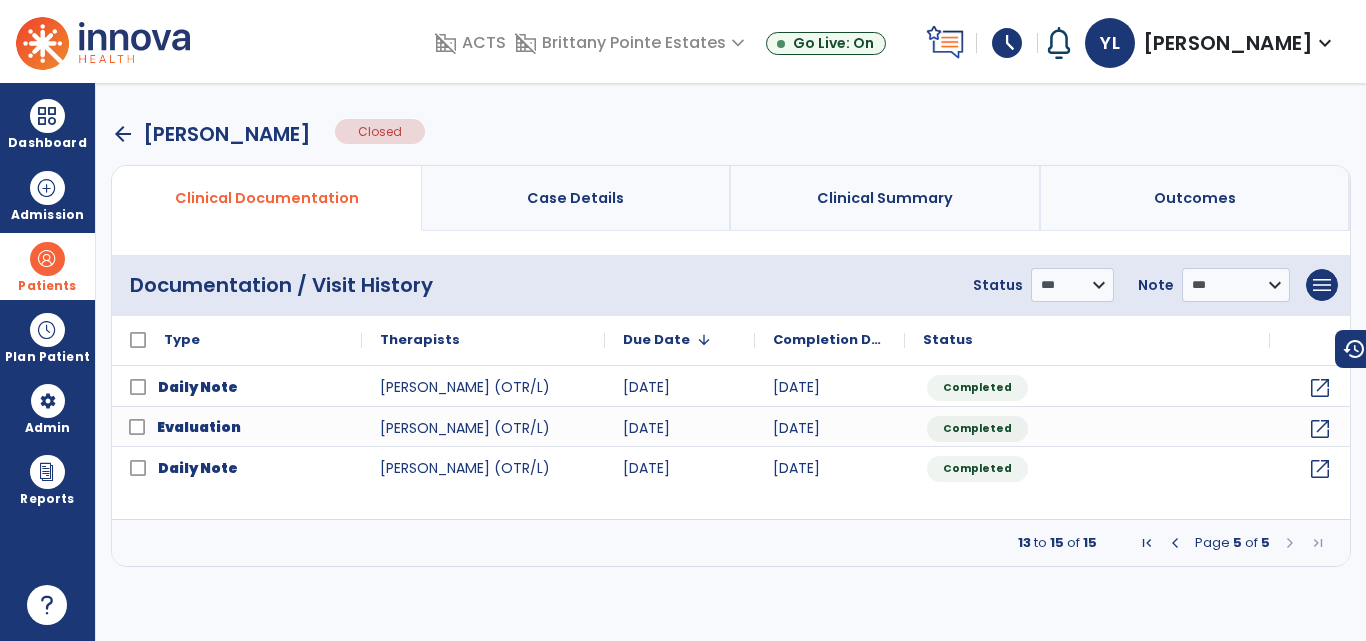 click on "arrow_back" at bounding box center (123, 134) 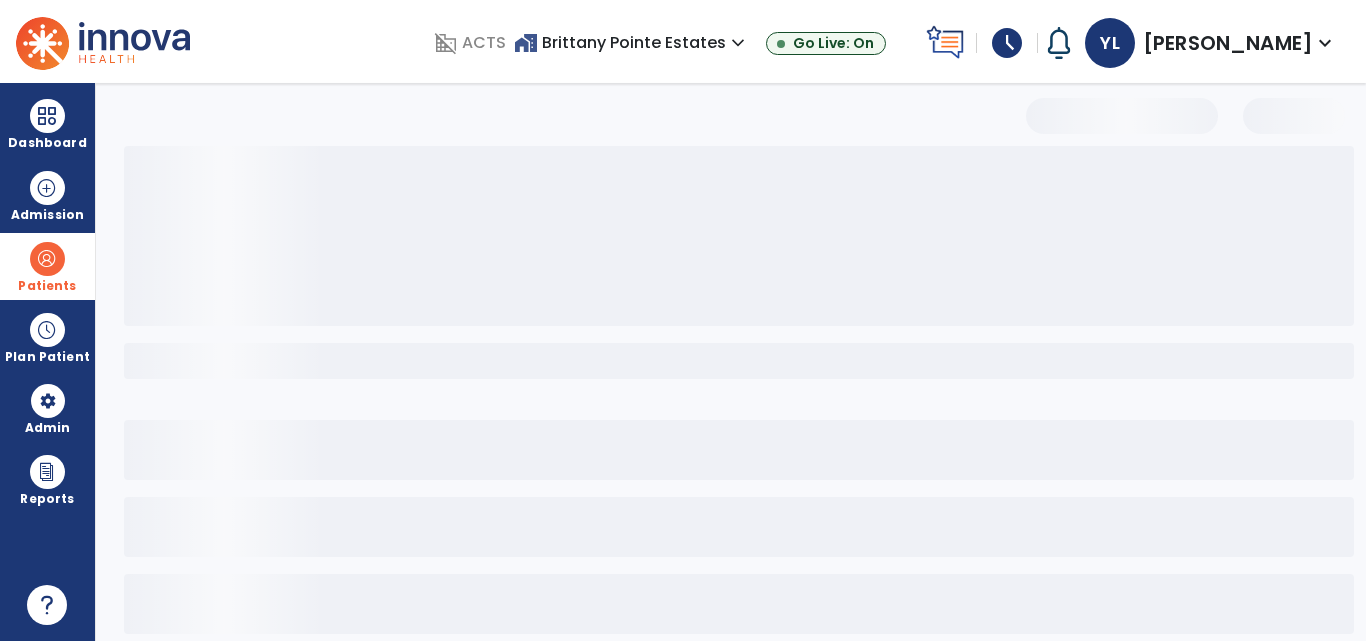 select on "***" 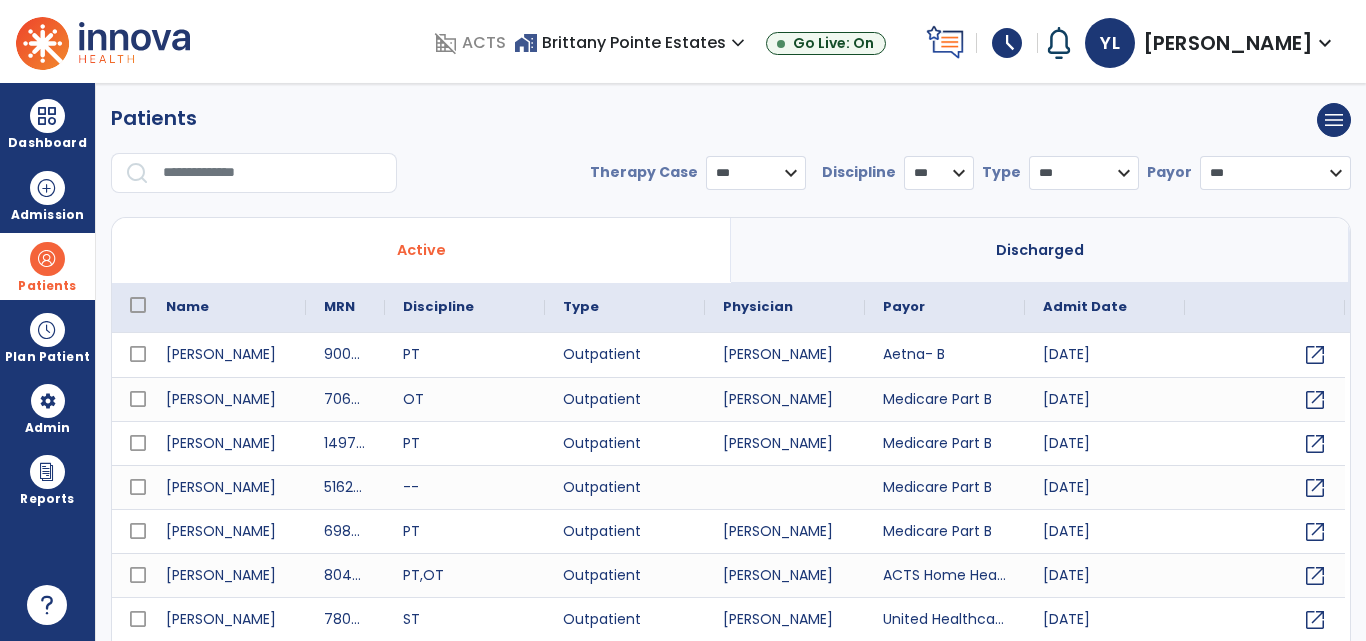 click on "**********" at bounding box center (731, 156) 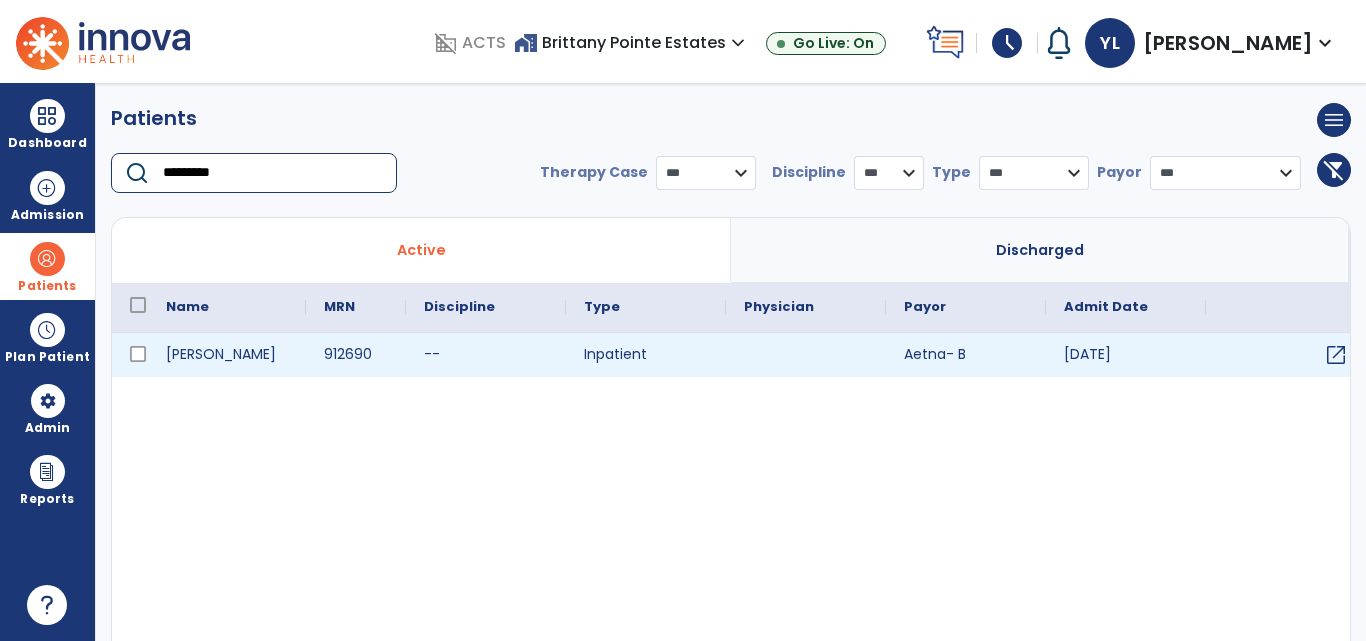 type on "*********" 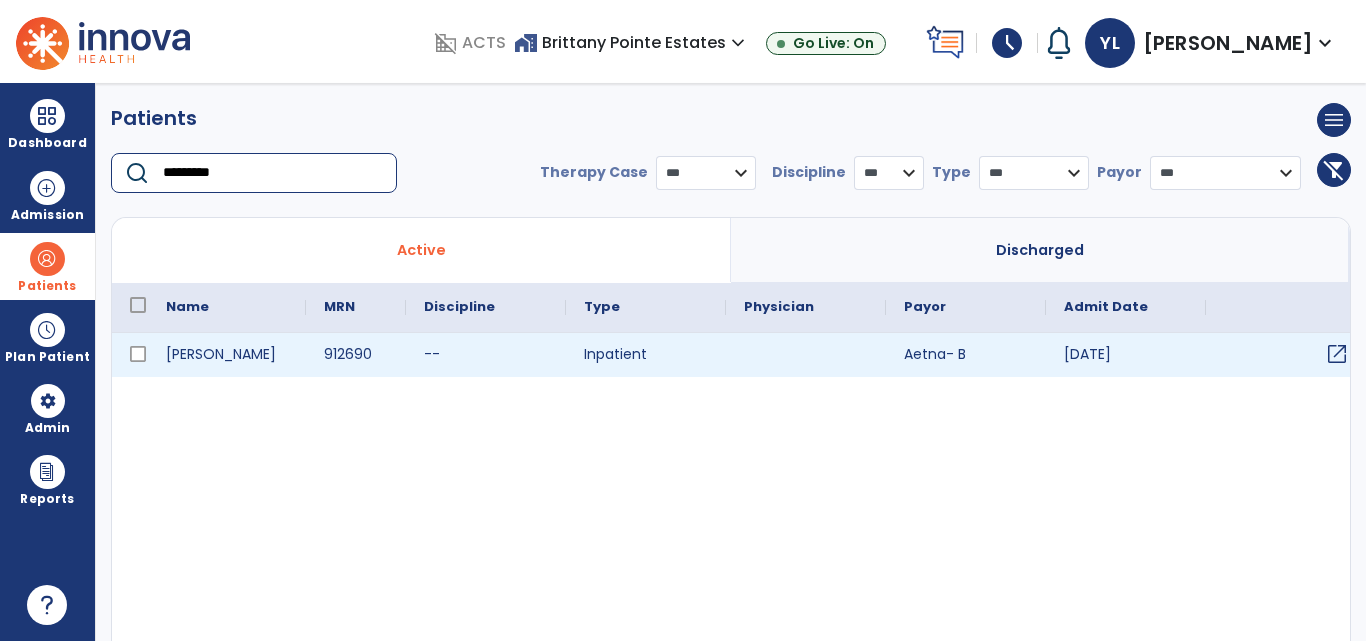 click on "open_in_new" at bounding box center [1337, 354] 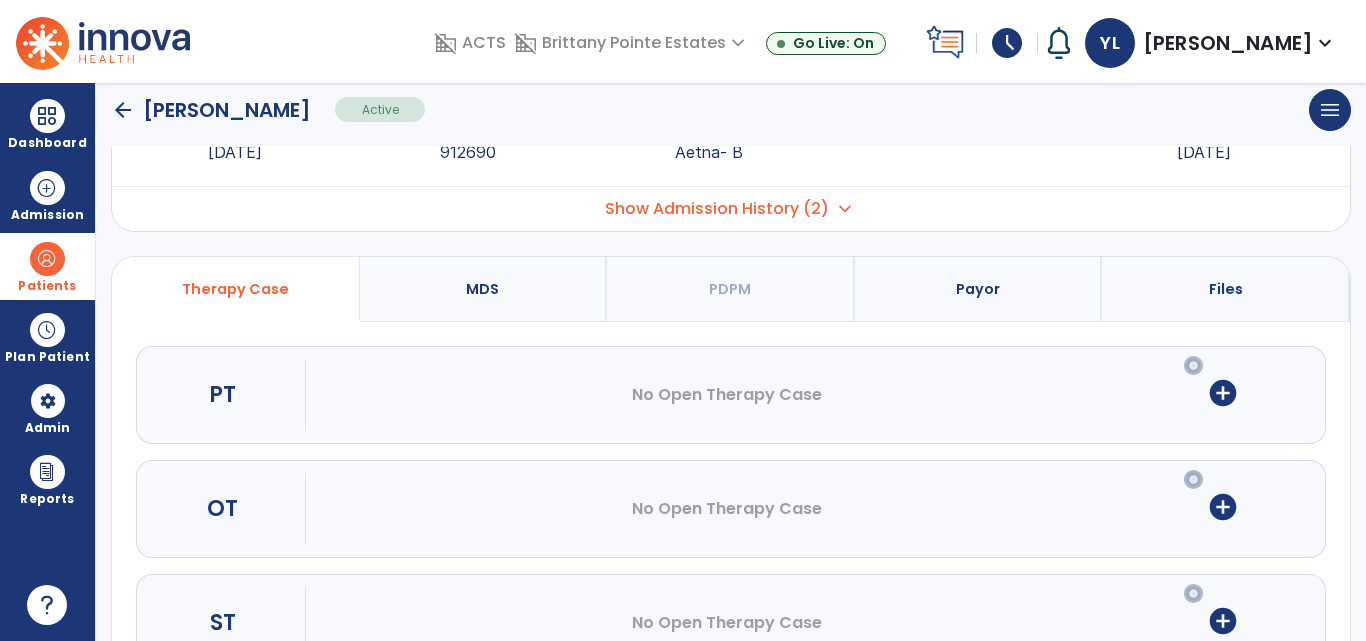 scroll, scrollTop: 128, scrollLeft: 0, axis: vertical 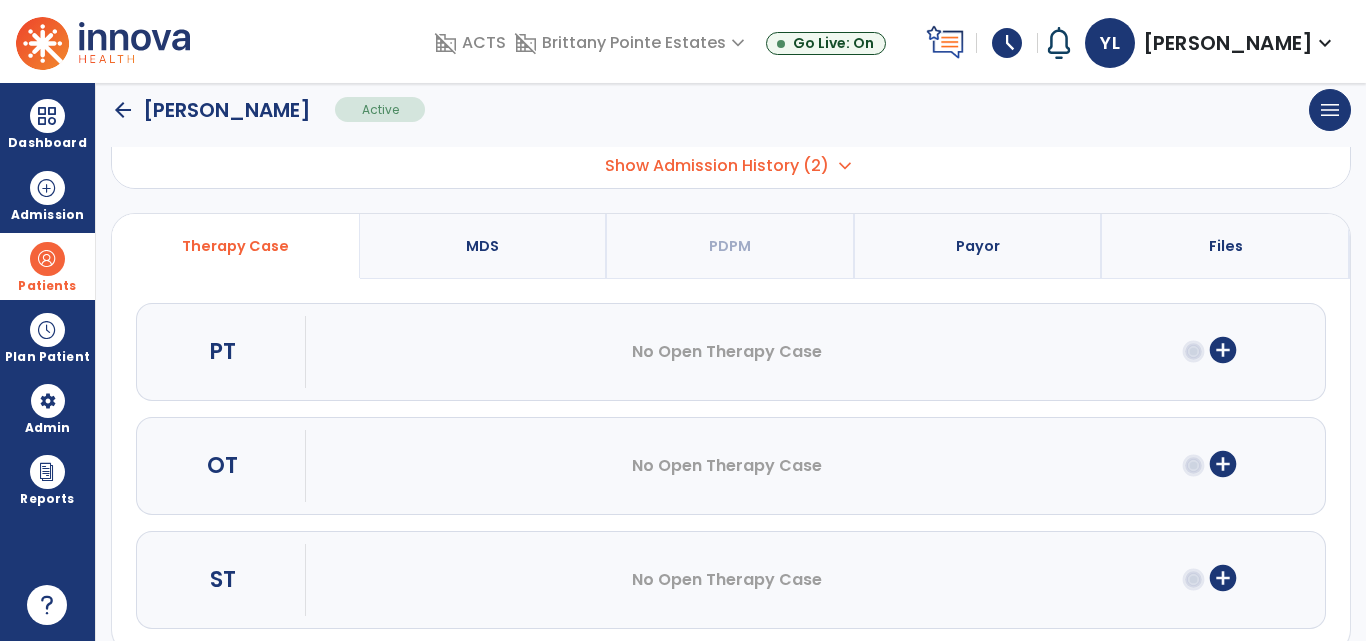click on "add_circle" at bounding box center [1223, 464] 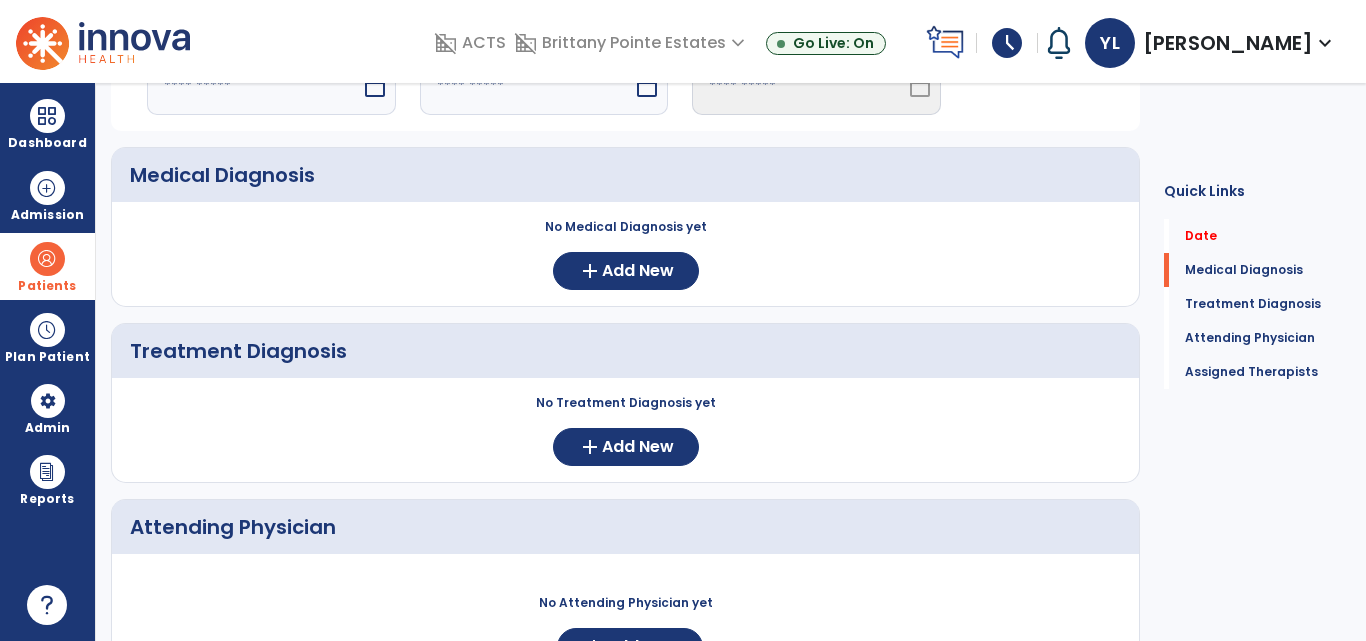 scroll, scrollTop: 0, scrollLeft: 0, axis: both 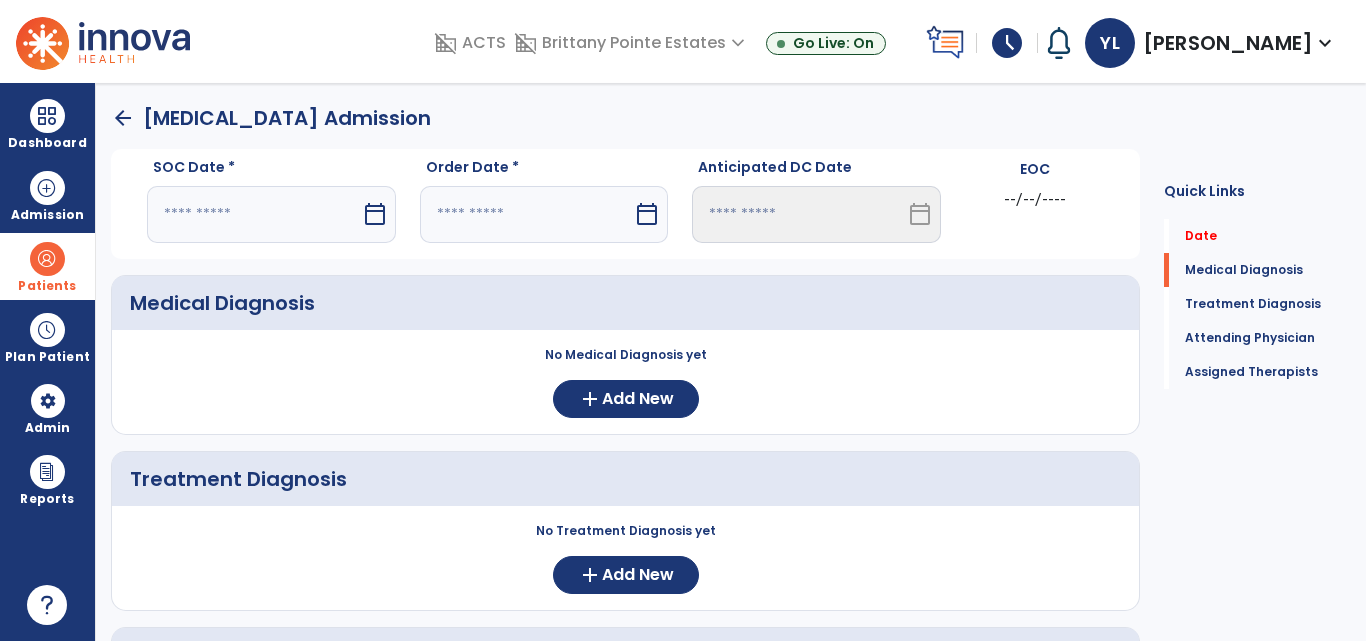 click on "calendar_today" at bounding box center [375, 214] 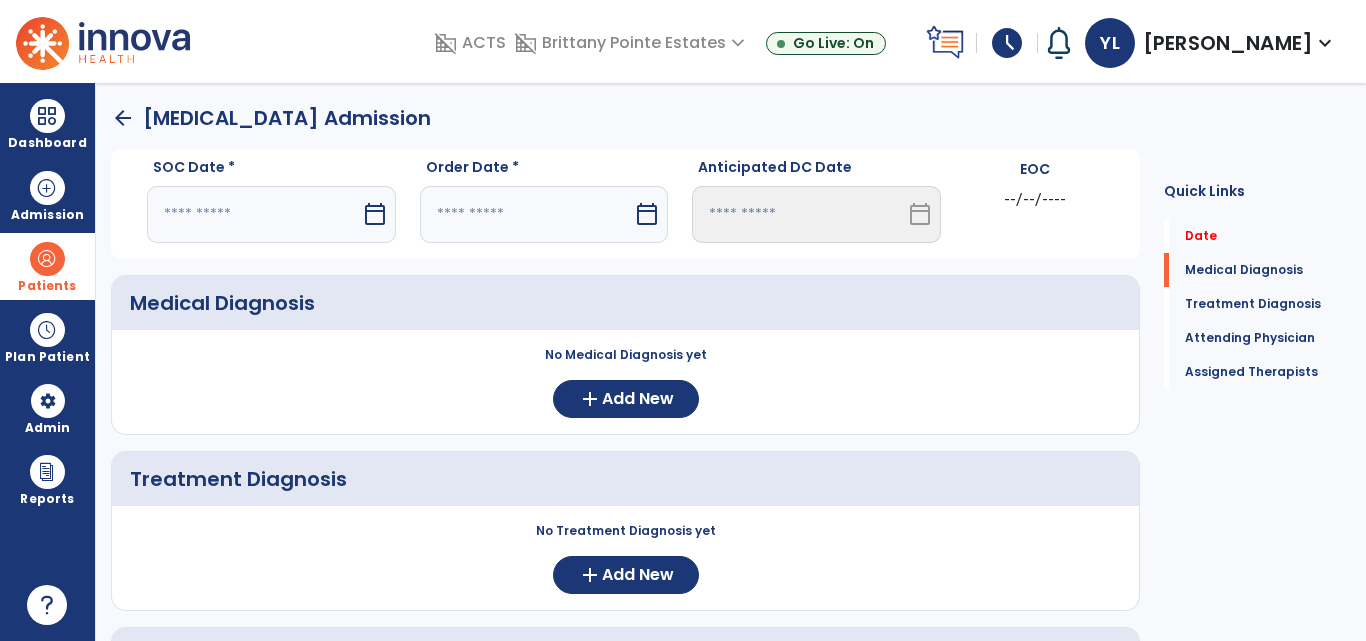 select on "*" 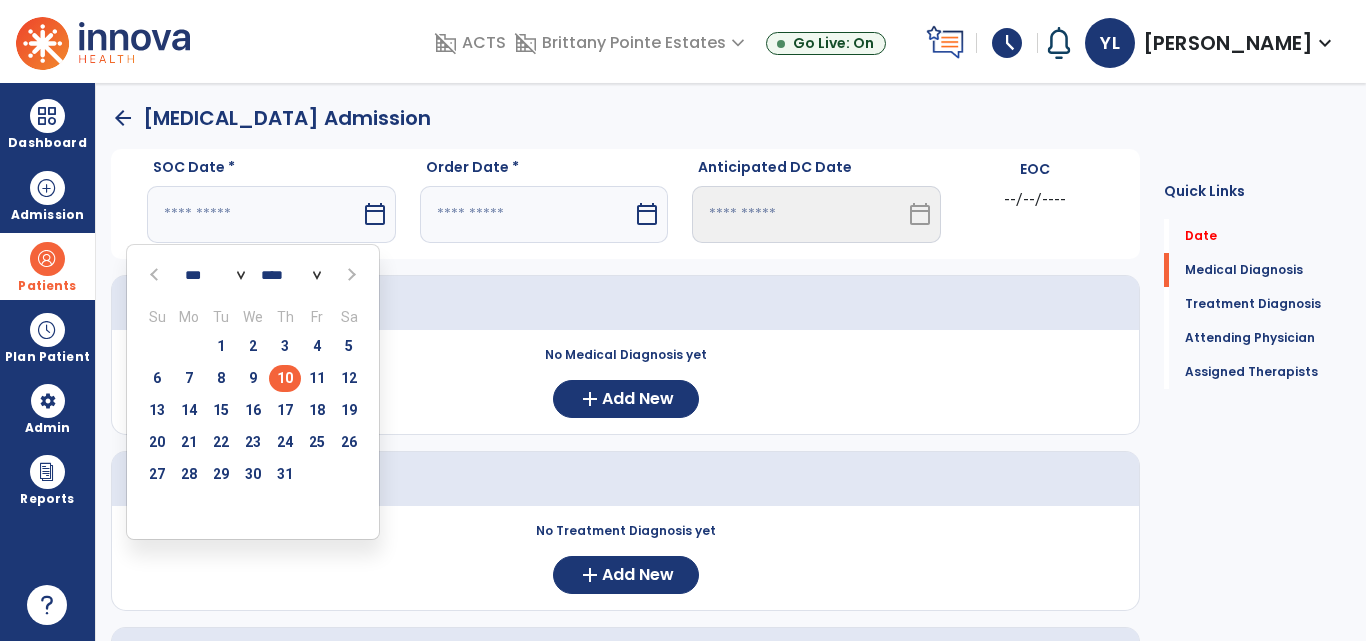 click on "10" at bounding box center (285, 378) 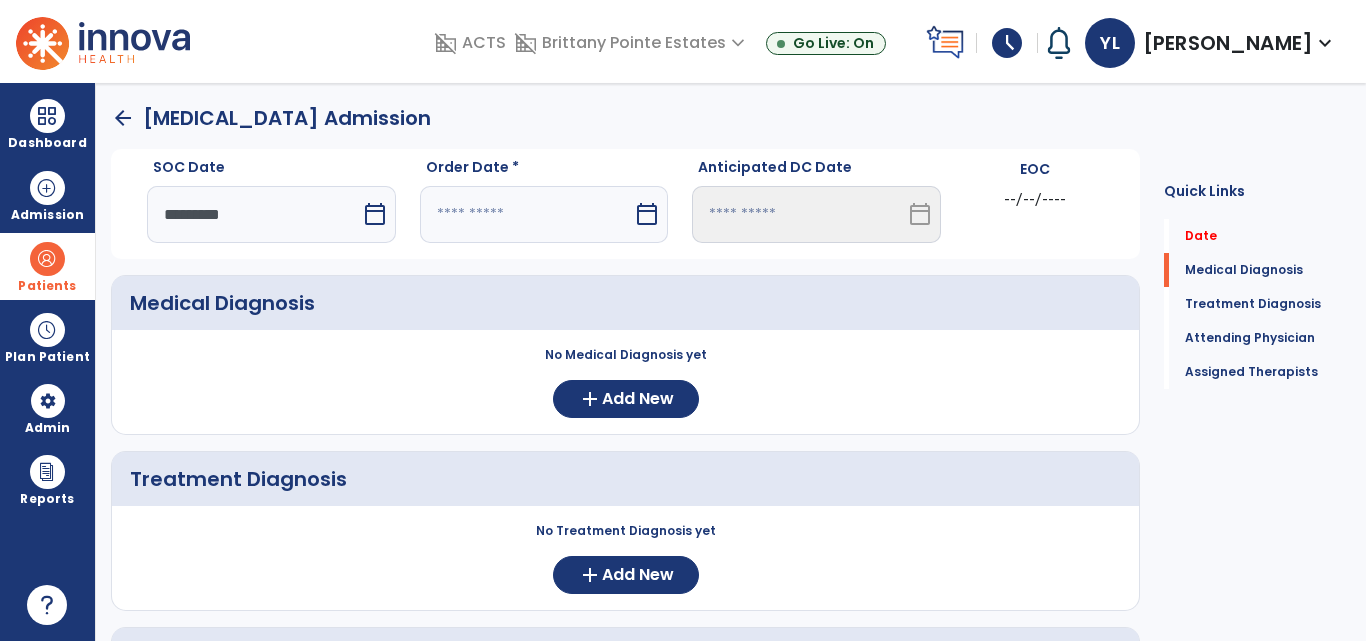 click on "calendar_today" at bounding box center (647, 214) 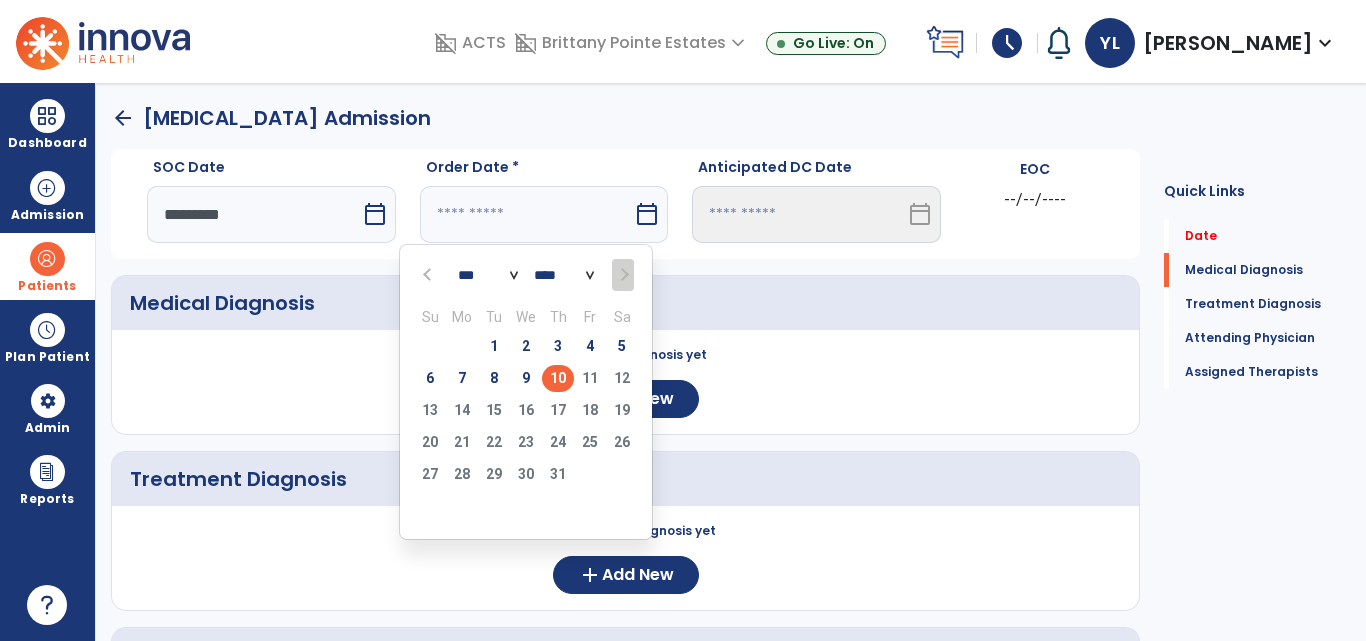 click on "10" at bounding box center [558, 378] 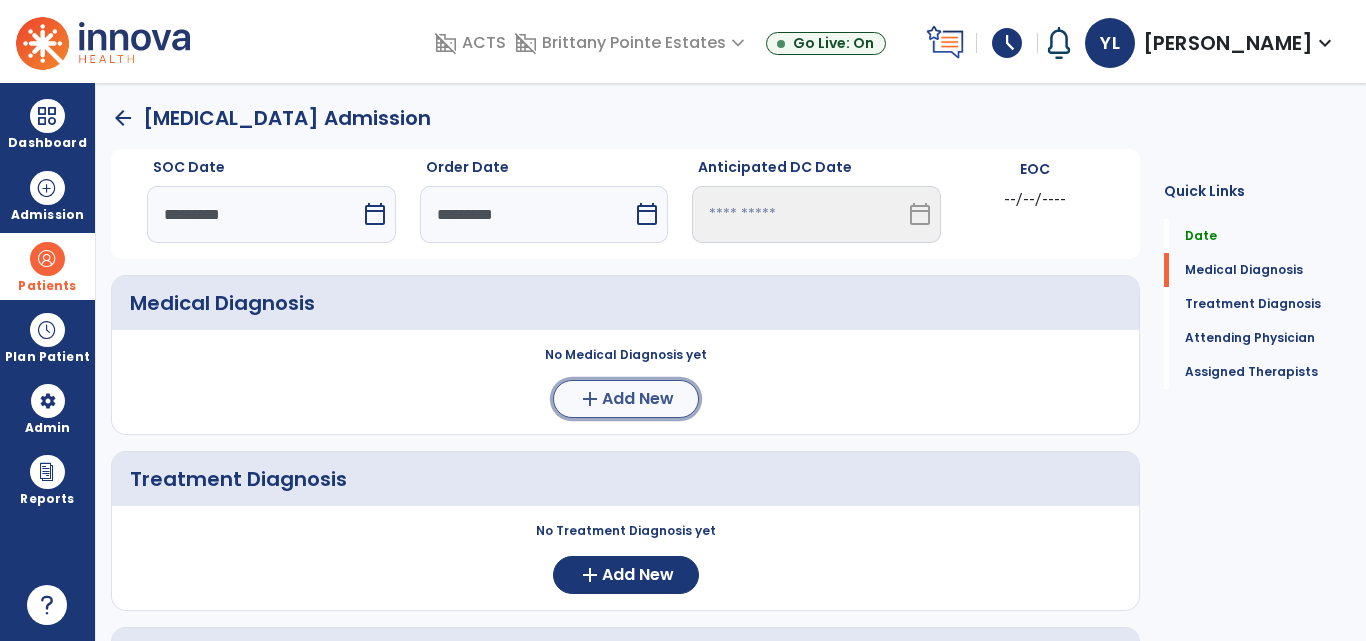 click on "add  Add New" 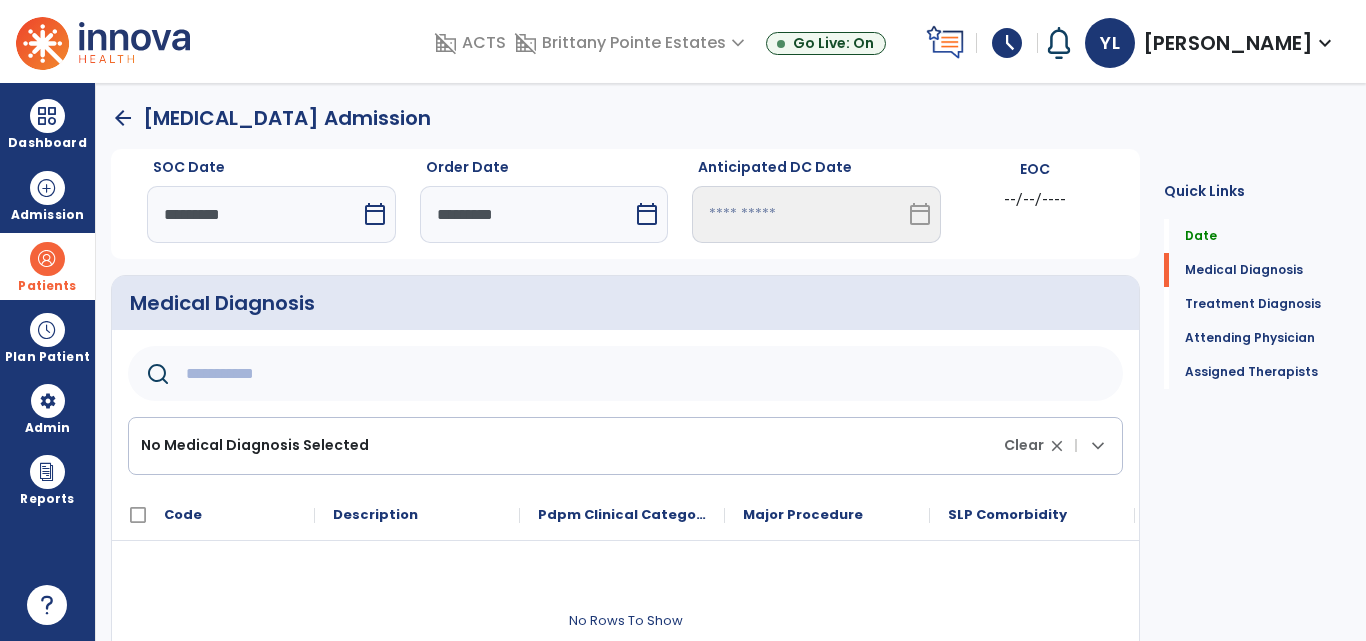 click 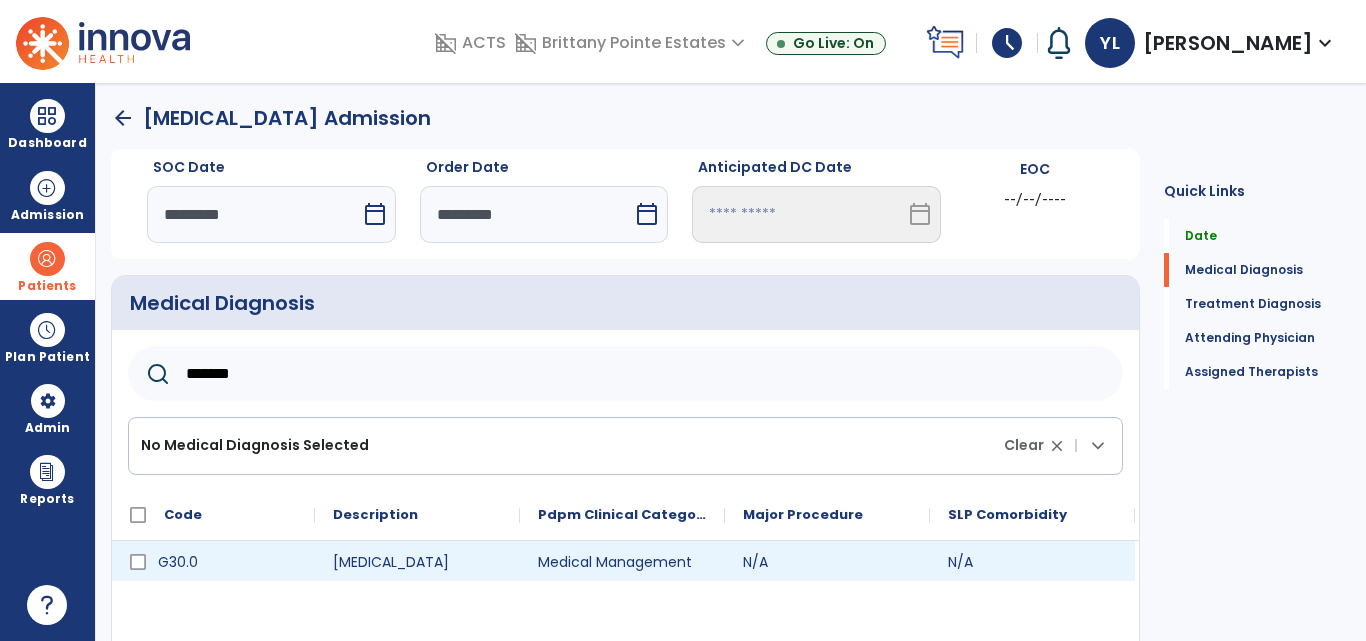 type on "*****" 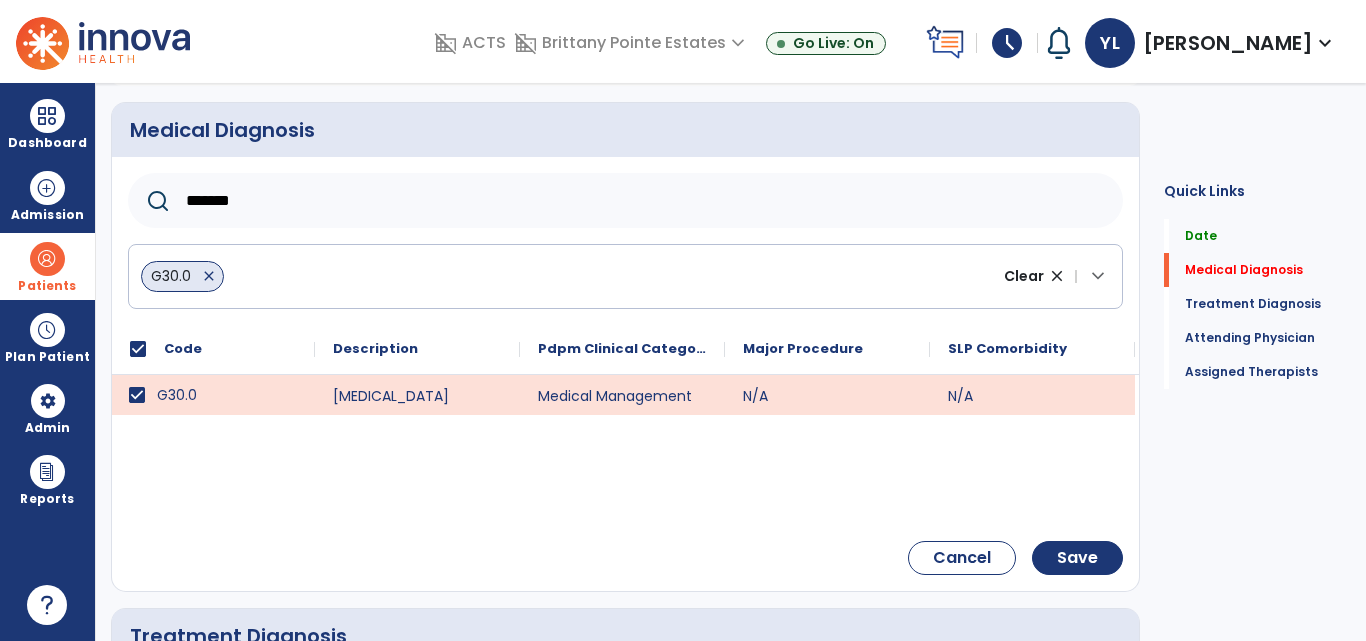scroll, scrollTop: 174, scrollLeft: 0, axis: vertical 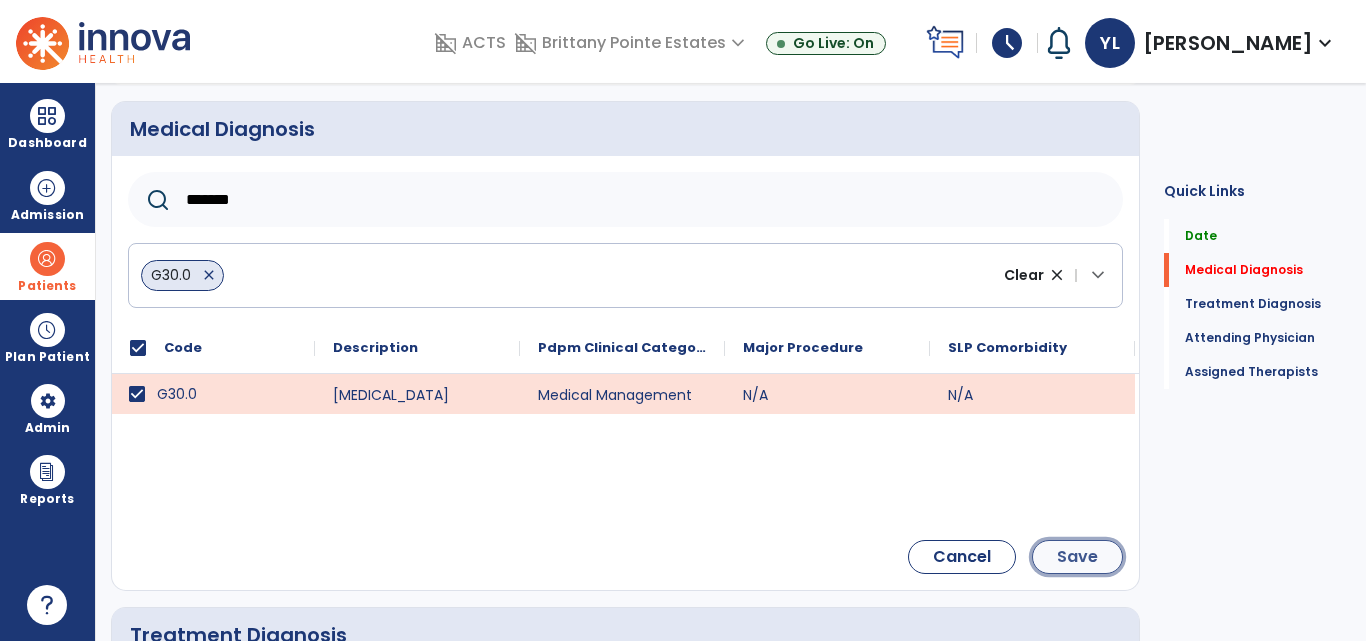 click on "Save" 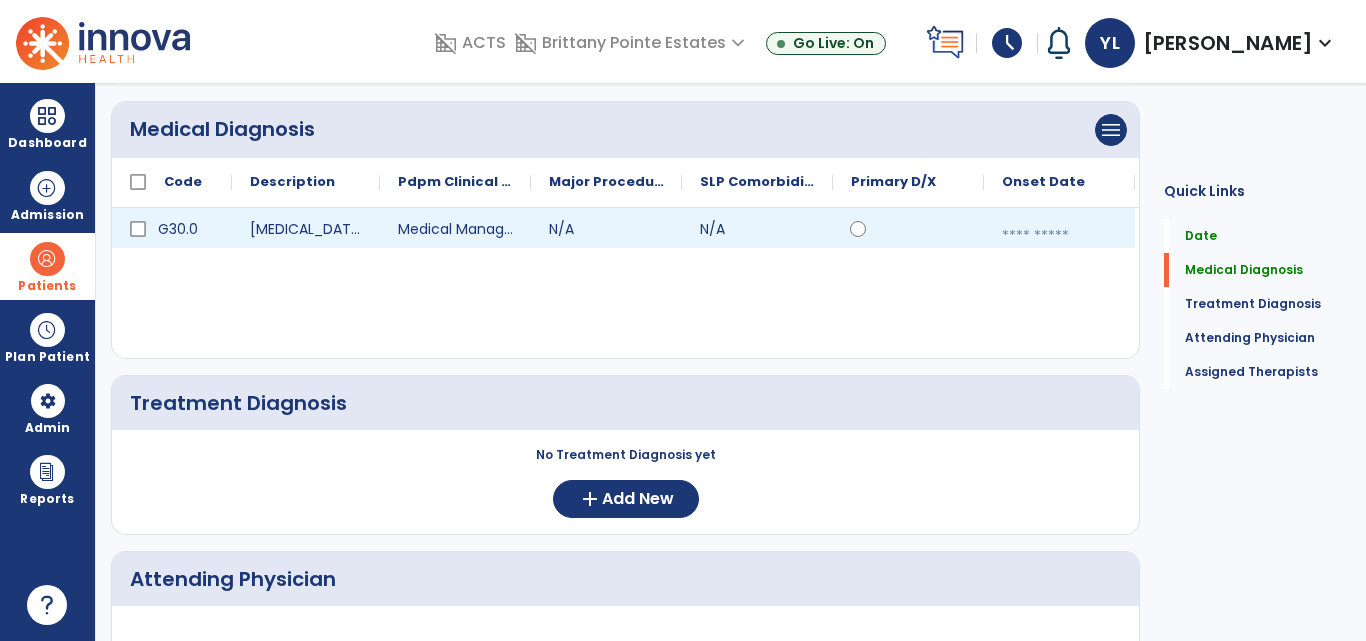 click at bounding box center (1059, 236) 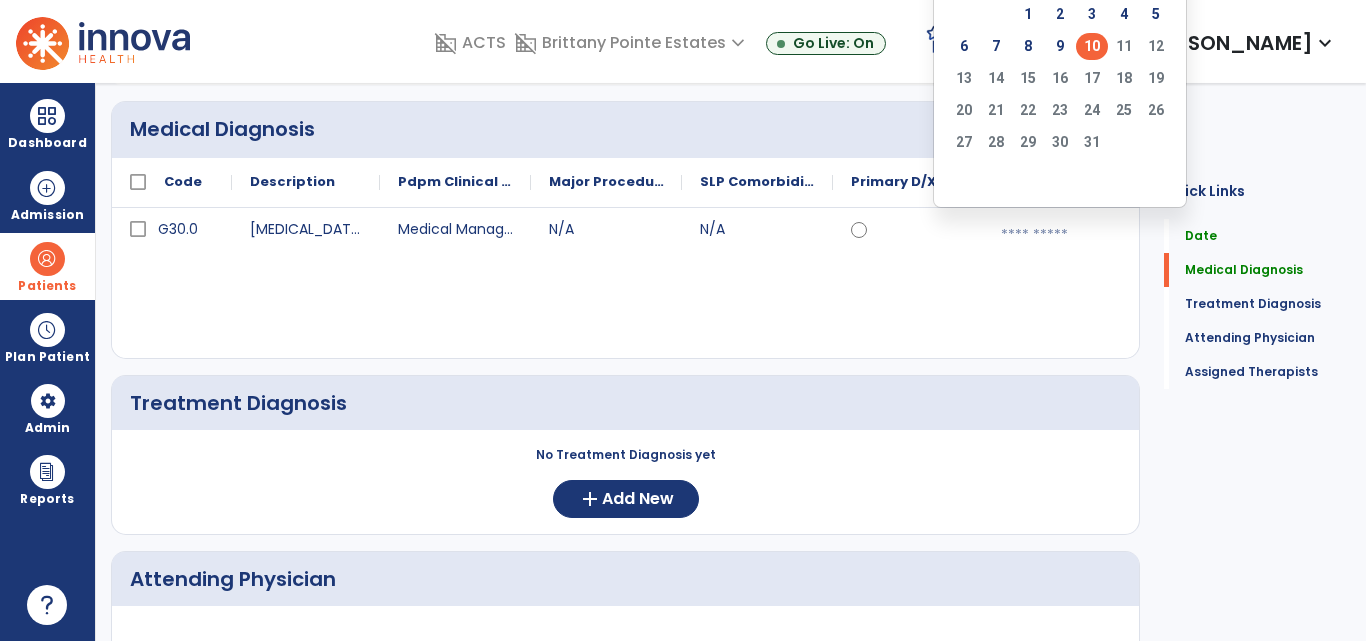 click on "10" 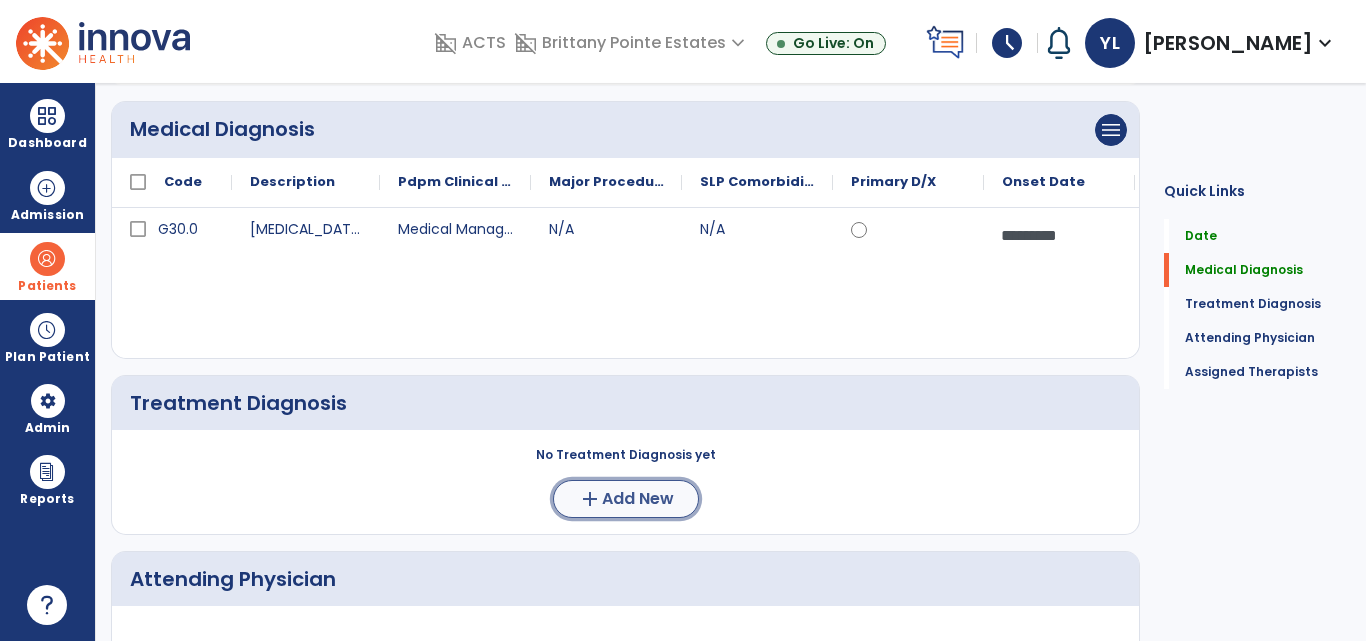 click on "Add New" 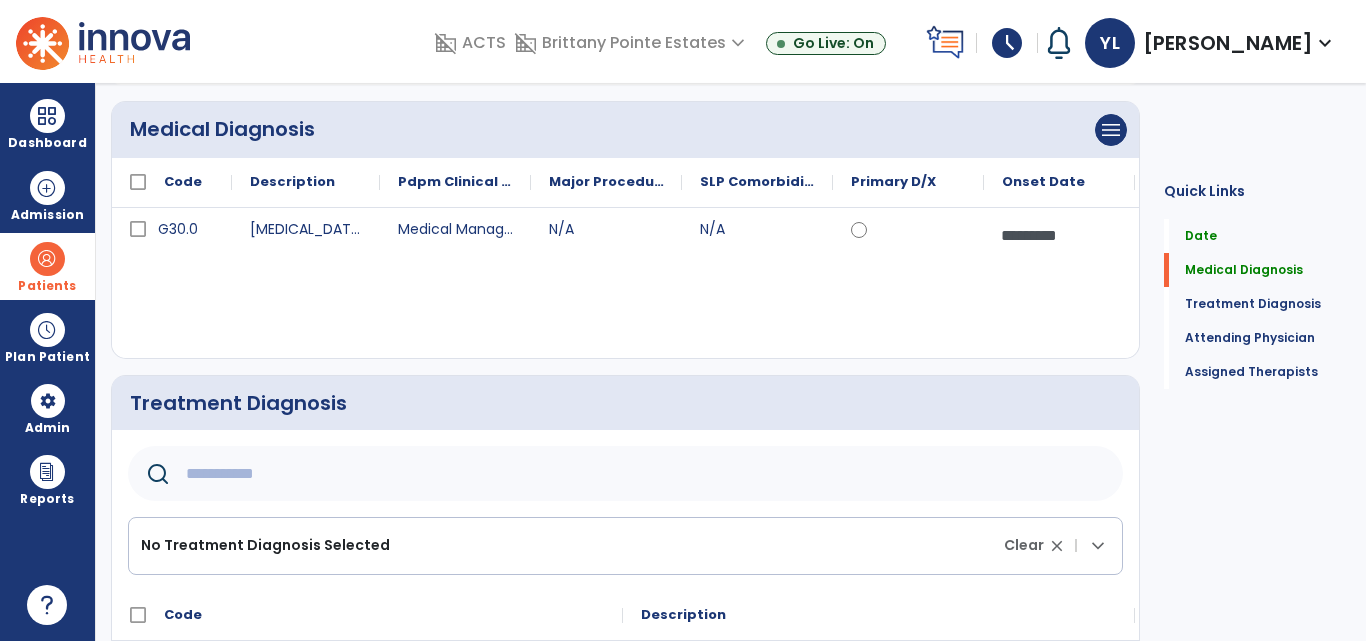 click 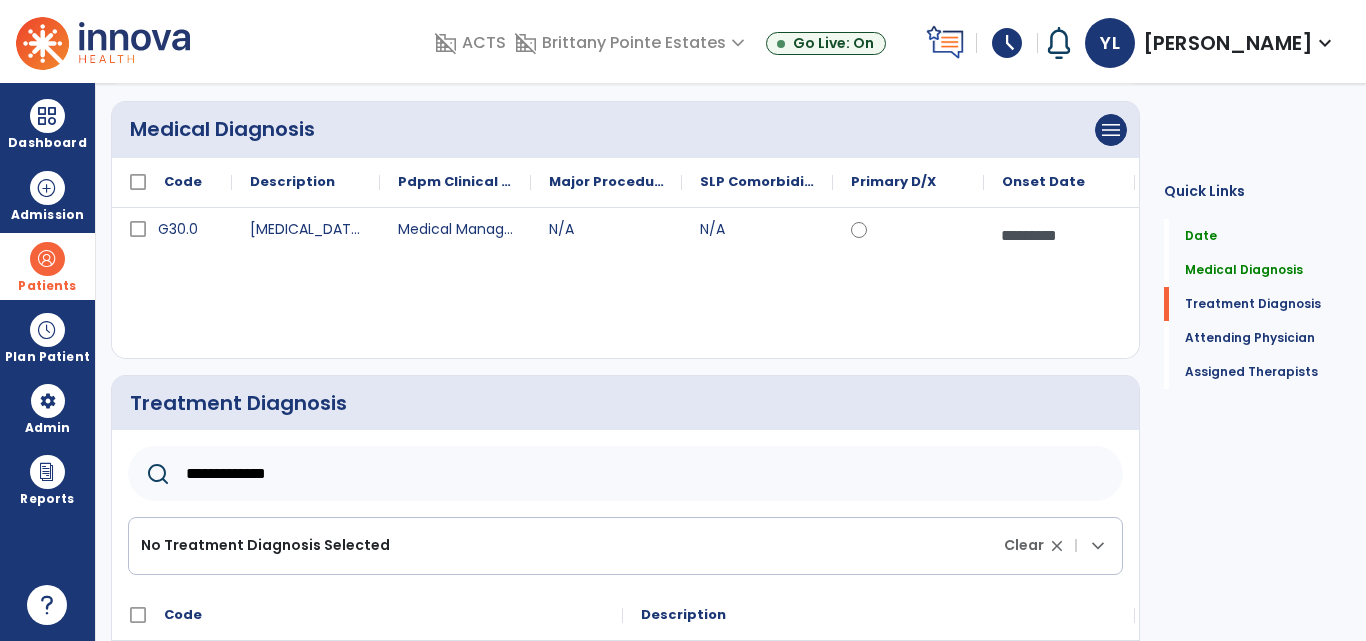 scroll, scrollTop: 347, scrollLeft: 0, axis: vertical 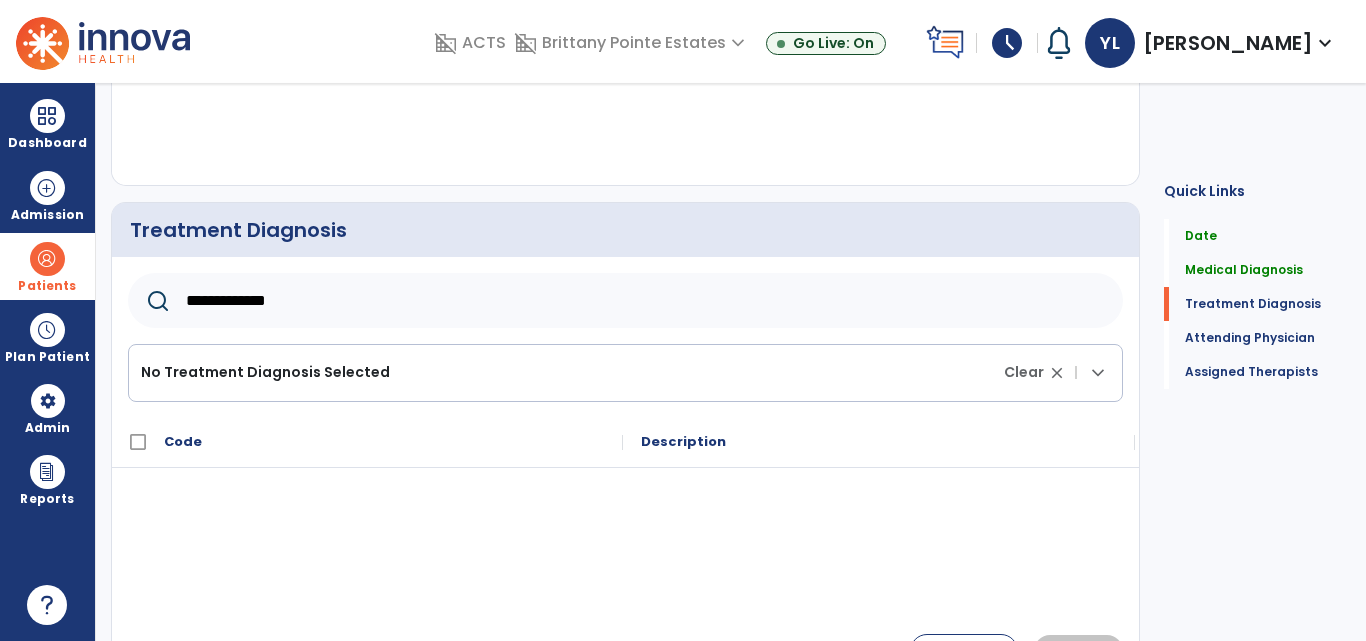 drag, startPoint x: 267, startPoint y: 300, endPoint x: 112, endPoint y: 303, distance: 155.02902 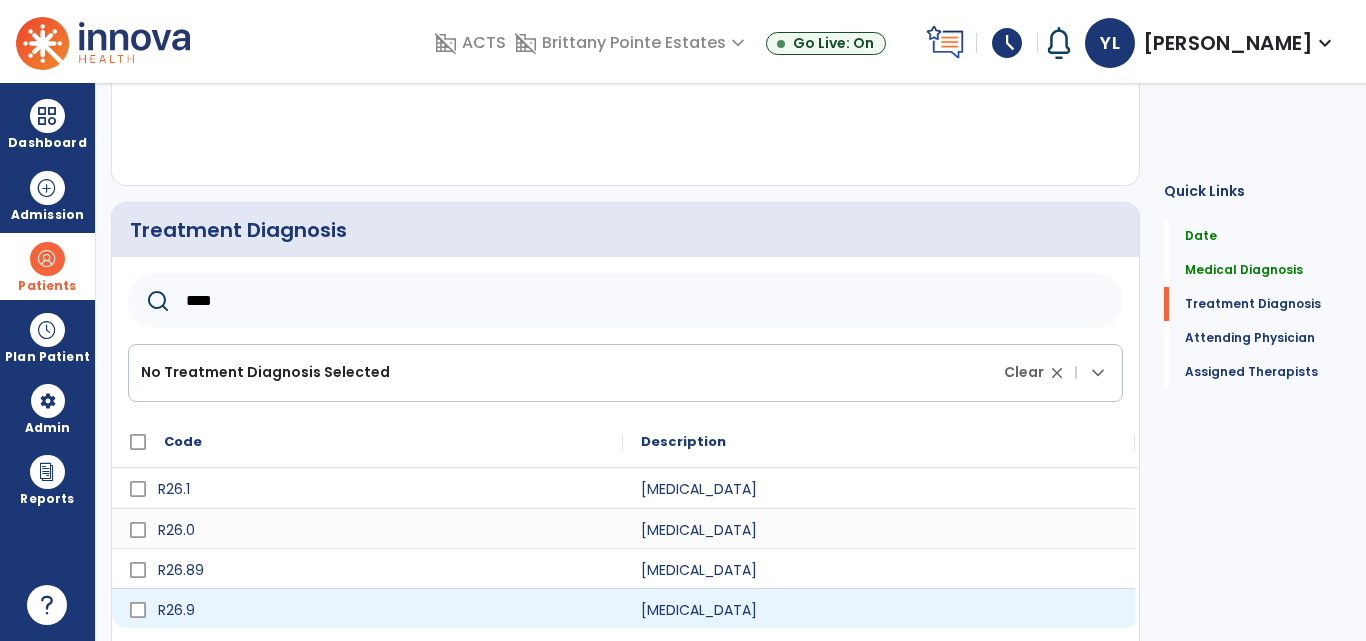 type on "****" 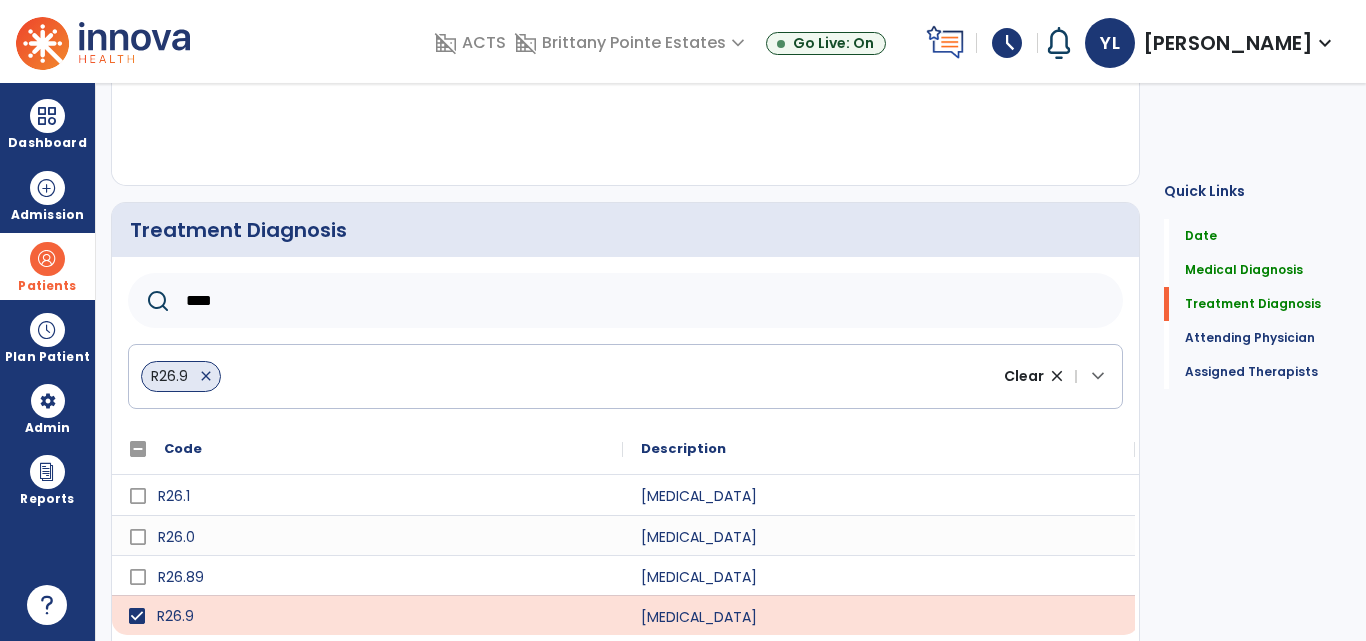 scroll, scrollTop: 752, scrollLeft: 0, axis: vertical 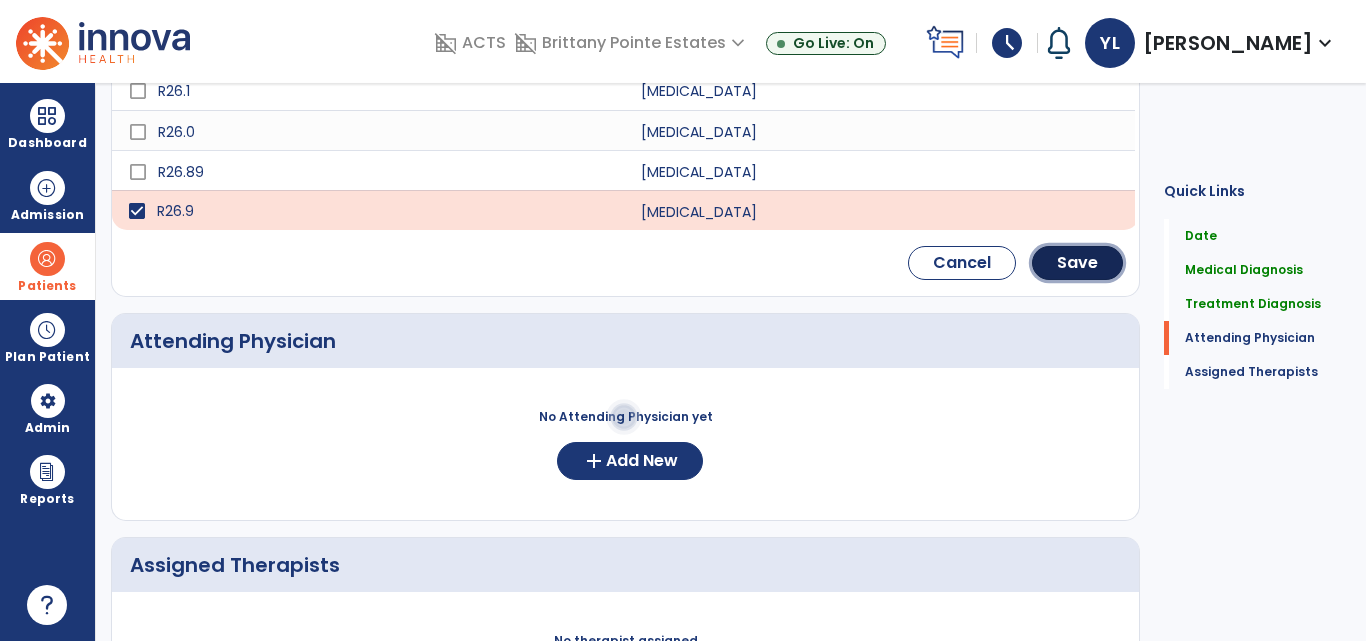 click on "Save" 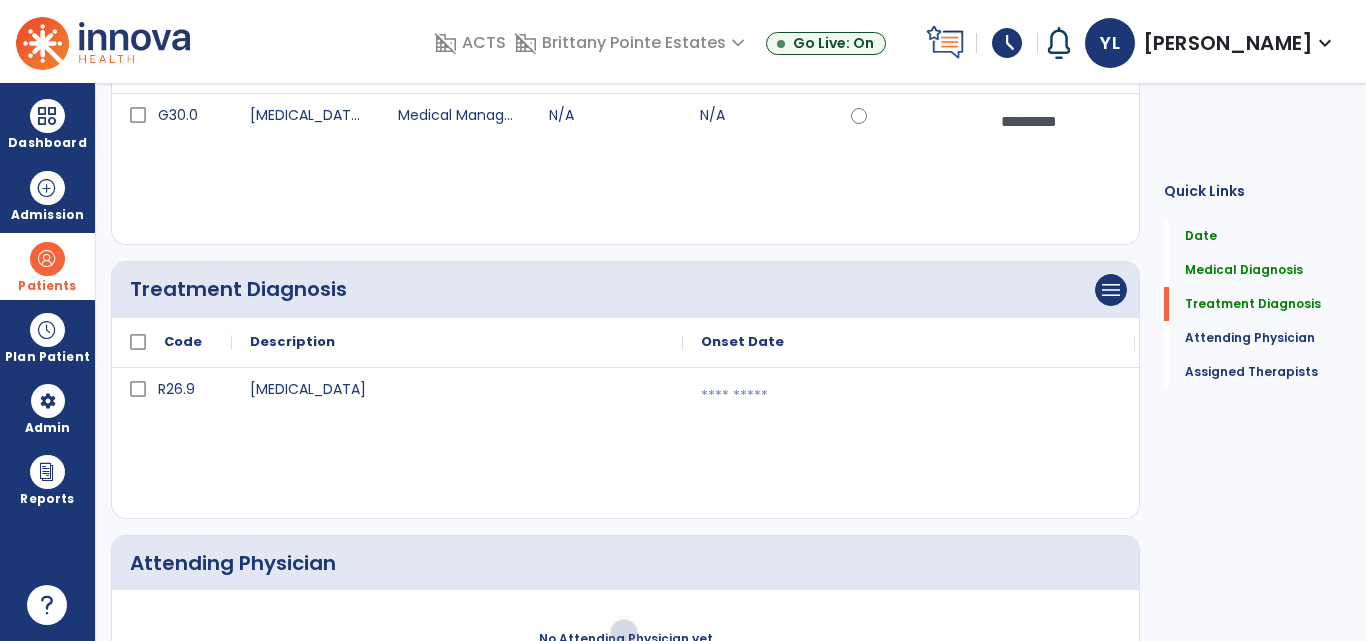 scroll, scrollTop: 283, scrollLeft: 0, axis: vertical 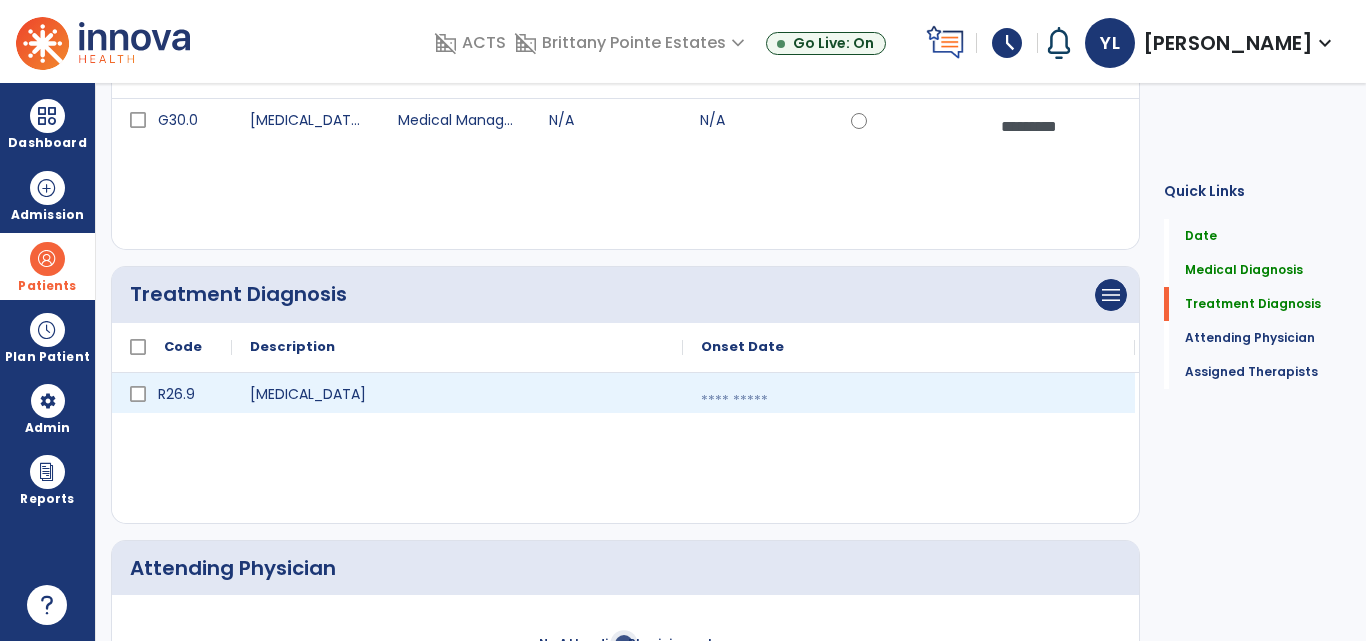 click at bounding box center [909, 401] 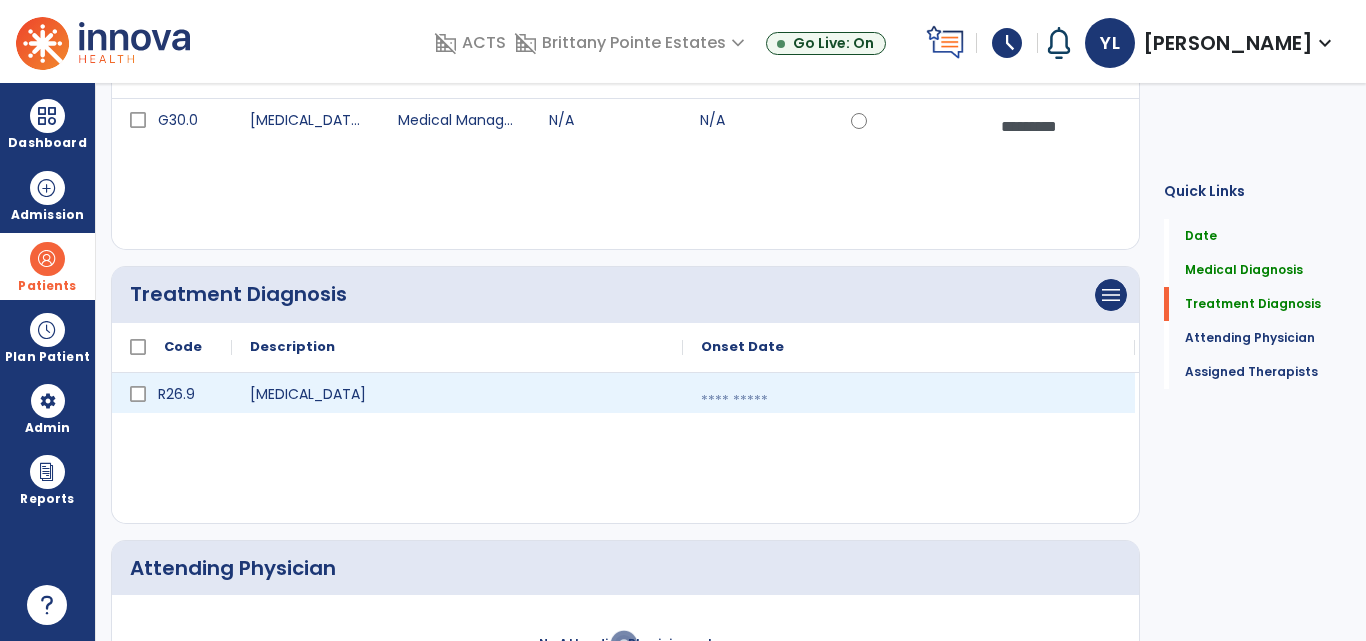 select on "*" 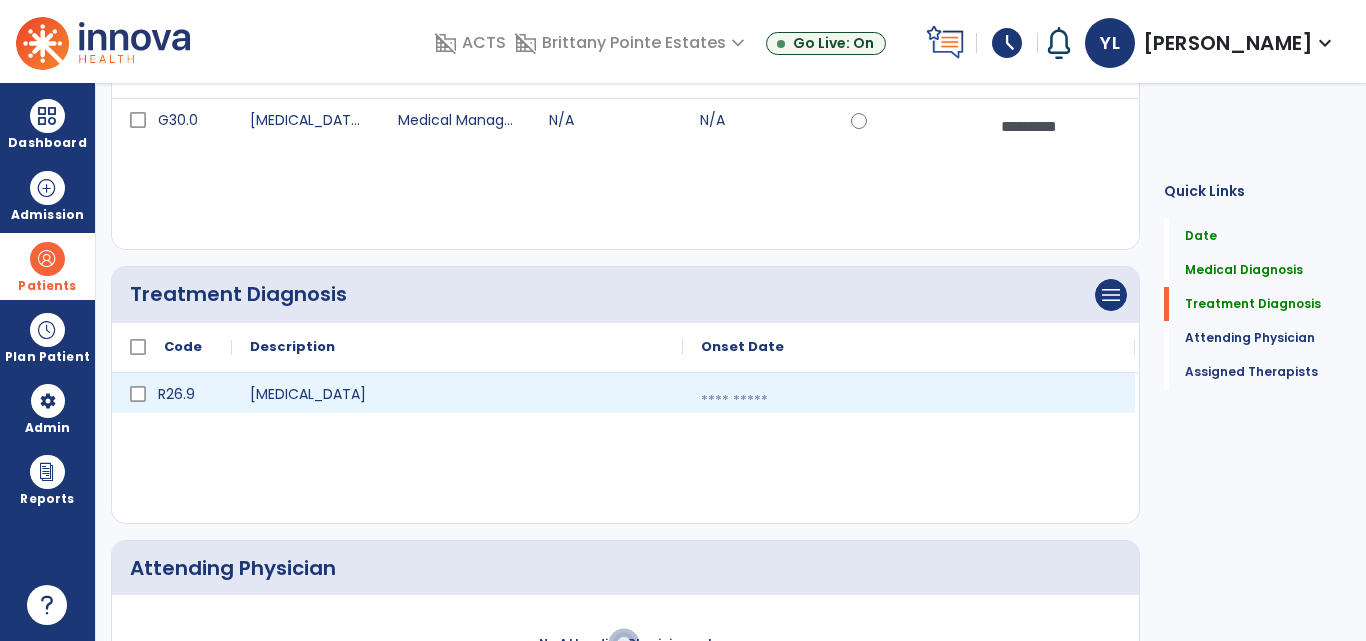 select on "****" 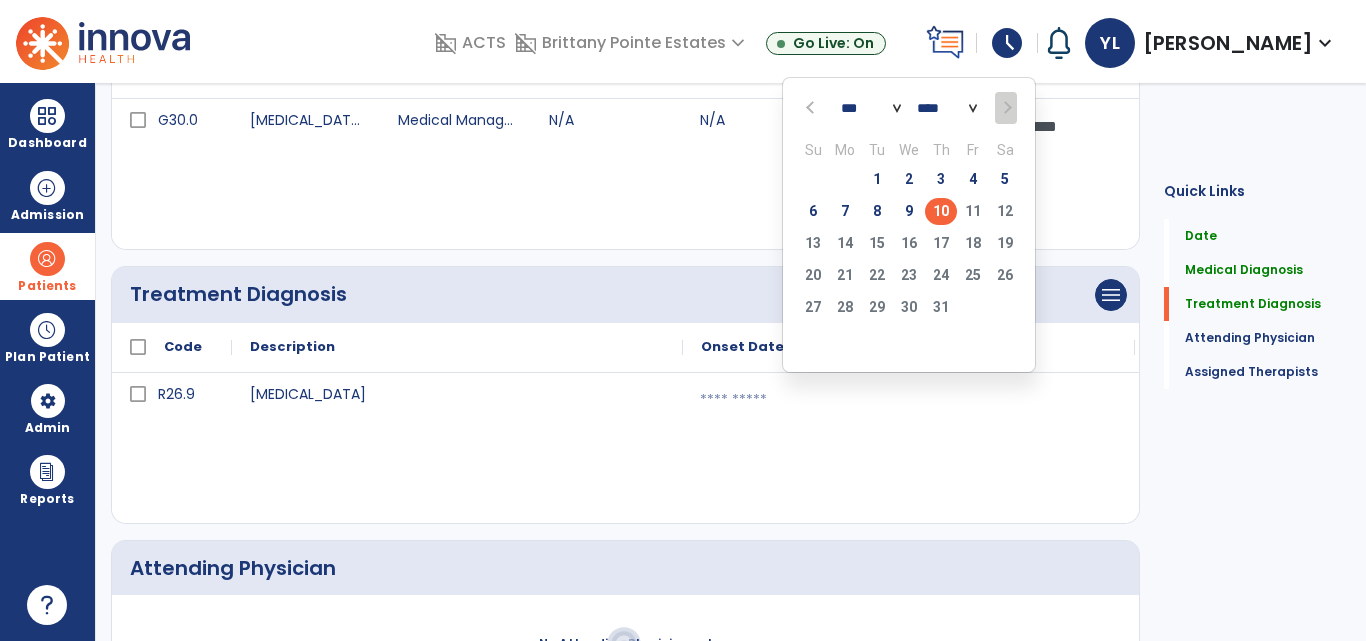 click on "10" 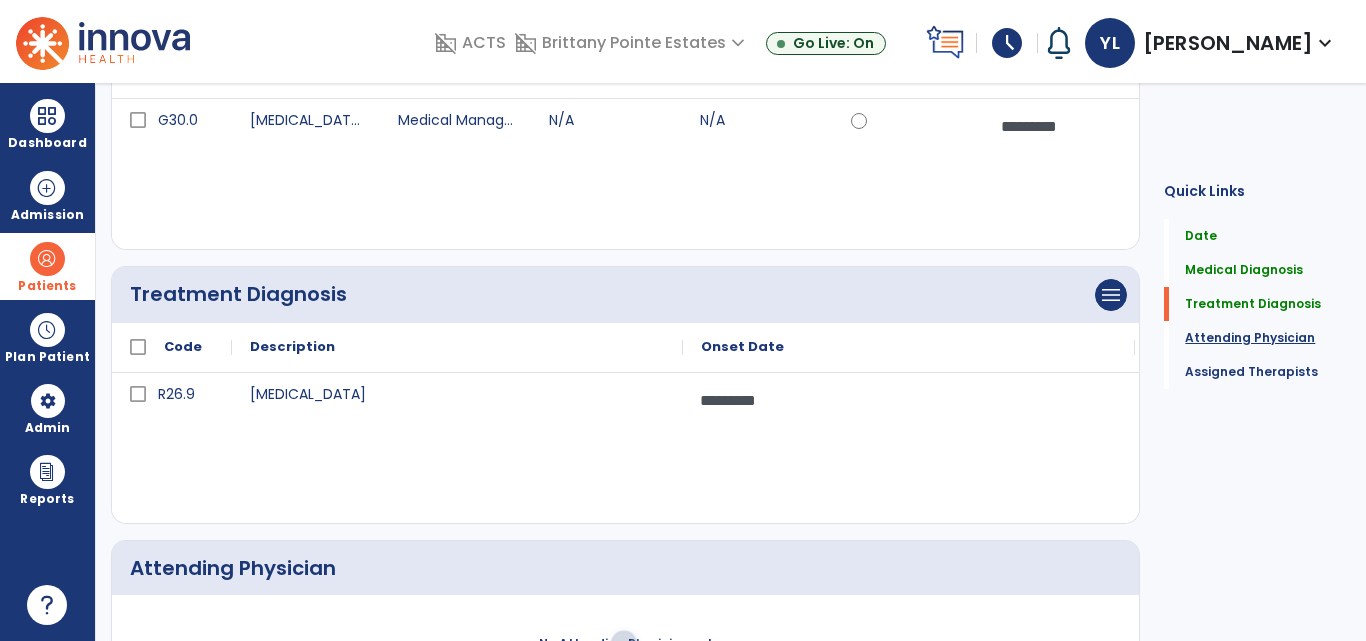 click on "Attending Physician" 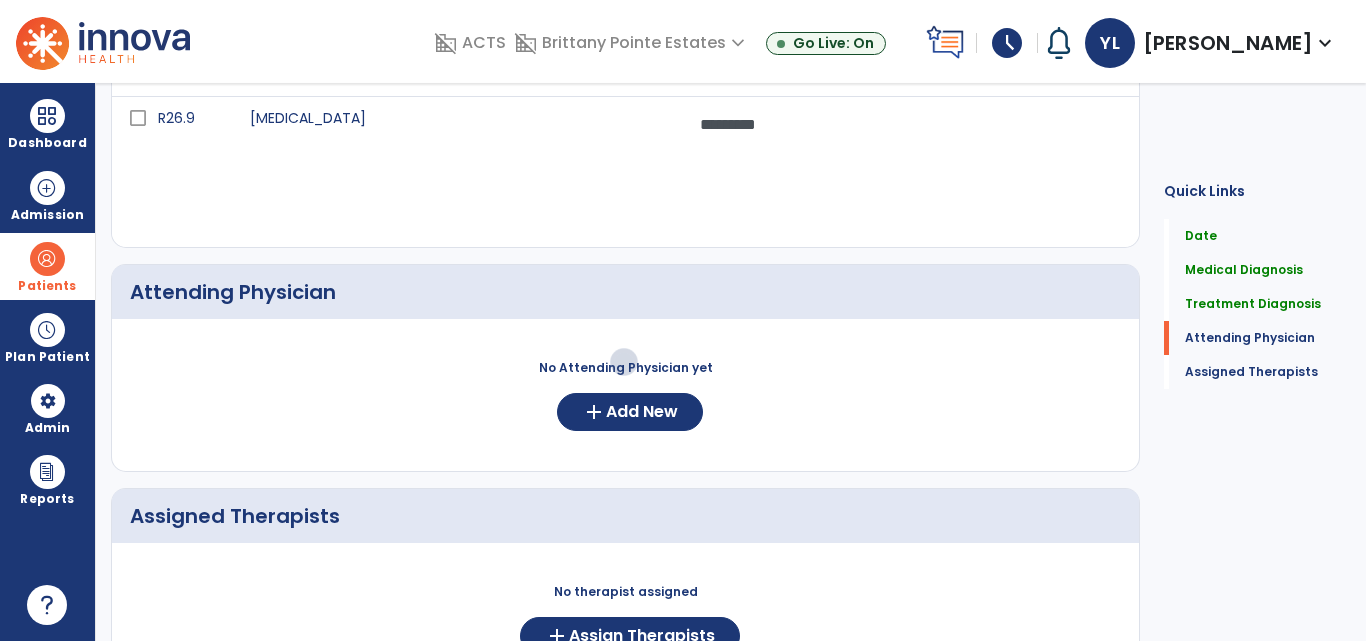 scroll, scrollTop: 565, scrollLeft: 0, axis: vertical 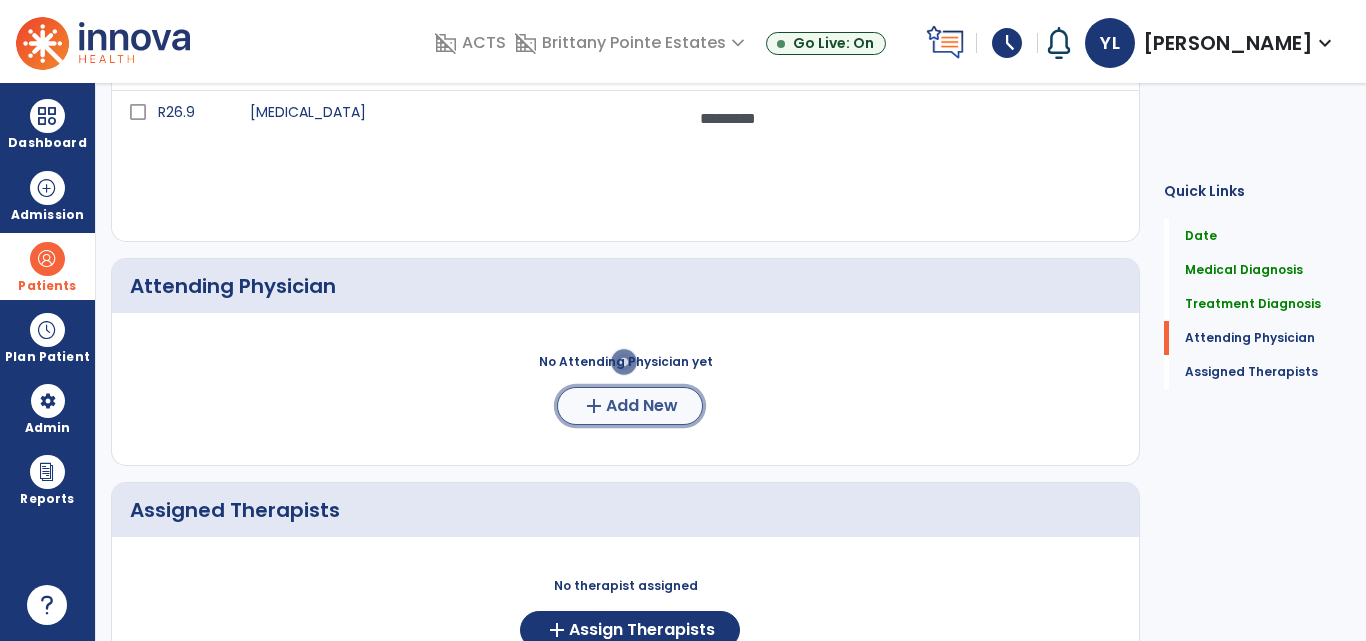 click on "Add New" 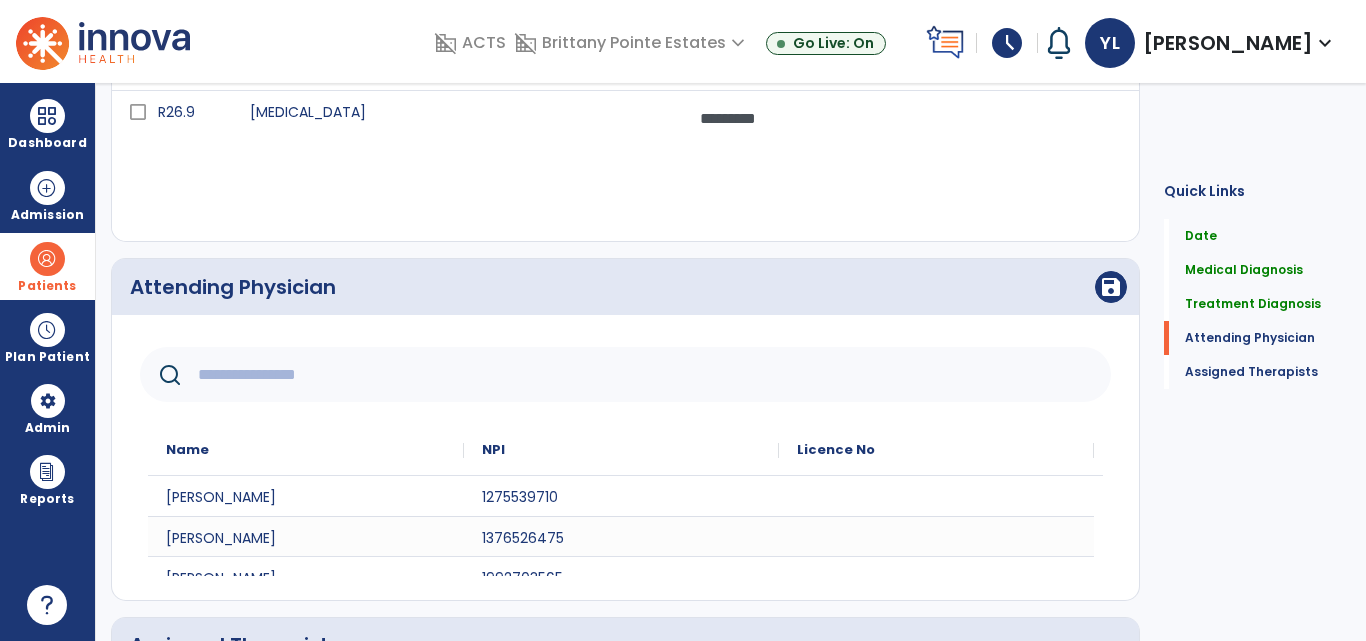 click 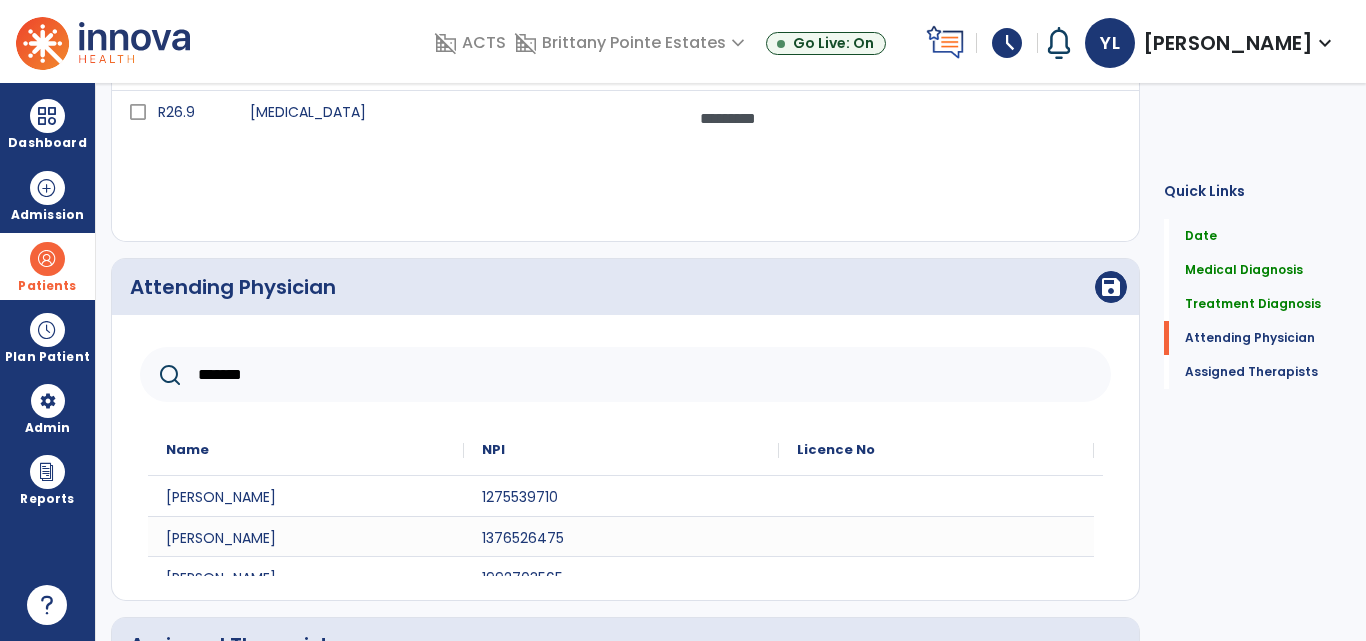 type on "*******" 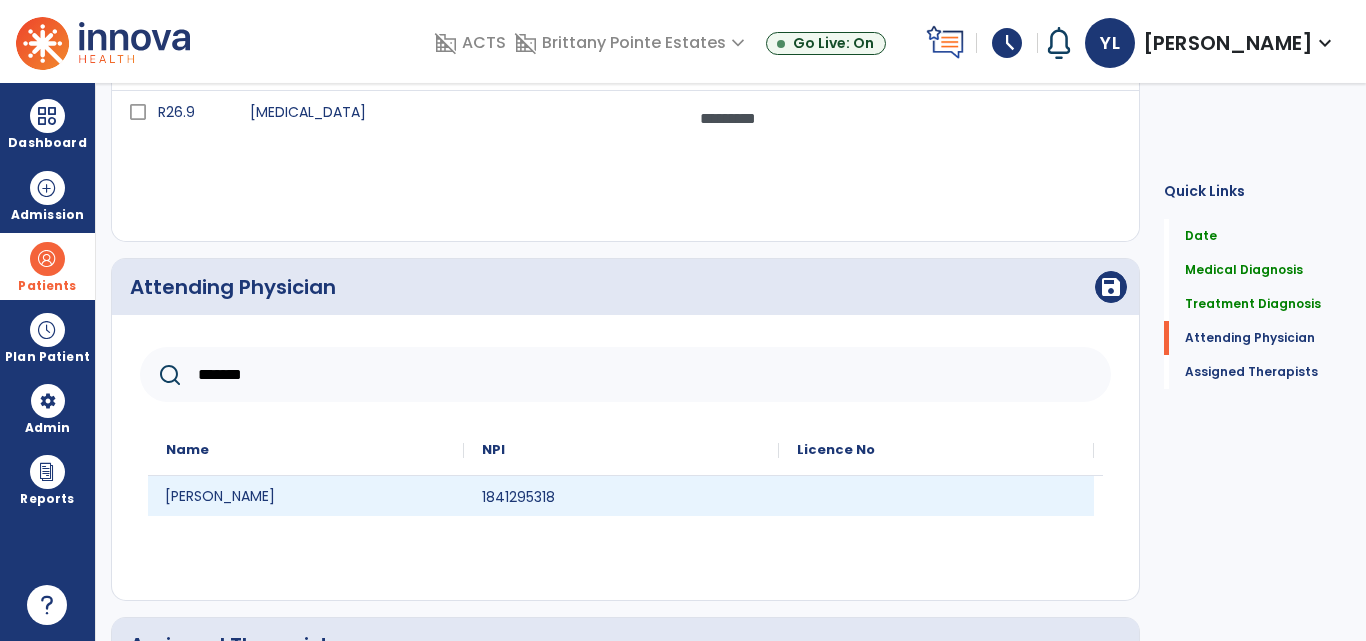 click on "[PERSON_NAME]" 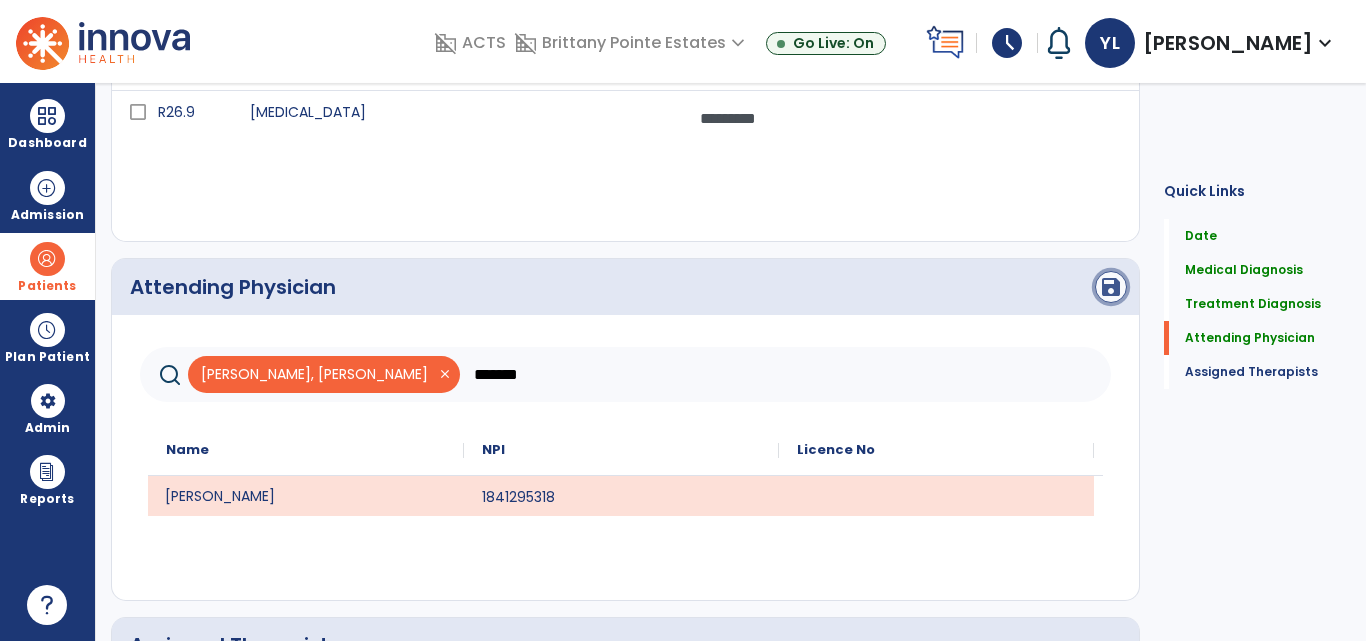 click on "save" 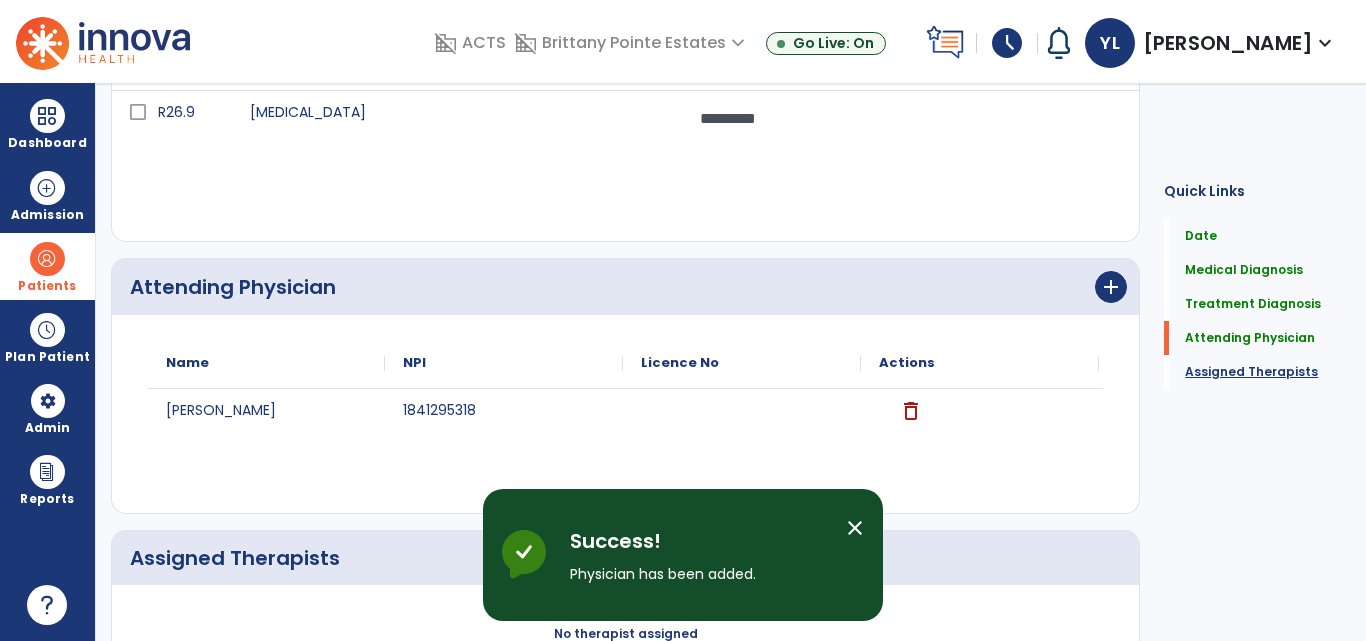 click on "Assigned Therapists" 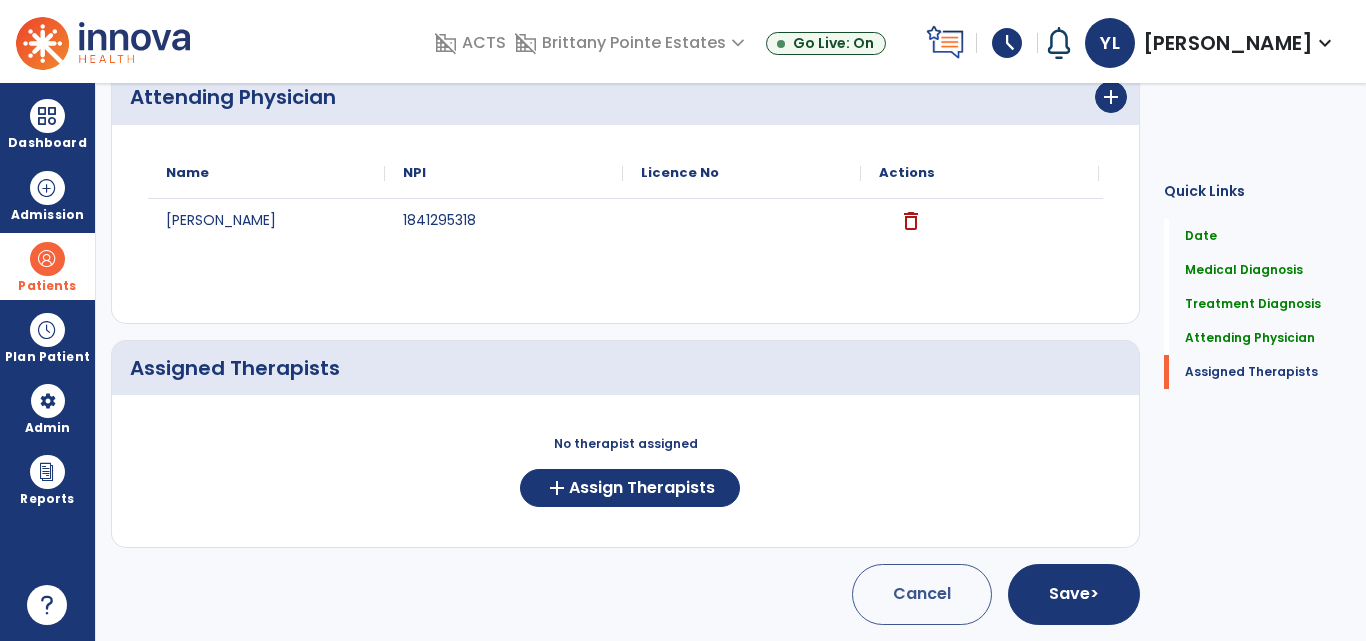 scroll, scrollTop: 266, scrollLeft: 0, axis: vertical 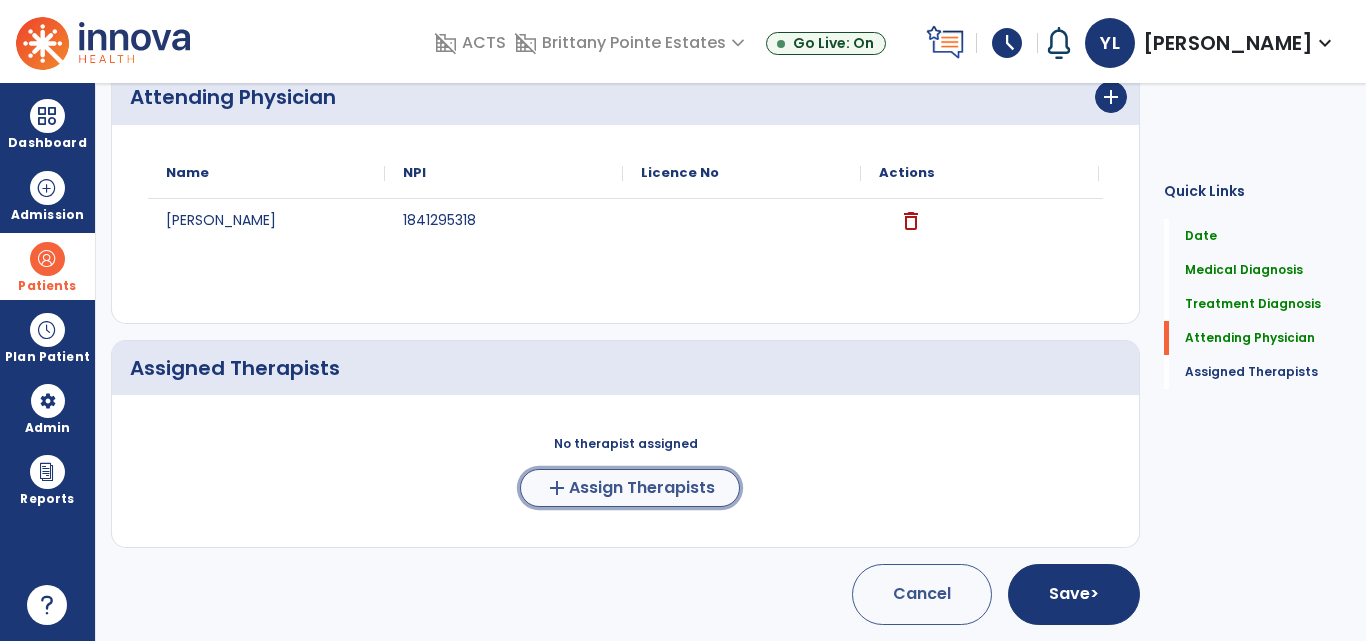 click on "Assign Therapists" 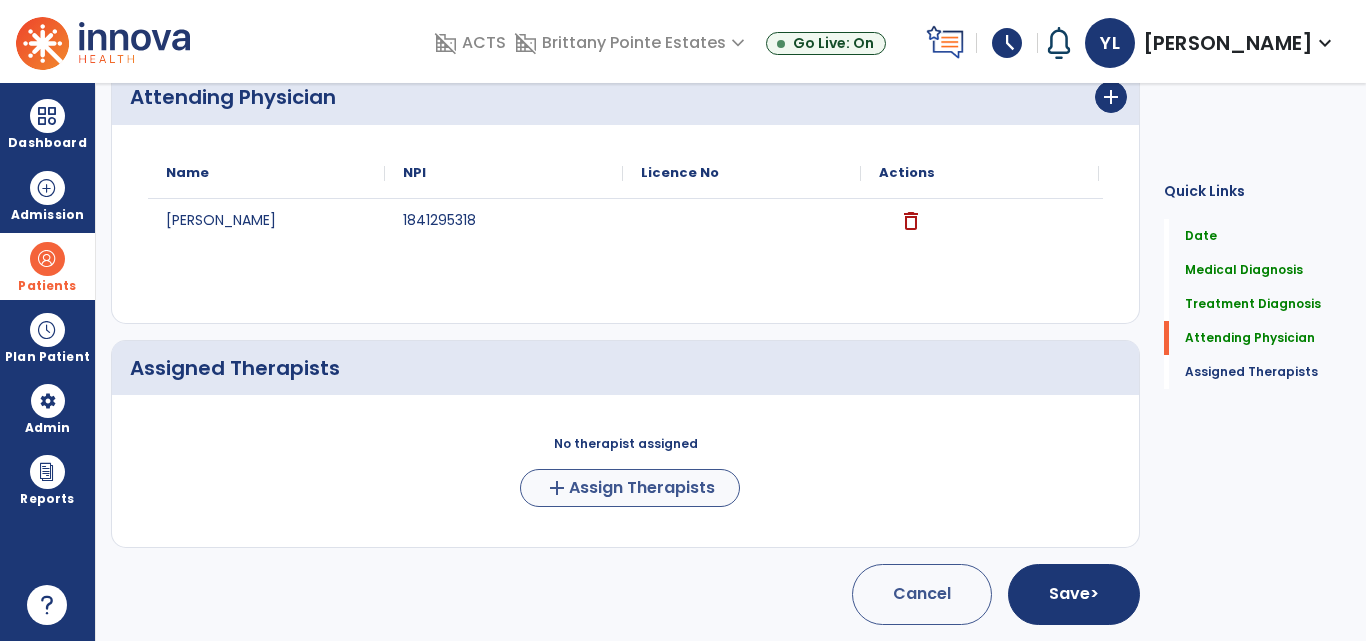 scroll, scrollTop: 751, scrollLeft: 0, axis: vertical 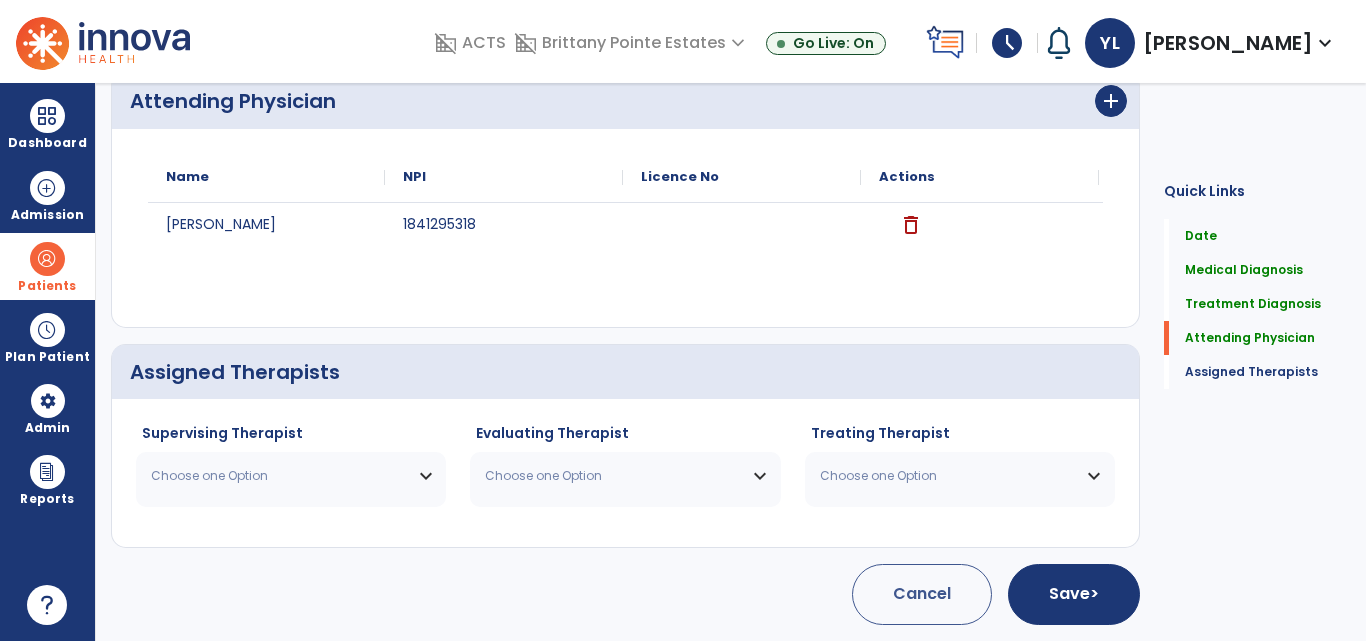 click on "Choose one Option" at bounding box center [278, 476] 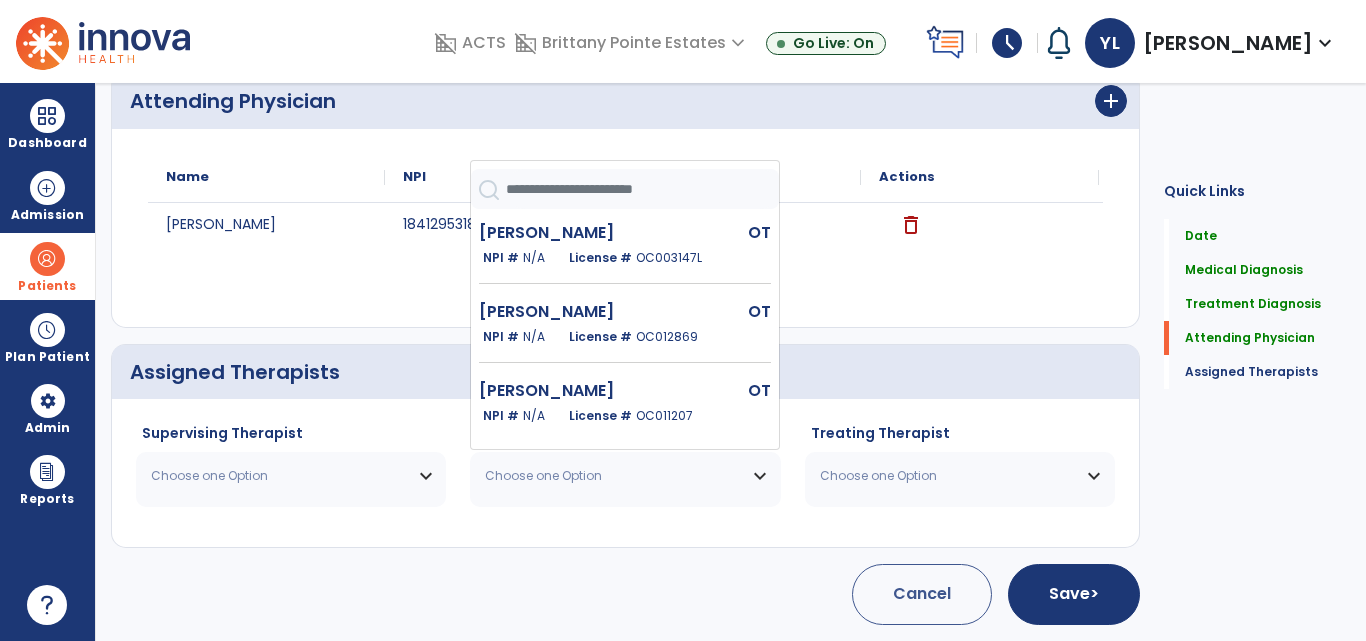 click 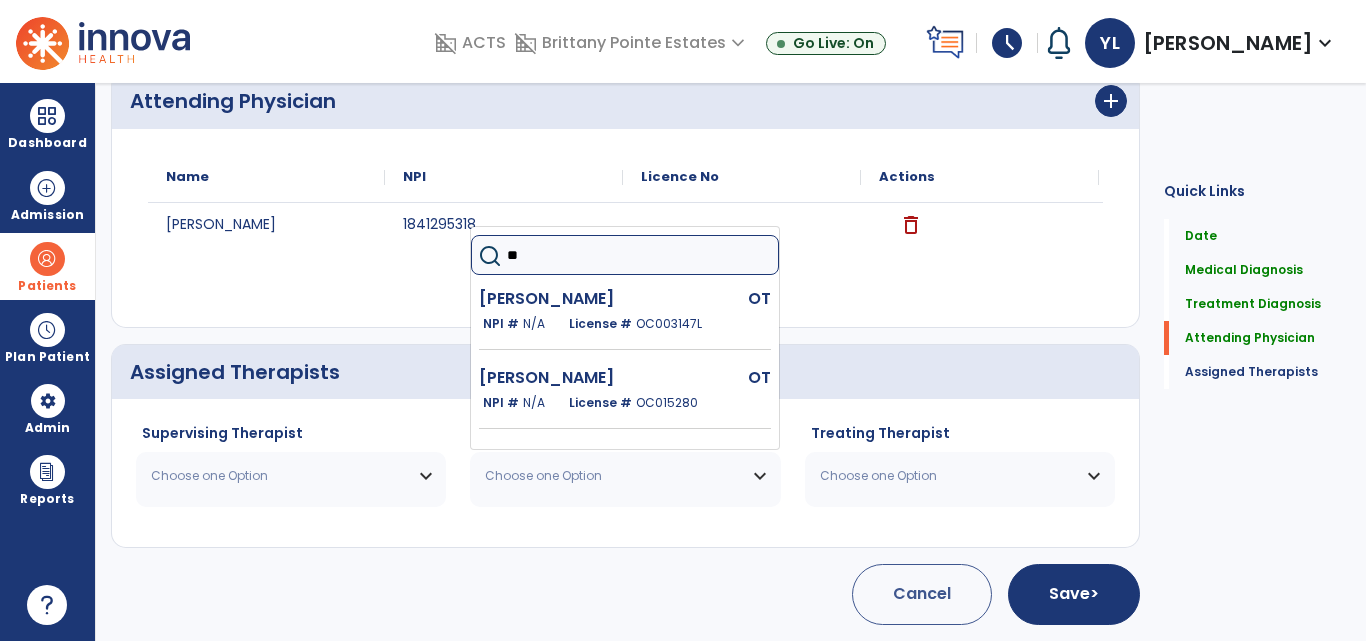 type on "***" 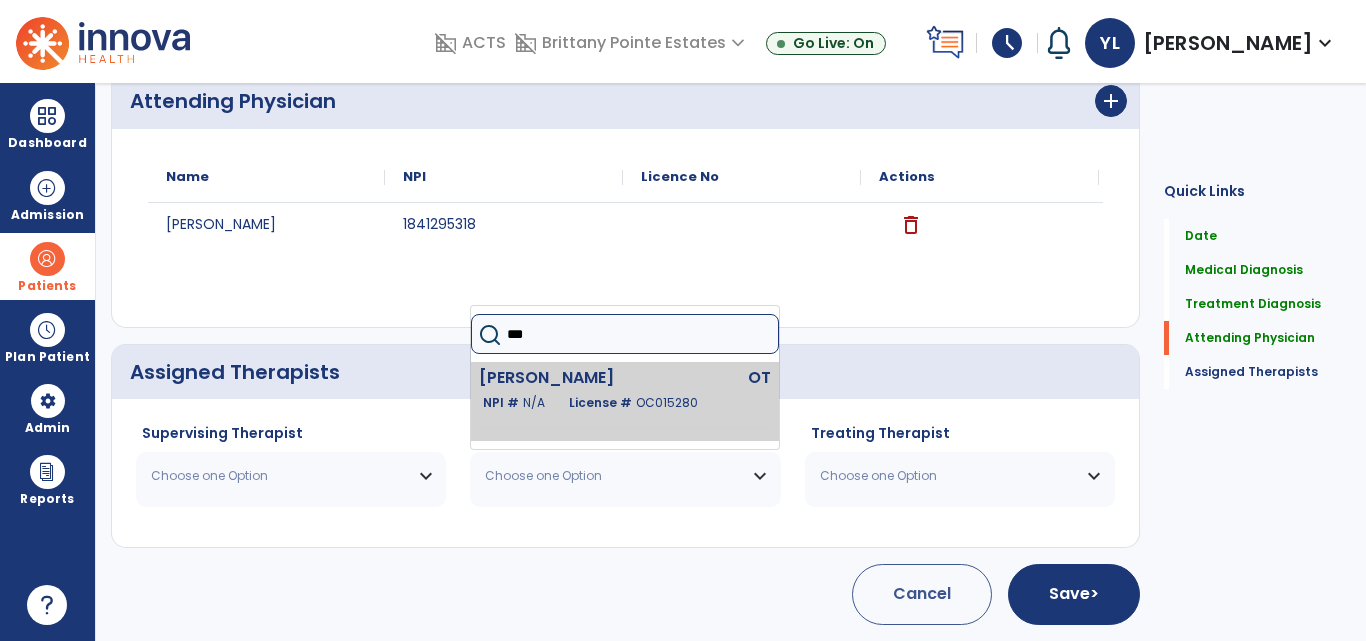 click on "[PERSON_NAME]" 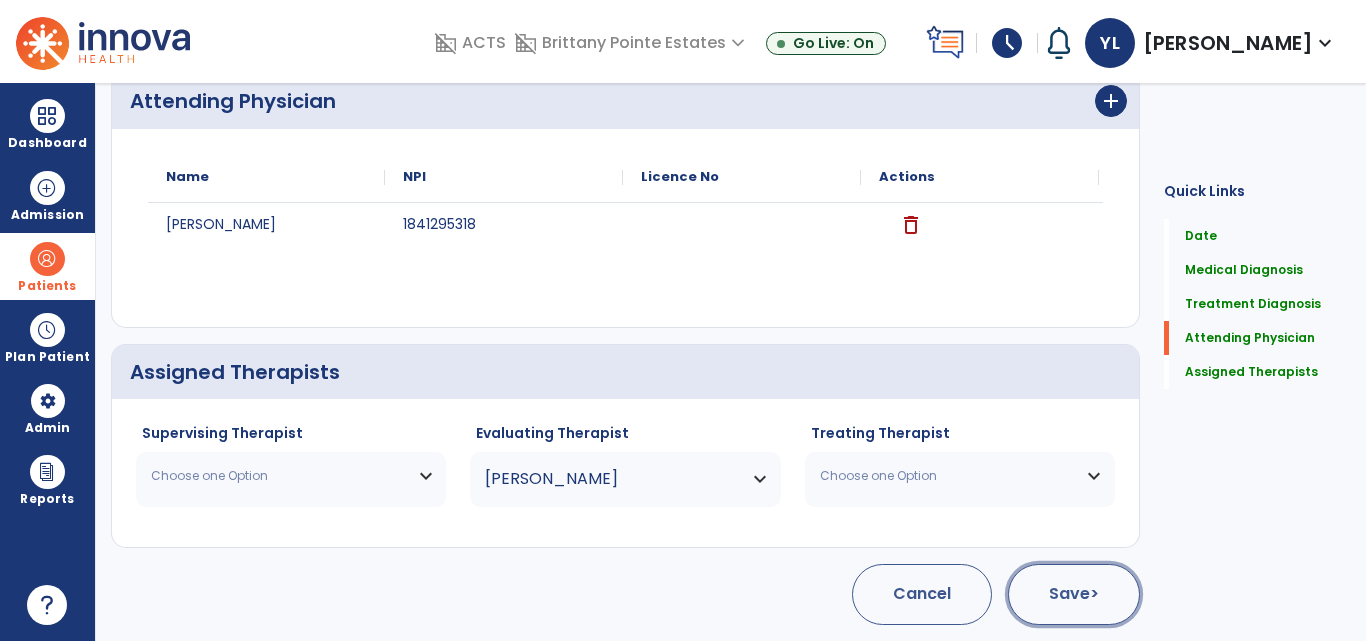 click on ">" 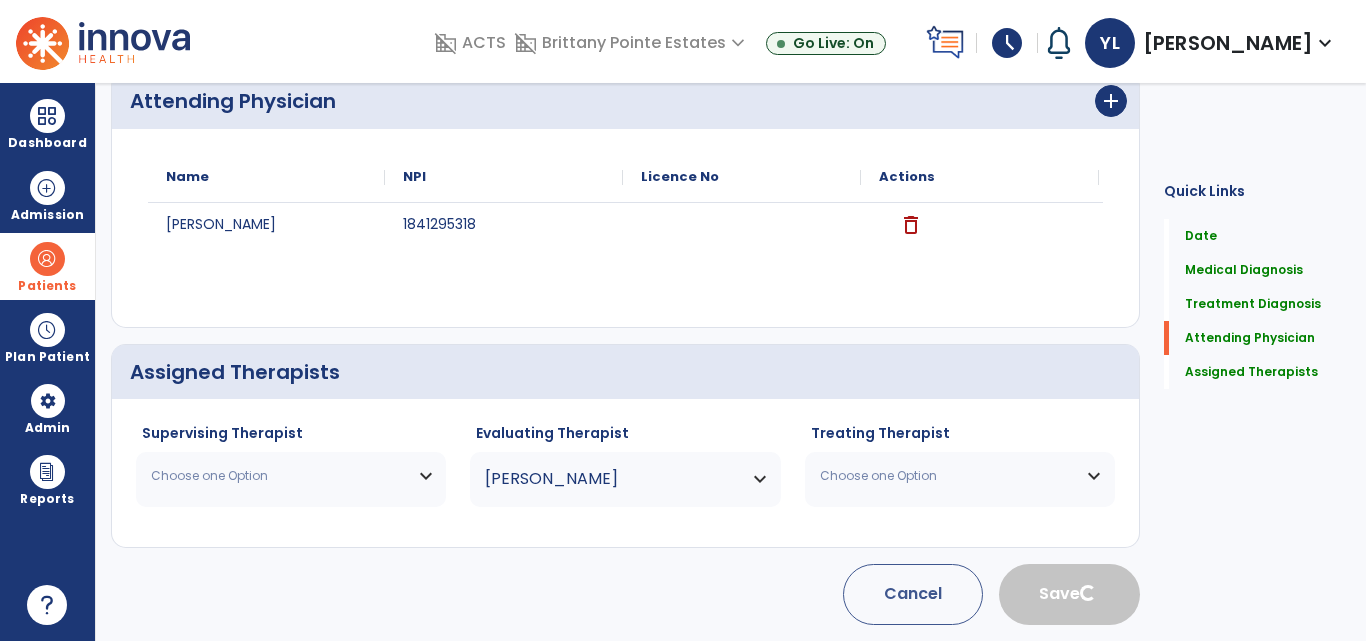 type 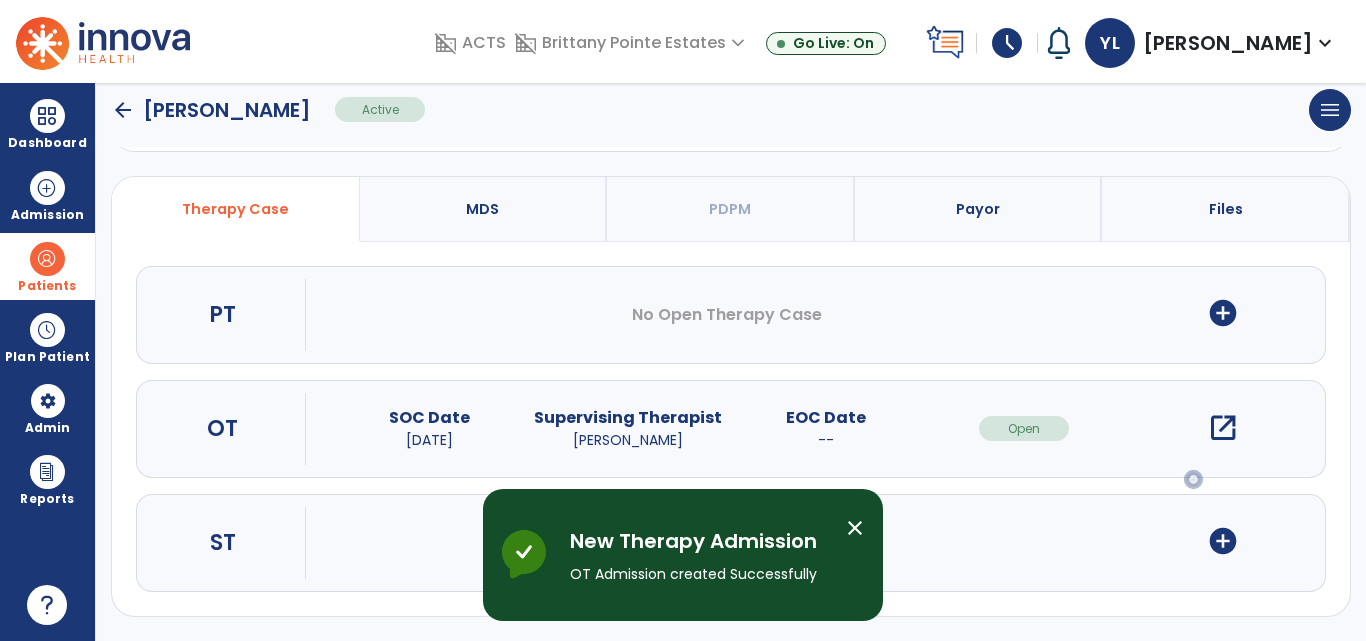 scroll, scrollTop: 0, scrollLeft: 0, axis: both 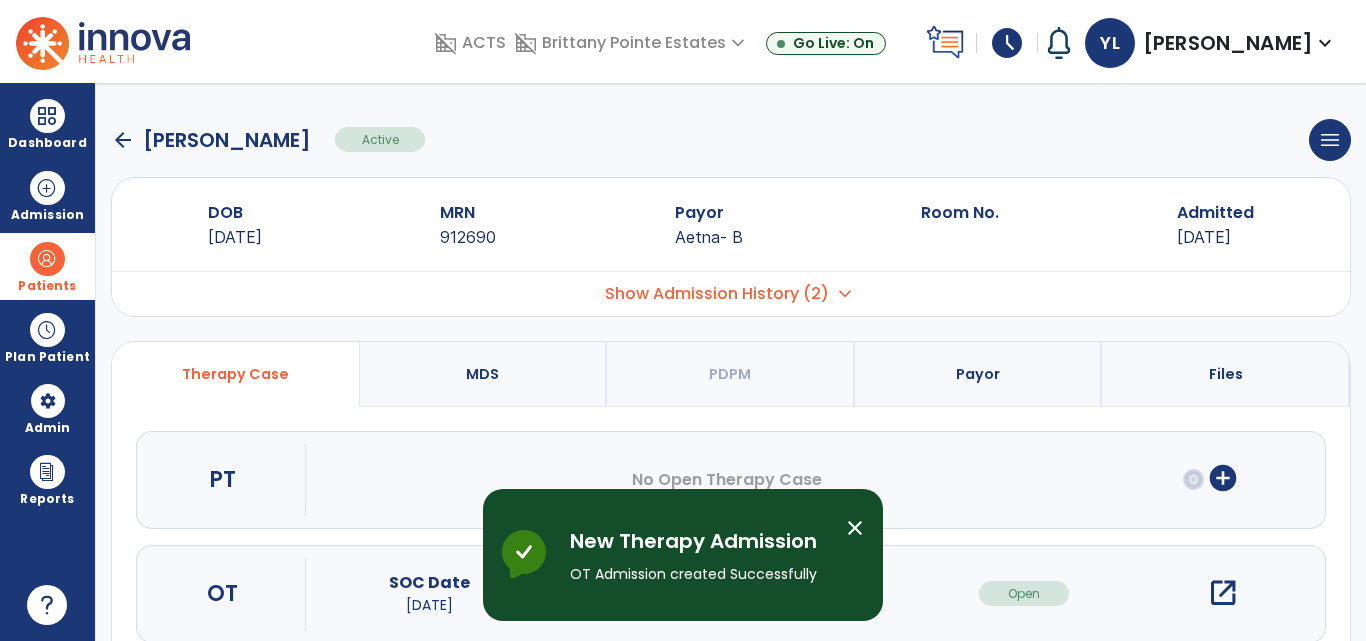 click on "open_in_new" at bounding box center [1223, 593] 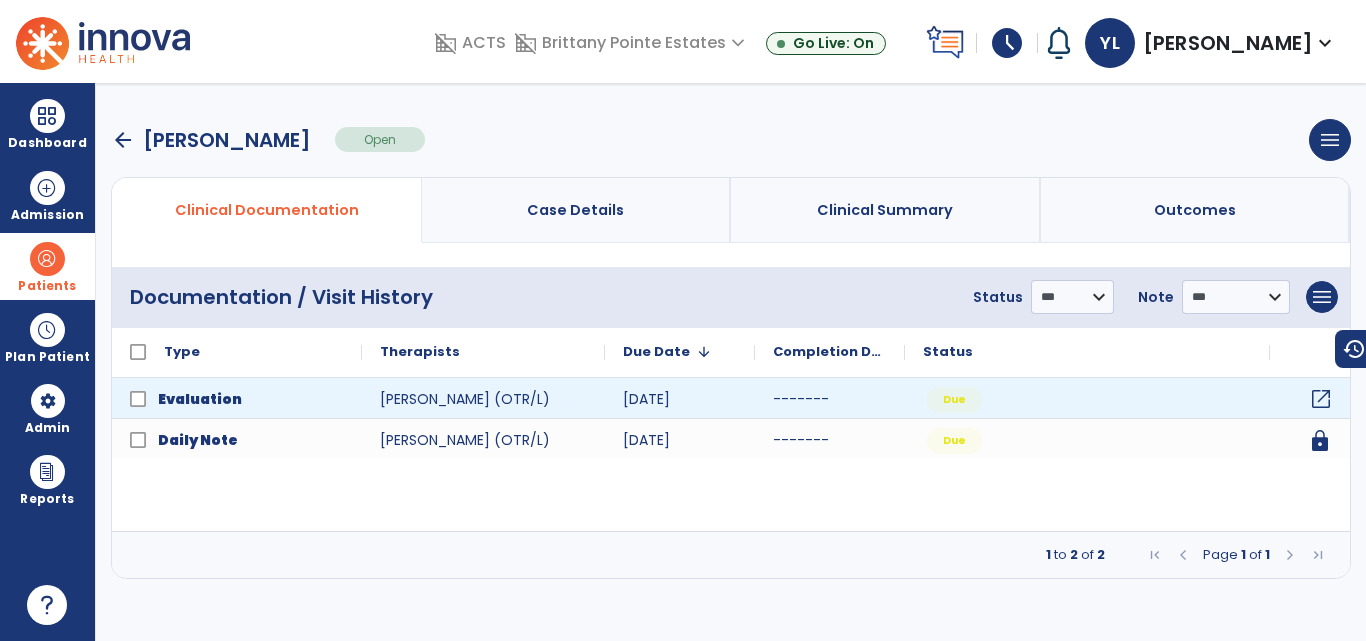 click on "open_in_new" 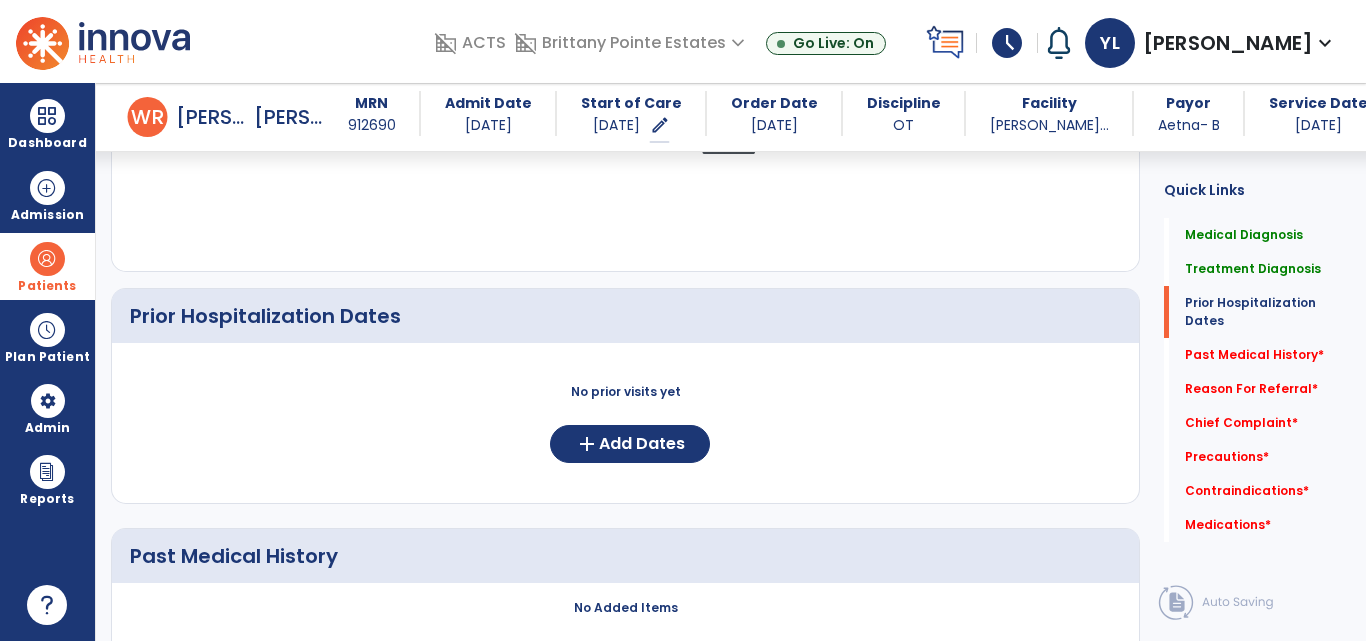 scroll, scrollTop: 636, scrollLeft: 0, axis: vertical 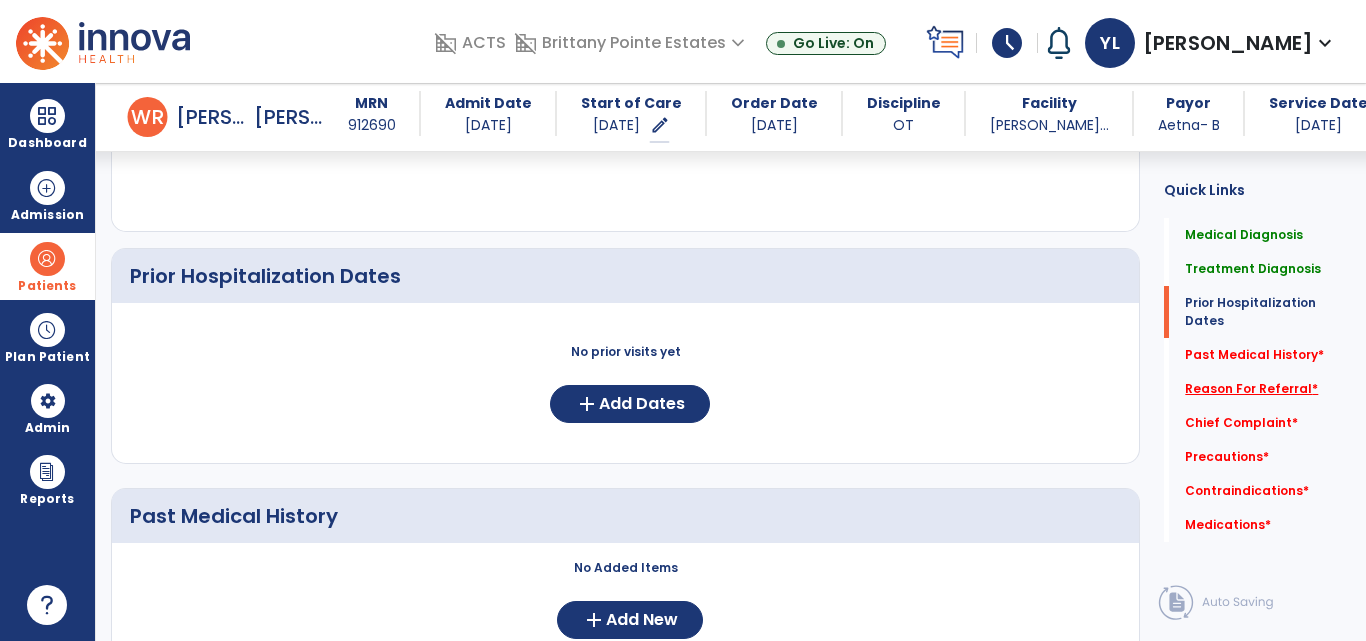 click on "Reason For Referral   *" 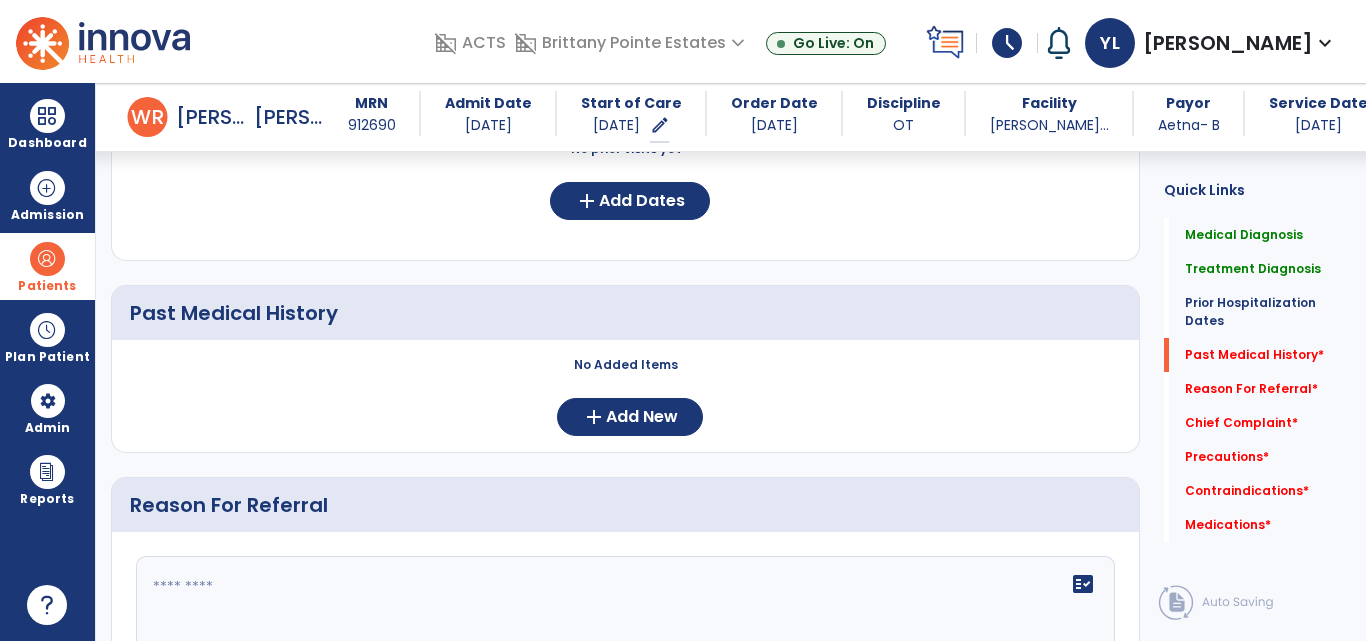 scroll, scrollTop: 1082, scrollLeft: 0, axis: vertical 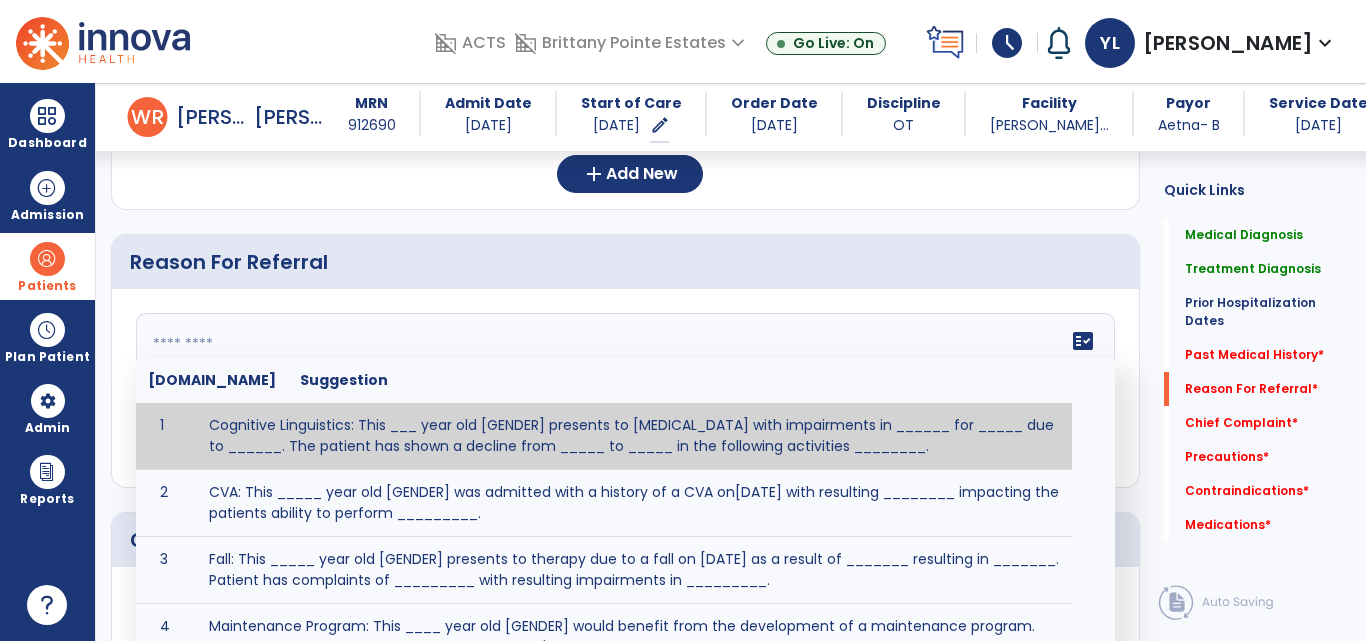 click 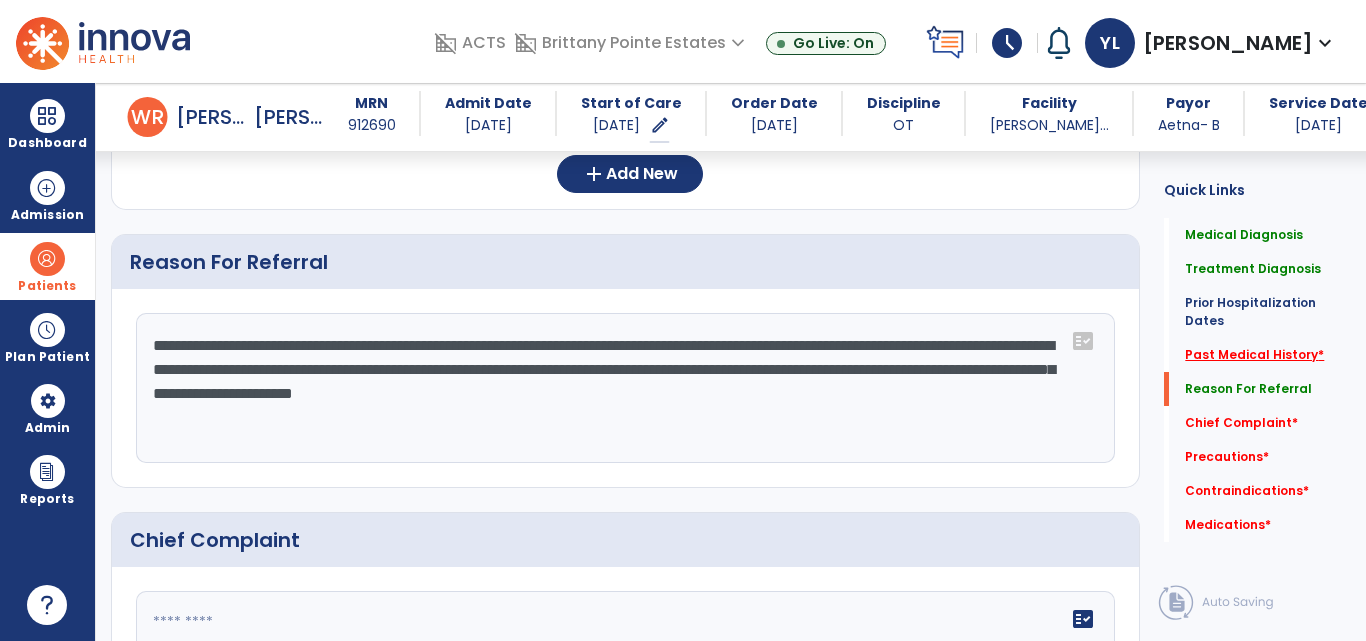 type on "**********" 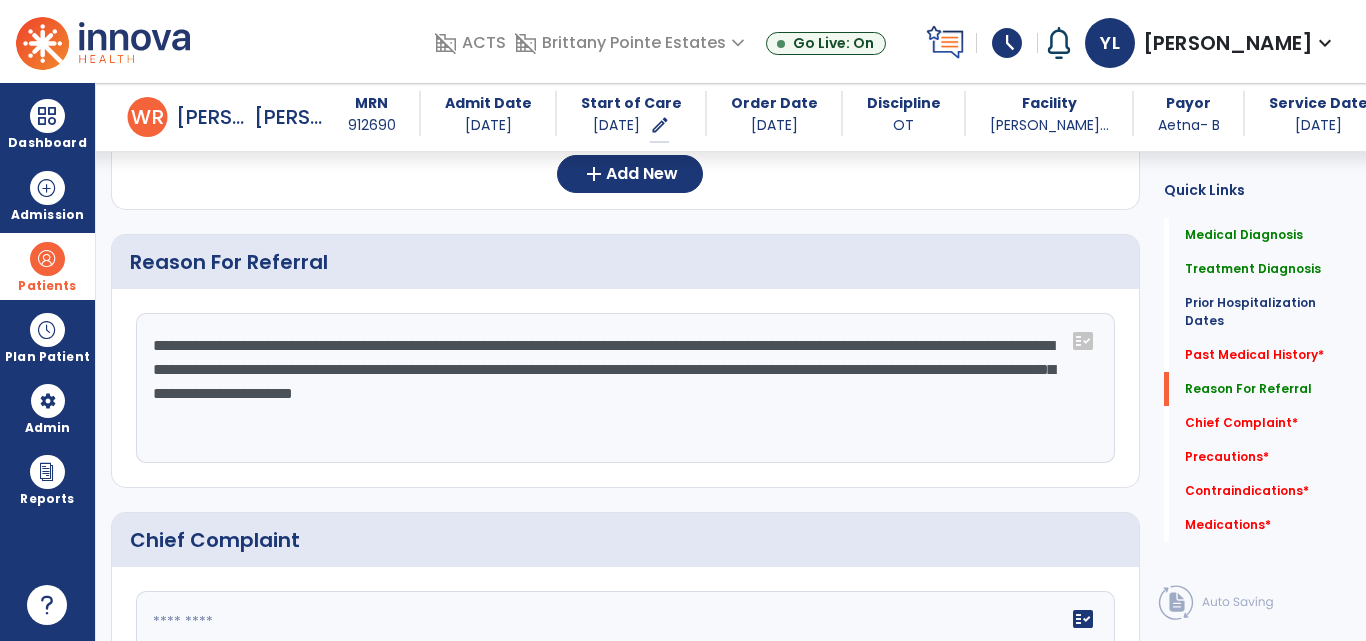 scroll, scrollTop: 847, scrollLeft: 0, axis: vertical 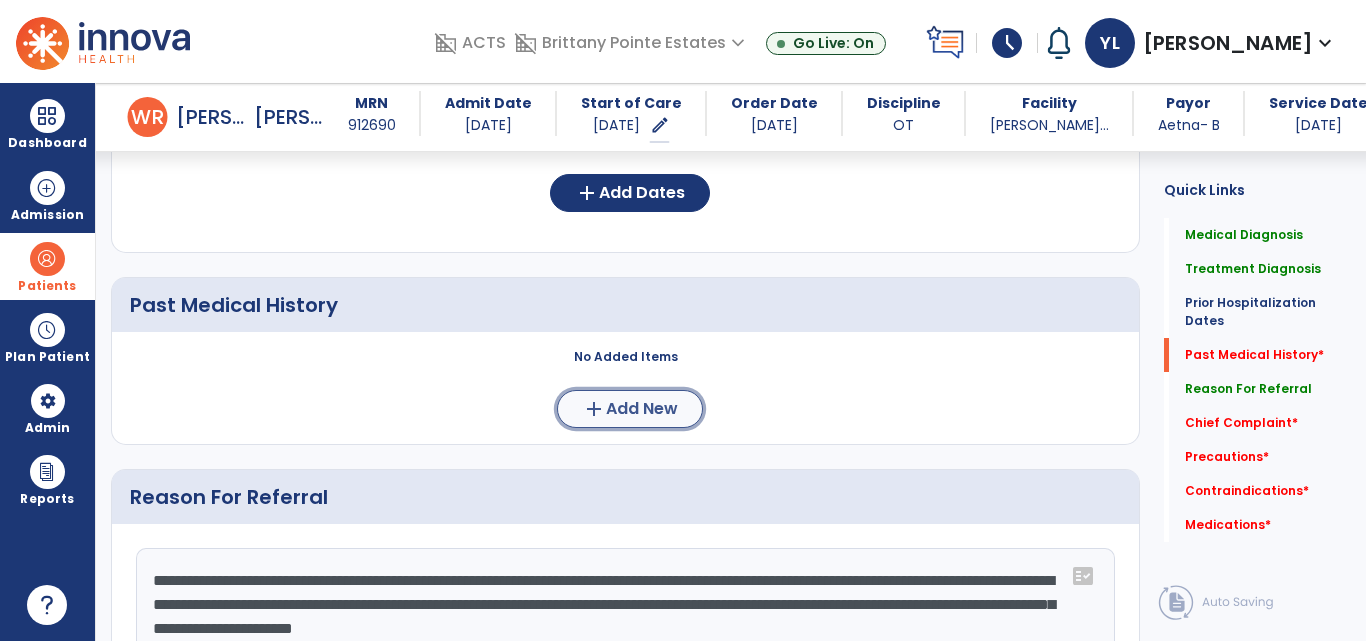 click on "Add New" 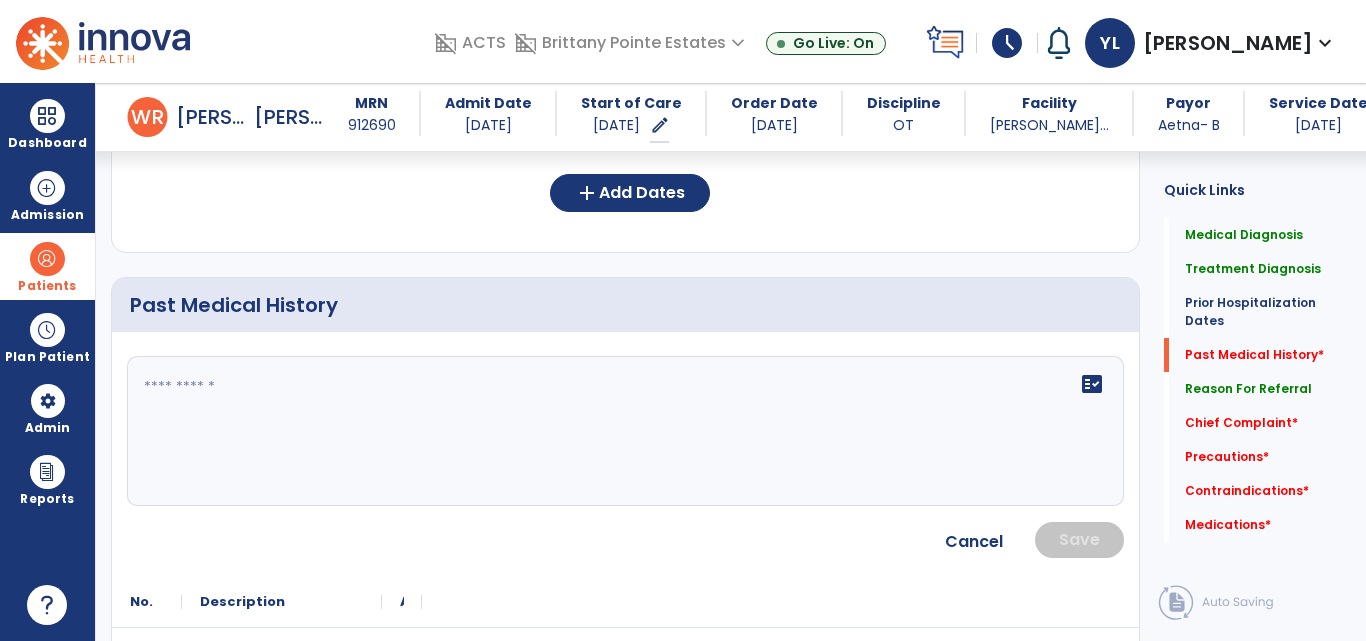 click on "fact_check" 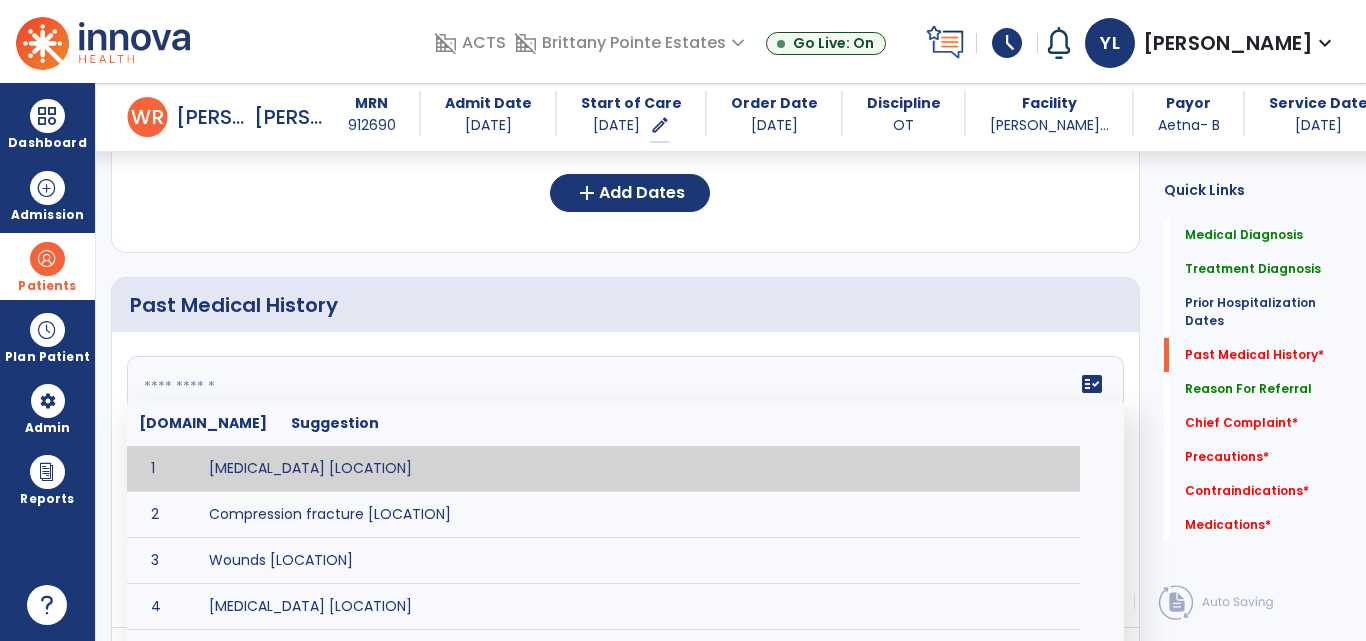 paste on "**********" 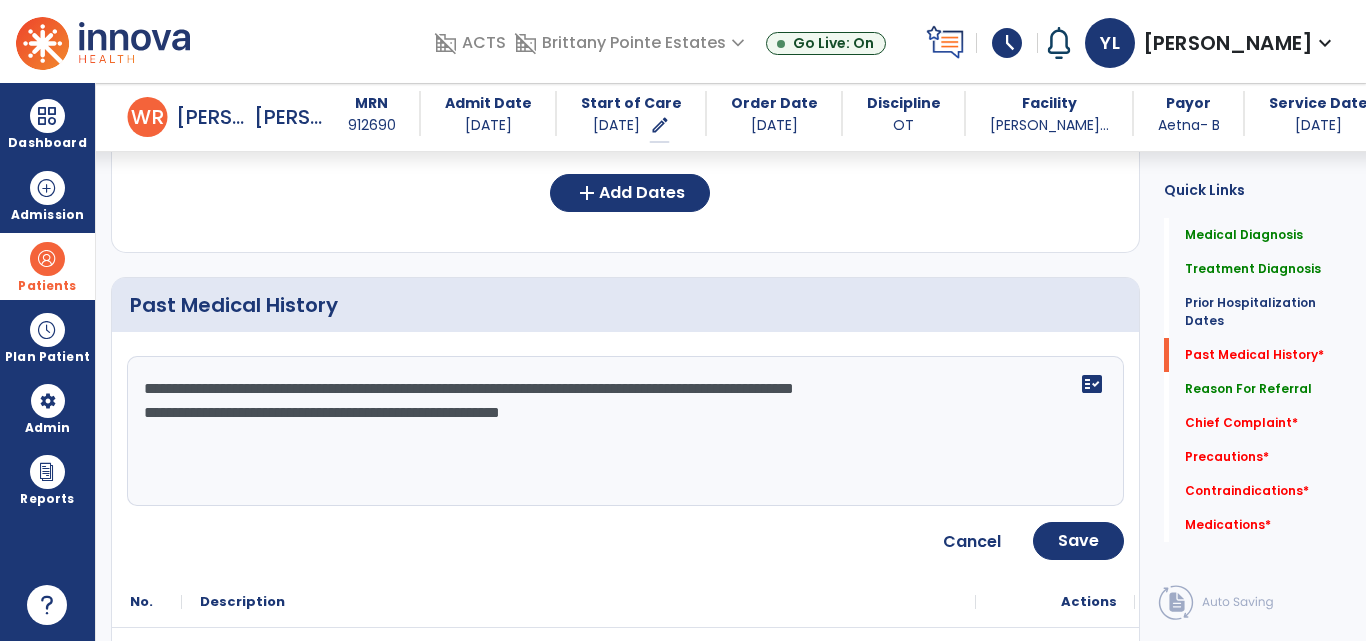 click on "**********" 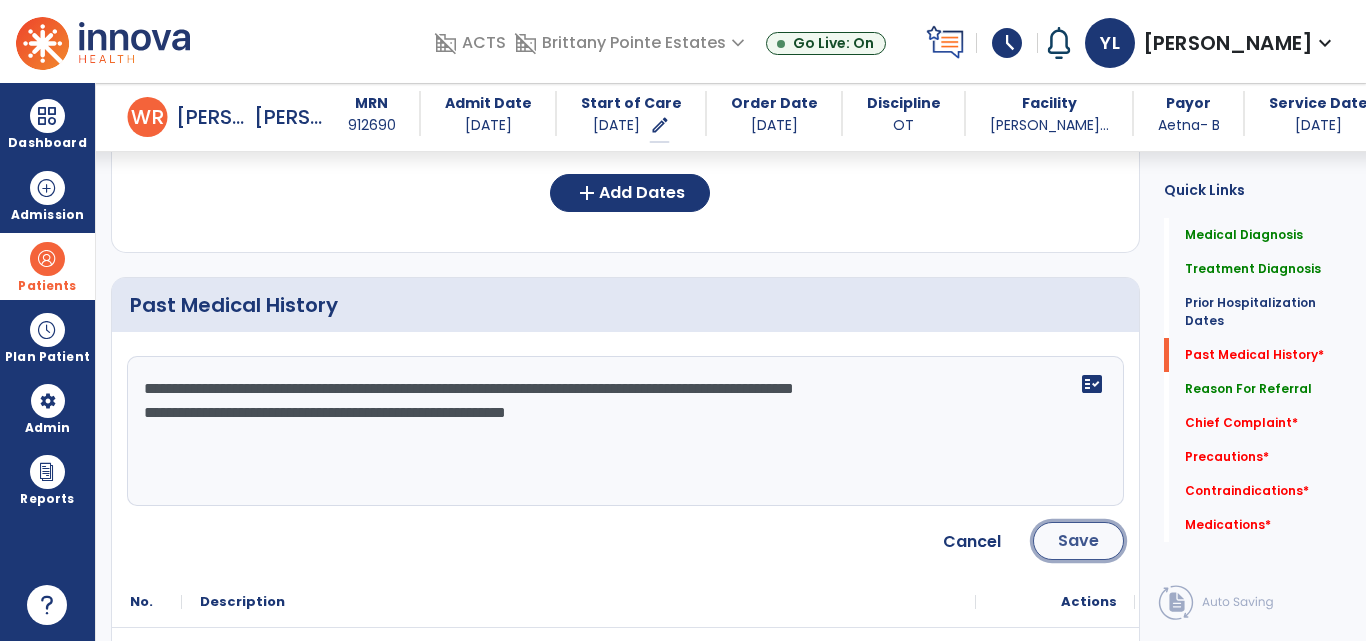 click on "Save" 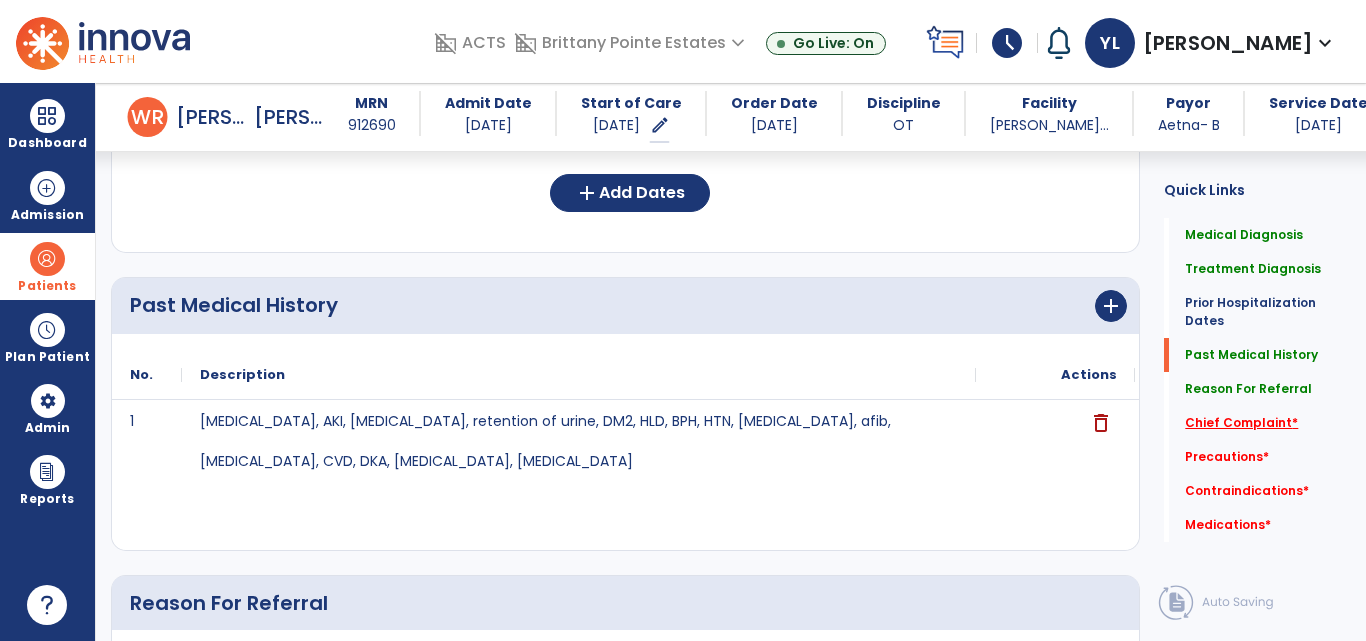 click on "Chief Complaint   *" 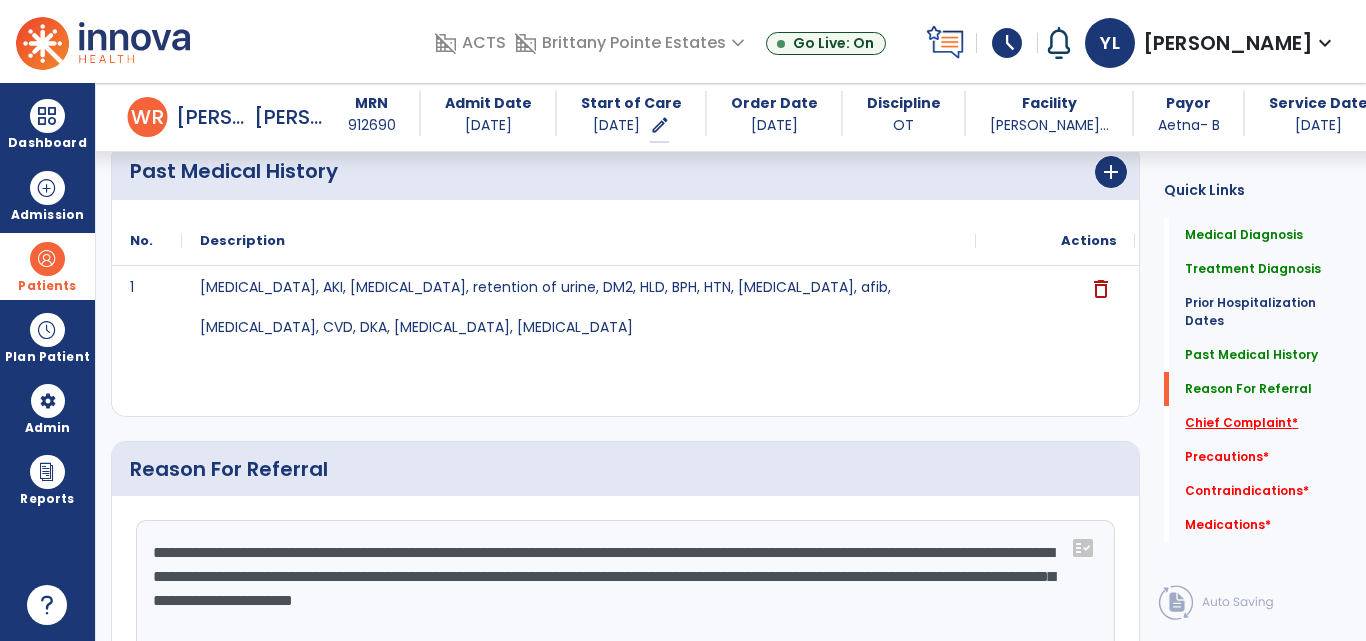 scroll, scrollTop: 1466, scrollLeft: 0, axis: vertical 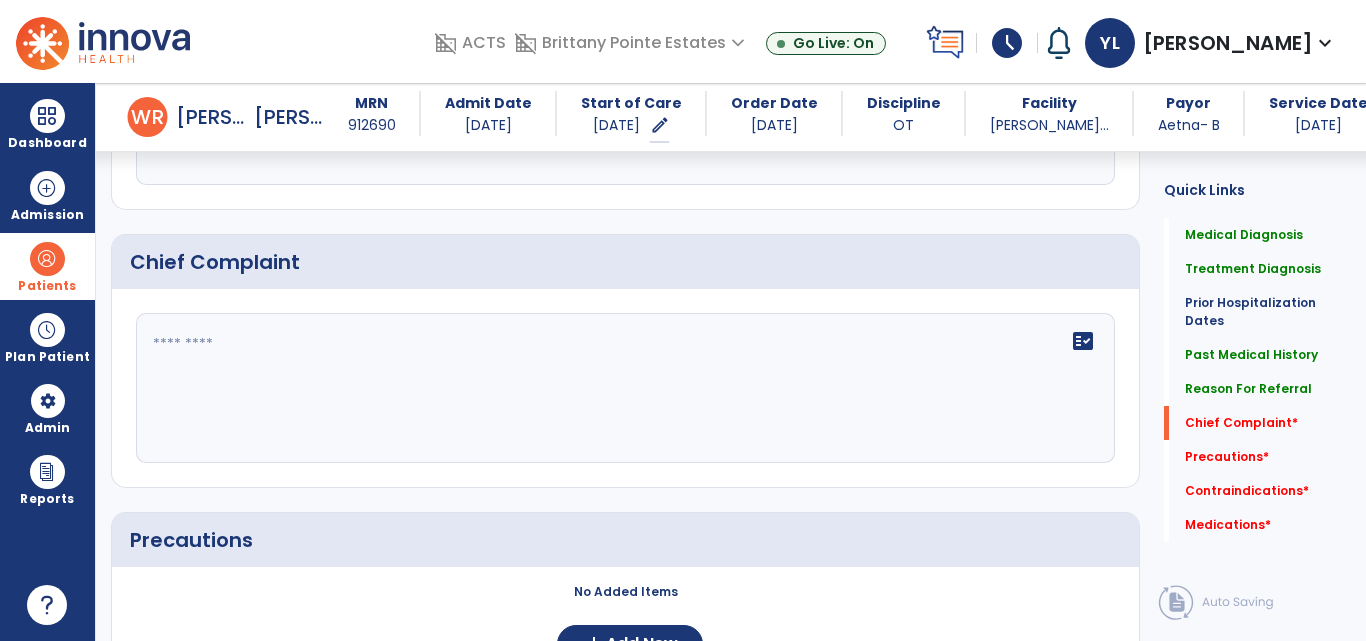 click 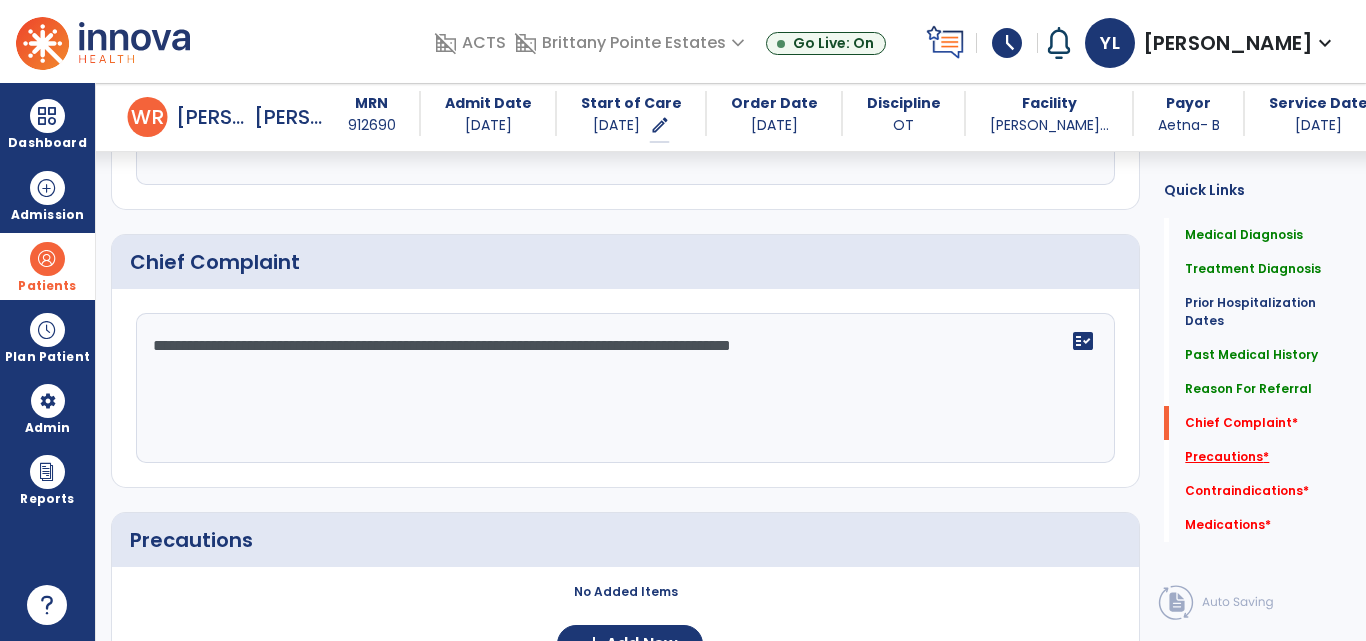 type on "**********" 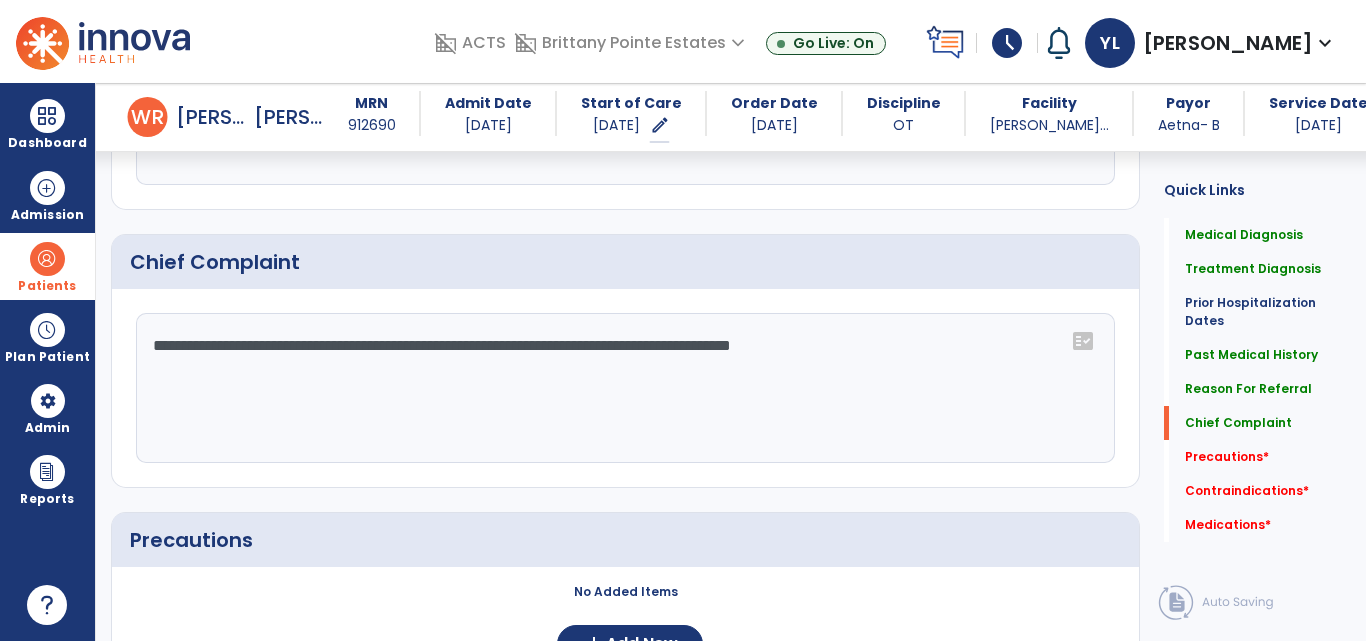 scroll, scrollTop: 1701, scrollLeft: 0, axis: vertical 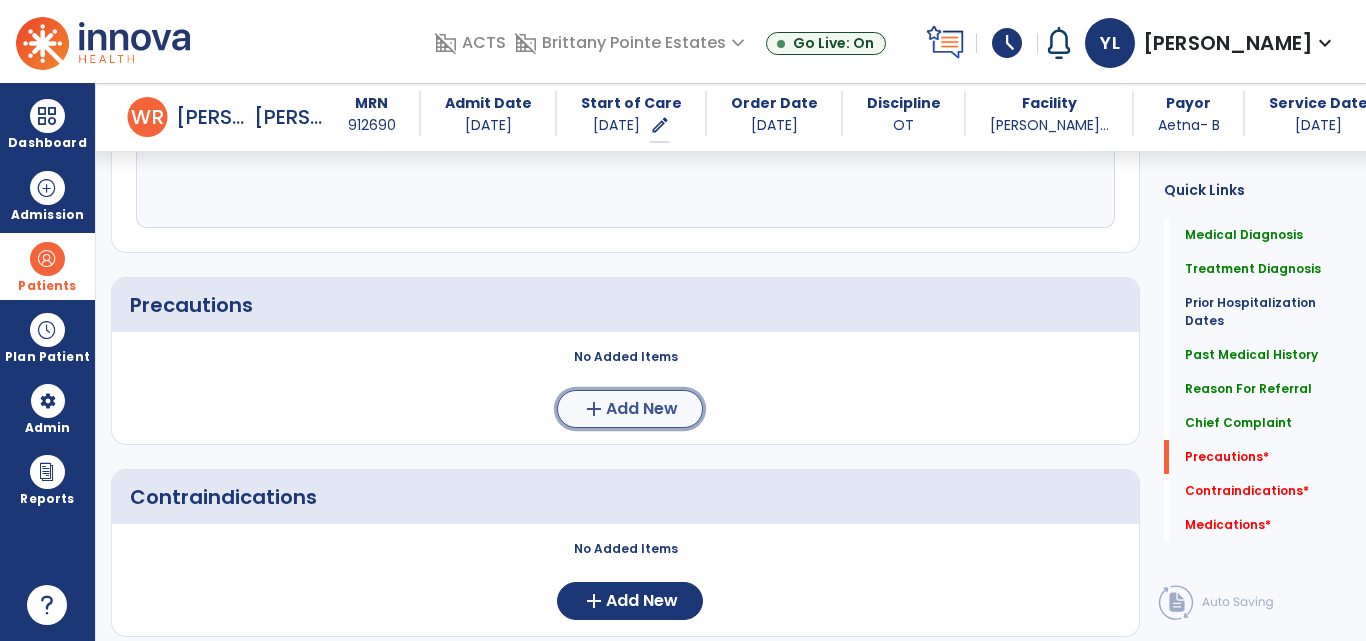 click on "Add New" 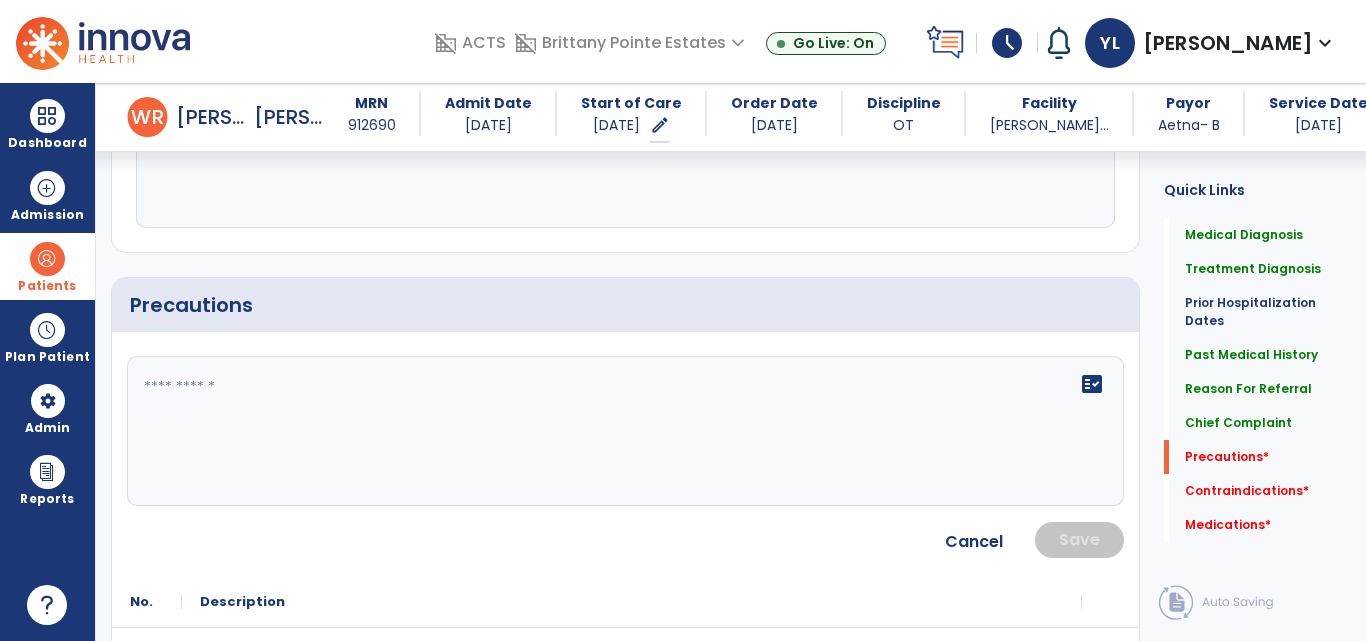 click on "fact_check" 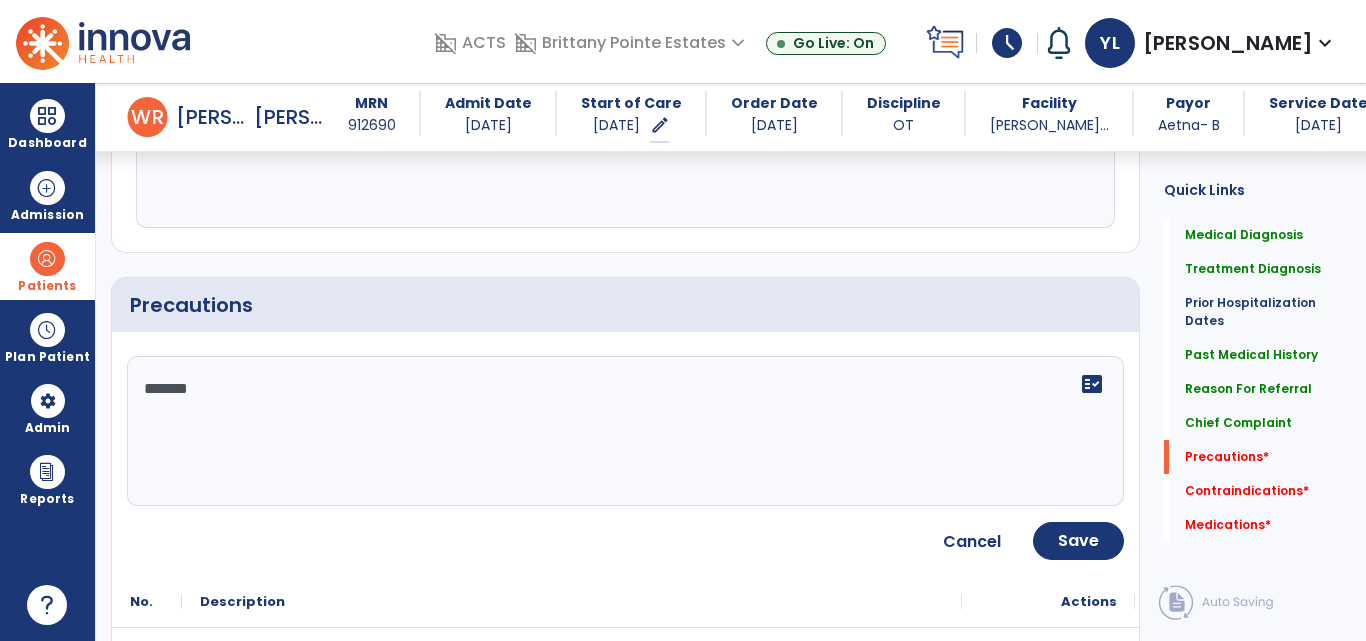 type on "********" 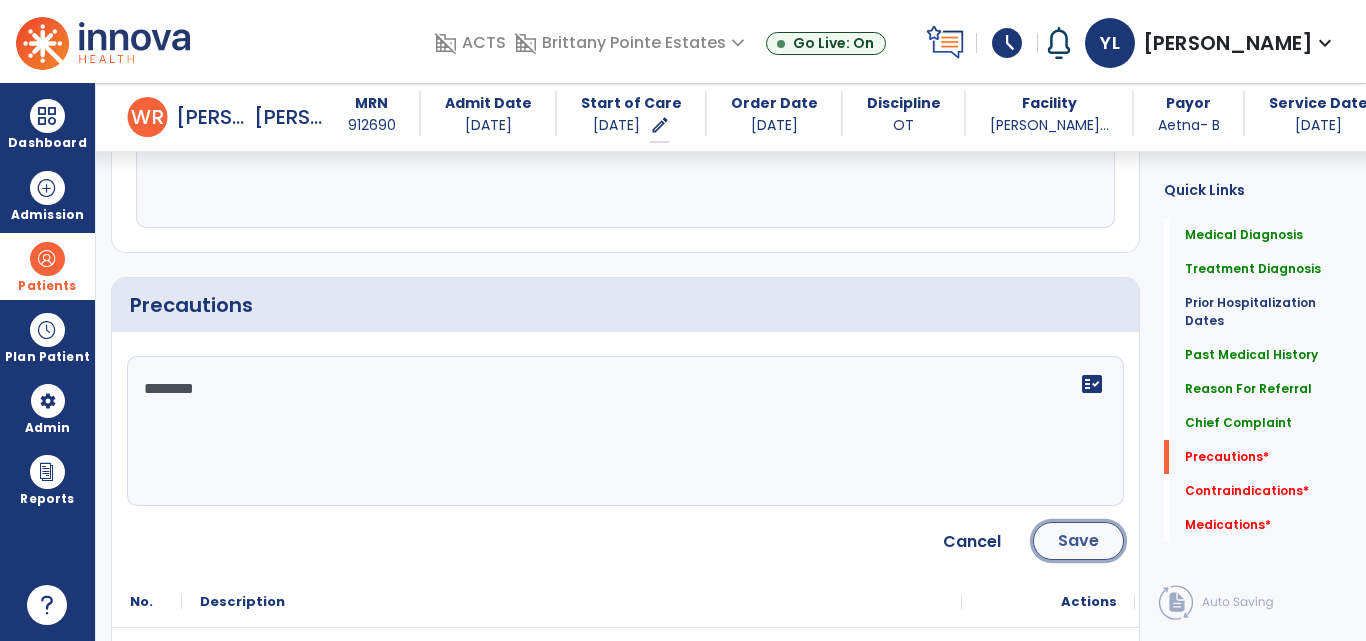 click on "Save" 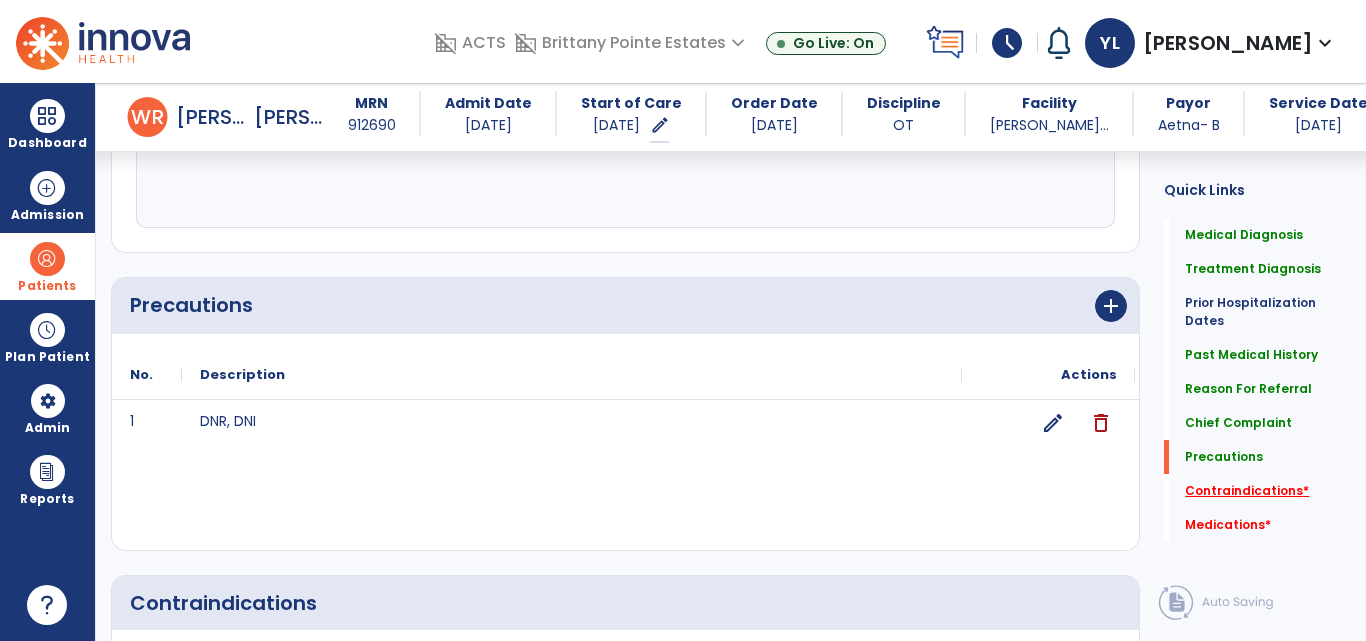 click on "Contraindications   *" 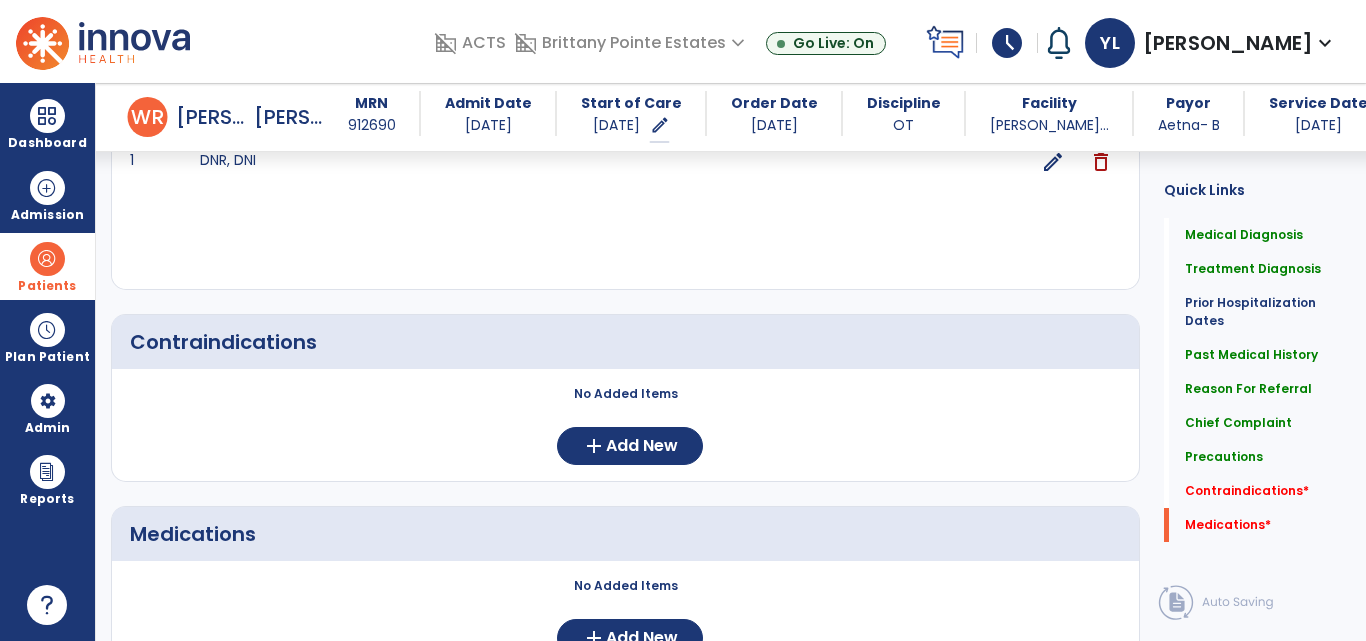 scroll, scrollTop: 1999, scrollLeft: 0, axis: vertical 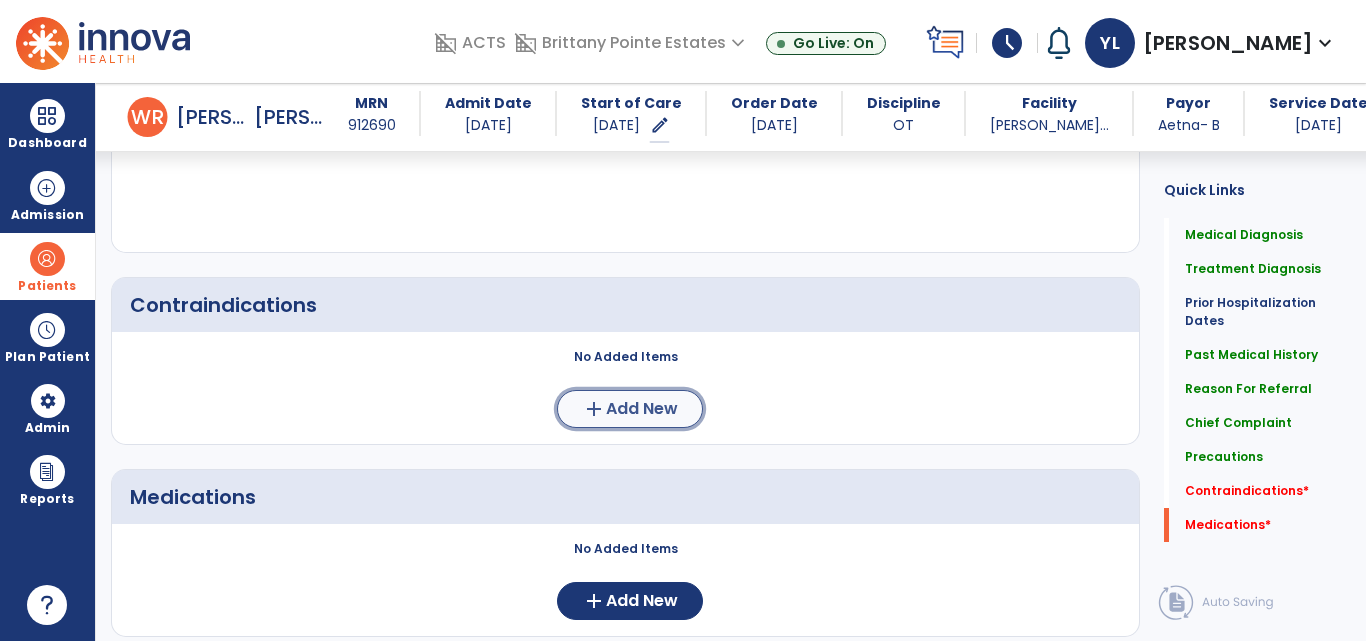 click on "add" 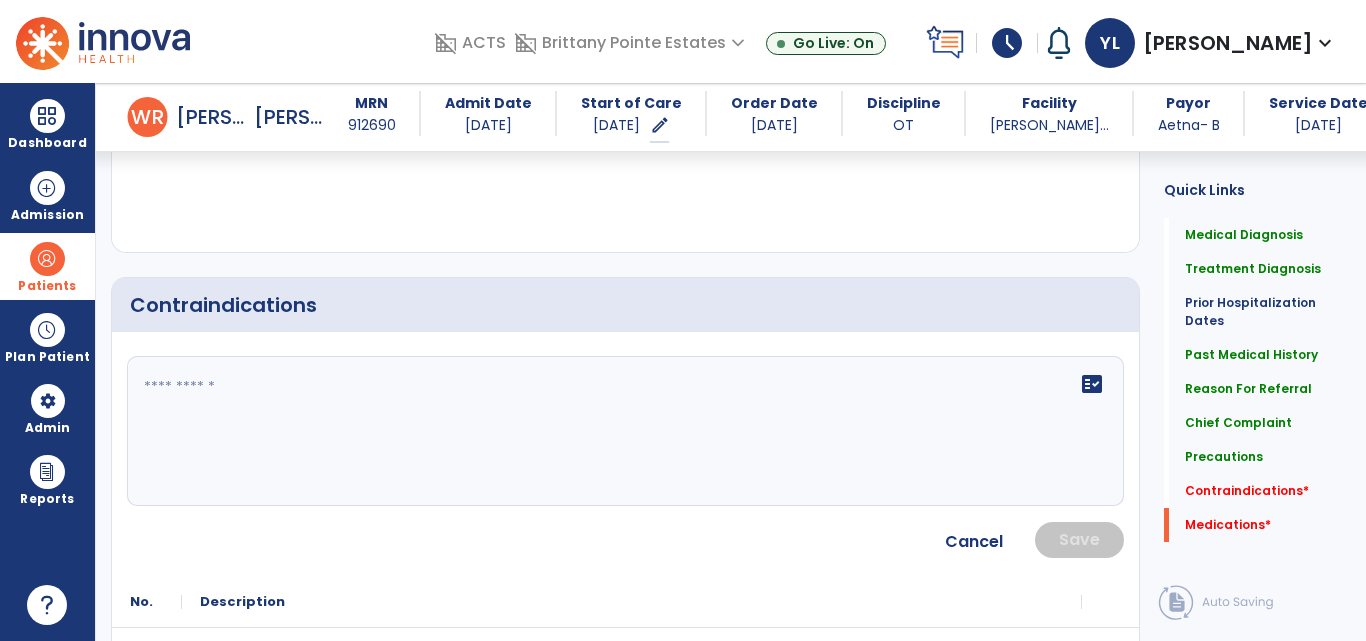click on "fact_check" 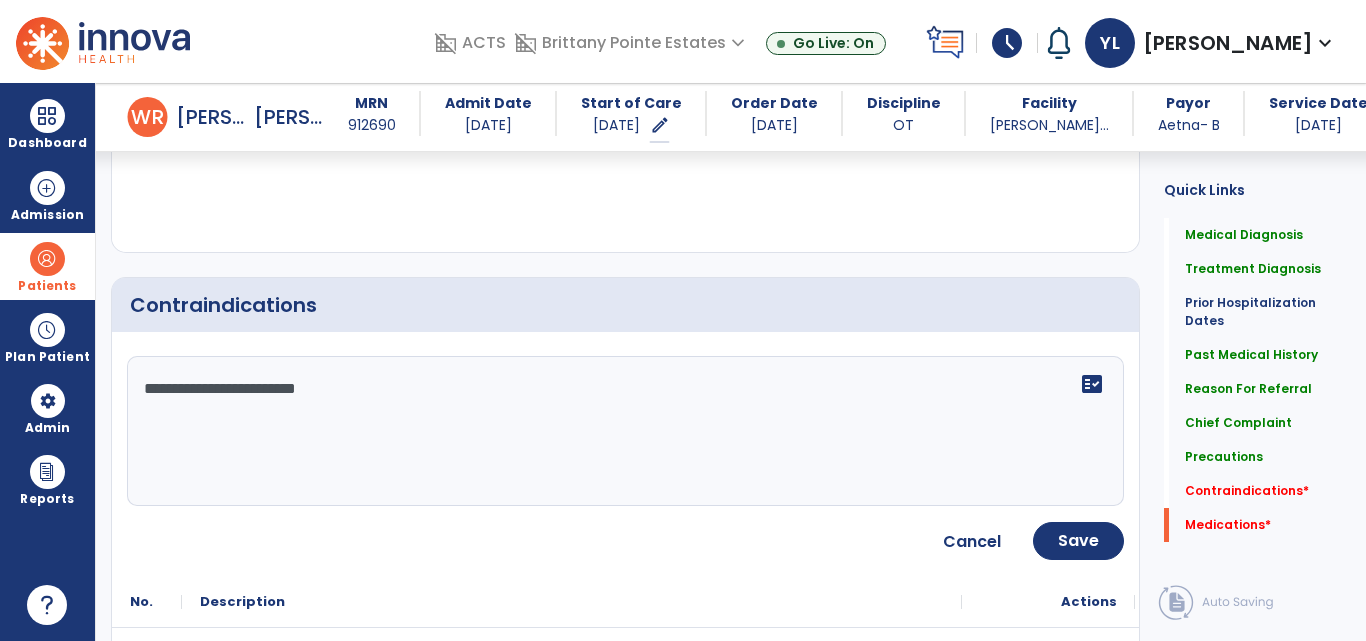type on "**********" 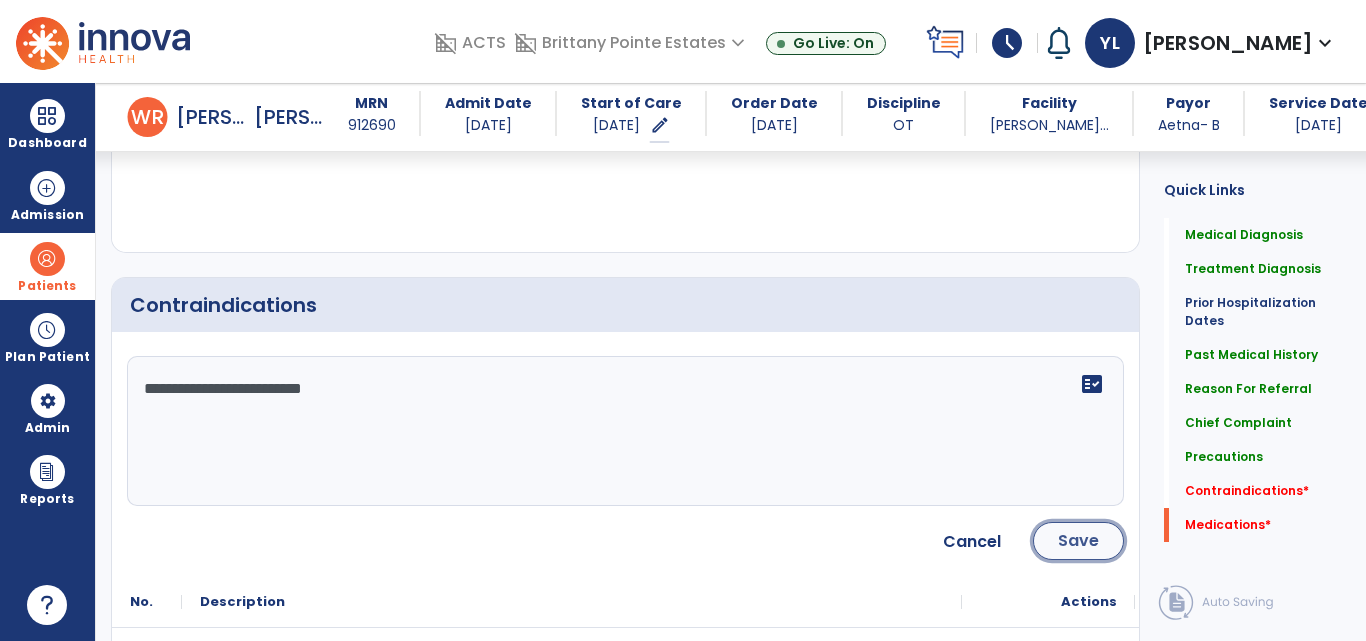 click on "Save" 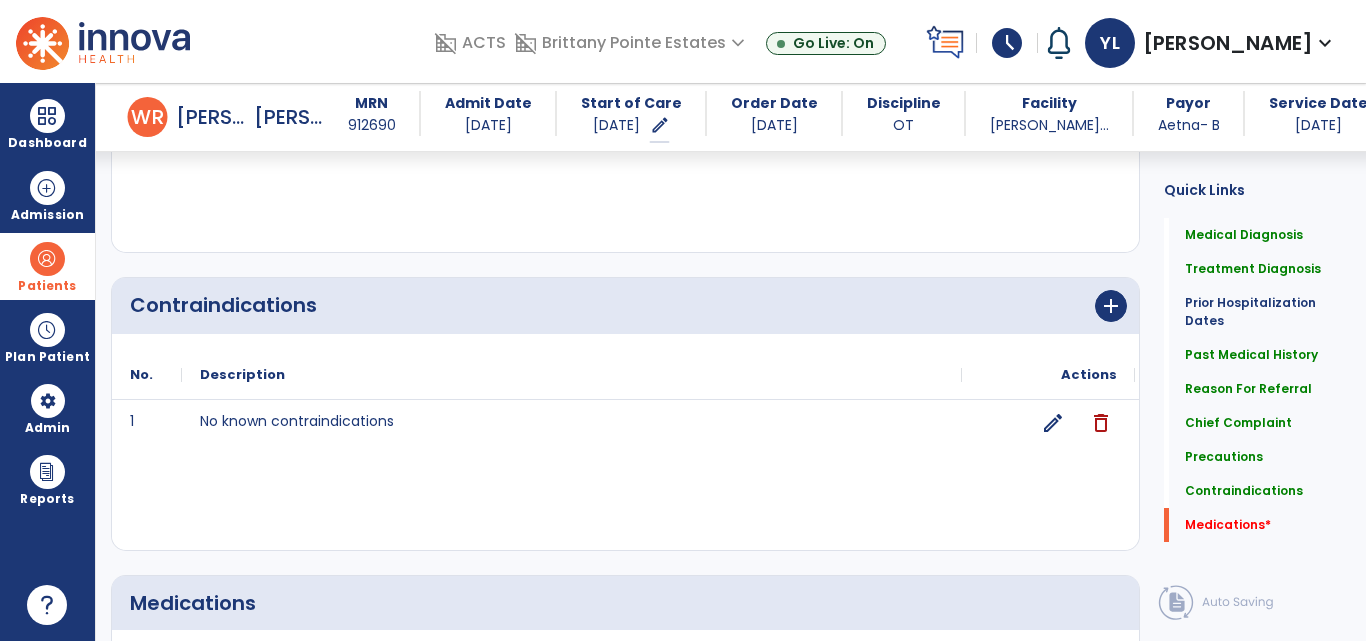 scroll, scrollTop: 2171, scrollLeft: 0, axis: vertical 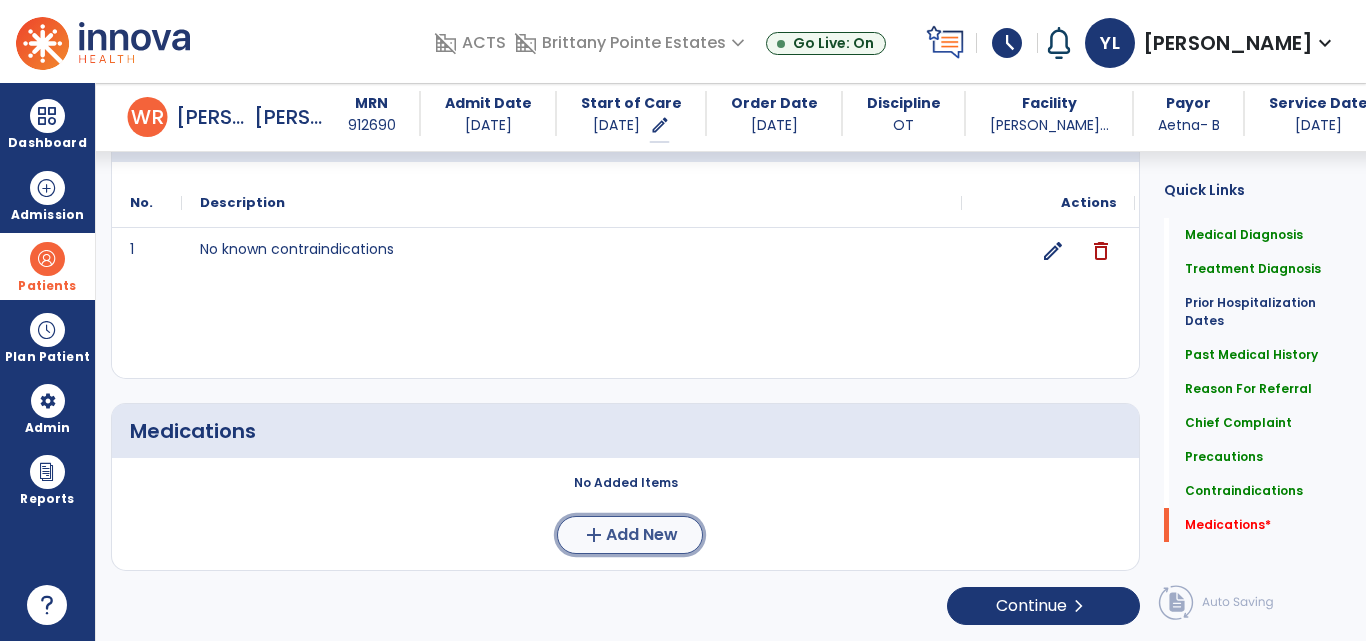 click on "Add New" 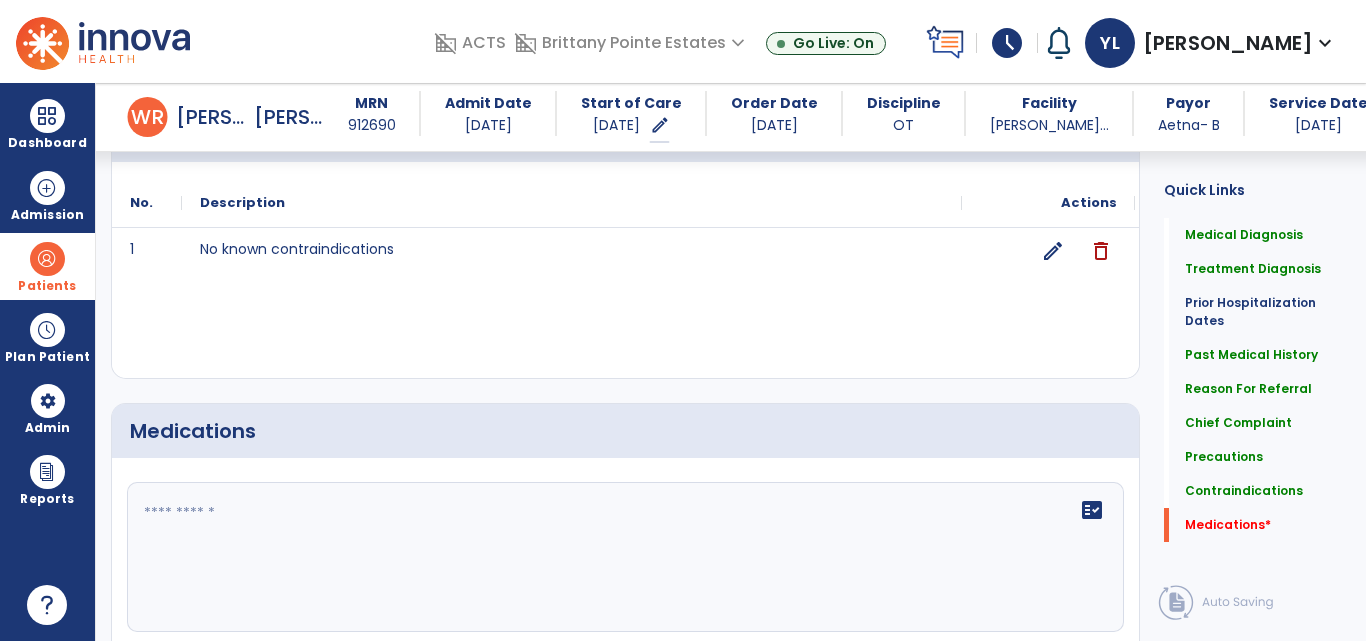 click on "fact_check" 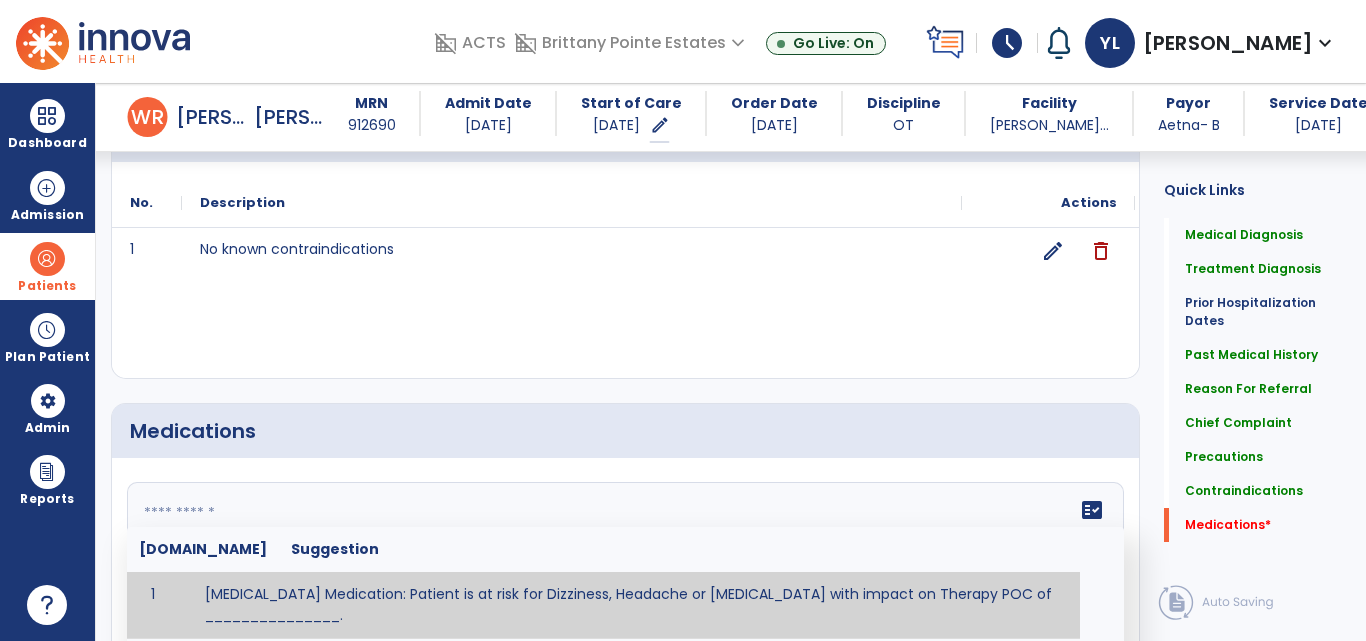 paste on "**********" 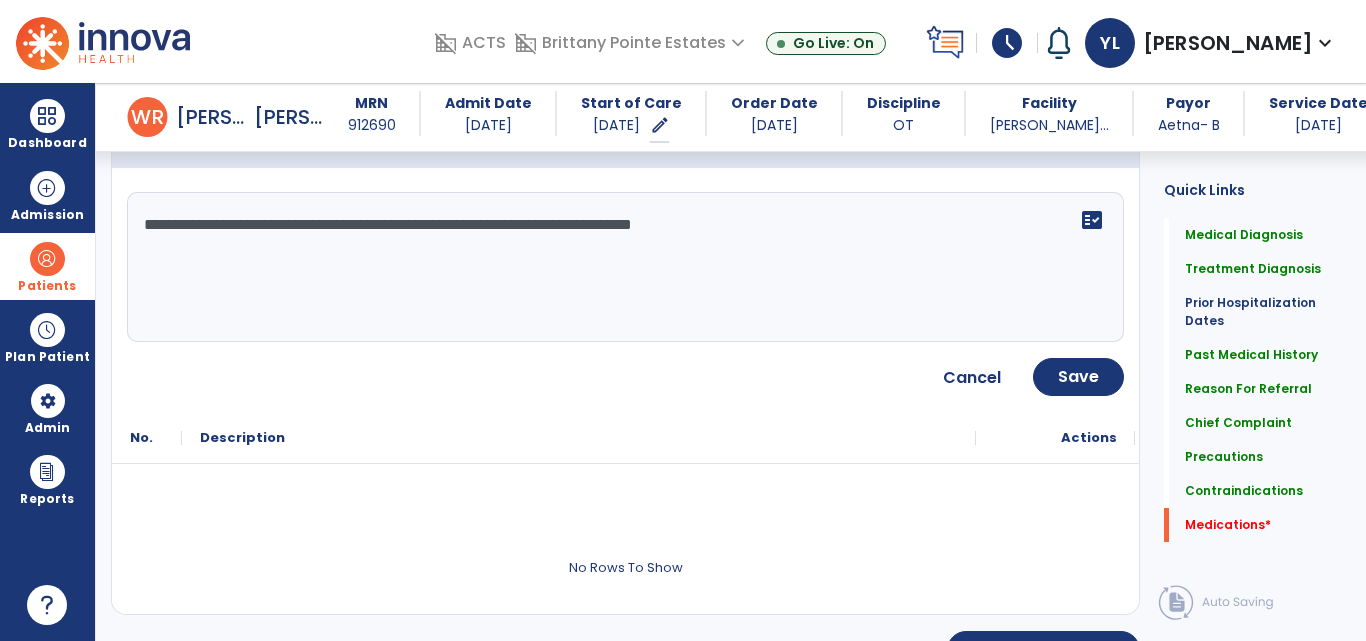 scroll, scrollTop: 2478, scrollLeft: 0, axis: vertical 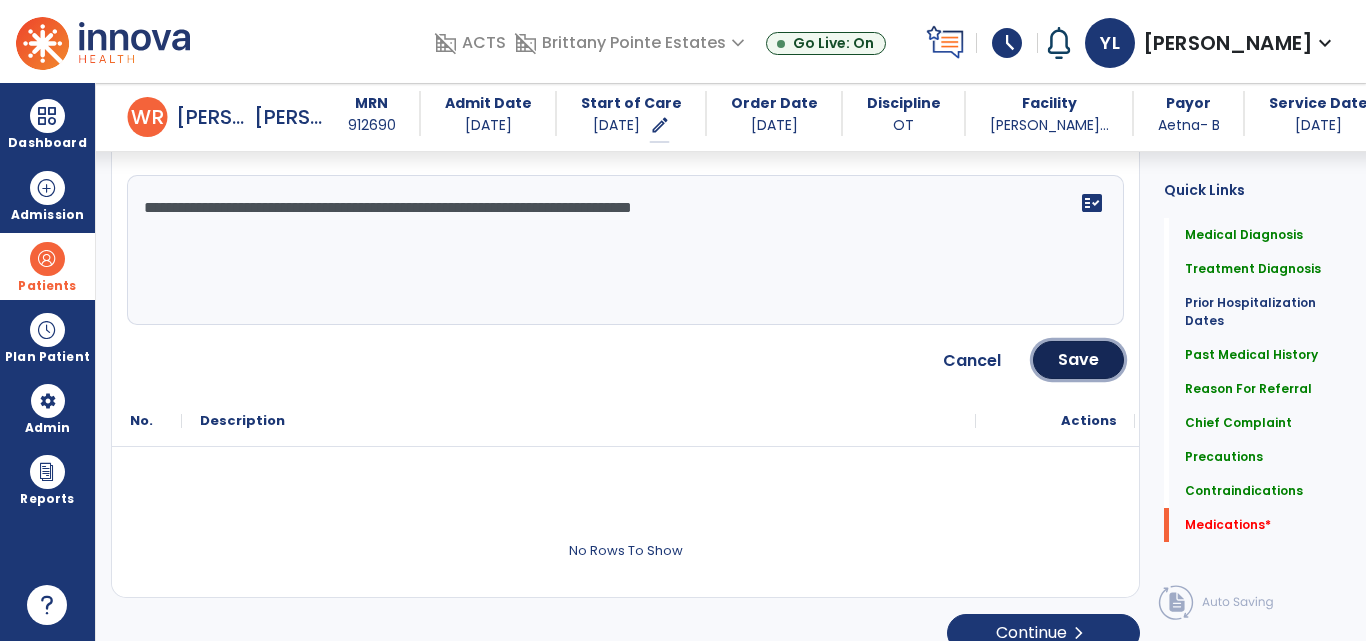 click on "Save" 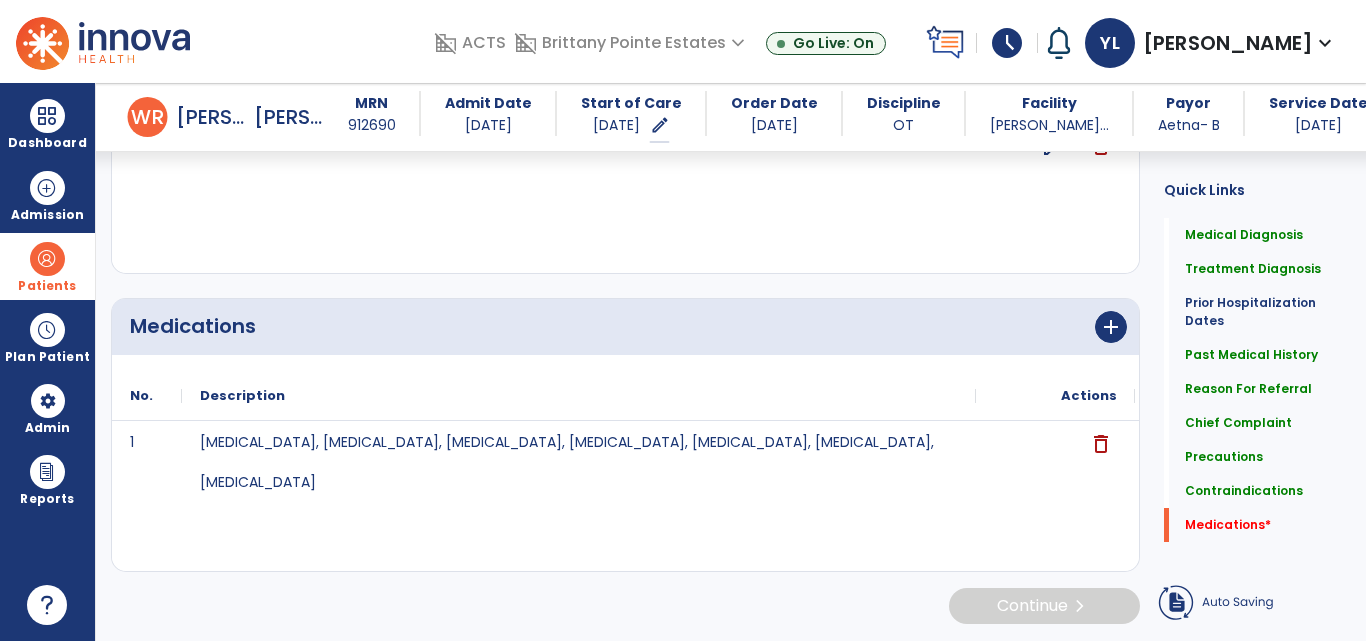 scroll, scrollTop: 2278, scrollLeft: 0, axis: vertical 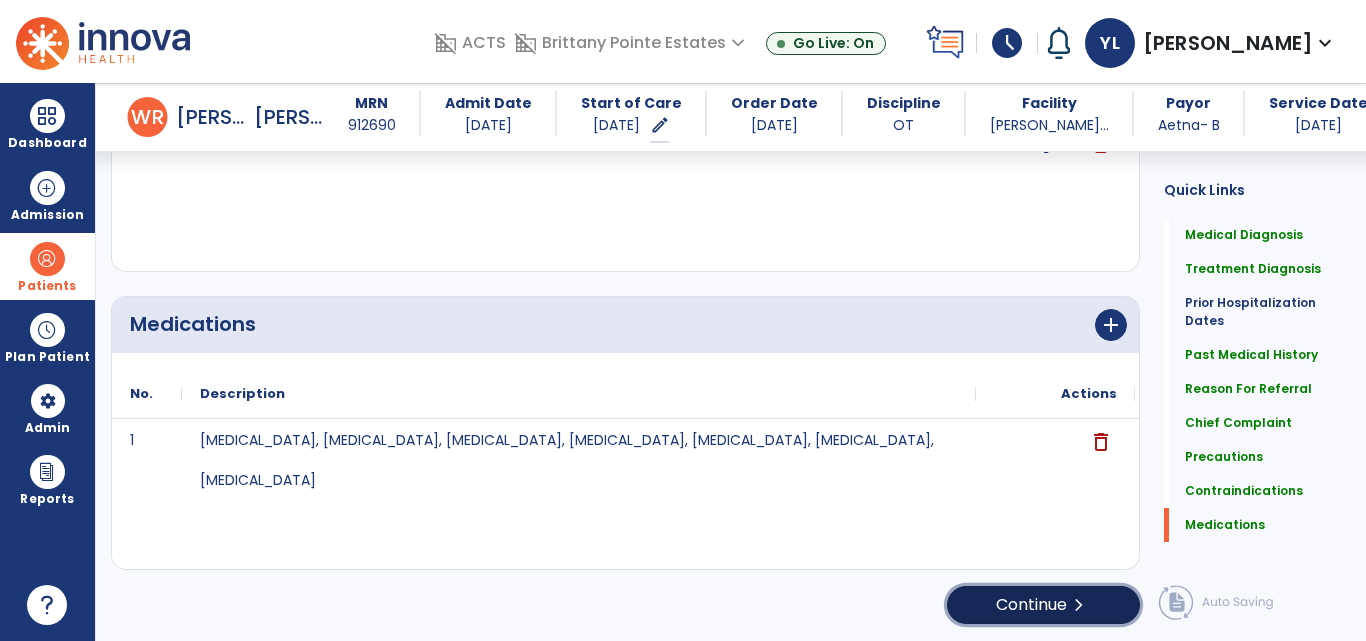 click on "Continue  chevron_right" 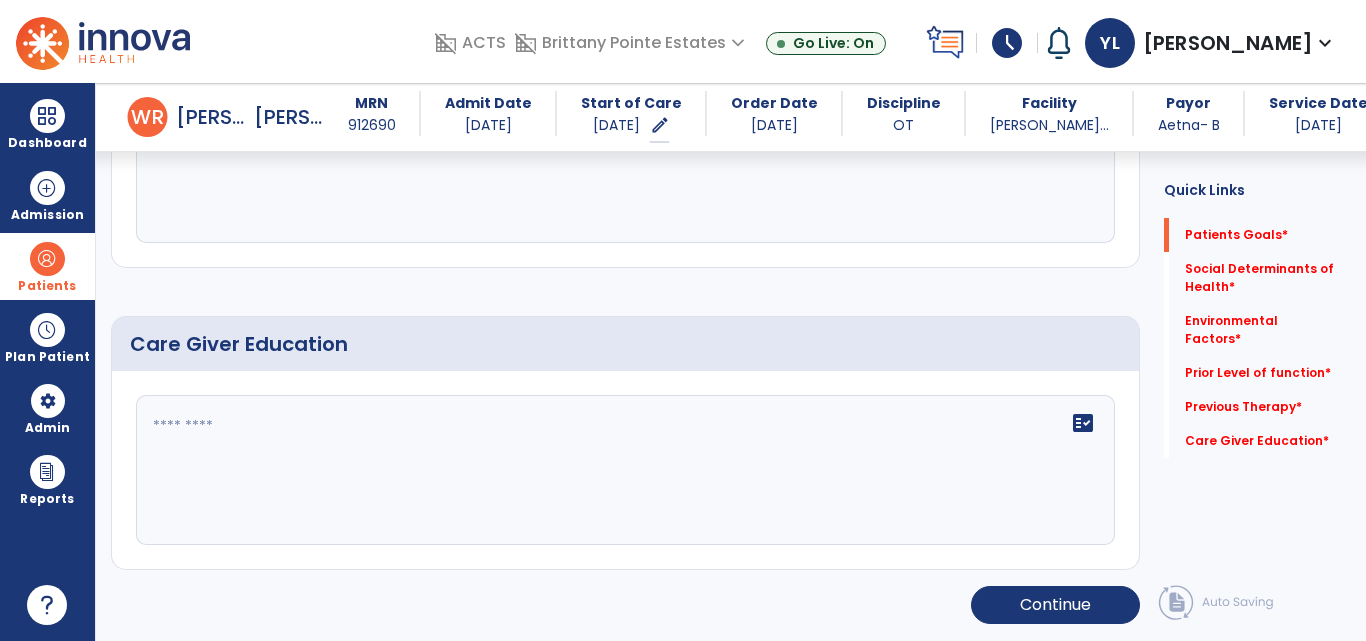 scroll, scrollTop: 64, scrollLeft: 0, axis: vertical 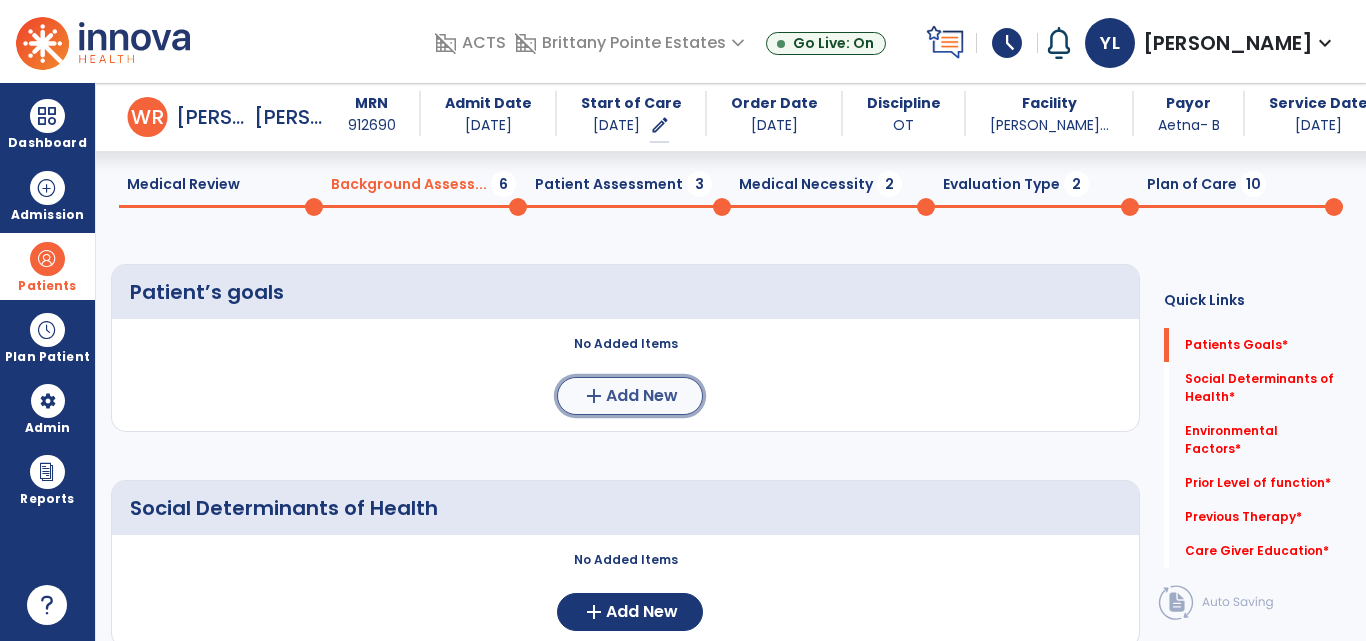 click on "Add New" 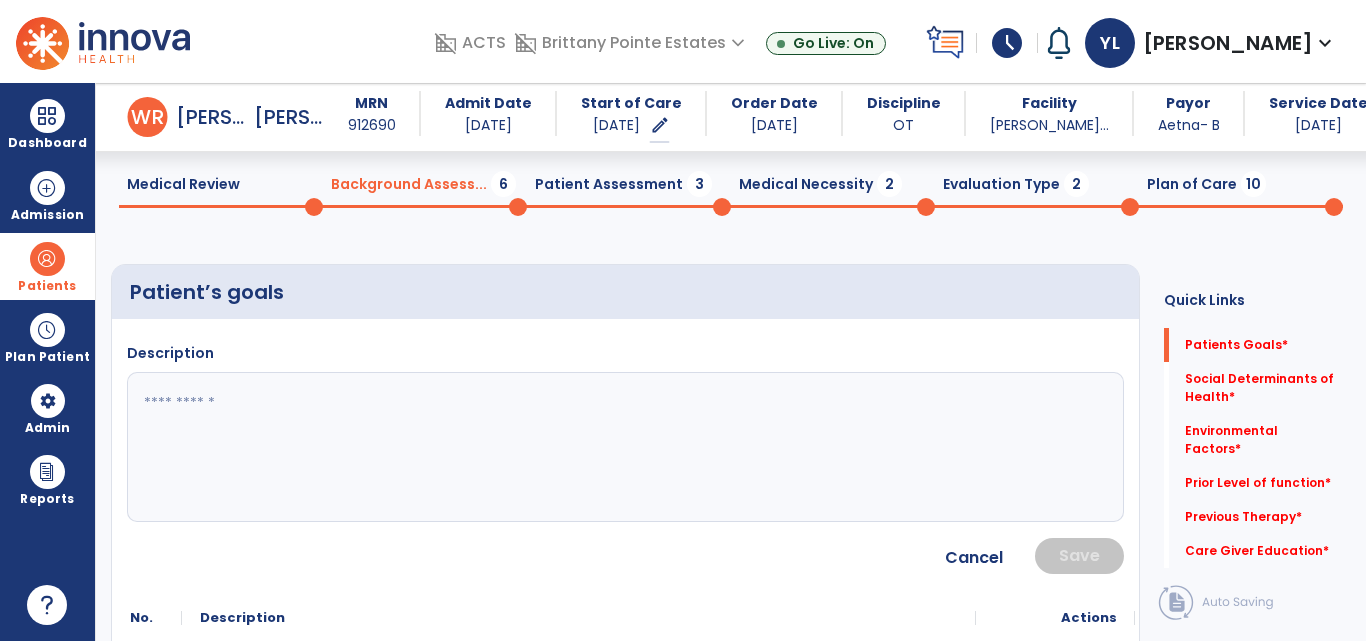 click 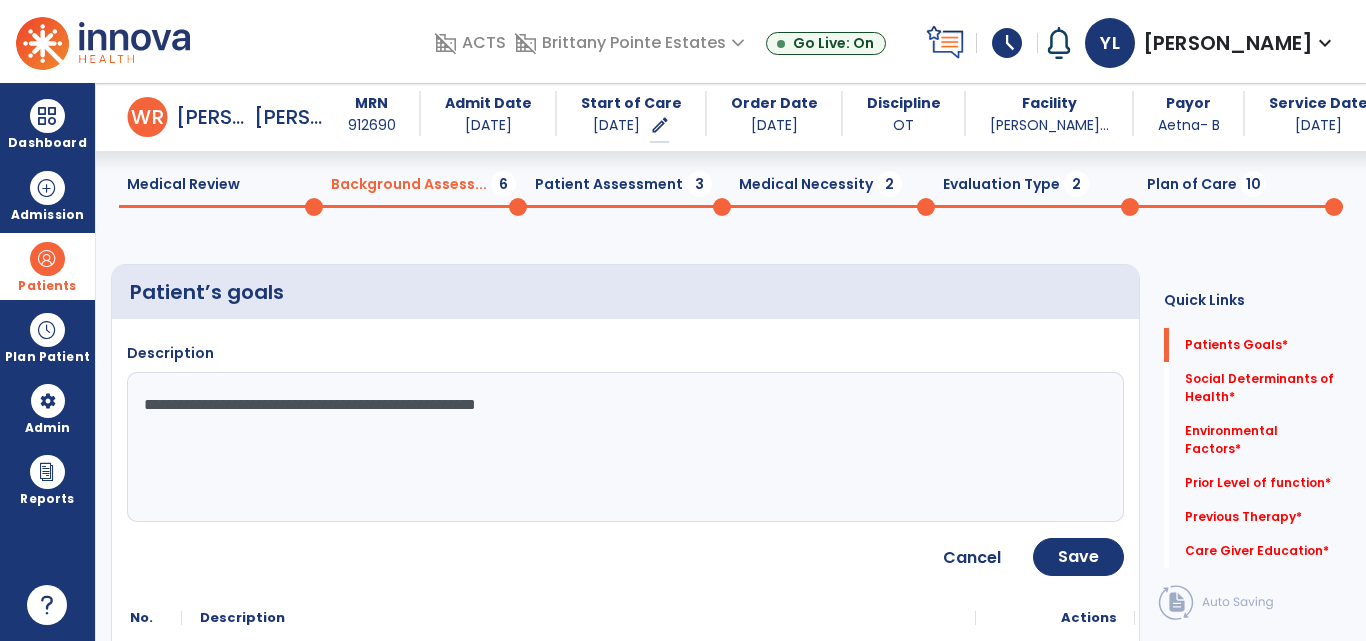 type on "**********" 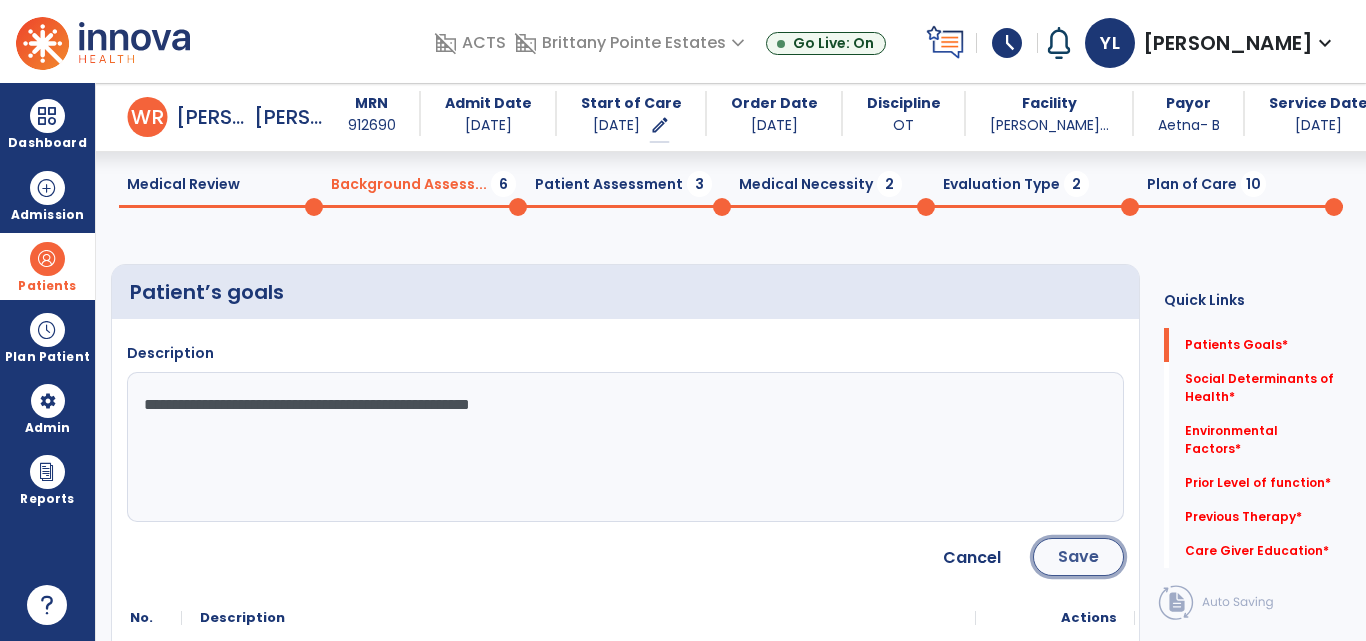 click on "Save" 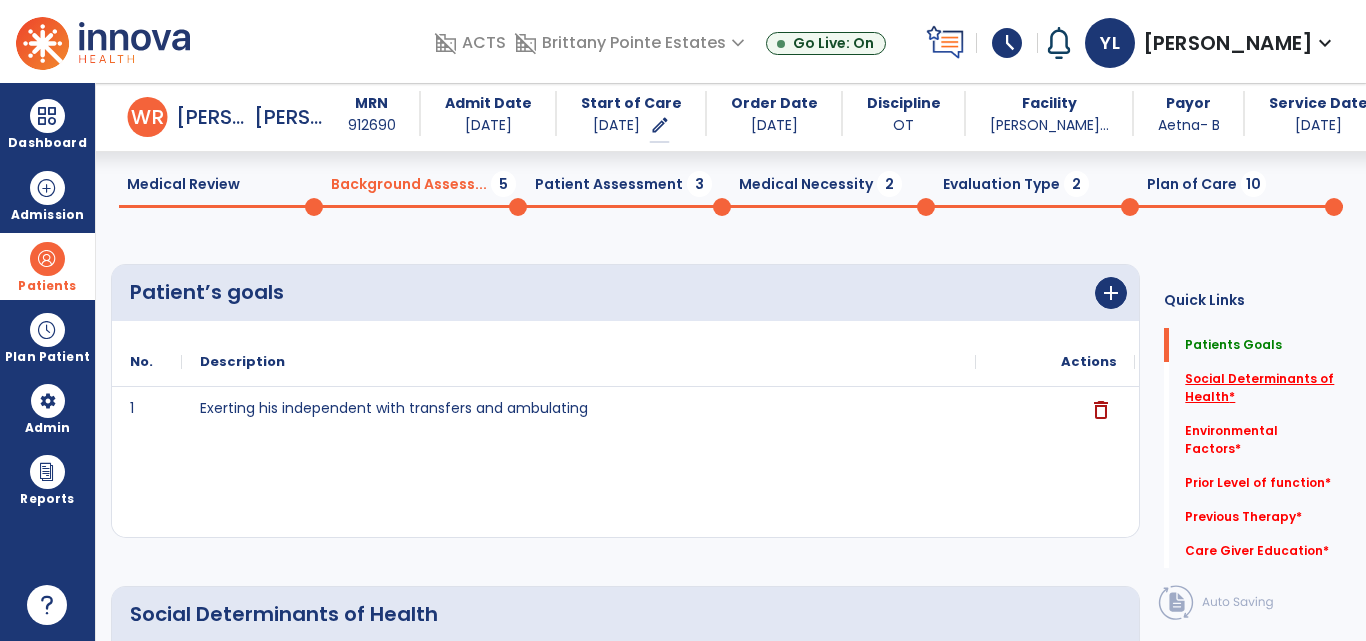 click on "Social Determinants of Health   *" 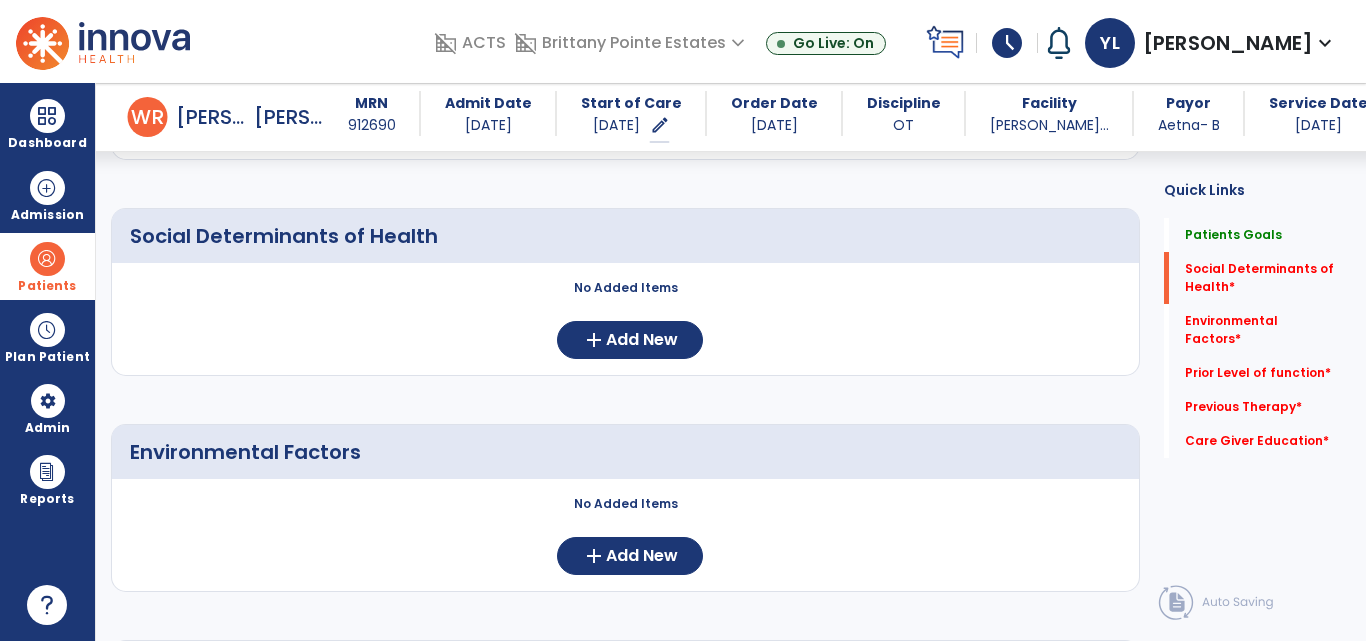 scroll, scrollTop: 449, scrollLeft: 0, axis: vertical 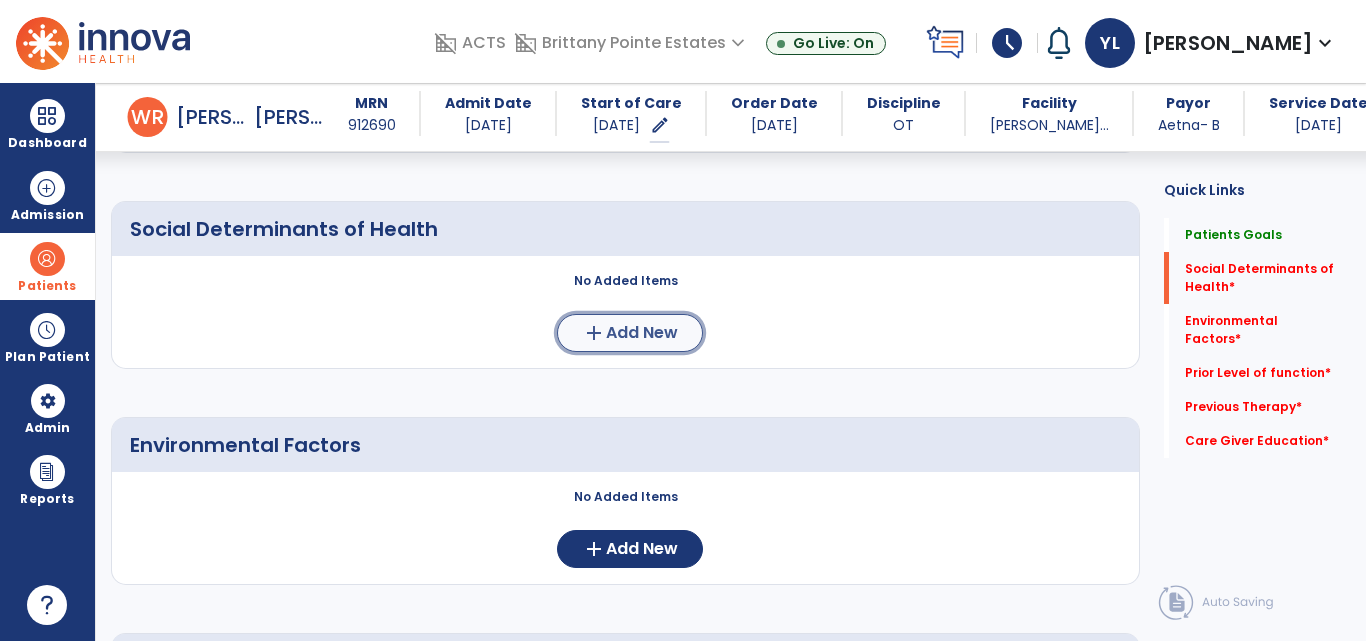 click on "add" 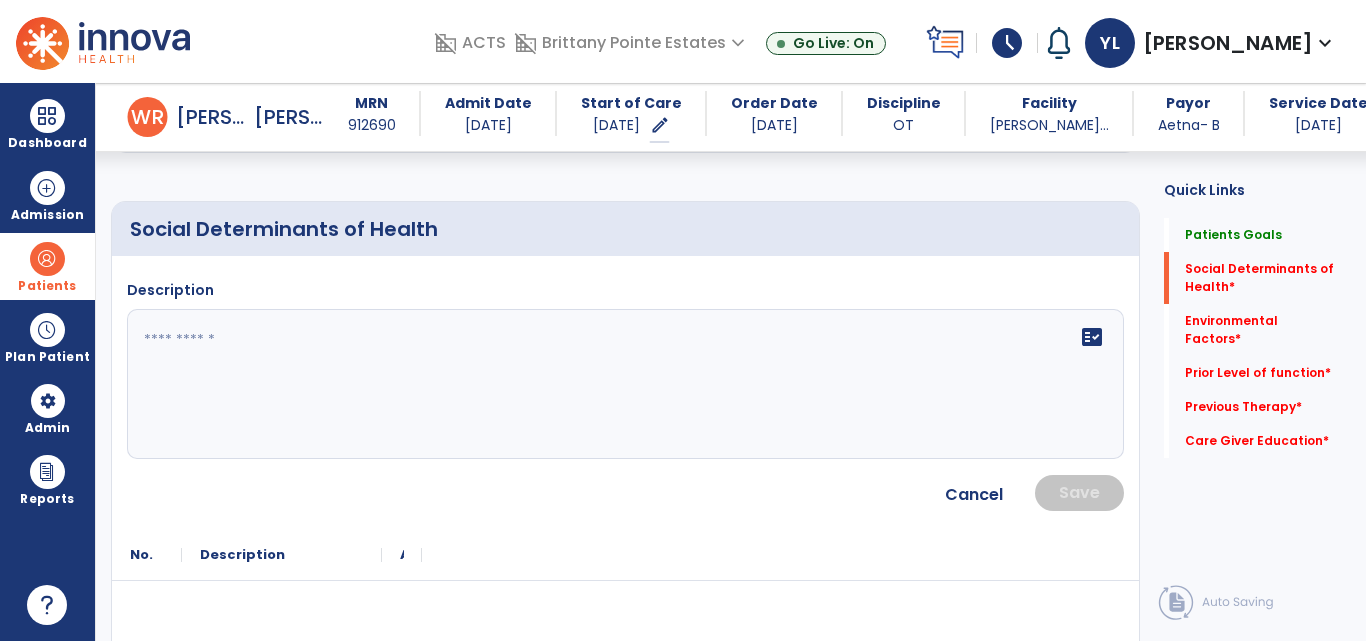 click on "fact_check" 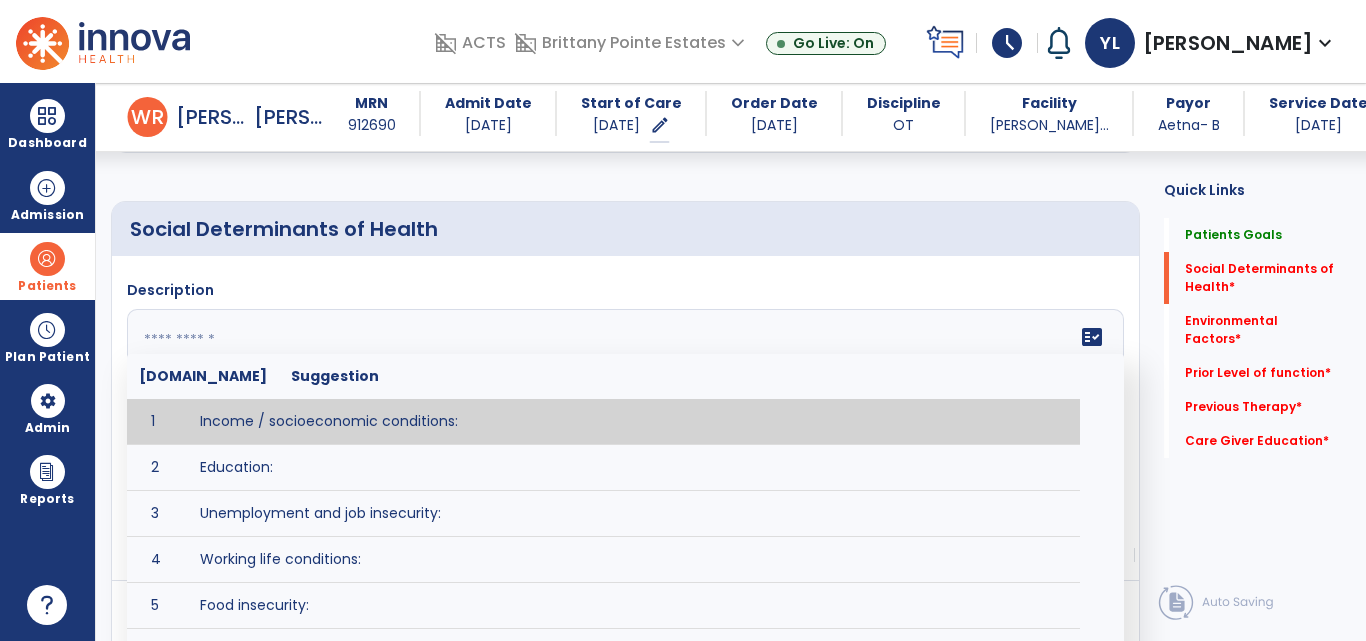 paste on "**********" 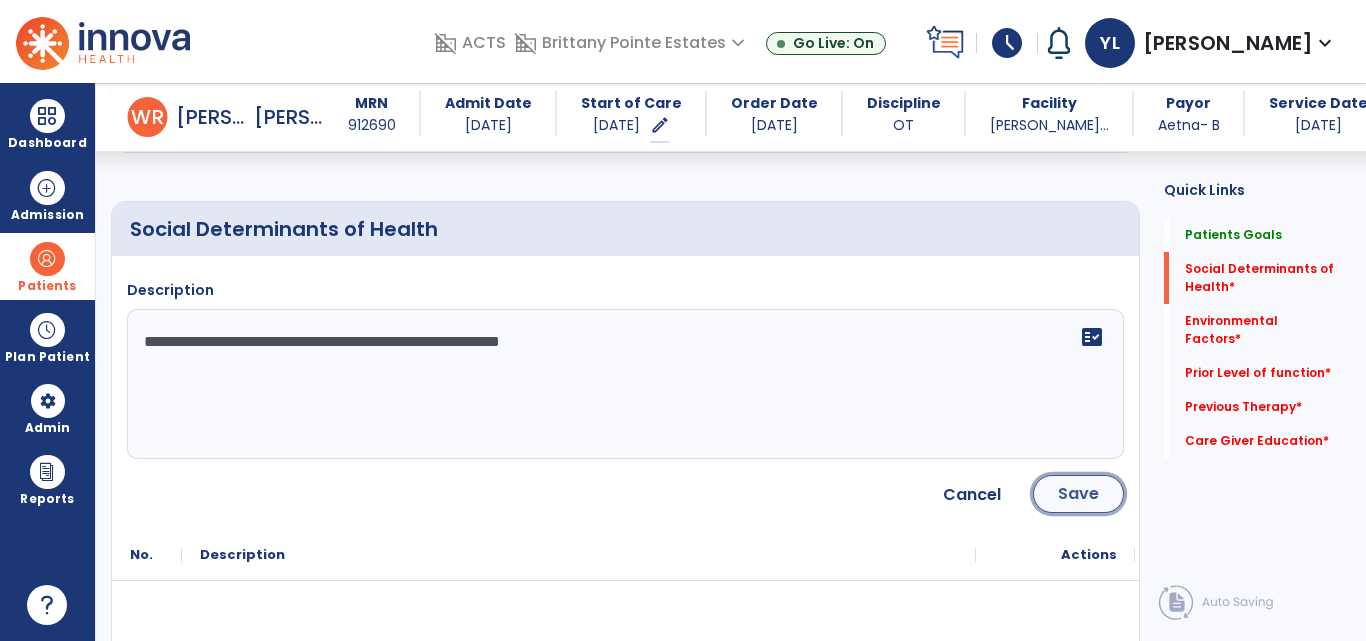 click on "Save" 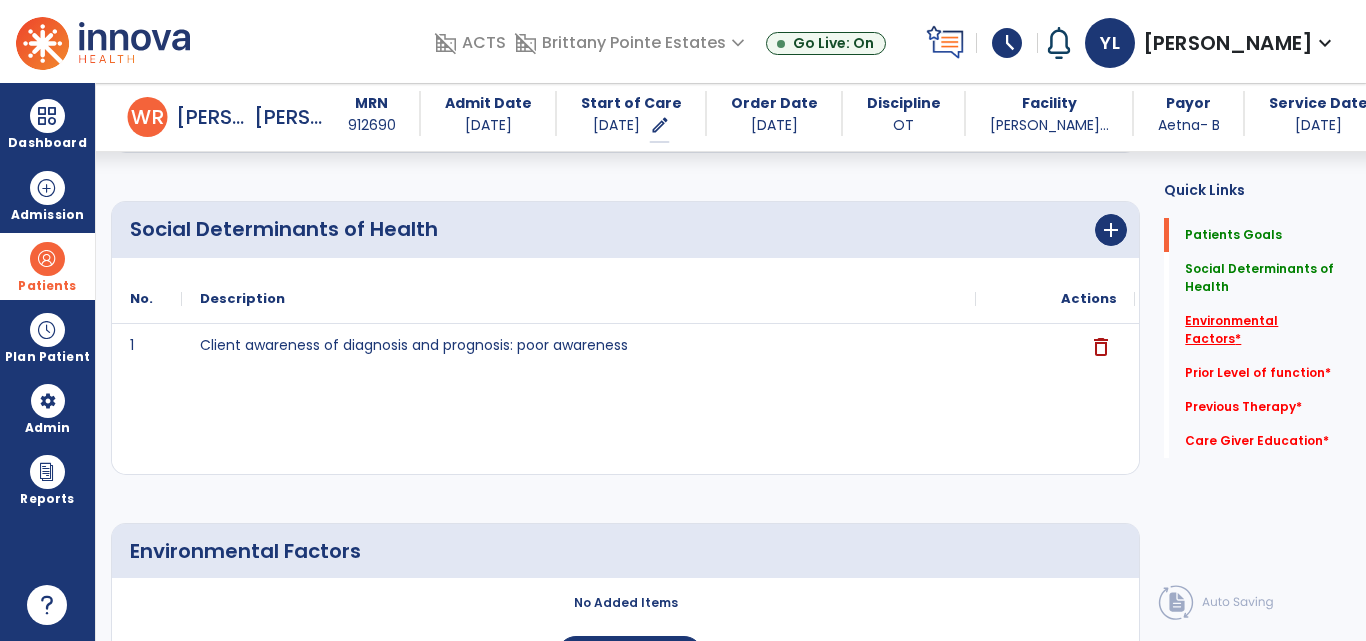 click on "Environmental Factors   *" 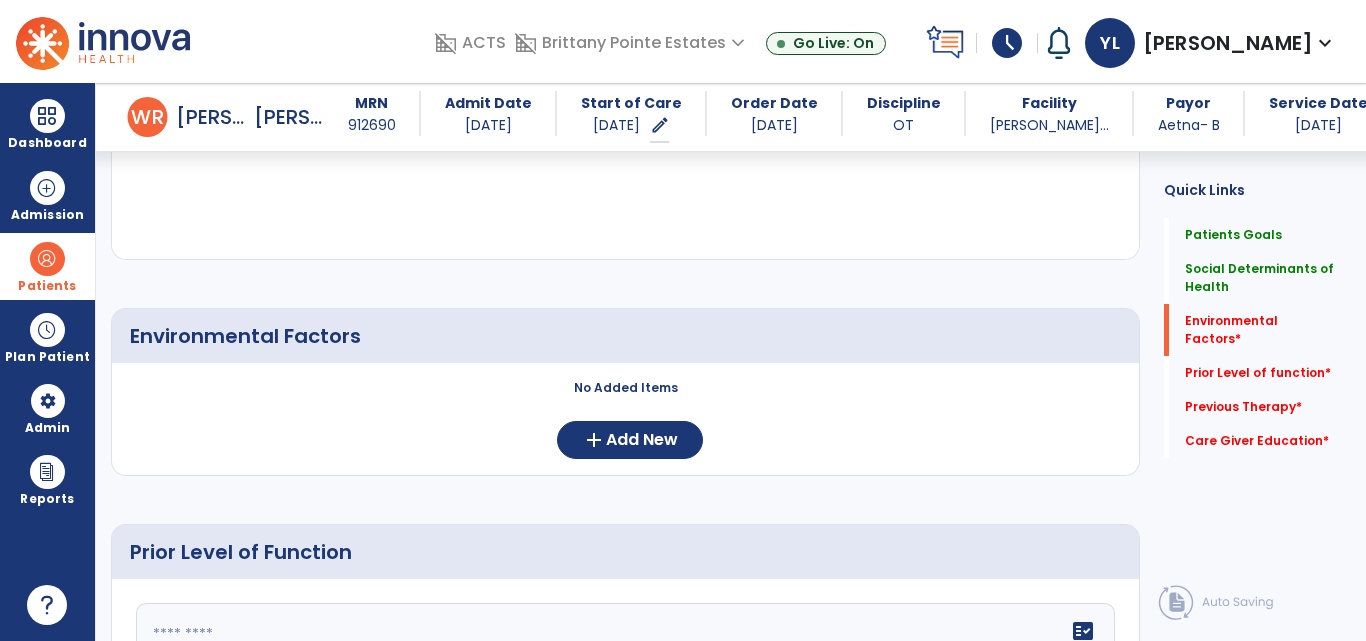 scroll, scrollTop: 671, scrollLeft: 0, axis: vertical 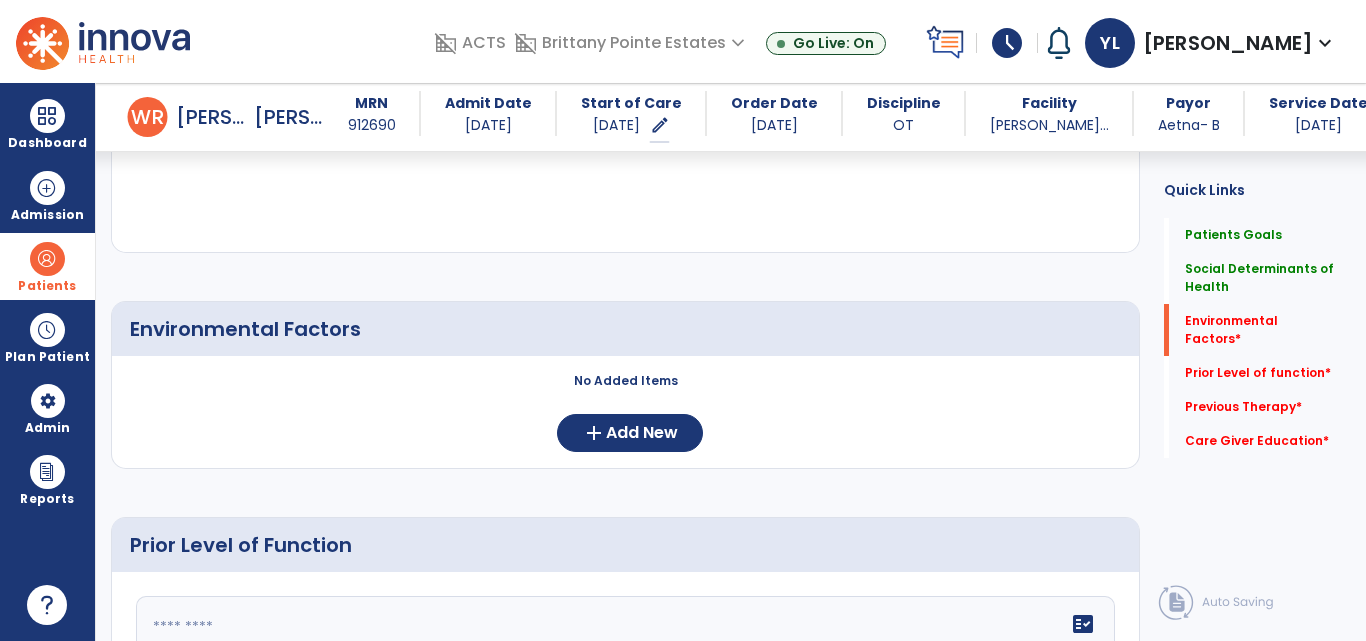 click on "No Added Items  add  Add New" 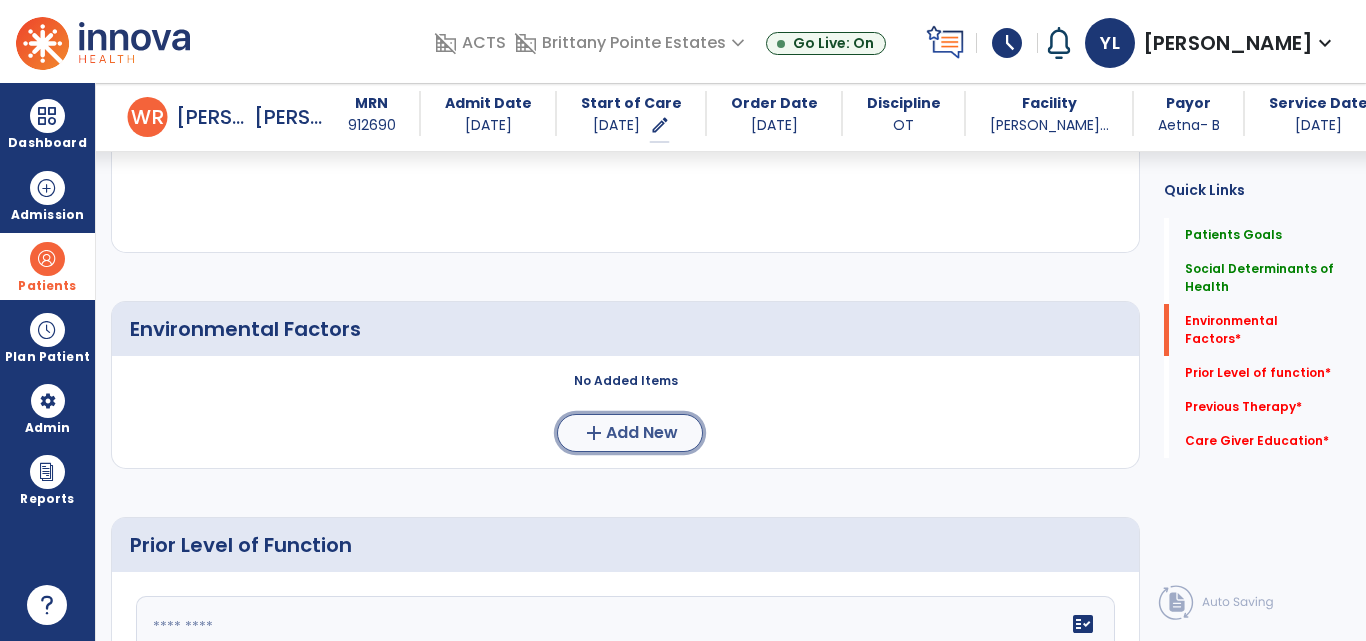 click on "Add New" 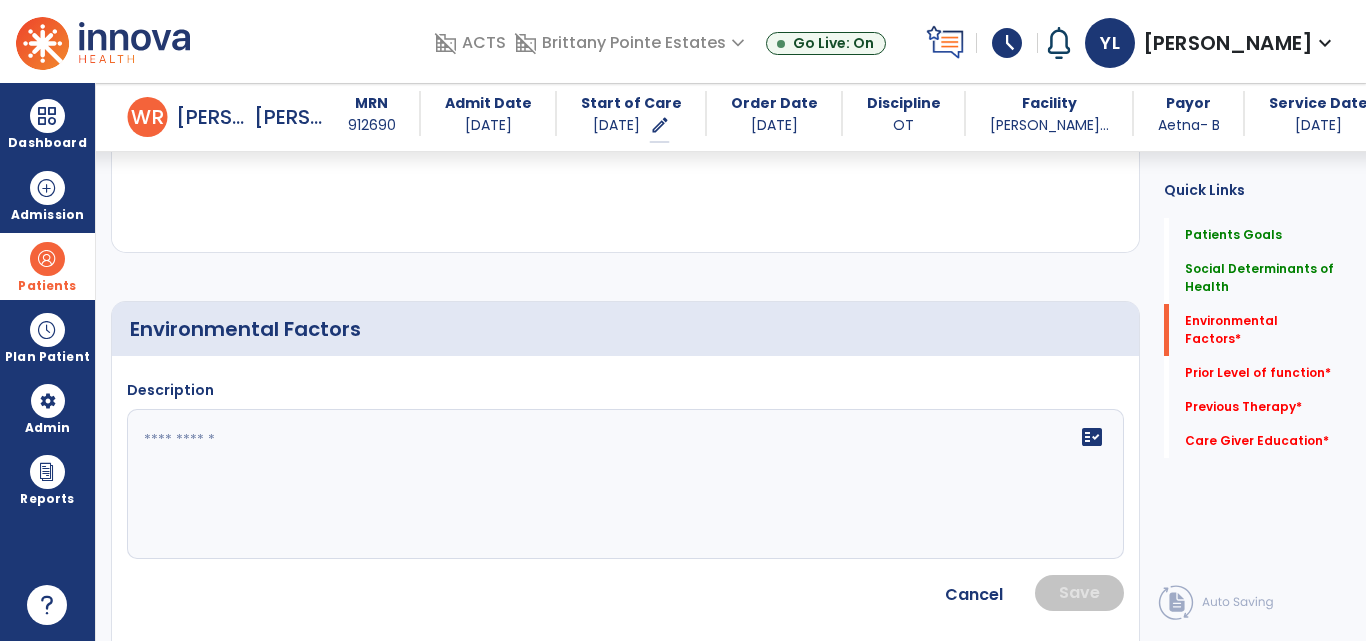 click 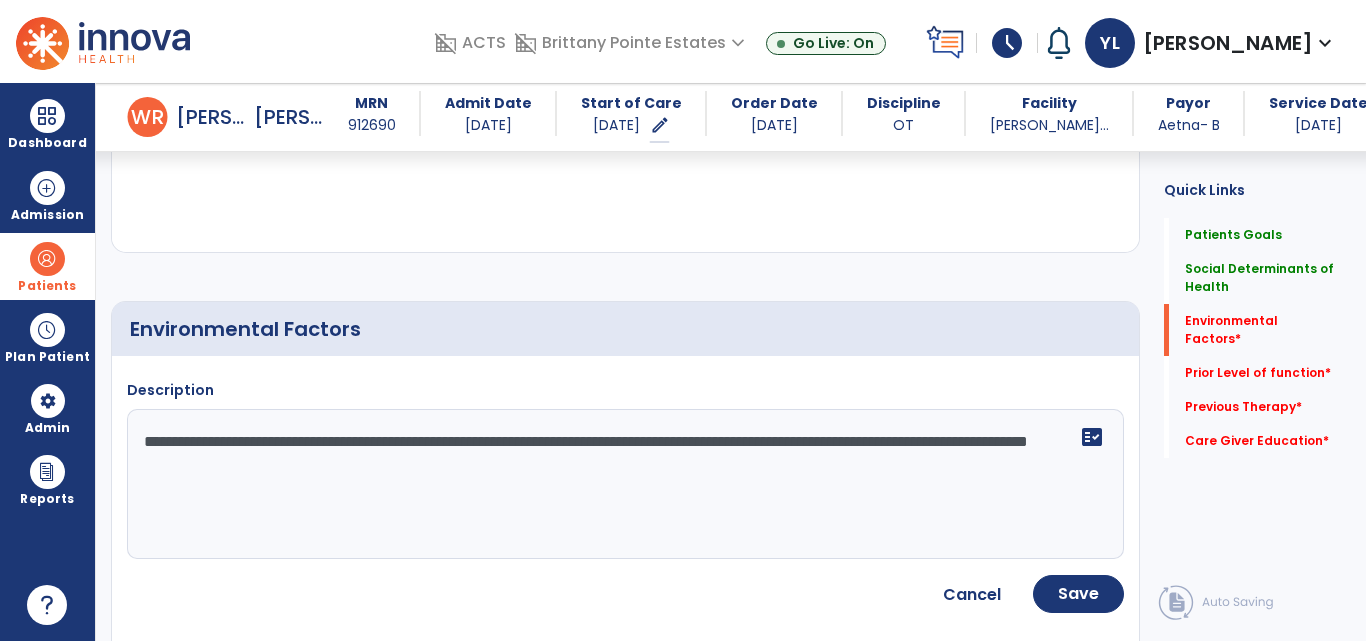 drag, startPoint x: 639, startPoint y: 440, endPoint x: 665, endPoint y: 469, distance: 38.948685 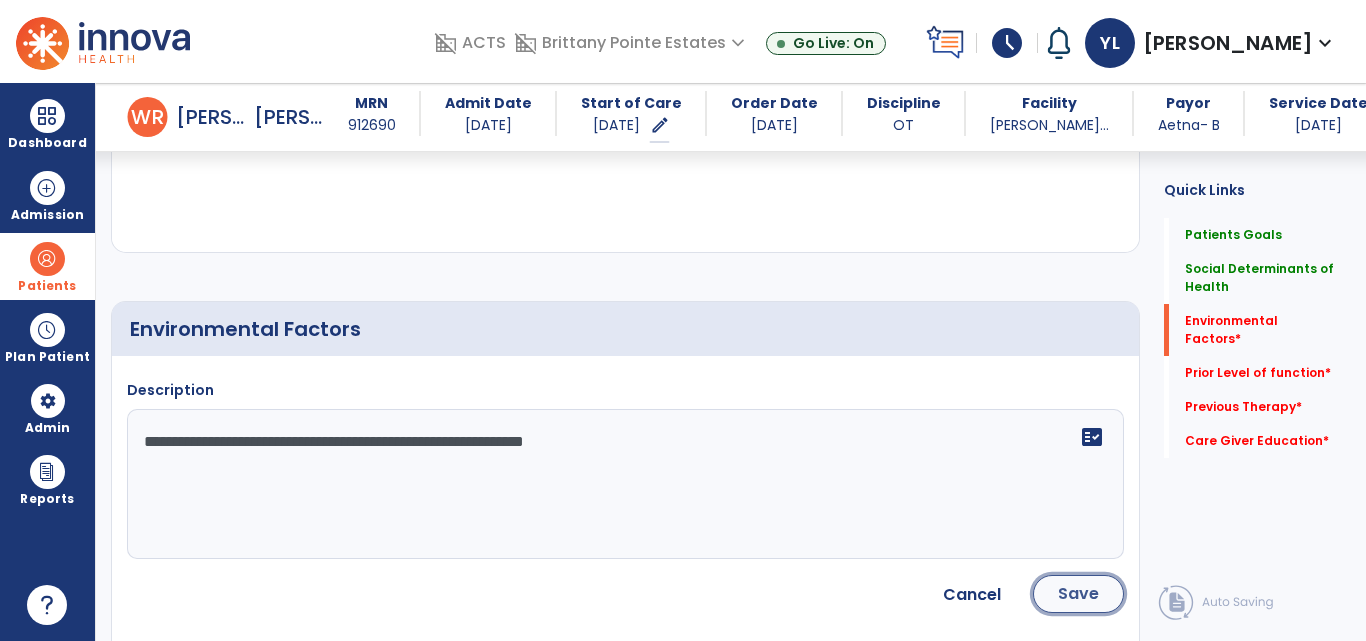 click on "Save" 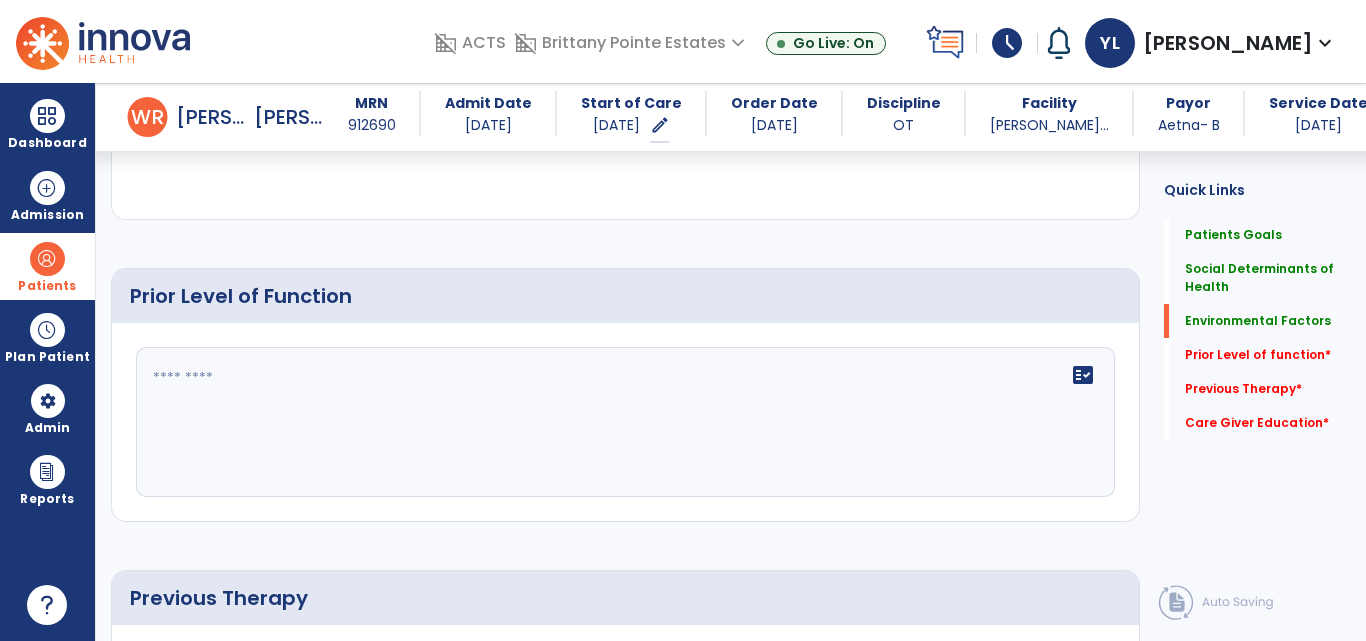 scroll, scrollTop: 1042, scrollLeft: 0, axis: vertical 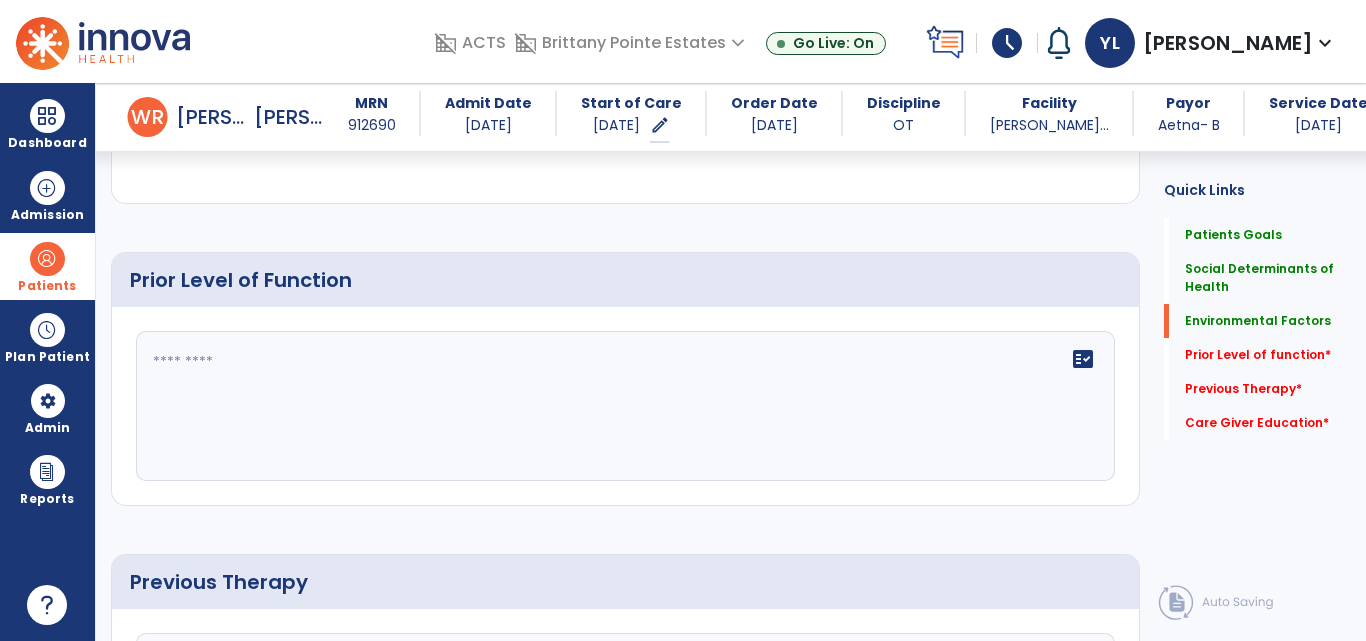 click on "fact_check" 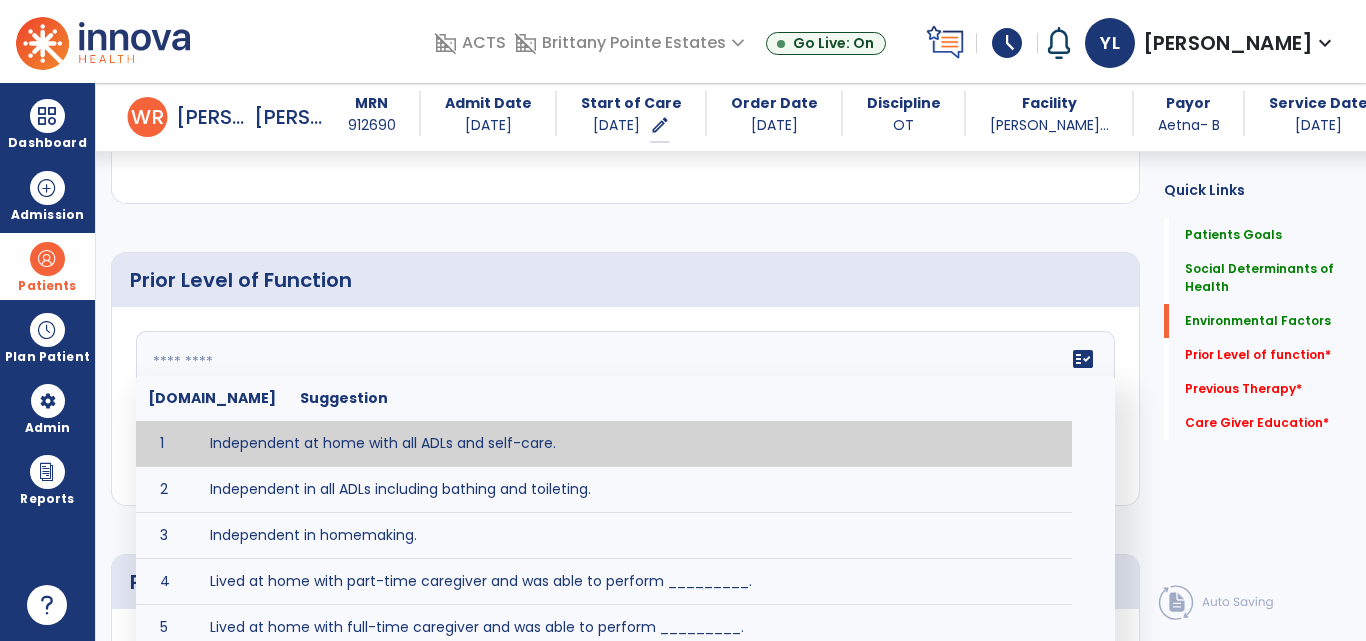 paste on "**********" 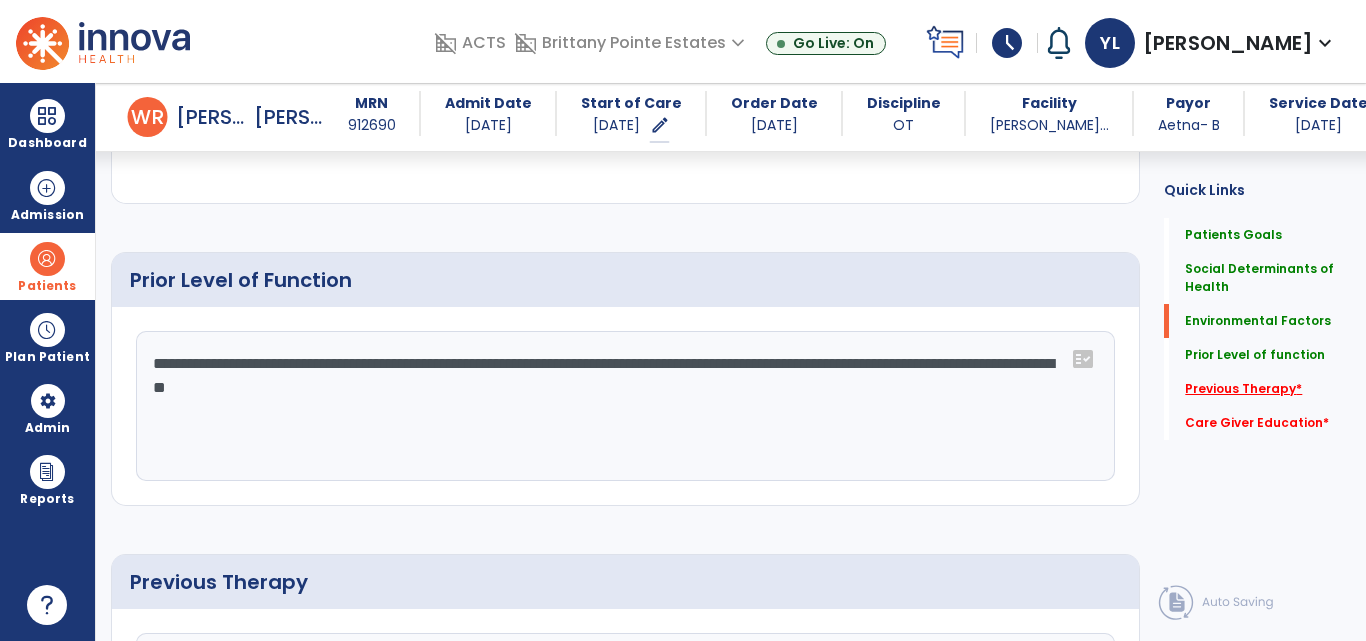 type on "**********" 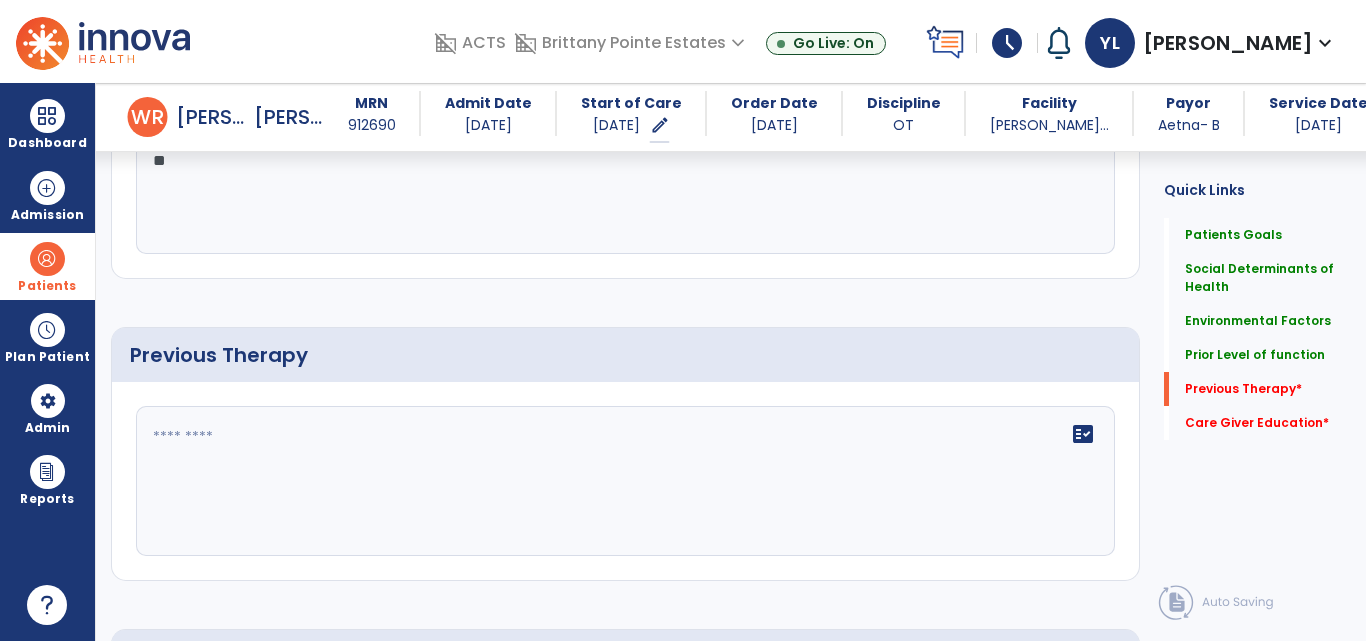 scroll, scrollTop: 1389, scrollLeft: 0, axis: vertical 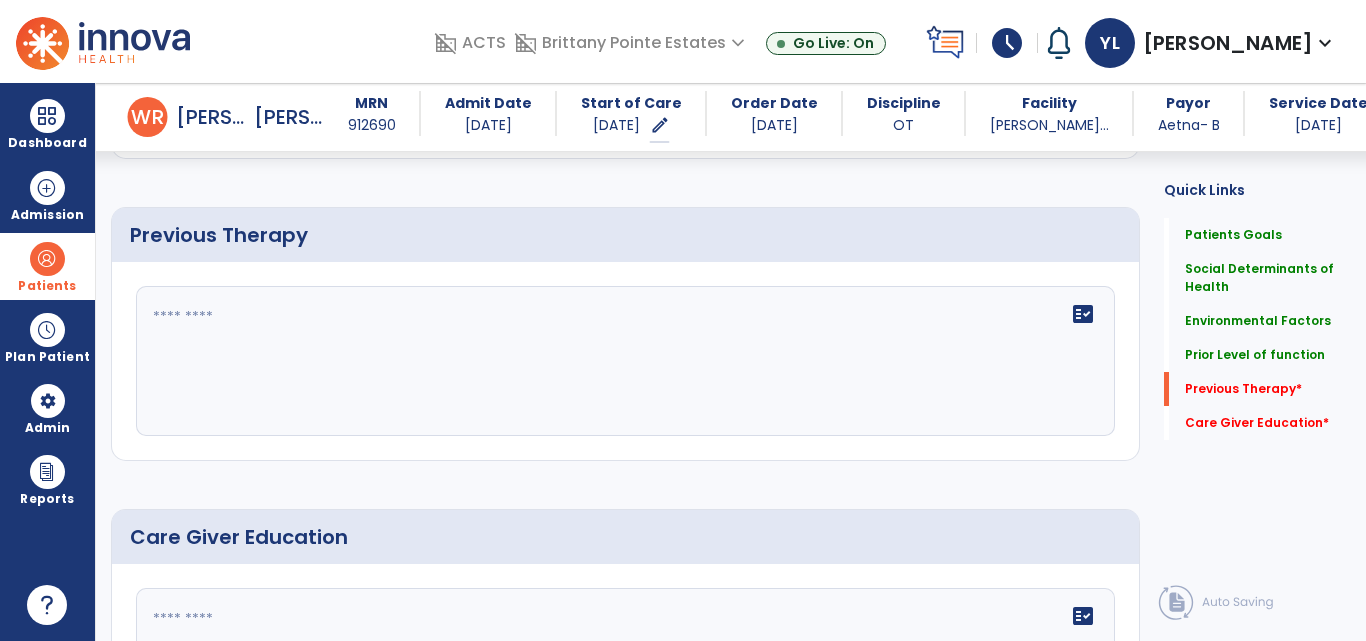 click on "fact_check" 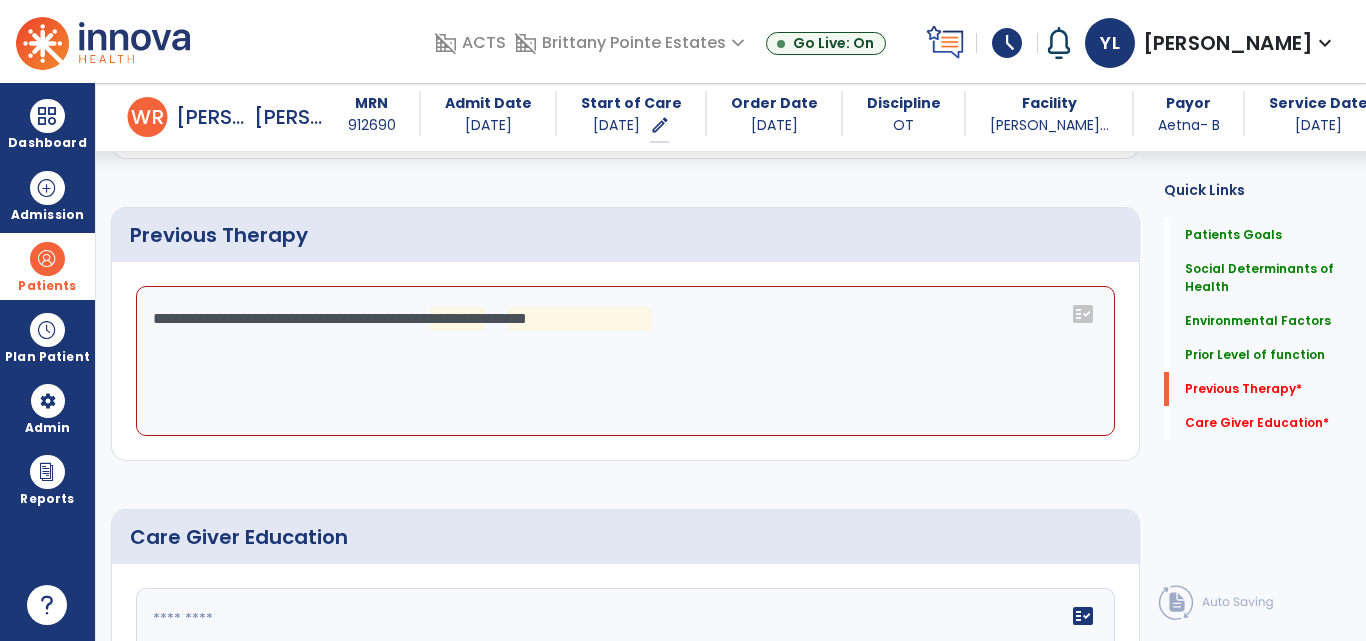 click on "**********" 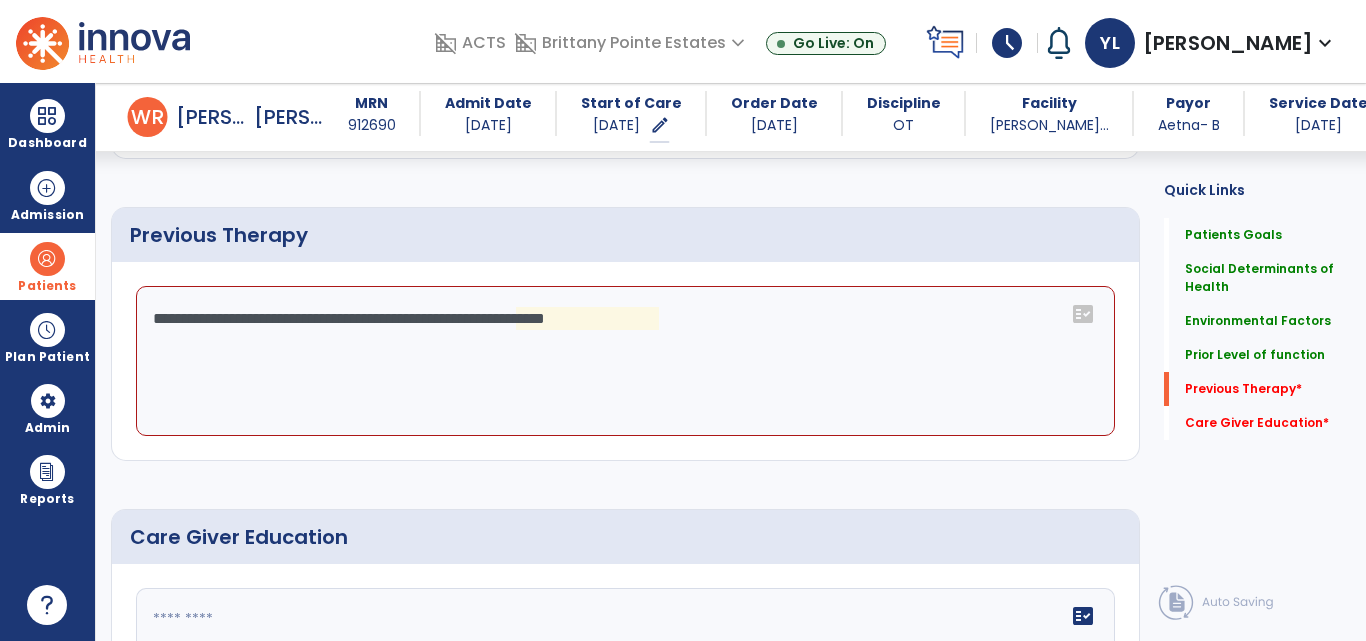 click on "**********" 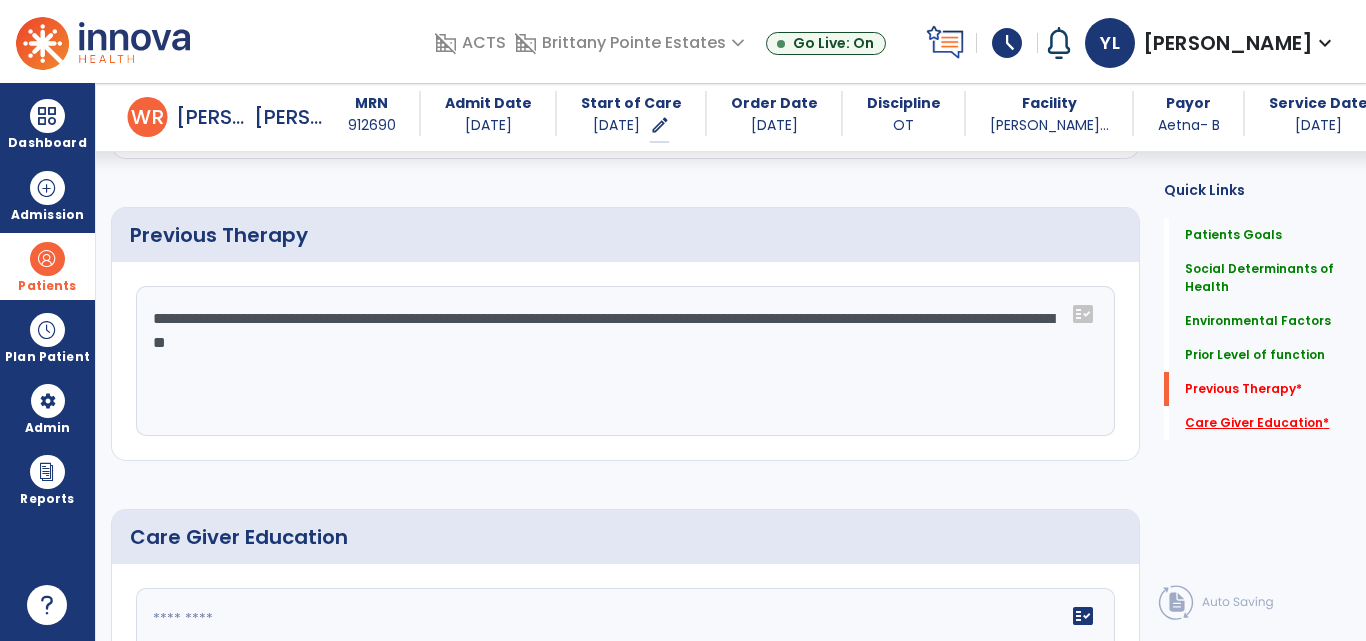 type on "**********" 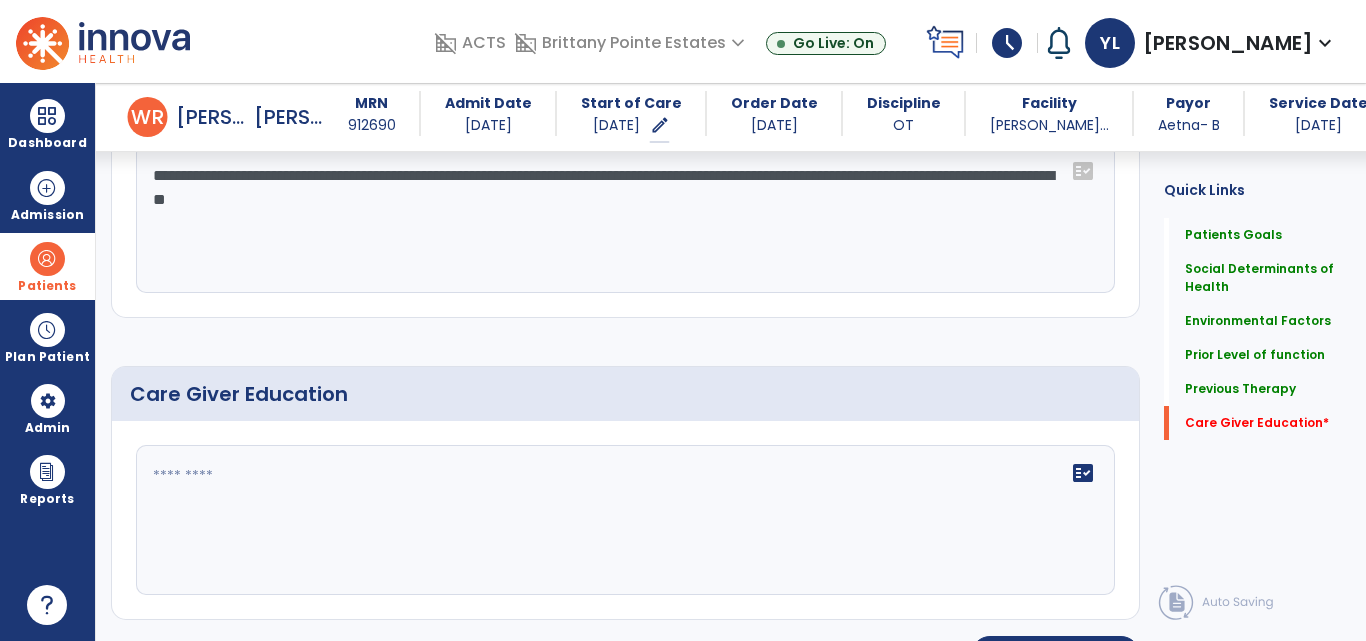 scroll, scrollTop: 1580, scrollLeft: 0, axis: vertical 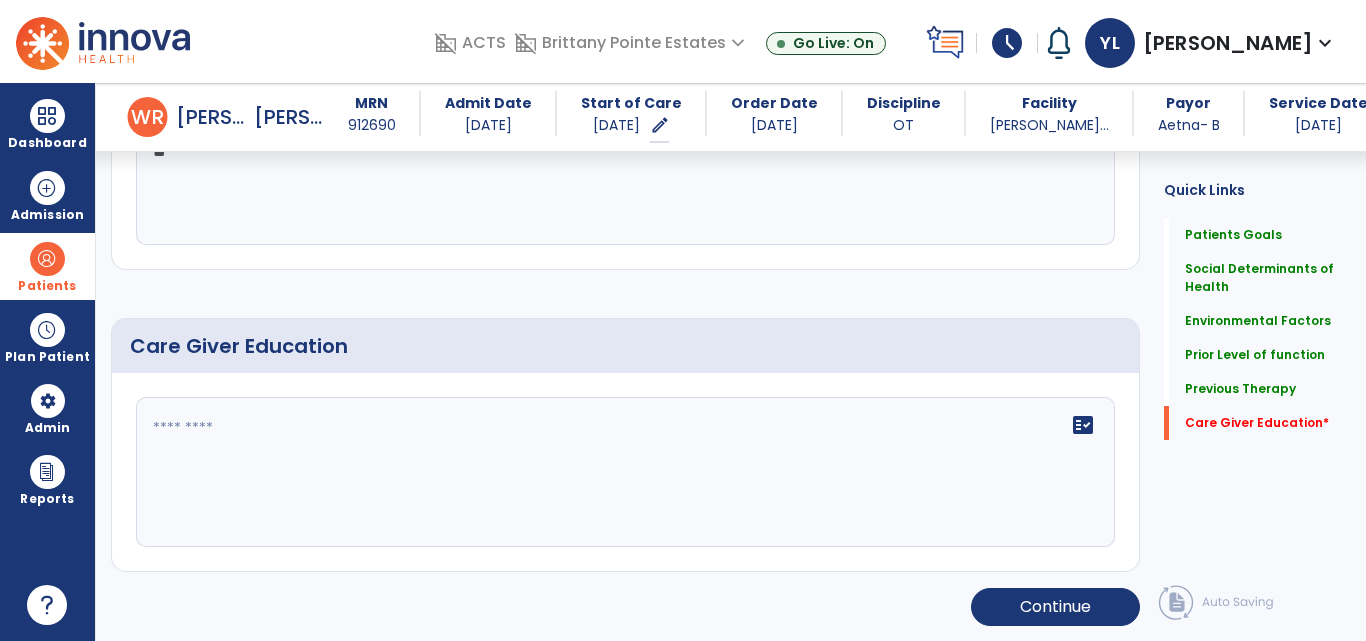click on "fact_check" 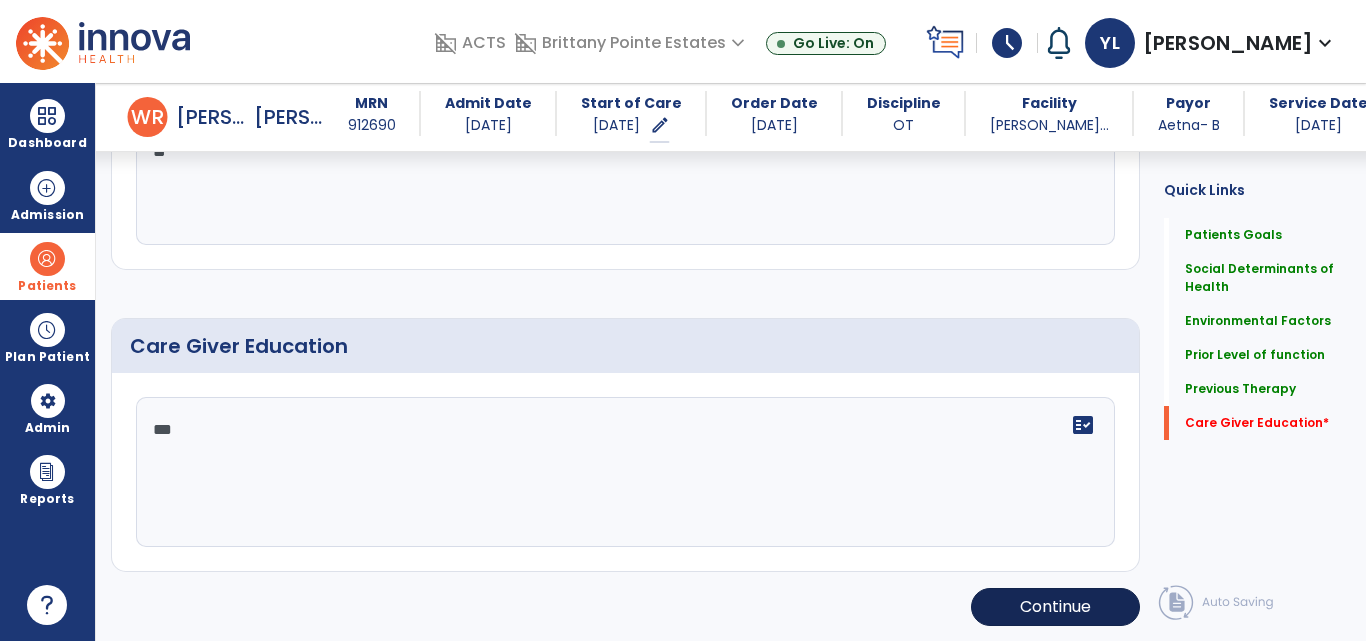 type on "***" 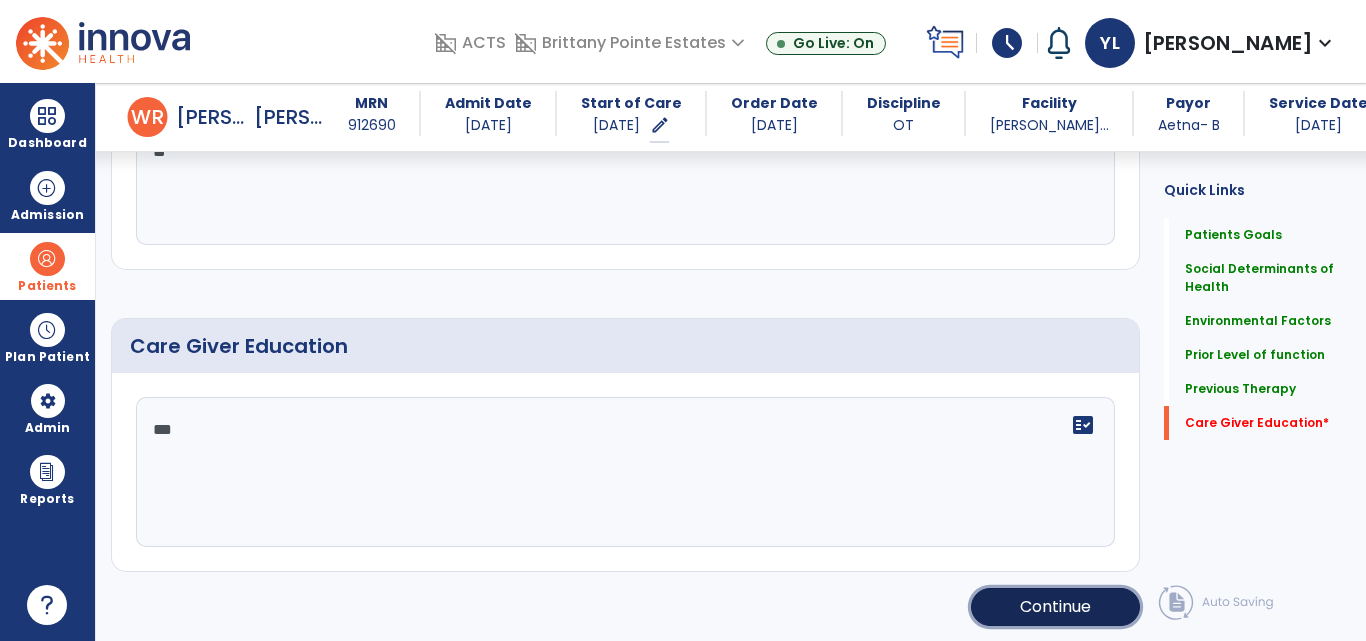 click on "Continue" 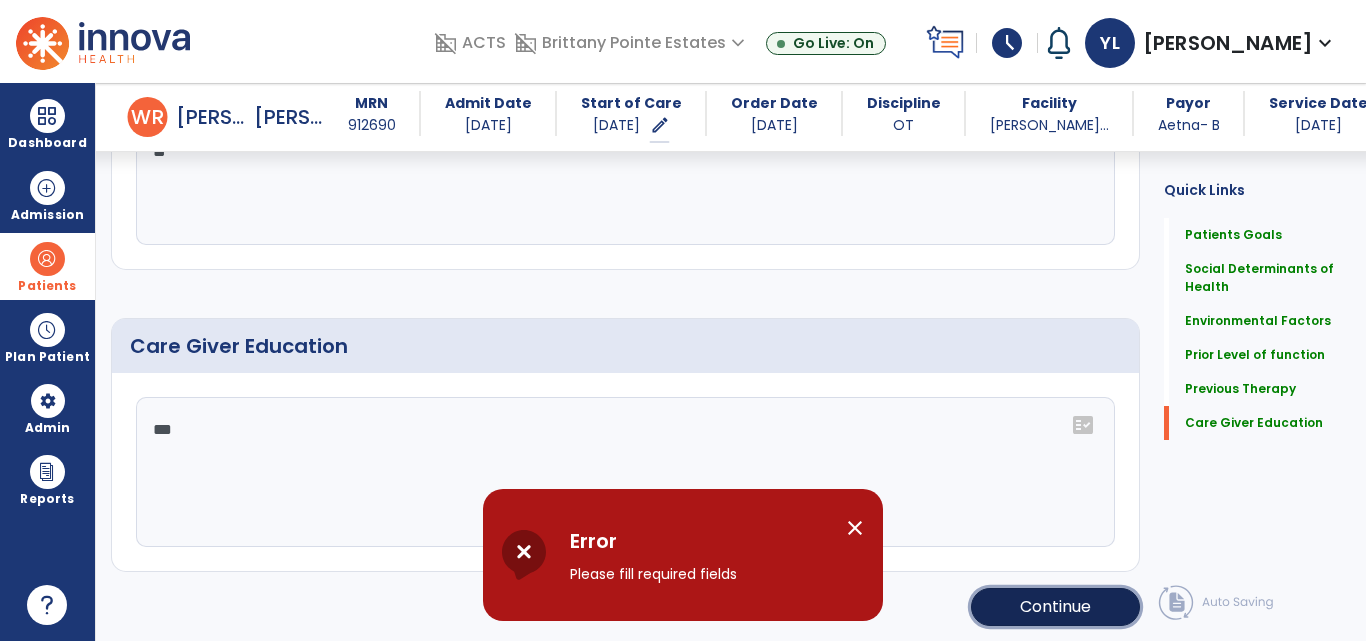 click on "Continue" 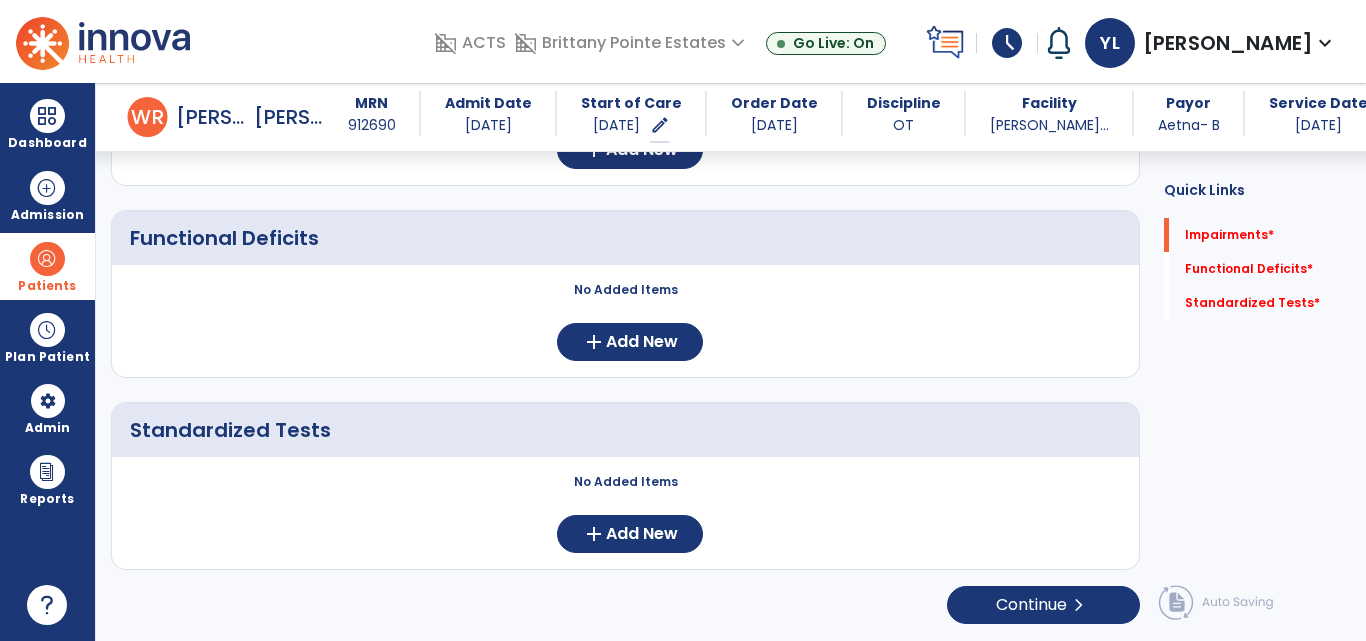 scroll, scrollTop: 310, scrollLeft: 0, axis: vertical 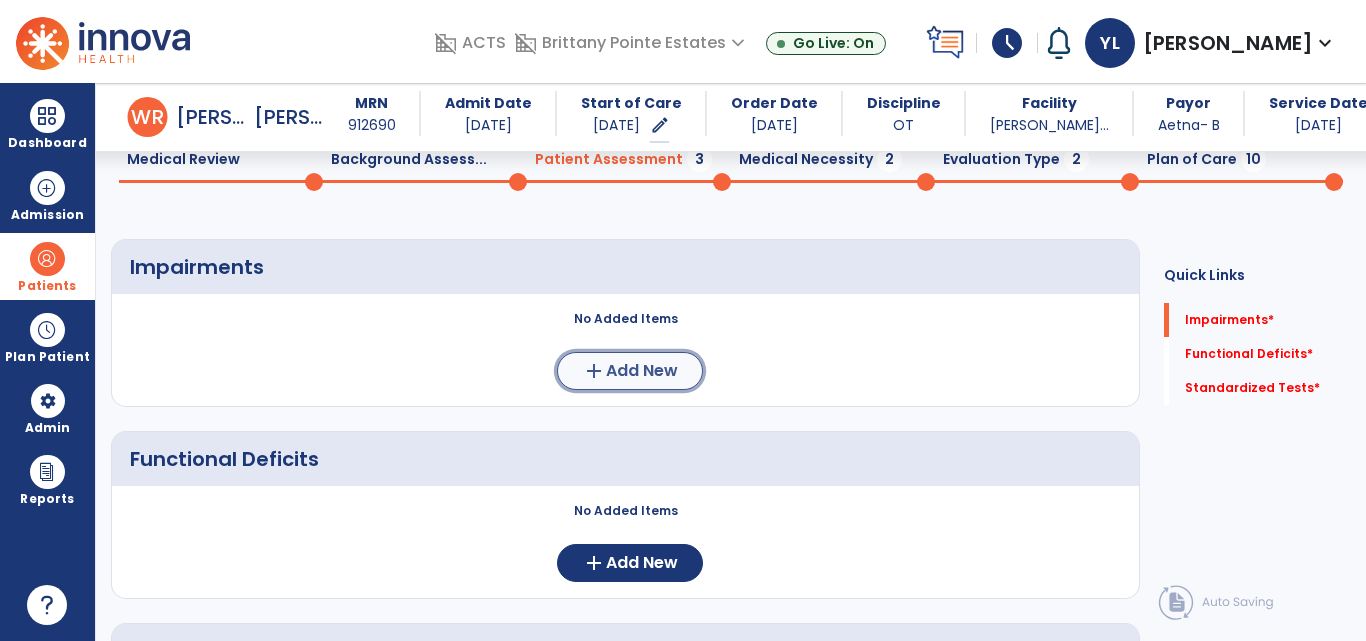 click on "Add New" 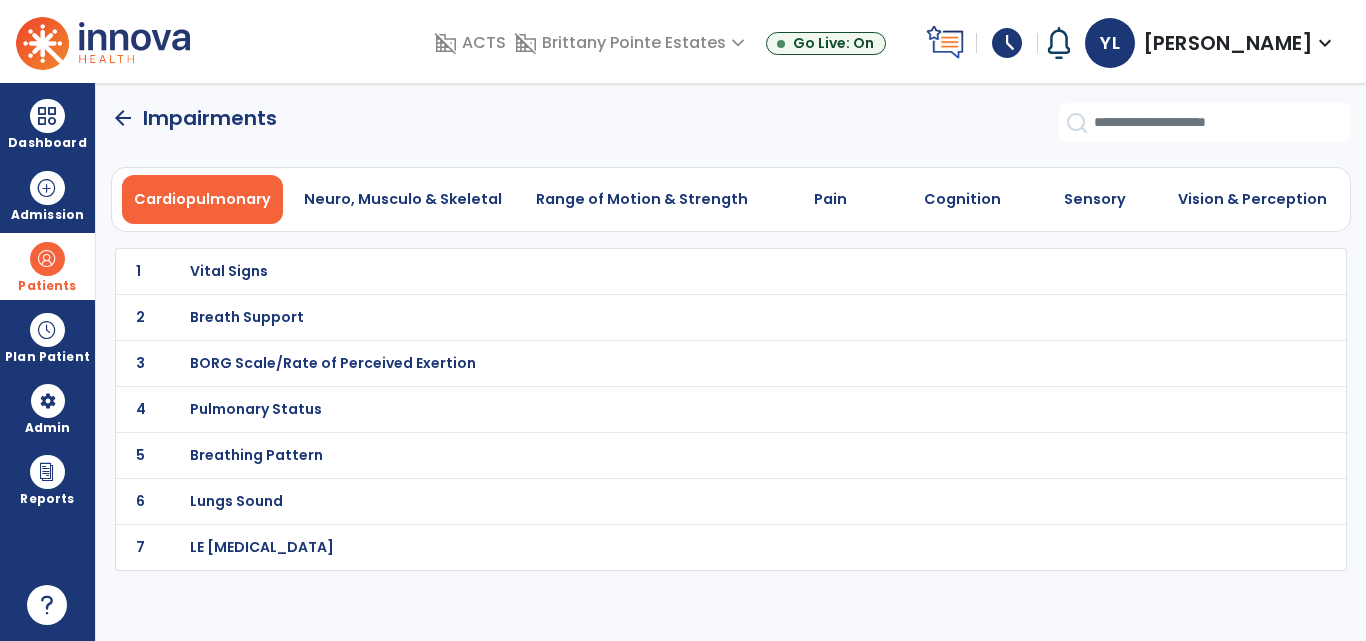 scroll, scrollTop: 0, scrollLeft: 0, axis: both 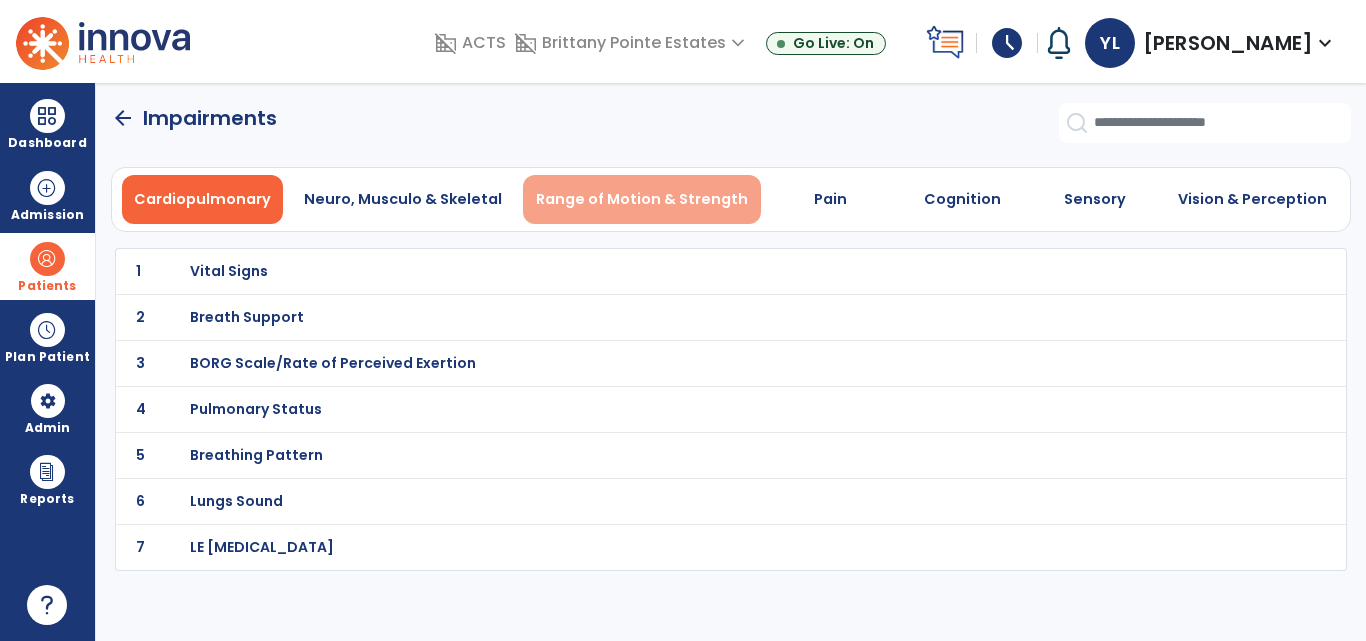 click on "Range of Motion & Strength" at bounding box center [642, 199] 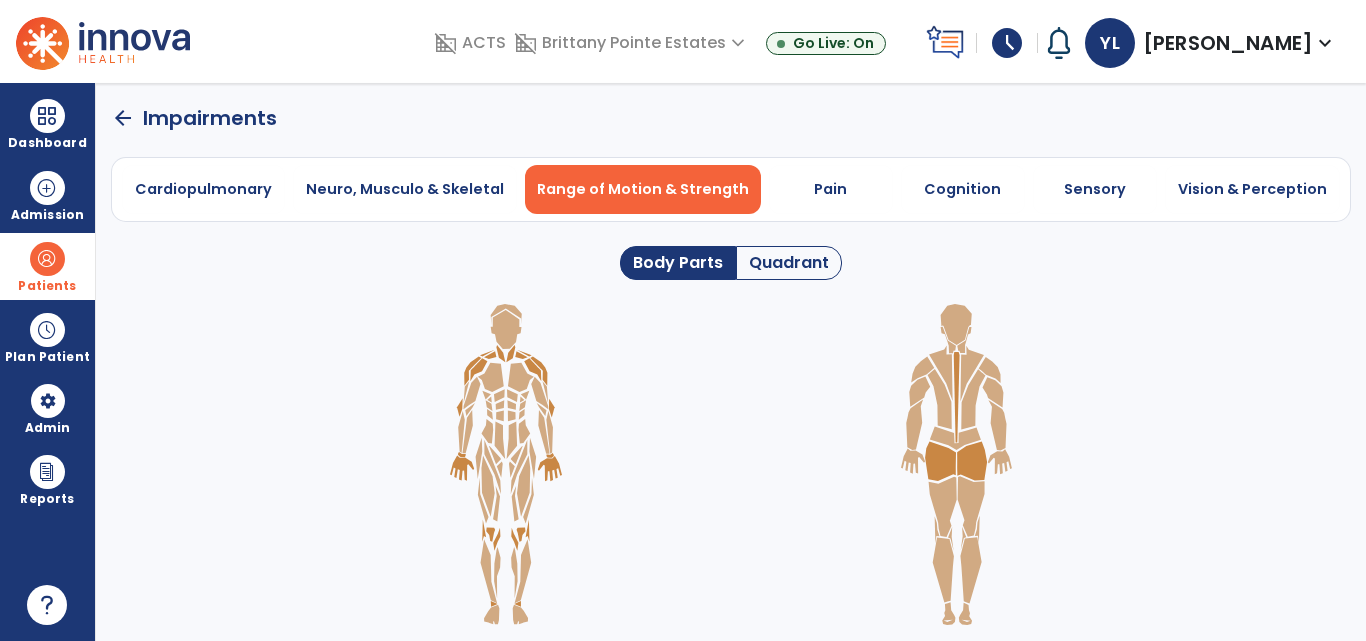 click on "Quadrant" 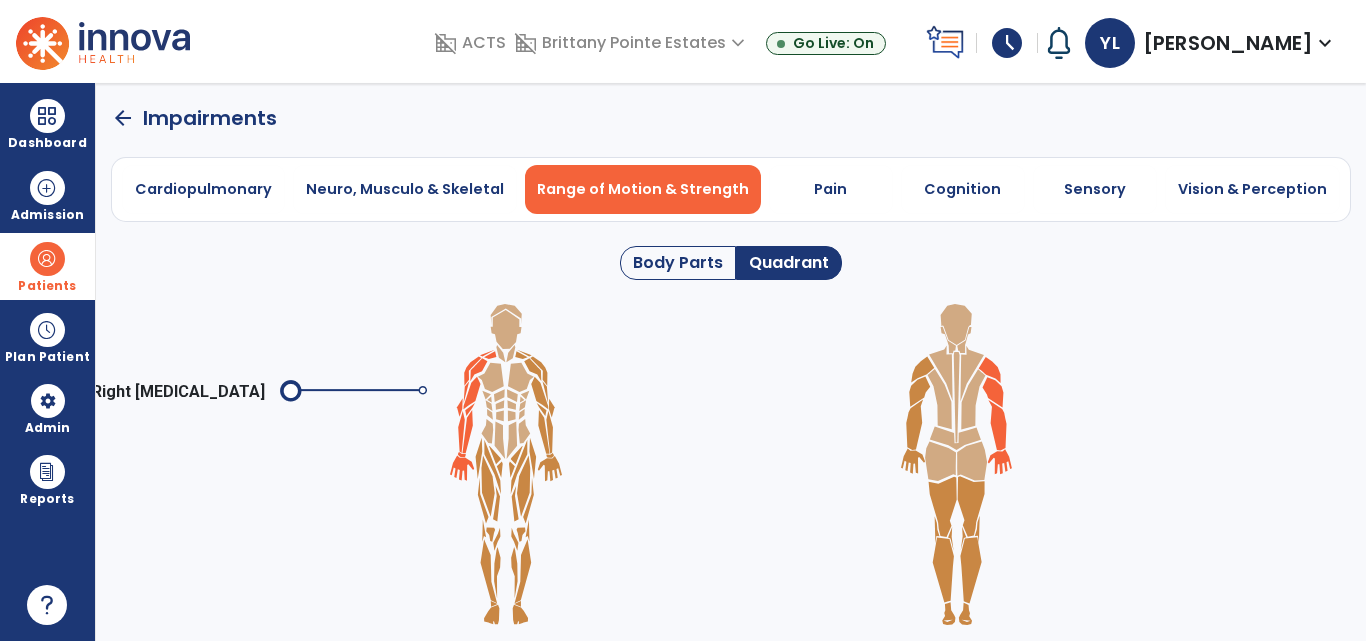 click 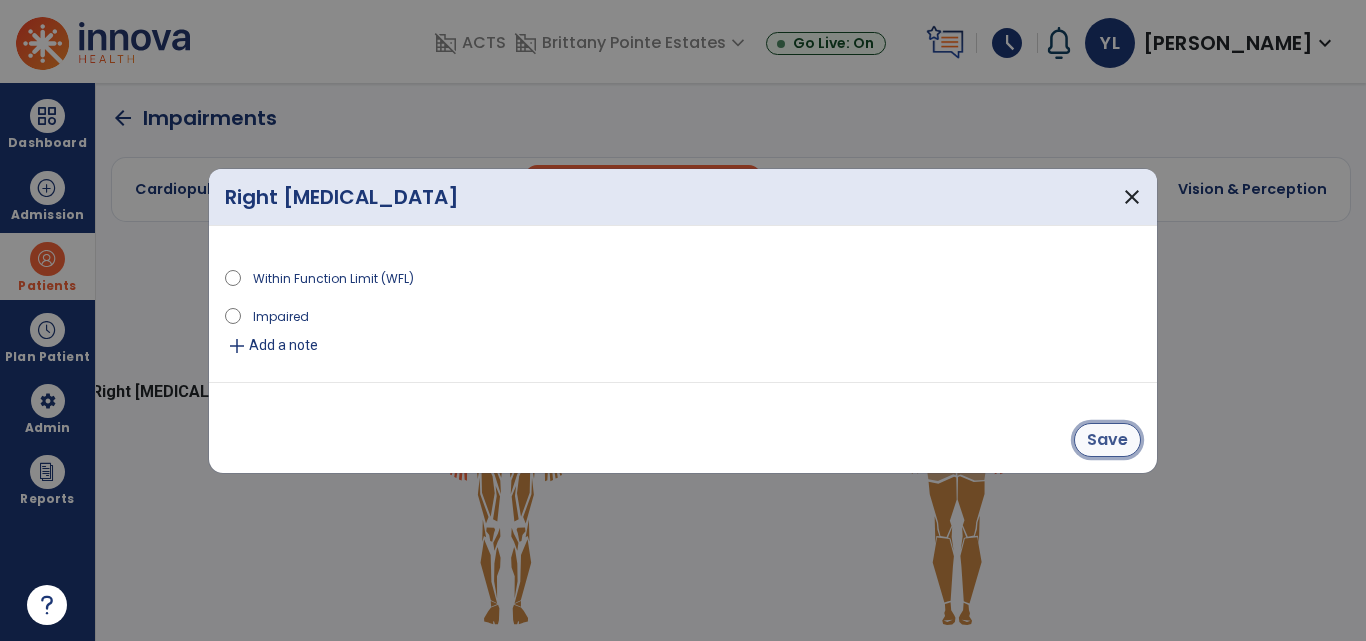 click on "Save" at bounding box center [1107, 440] 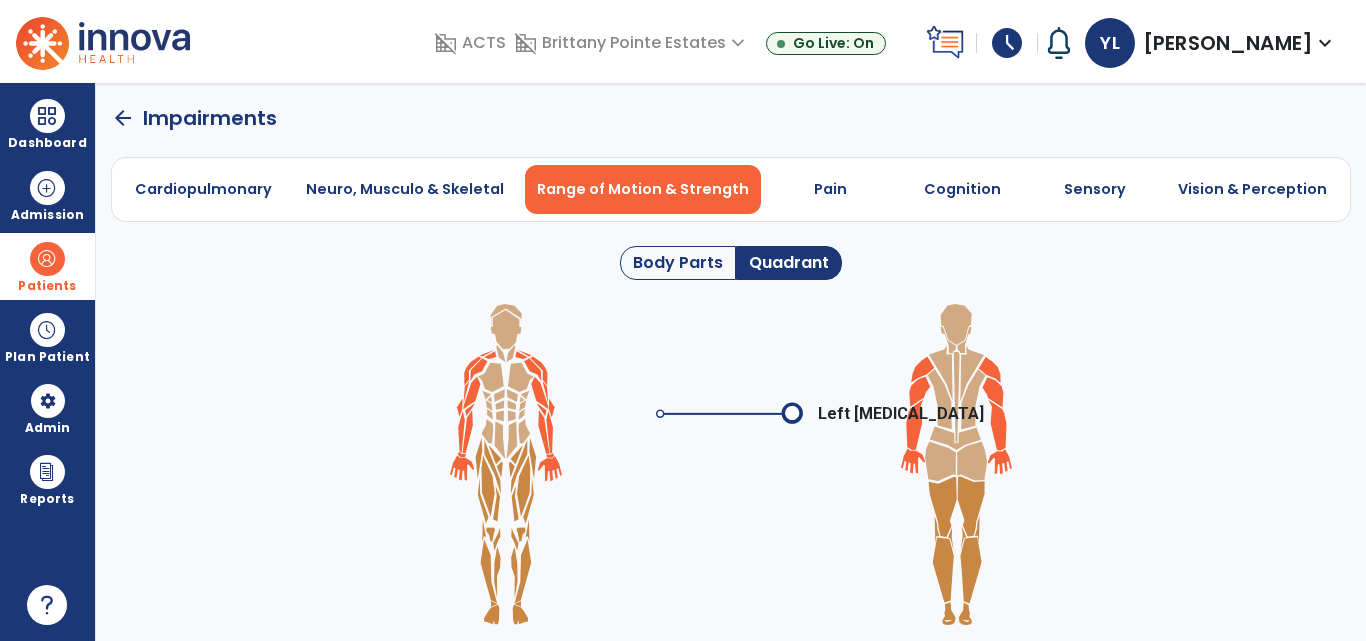 click 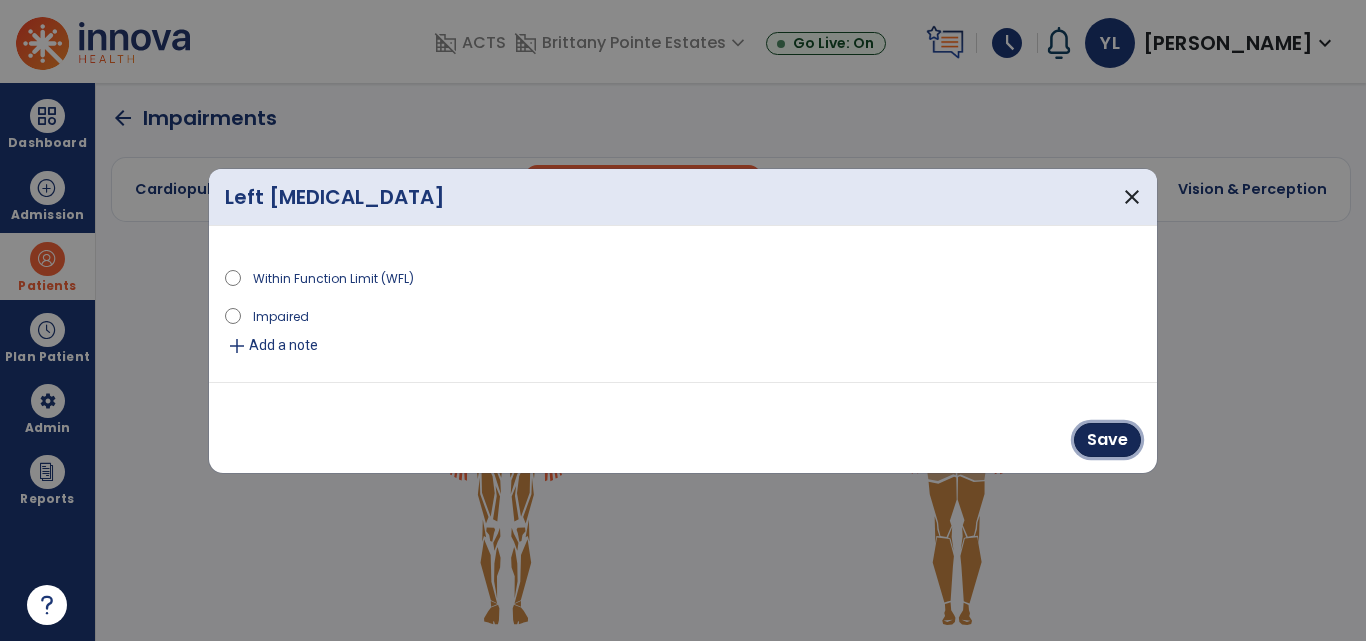 click on "Save" at bounding box center [1107, 440] 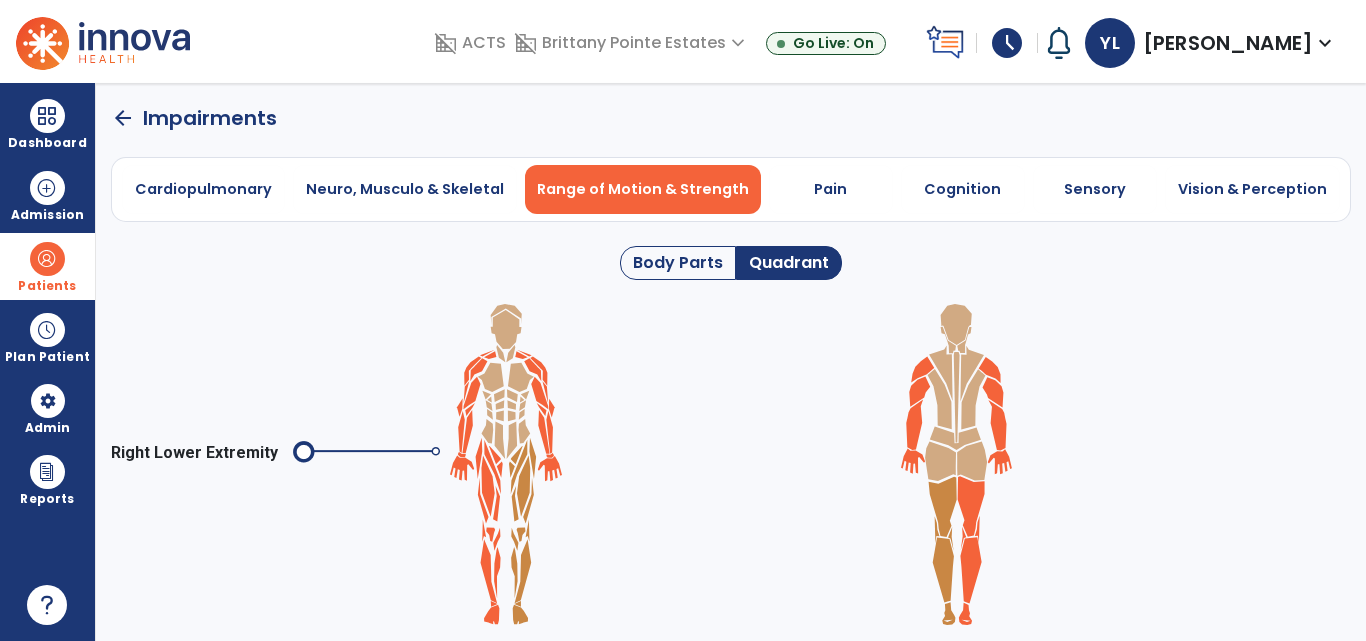 click 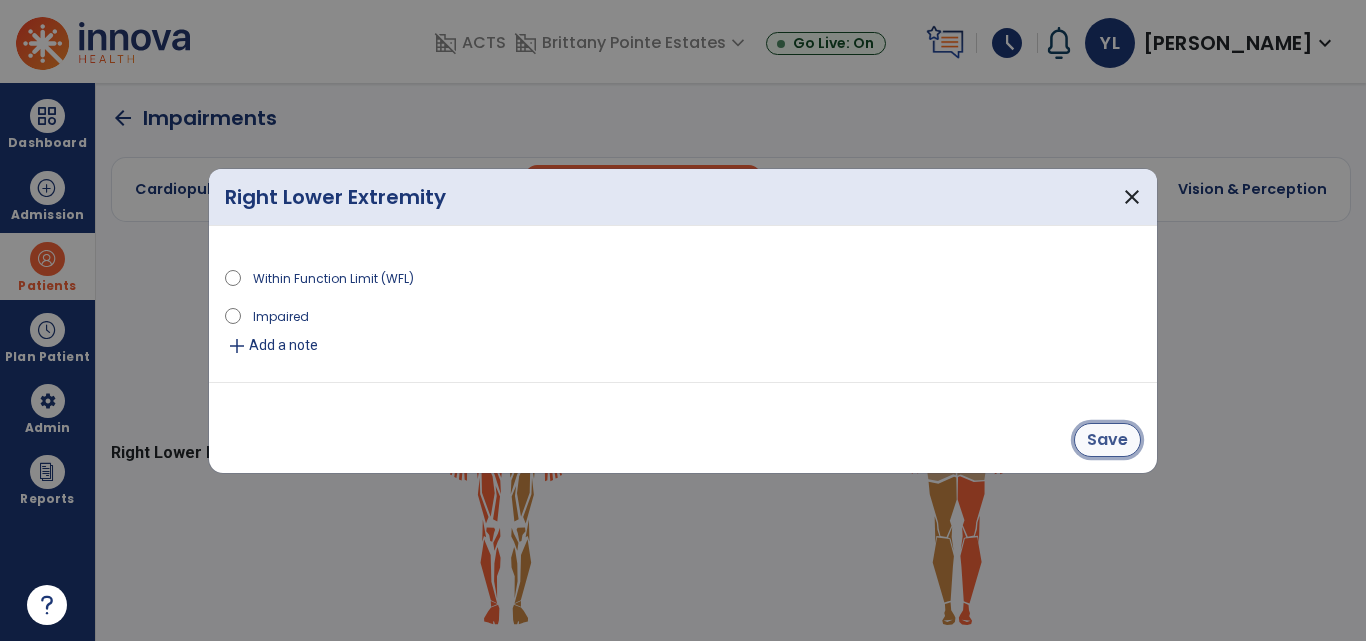 click on "Save" at bounding box center [1107, 440] 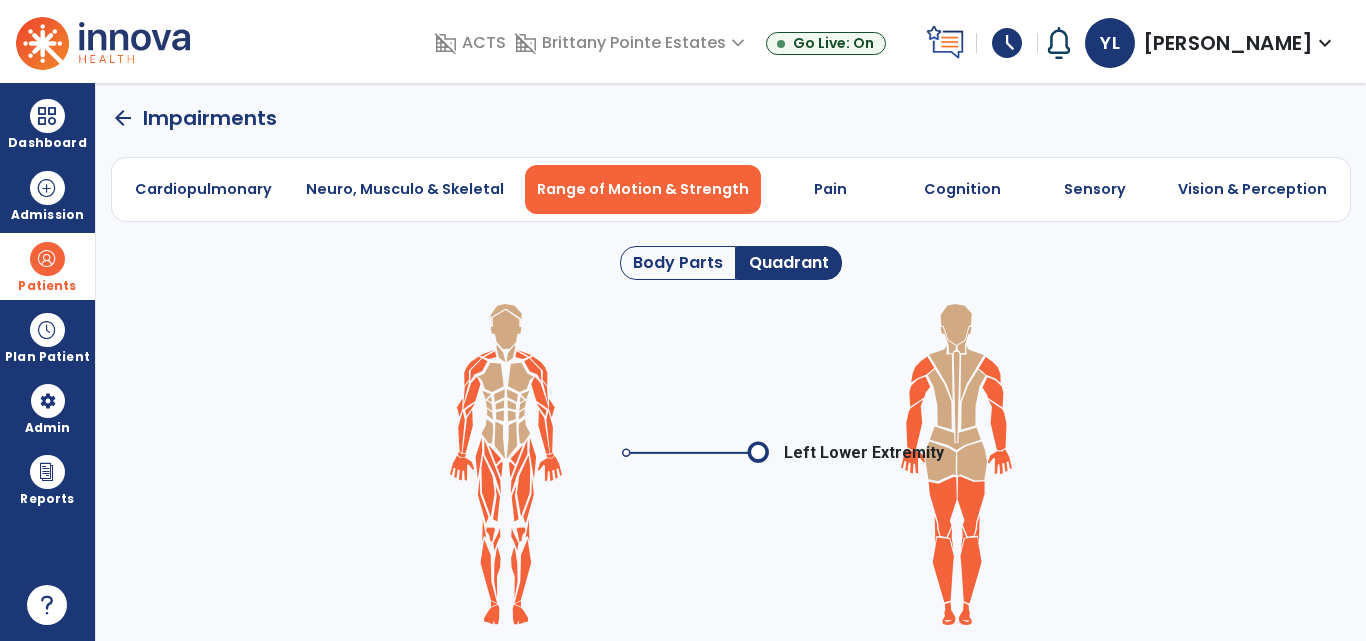 click 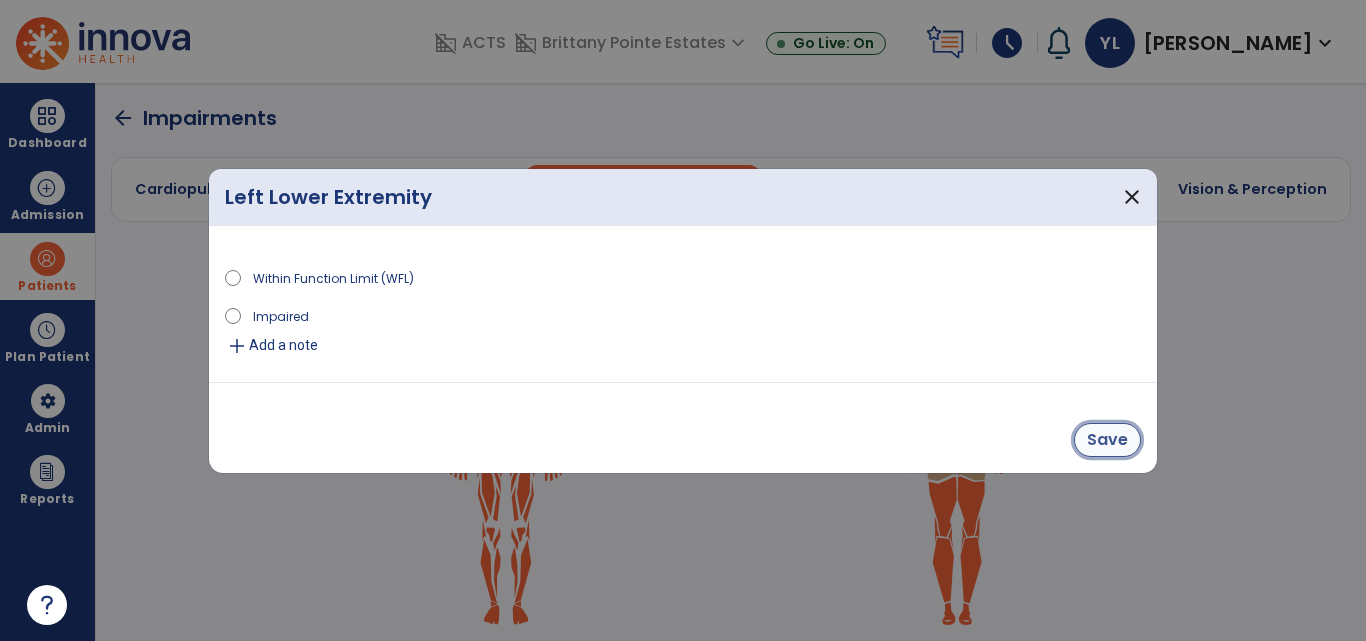 click on "Save" at bounding box center [1107, 440] 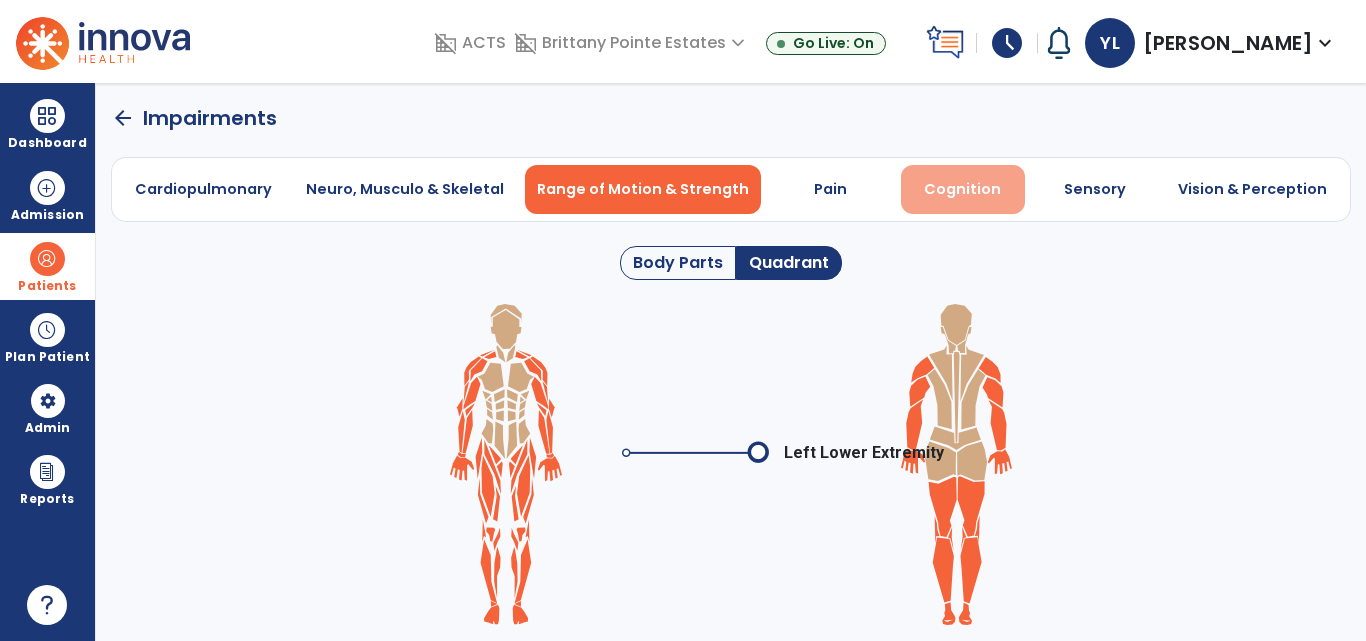 click on "Cognition" at bounding box center [962, 189] 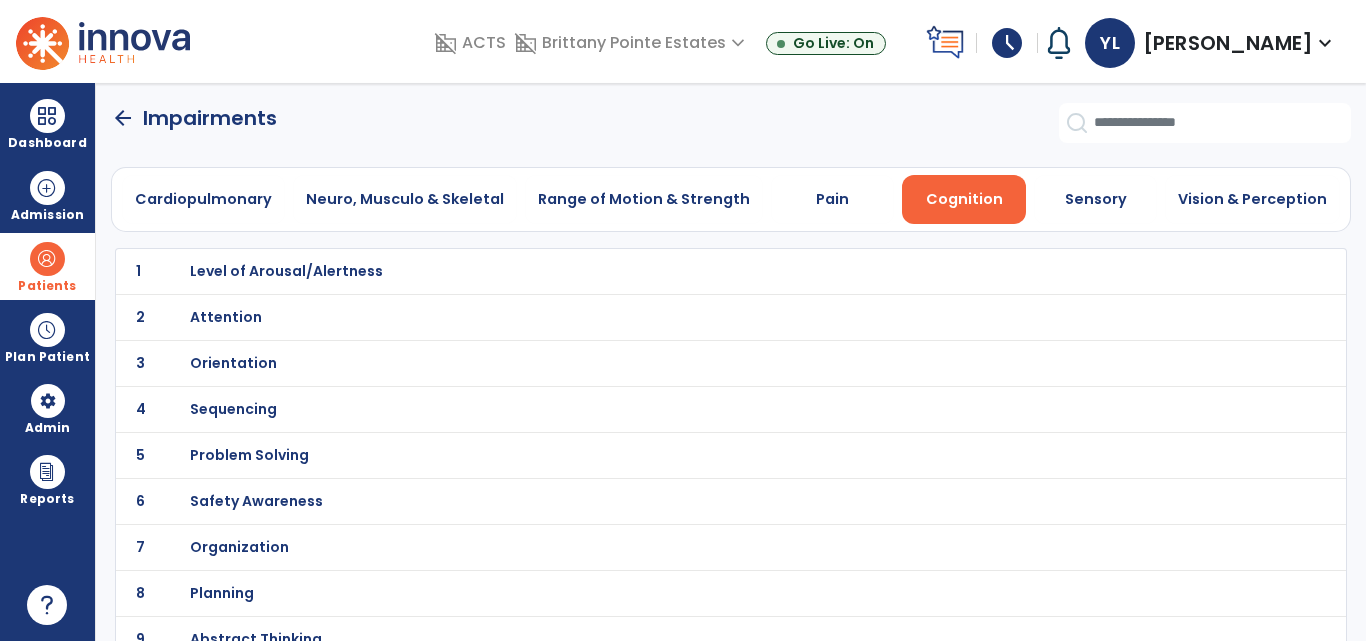 click on "Level of Arousal/Alertness" at bounding box center (286, 271) 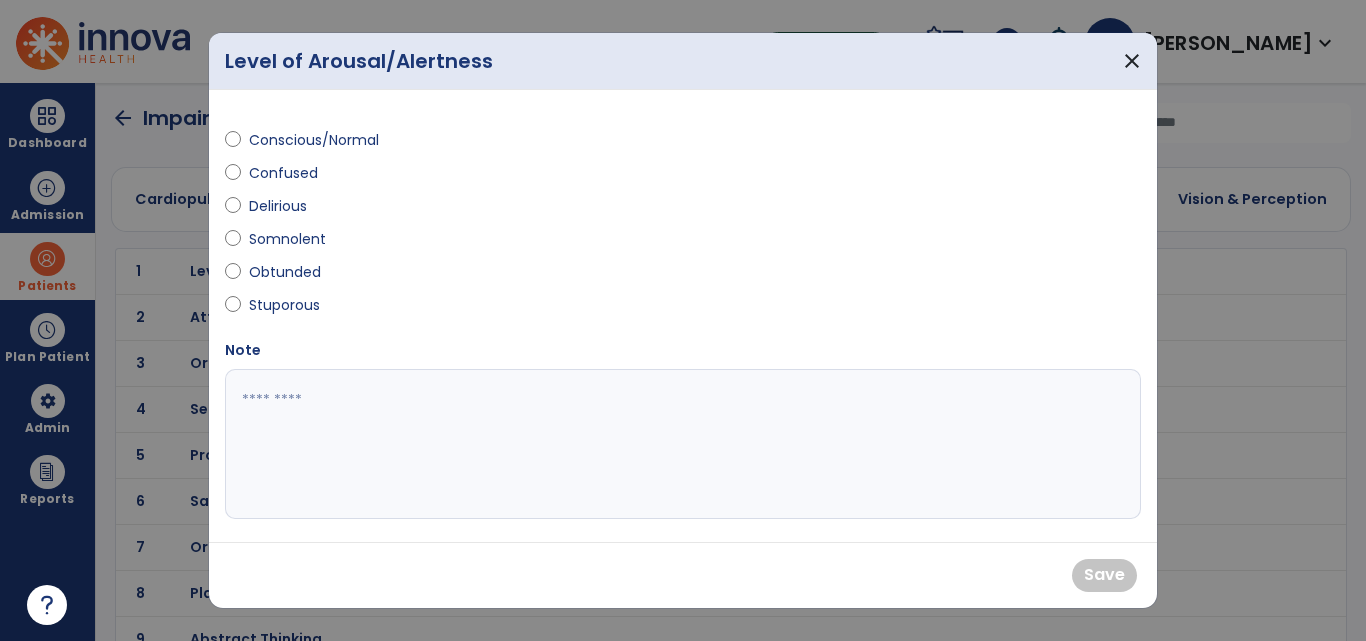 click on "Conscious/Normal" at bounding box center [314, 140] 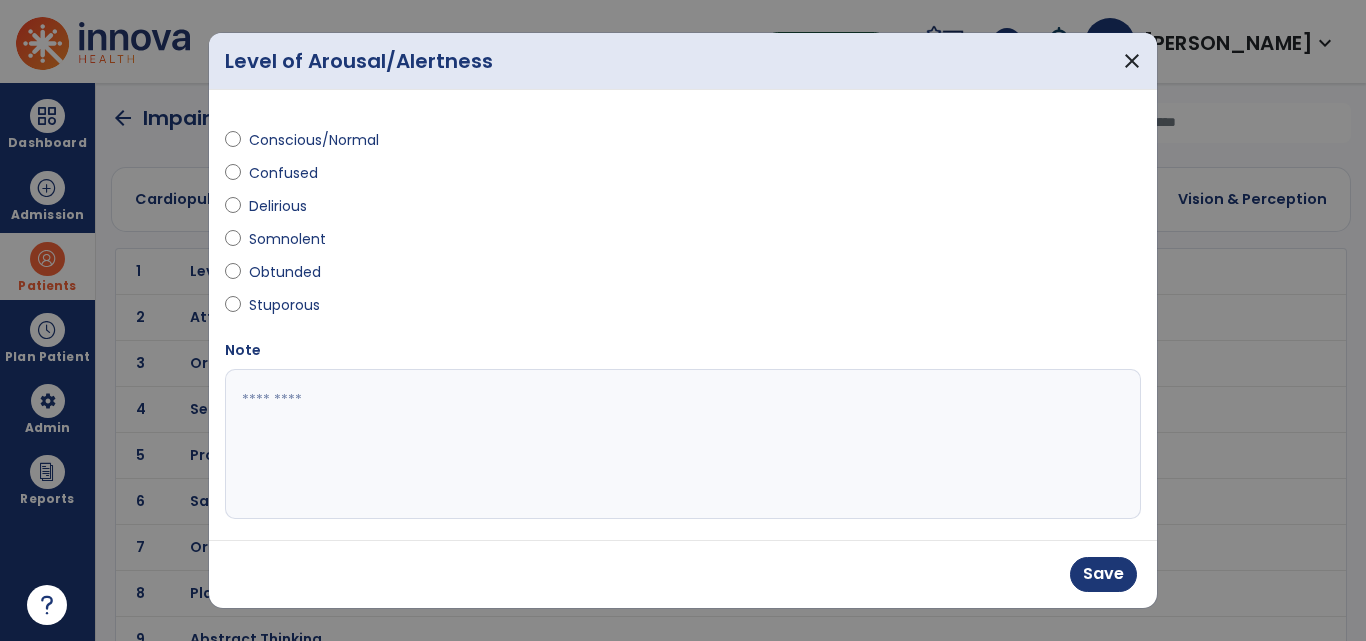 click on "Confused" at bounding box center [284, 173] 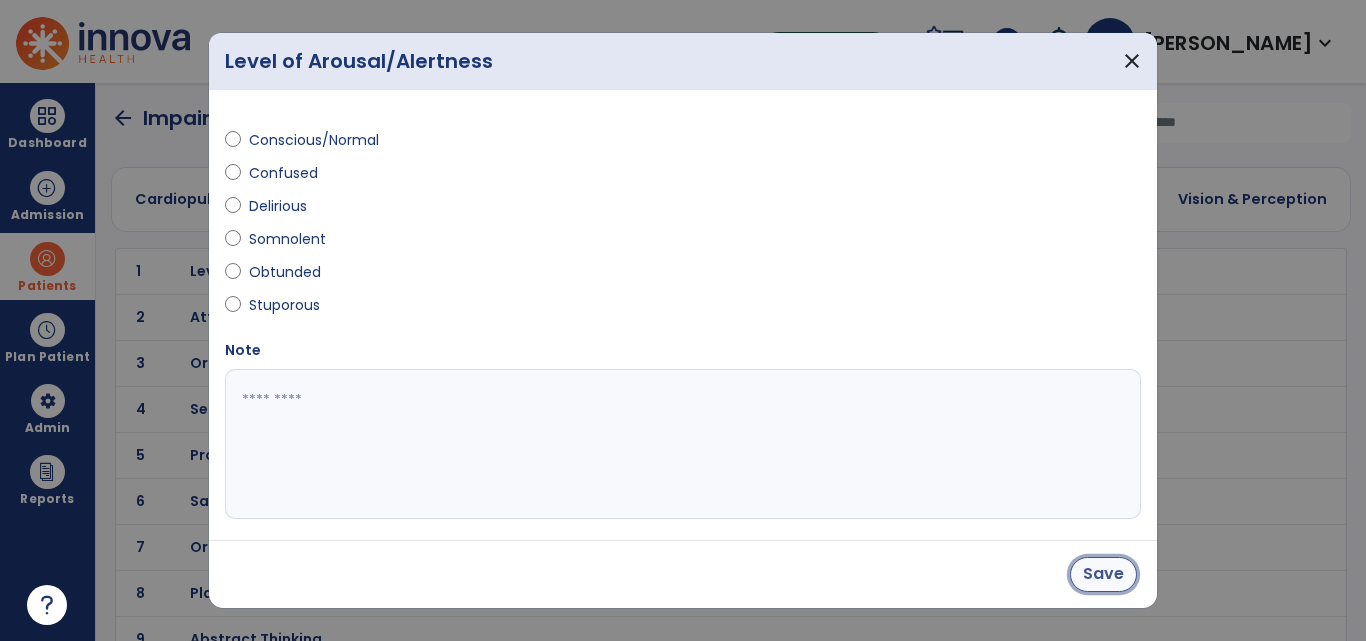 click on "Save" at bounding box center (1103, 574) 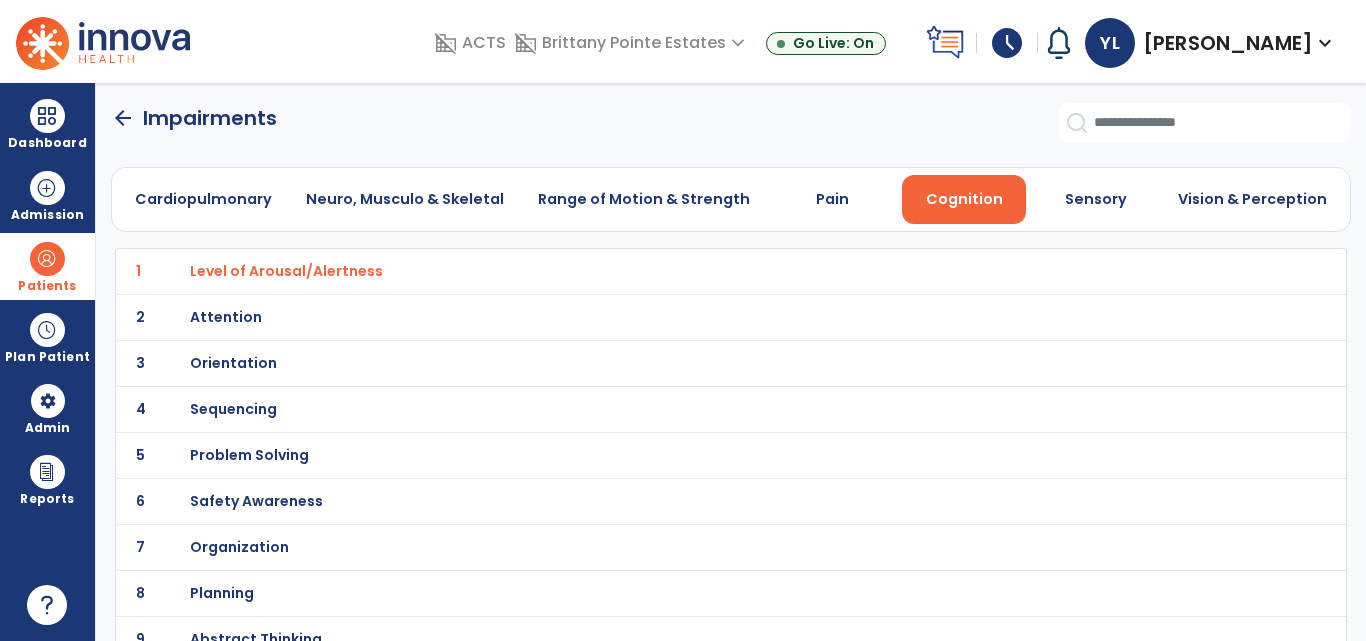 click on "Attention" at bounding box center (286, 271) 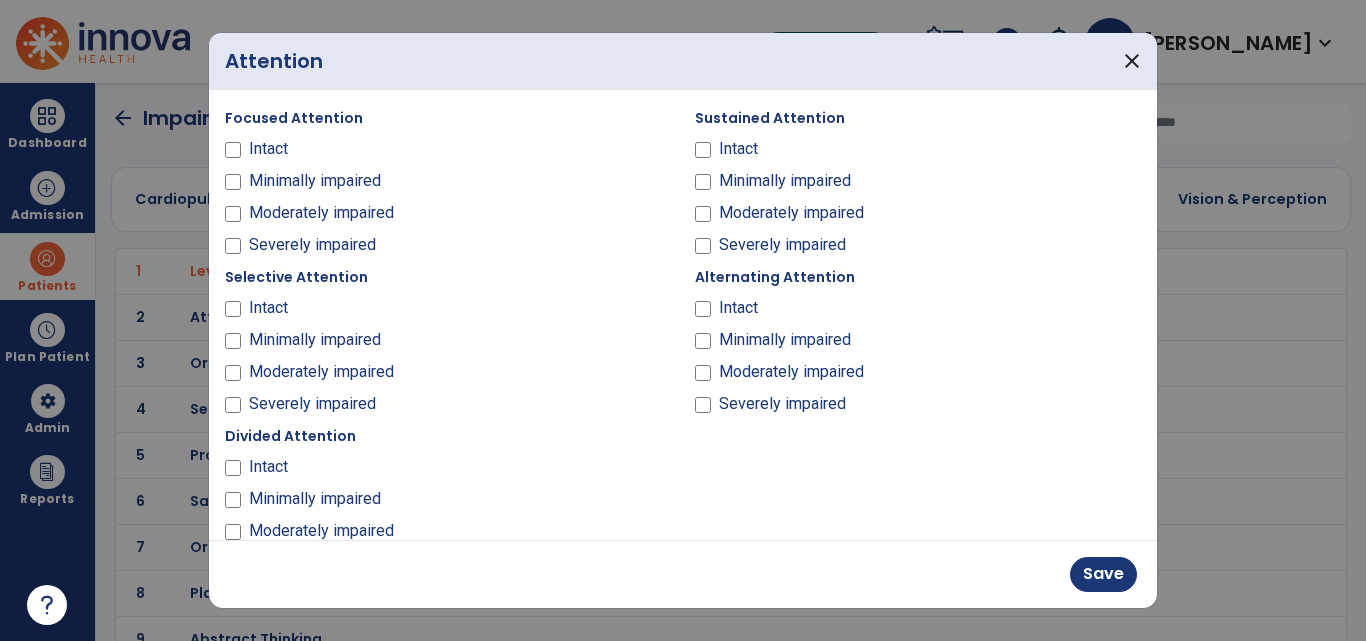 click on "Moderately impaired" at bounding box center (791, 213) 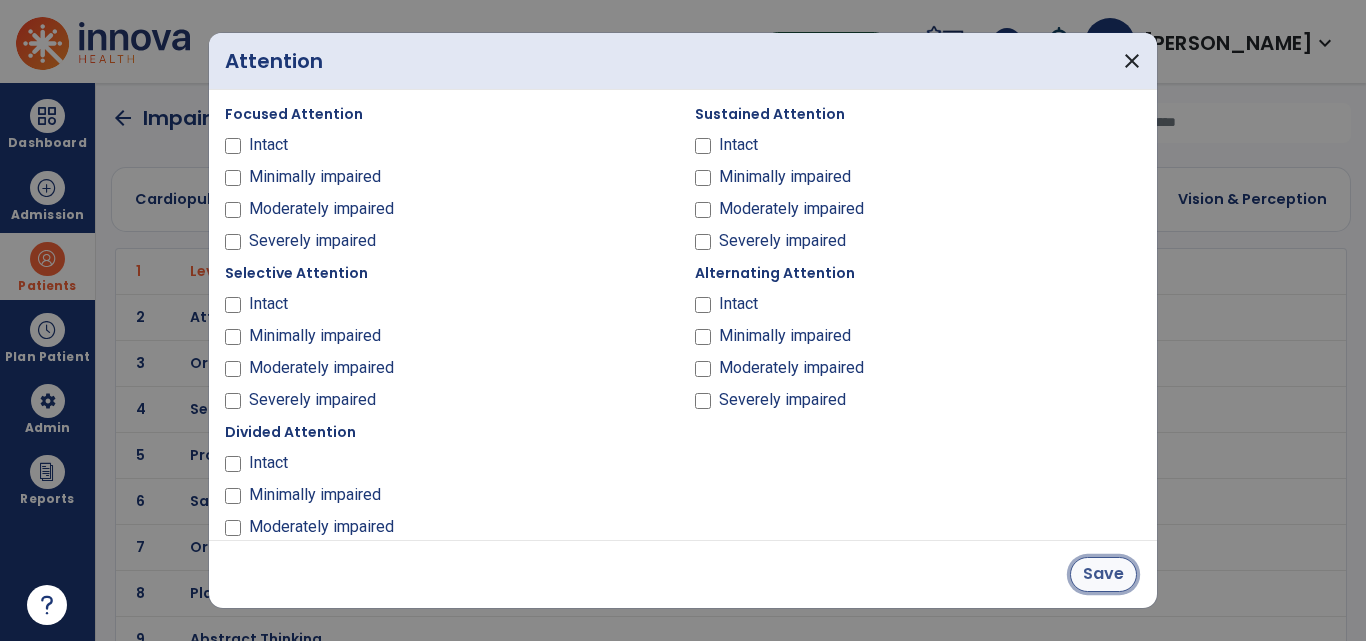 click on "Save" at bounding box center (1103, 574) 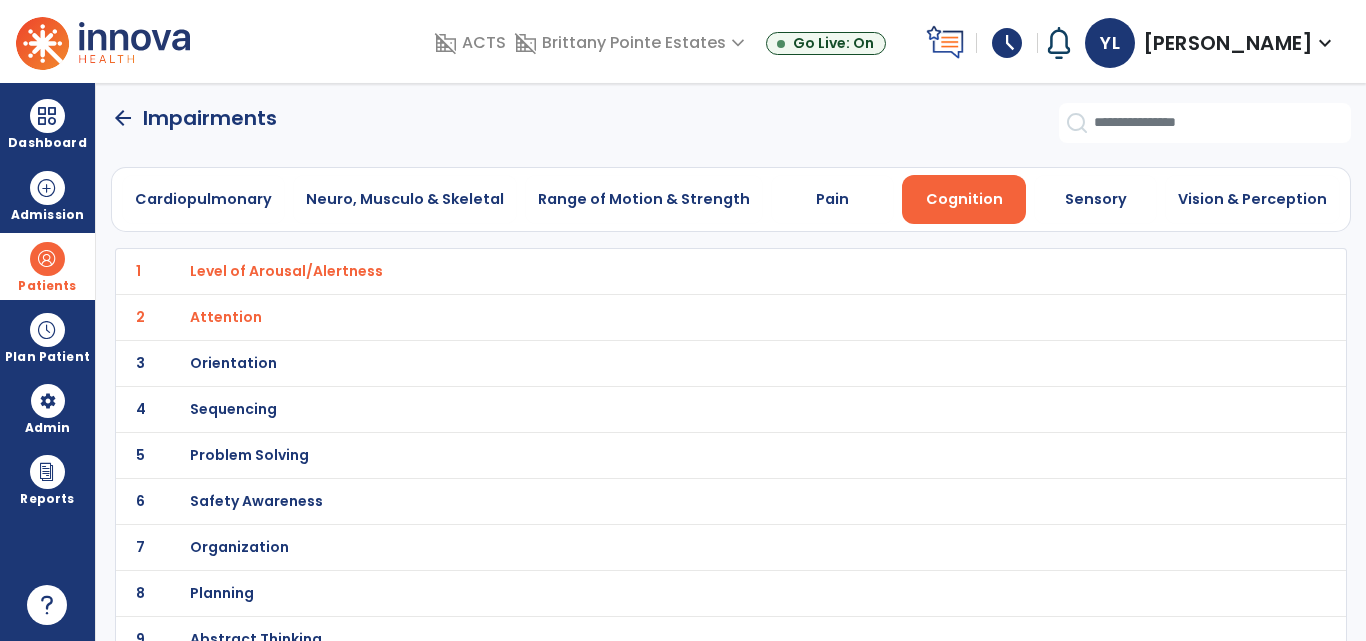click on "Orientation" at bounding box center (286, 271) 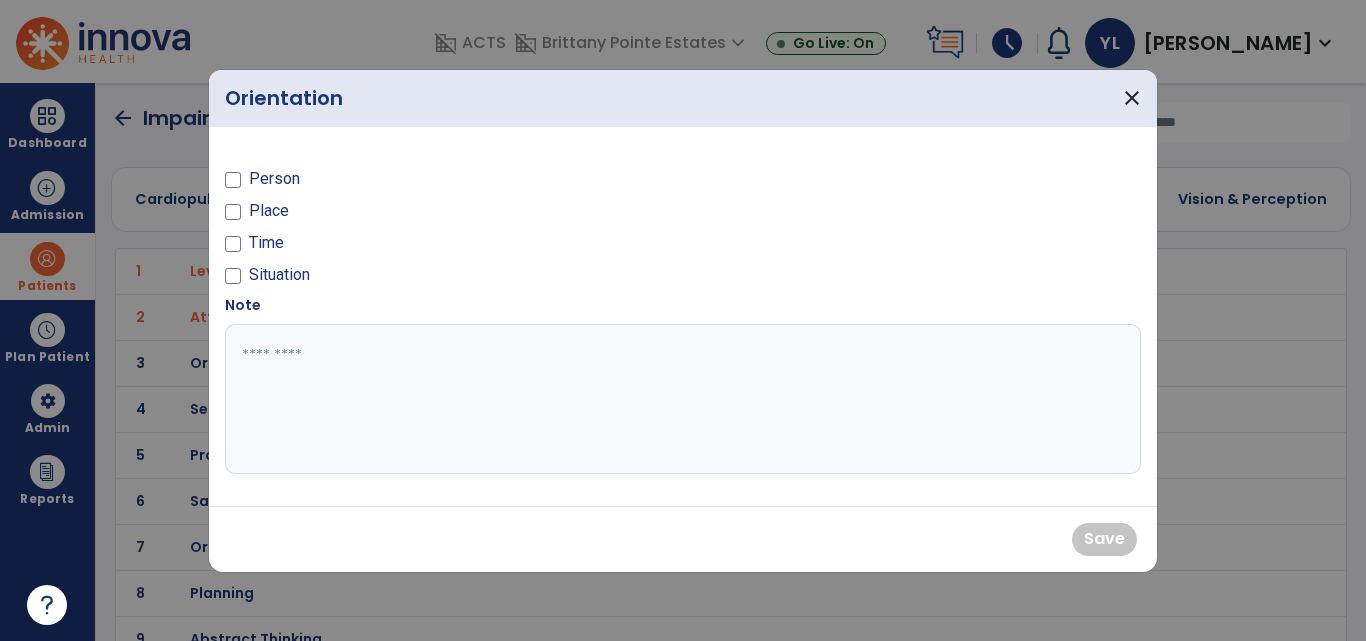 click on "Person" at bounding box center (274, 179) 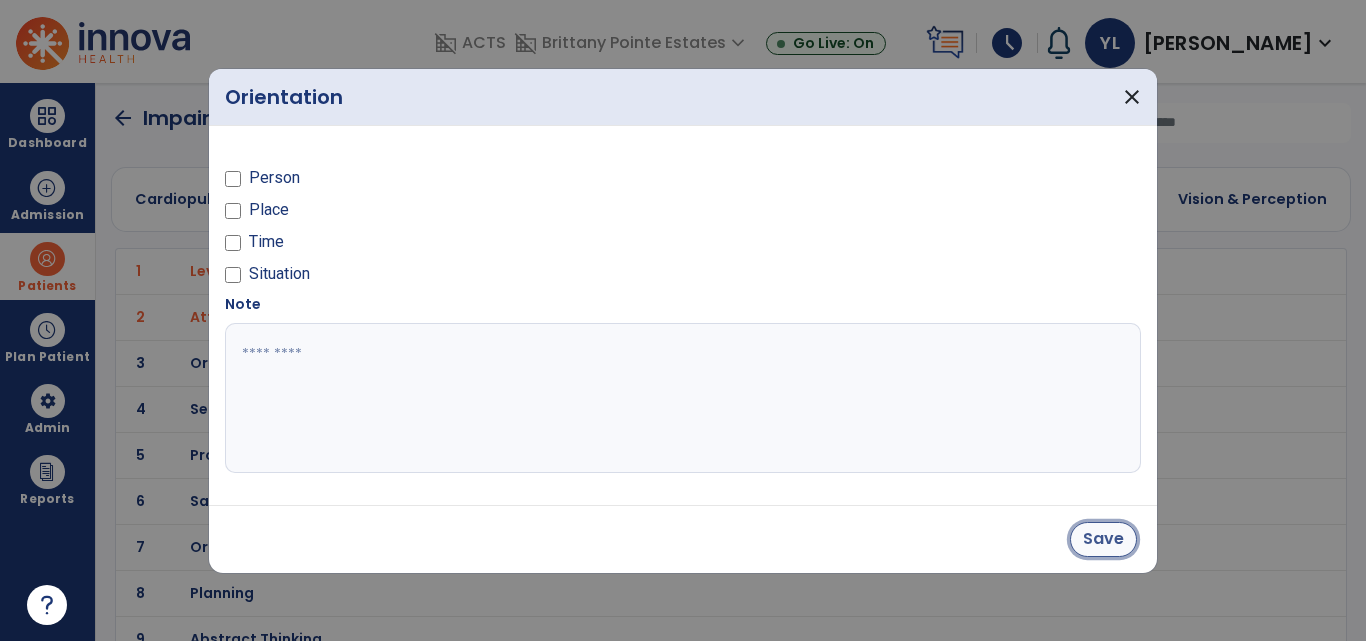 click on "Save" at bounding box center [1103, 539] 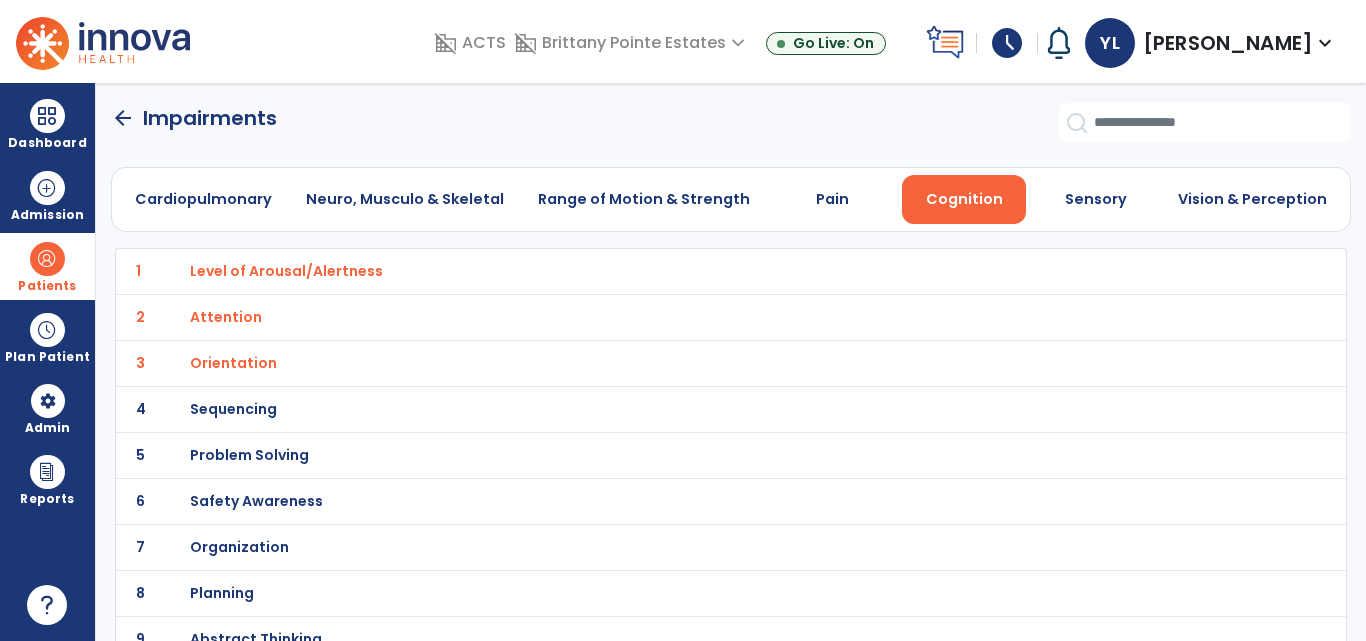 click on "Sequencing" at bounding box center (286, 271) 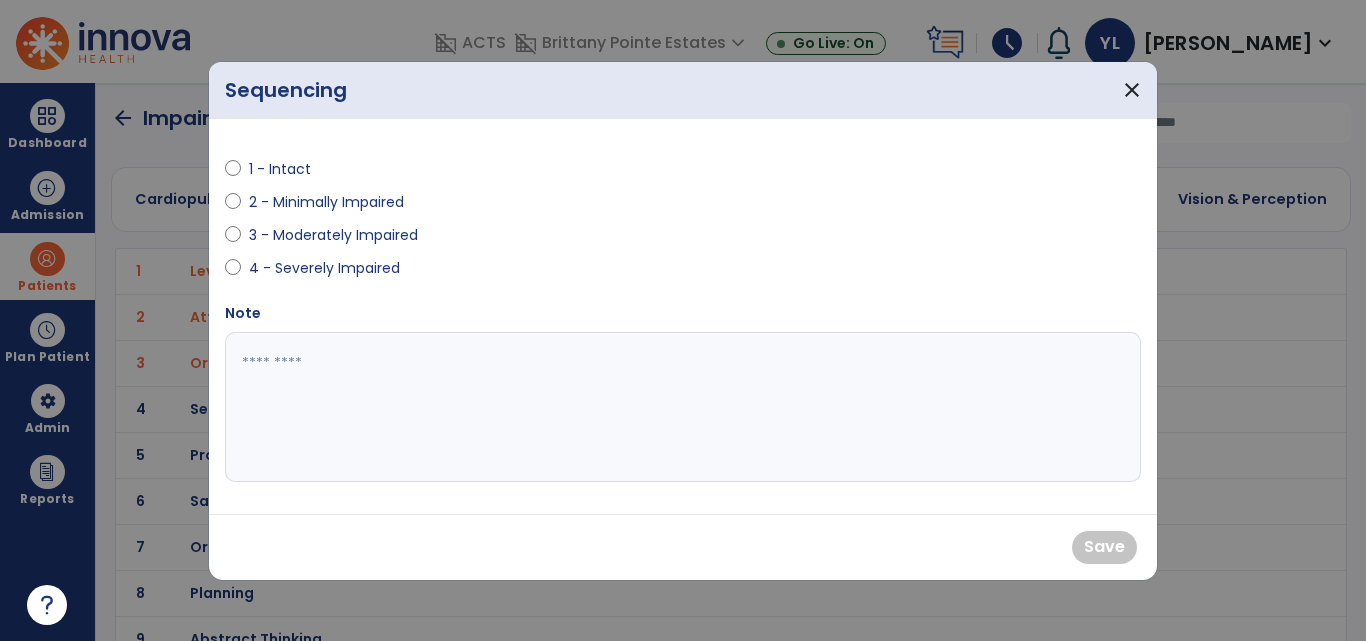 click on "2 - Minimally Impaired" at bounding box center [326, 202] 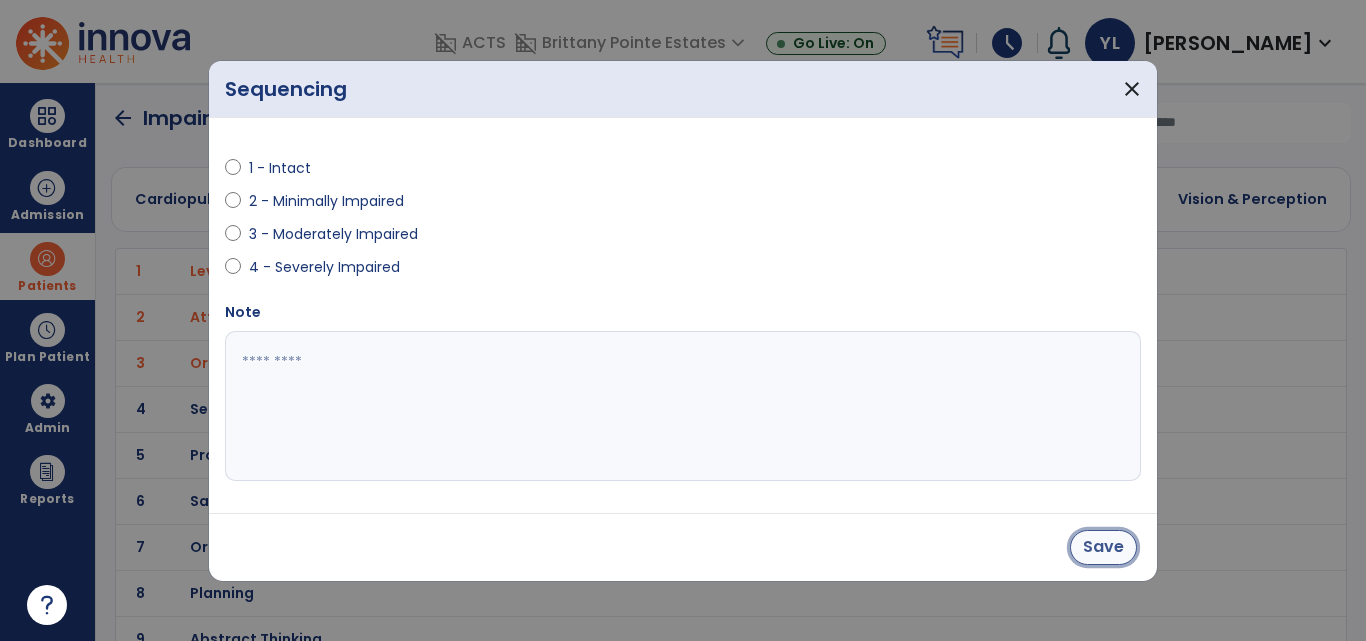 click on "Save" at bounding box center (1103, 547) 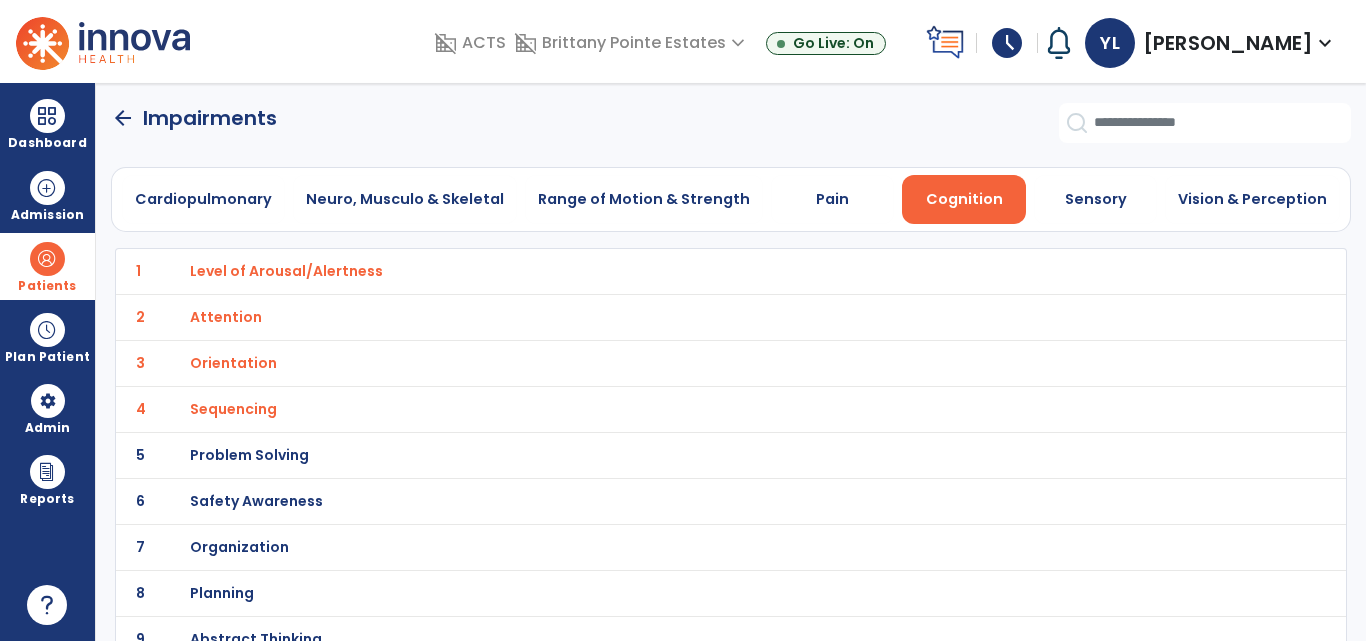 click on "Problem Solving" at bounding box center [286, 271] 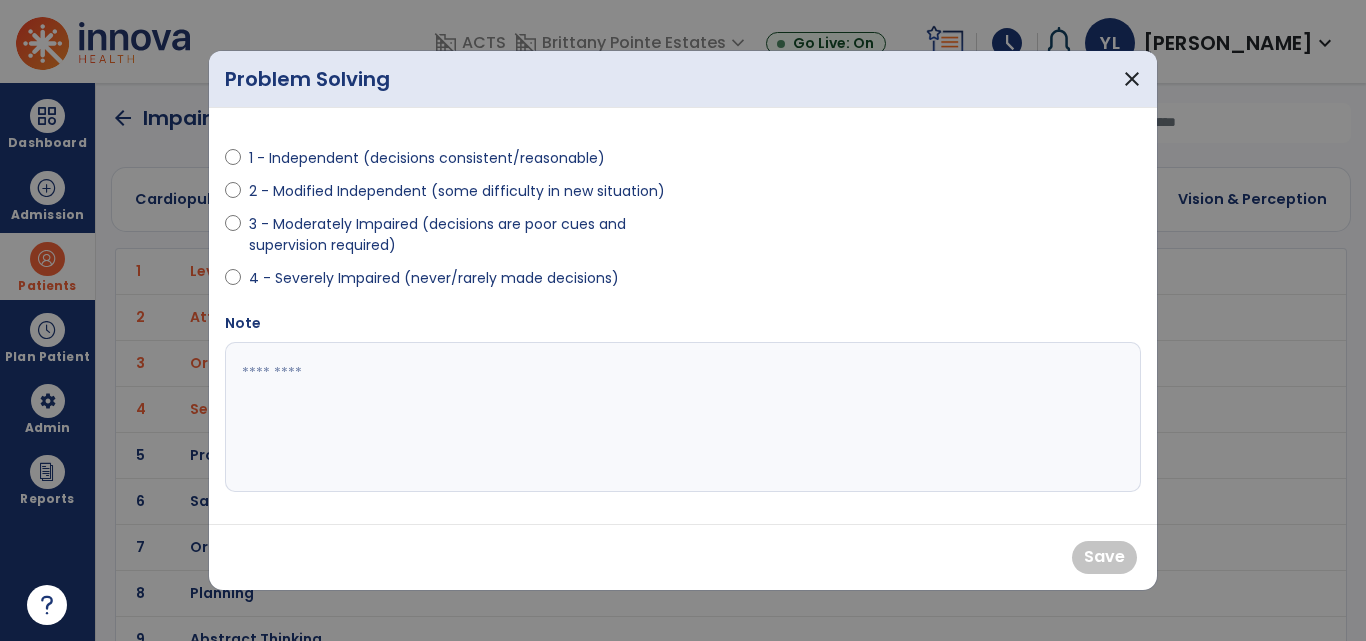 click on "3 - Moderately Impaired (decisions are poor cues and supervision required)" at bounding box center (460, 235) 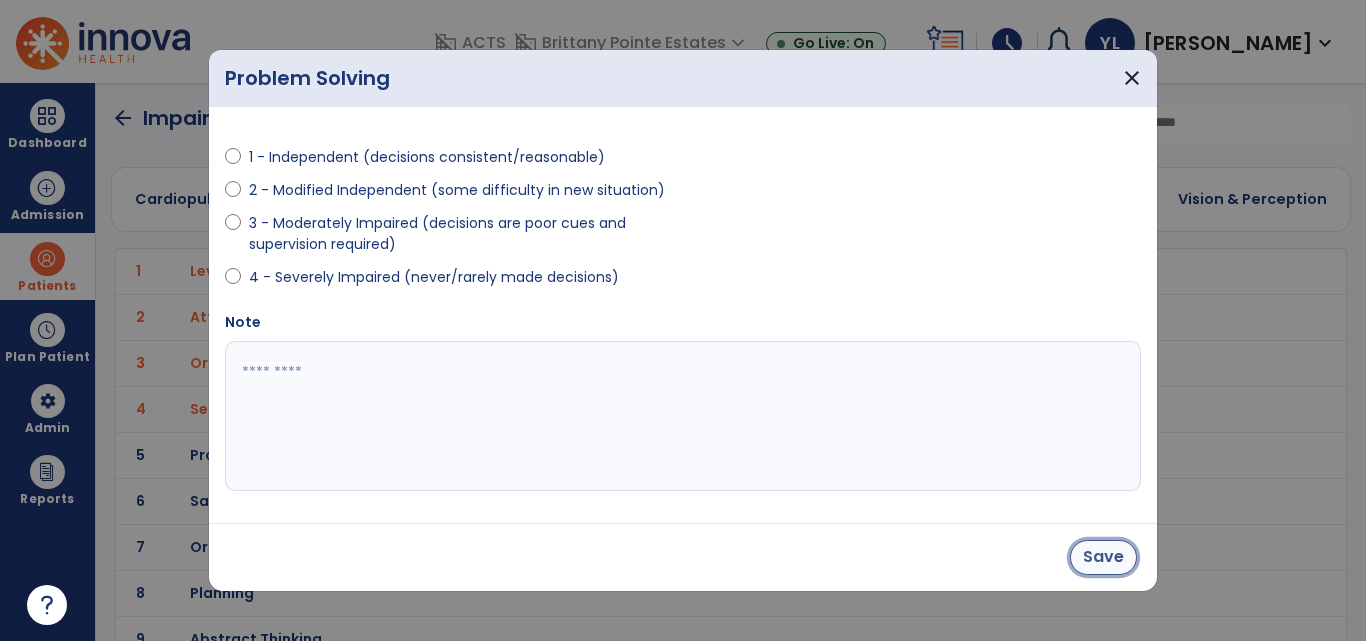 click on "Save" at bounding box center [1103, 557] 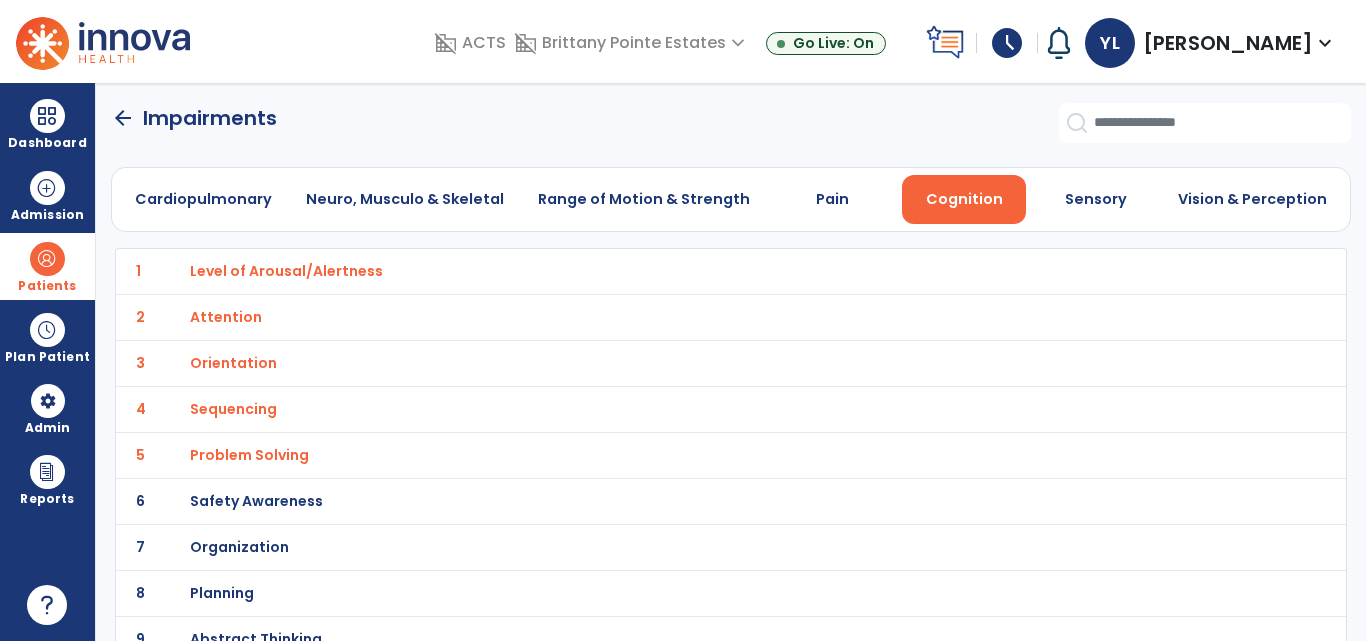 click on "Safety Awareness" at bounding box center [286, 271] 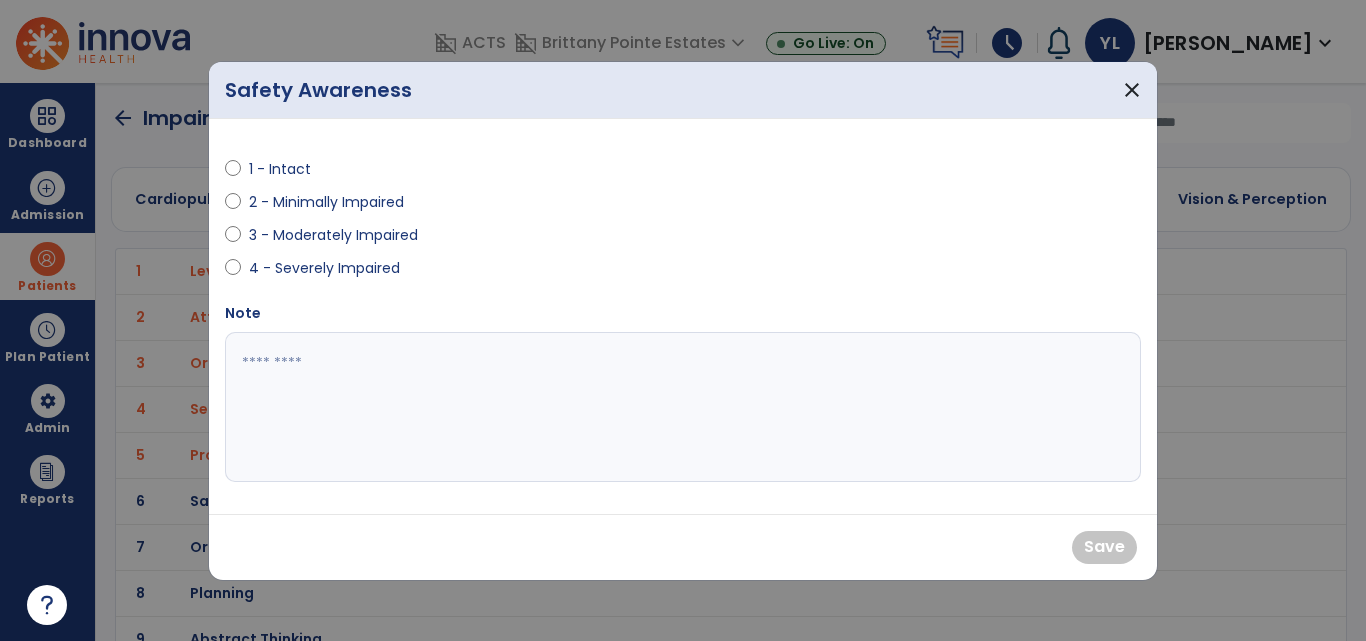 click on "2 - Minimally Impaired" at bounding box center [326, 202] 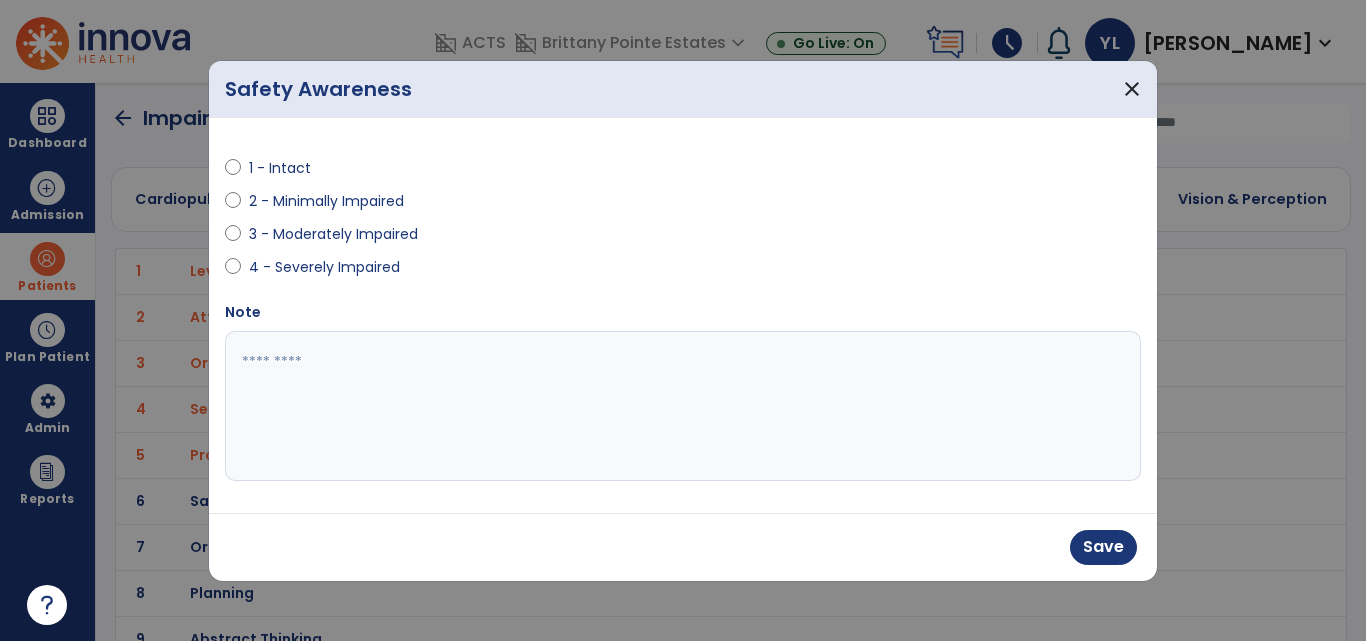 click on "3 - Moderately Impaired" at bounding box center (333, 234) 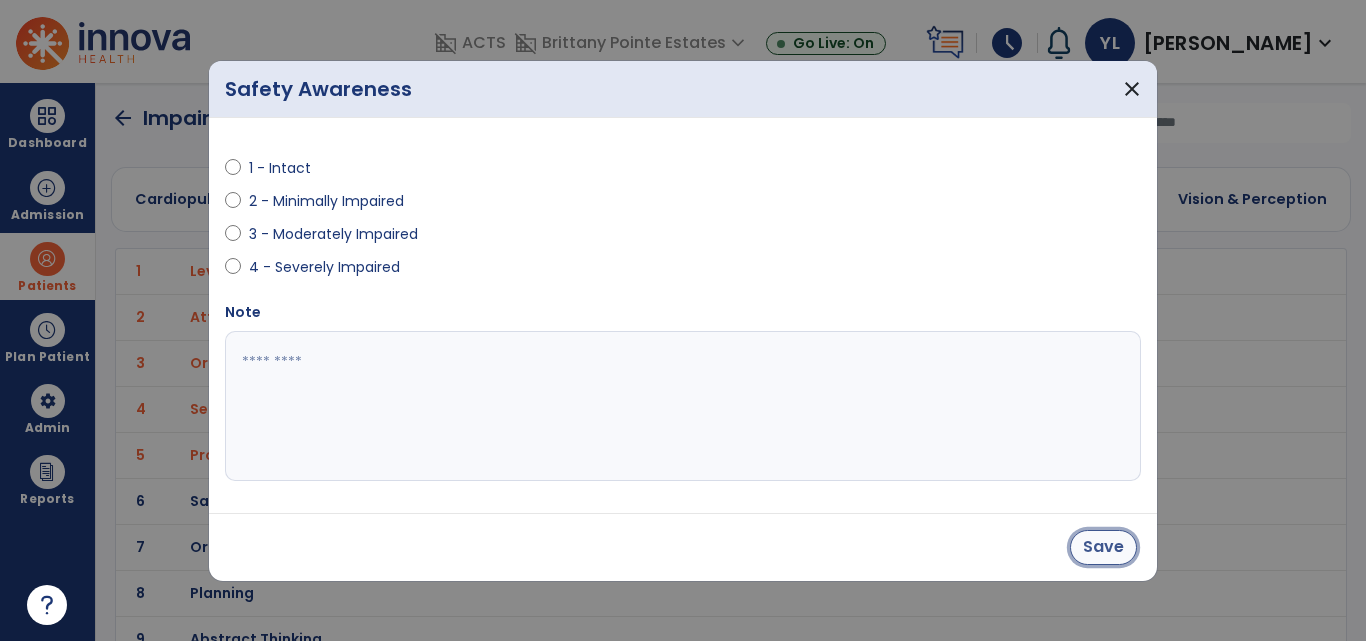 click on "Save" at bounding box center (1103, 547) 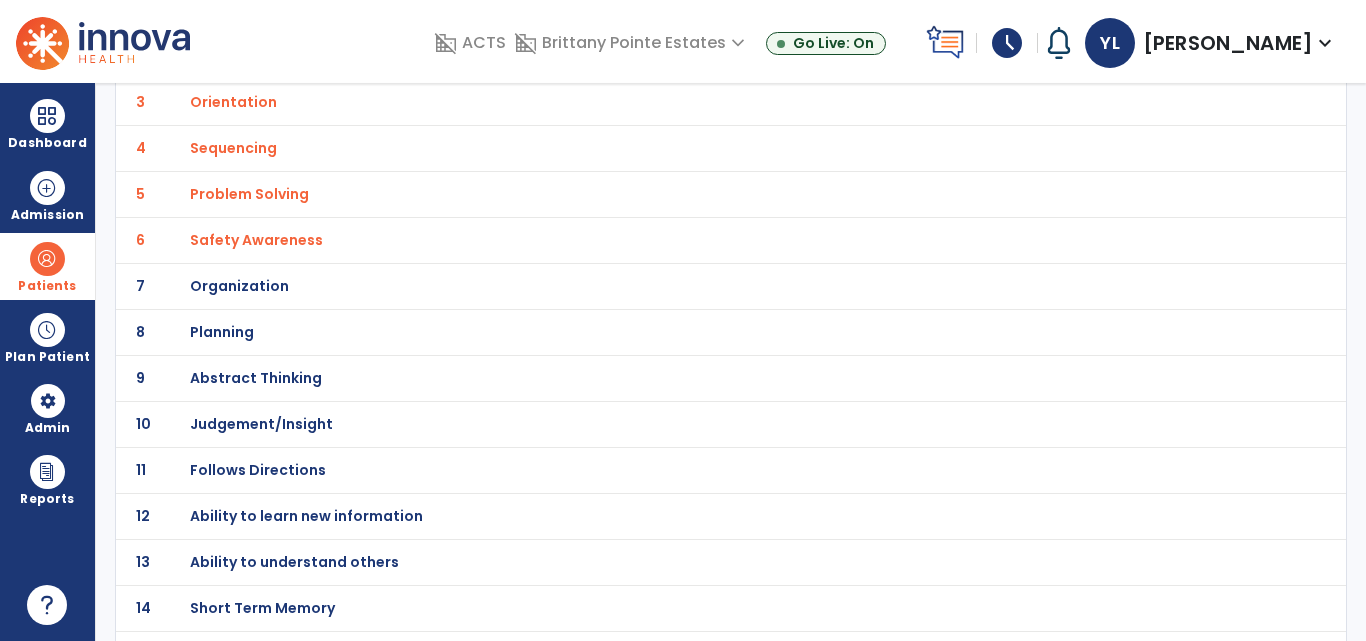 scroll, scrollTop: 280, scrollLeft: 0, axis: vertical 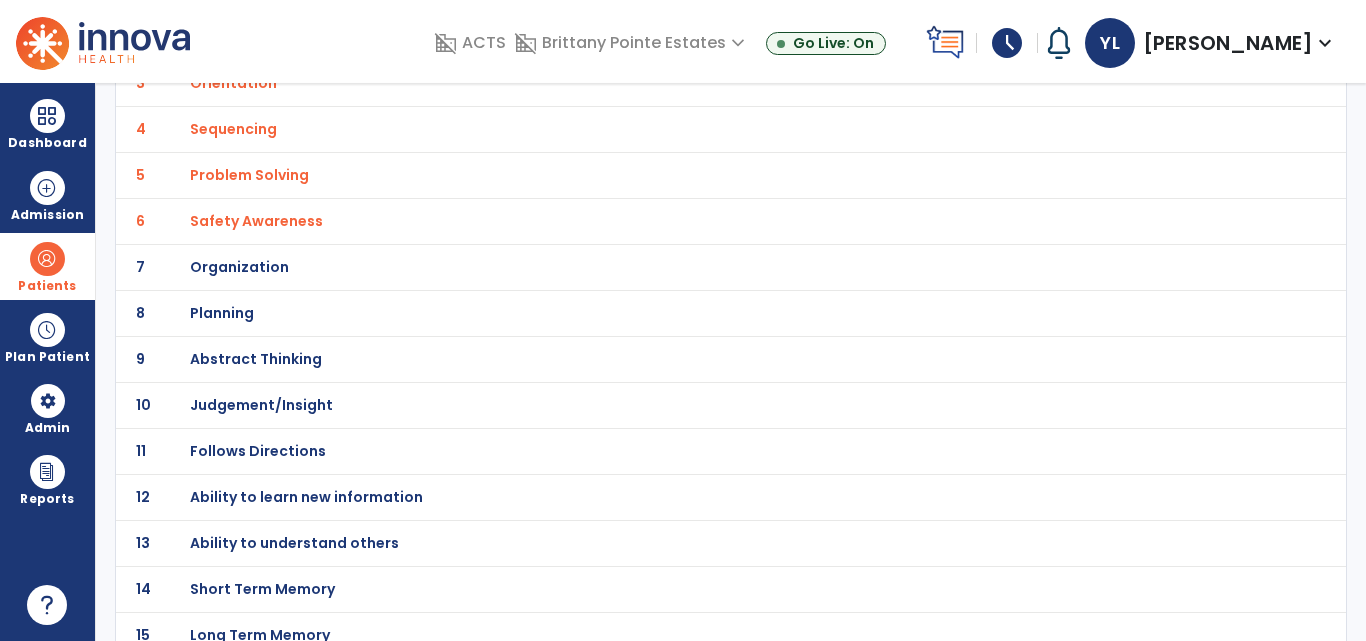 click on "11 Follows Directions" 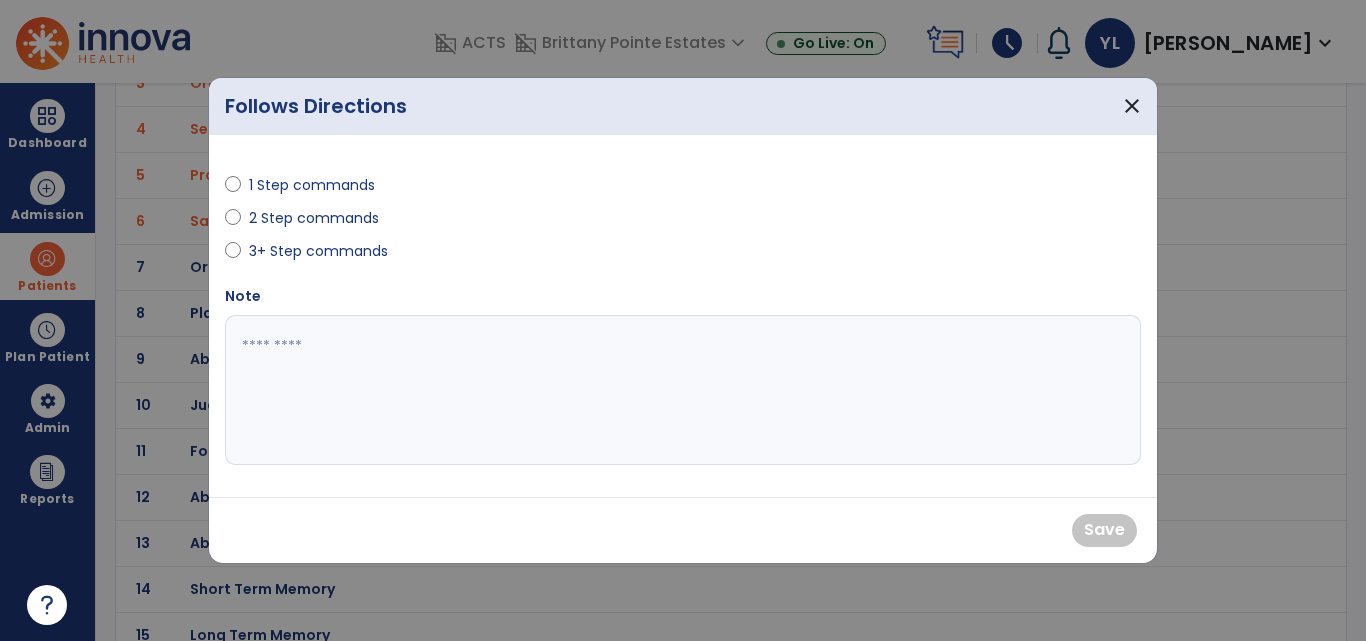click on "1 Step commands" at bounding box center [312, 185] 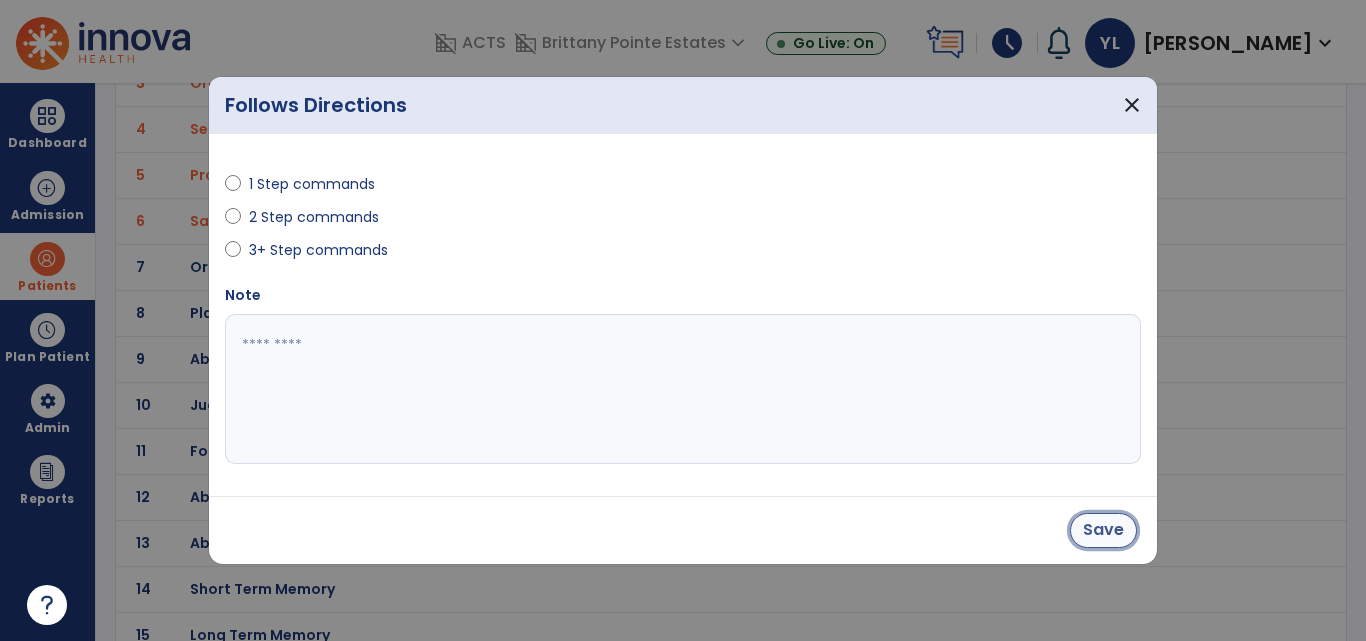 click on "Save" at bounding box center [1103, 530] 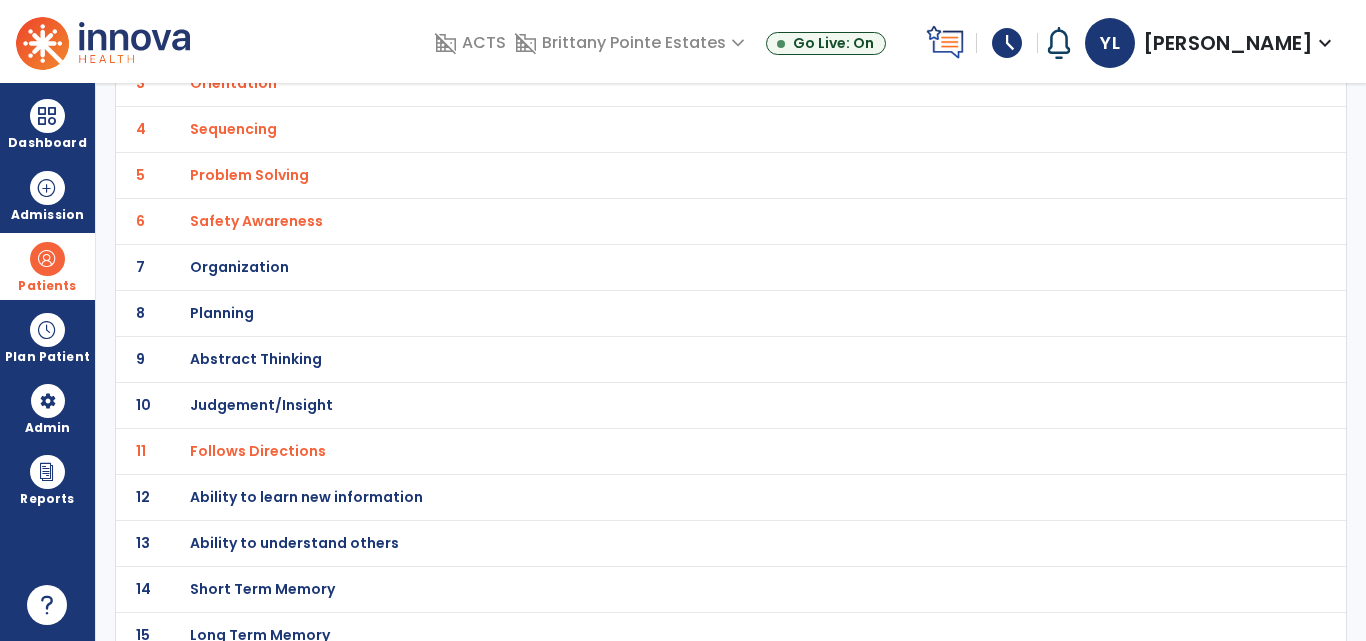 click on "Planning" at bounding box center [286, -9] 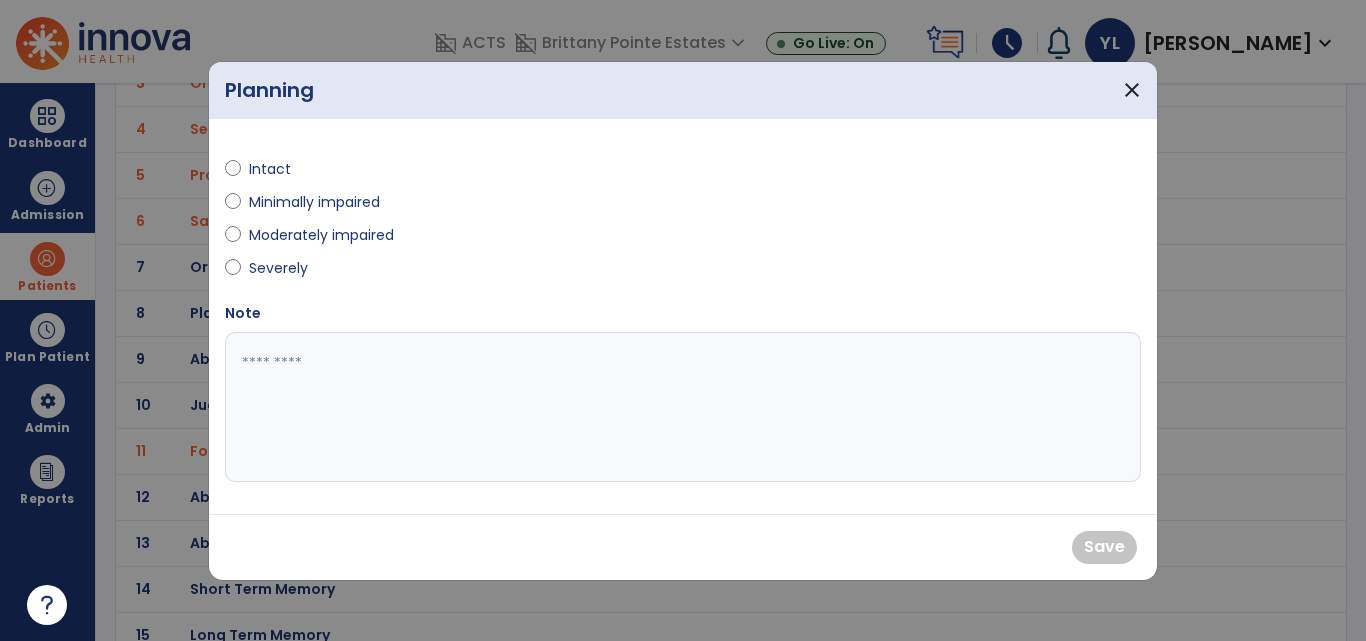 click on "Minimally impaired" at bounding box center [314, 202] 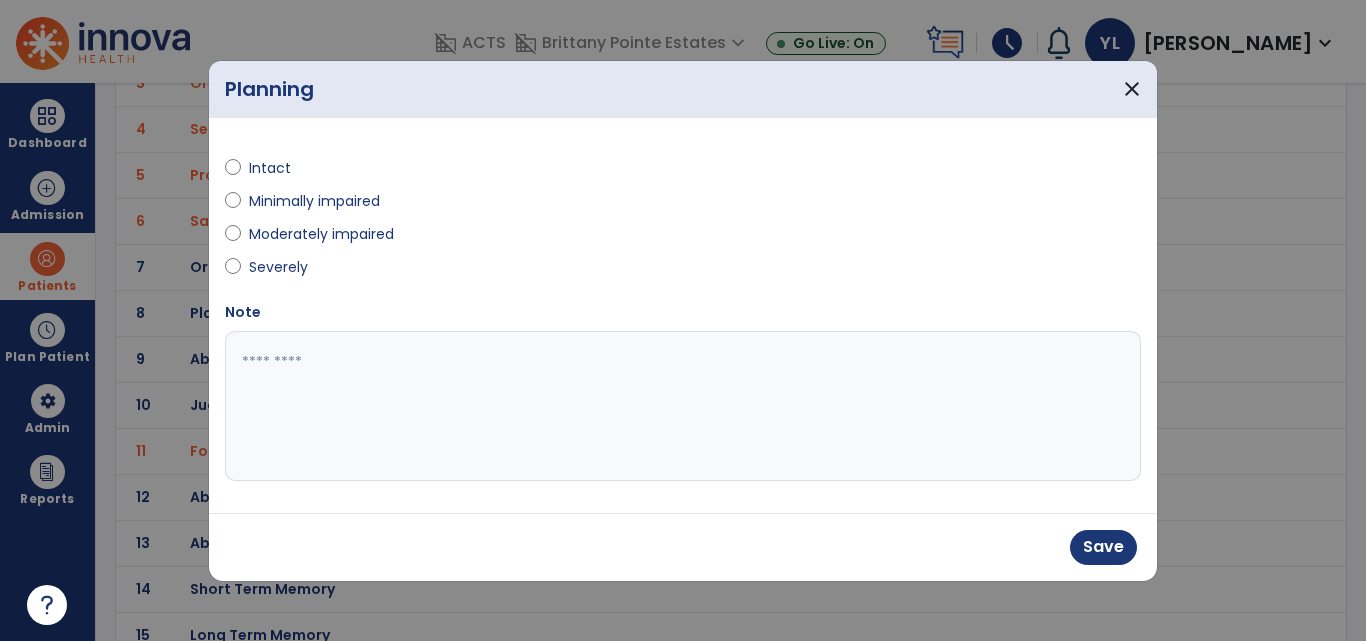 click on "Moderately impaired" at bounding box center [321, 234] 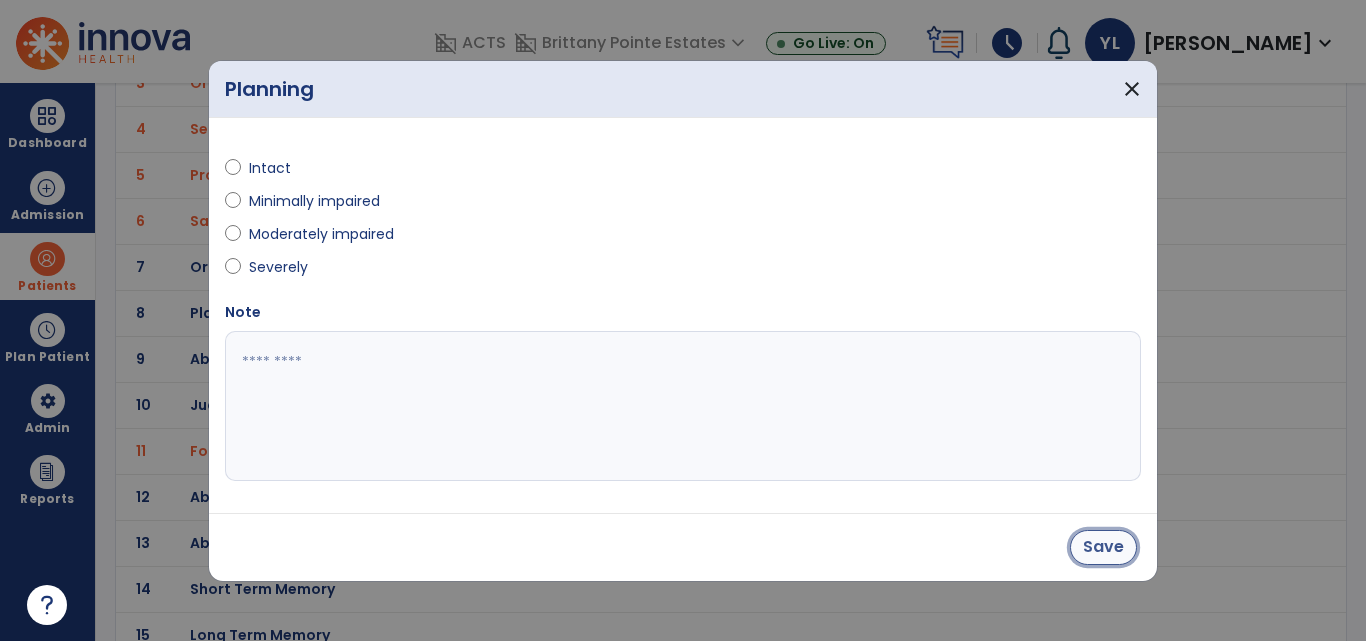 click on "Save" at bounding box center [1103, 547] 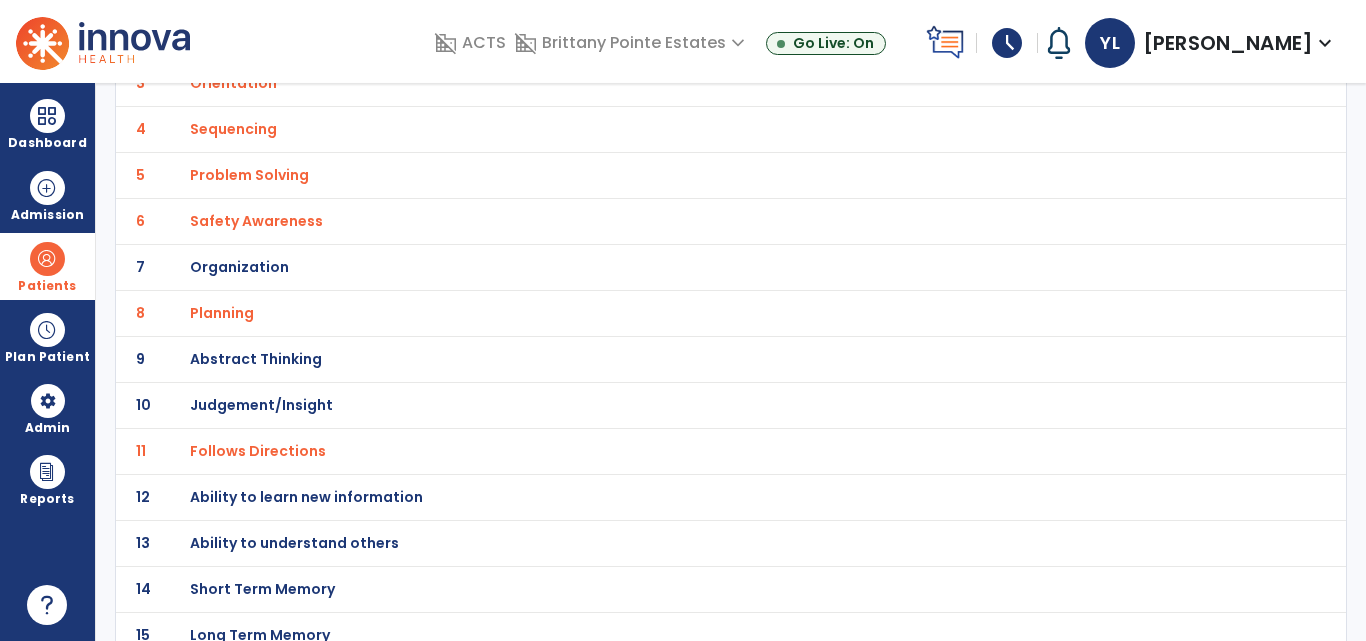 click on "Judgement/Insight" at bounding box center [286, -9] 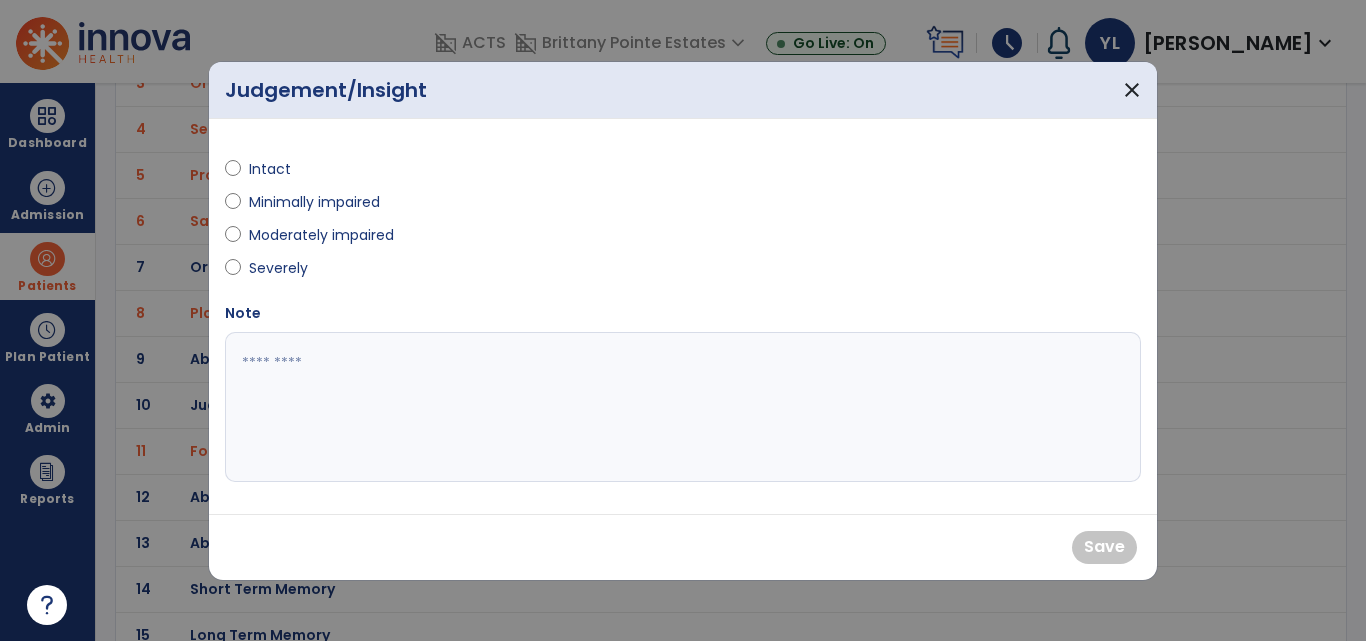 click on "Moderately impaired" at bounding box center (321, 235) 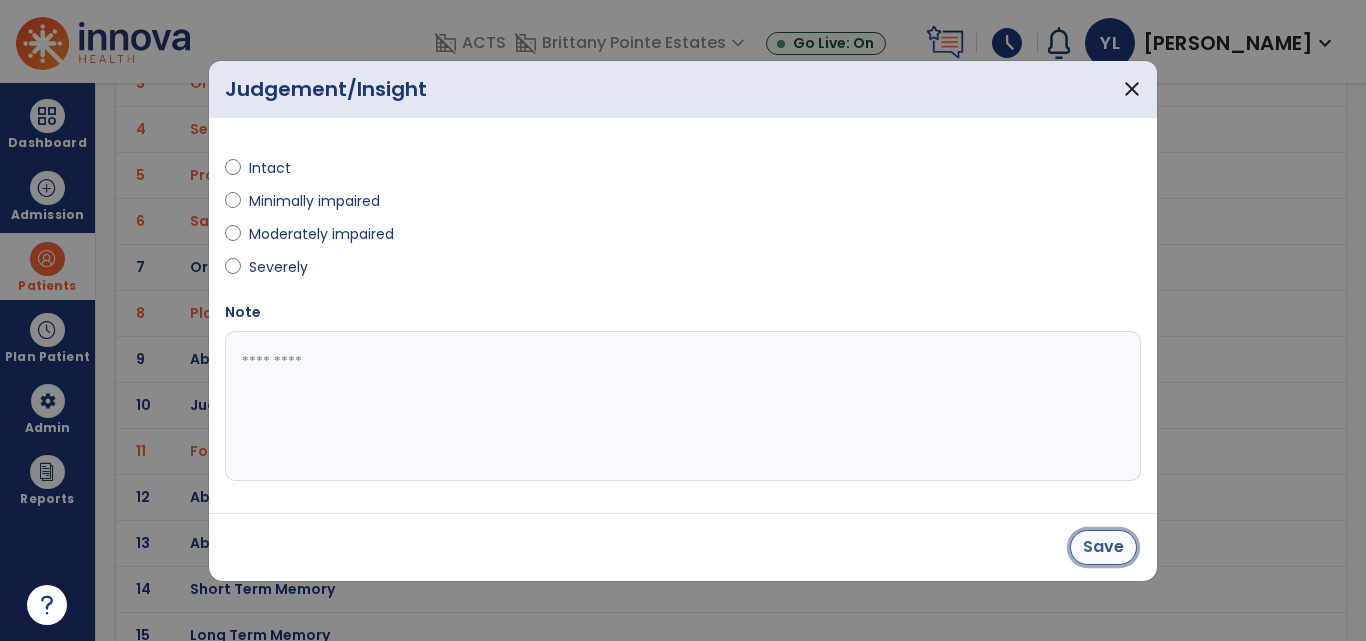 click on "Save" at bounding box center [1103, 547] 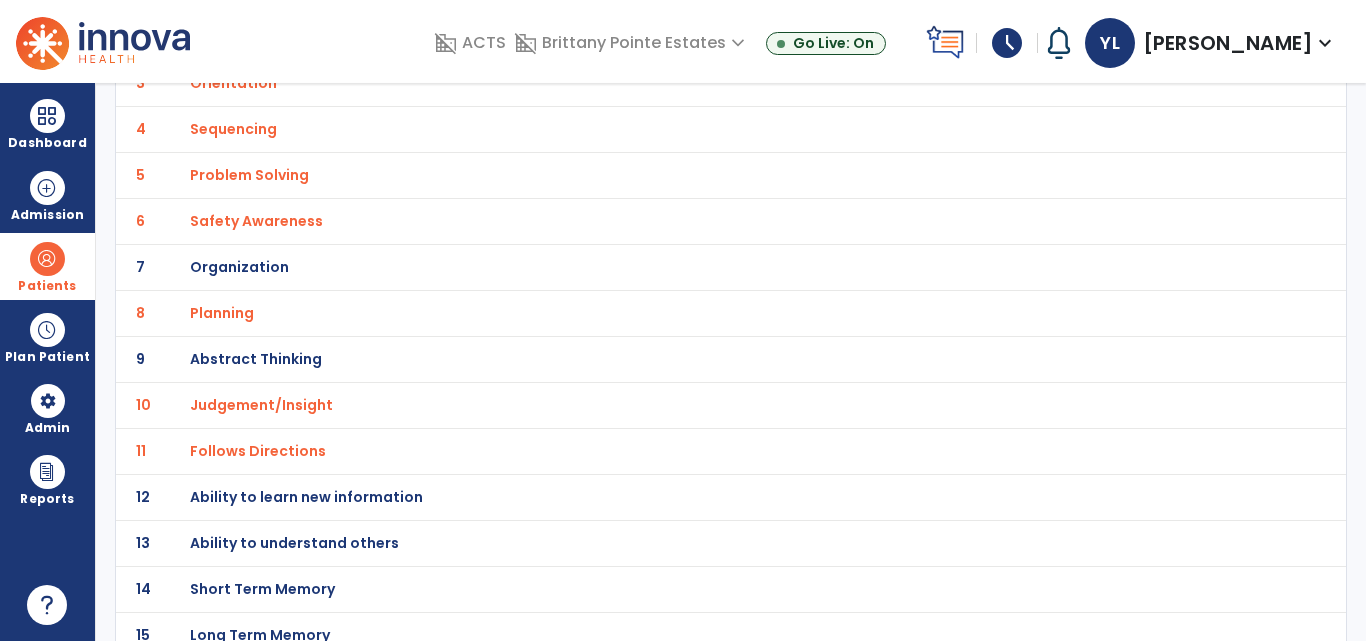 scroll, scrollTop: 298, scrollLeft: 0, axis: vertical 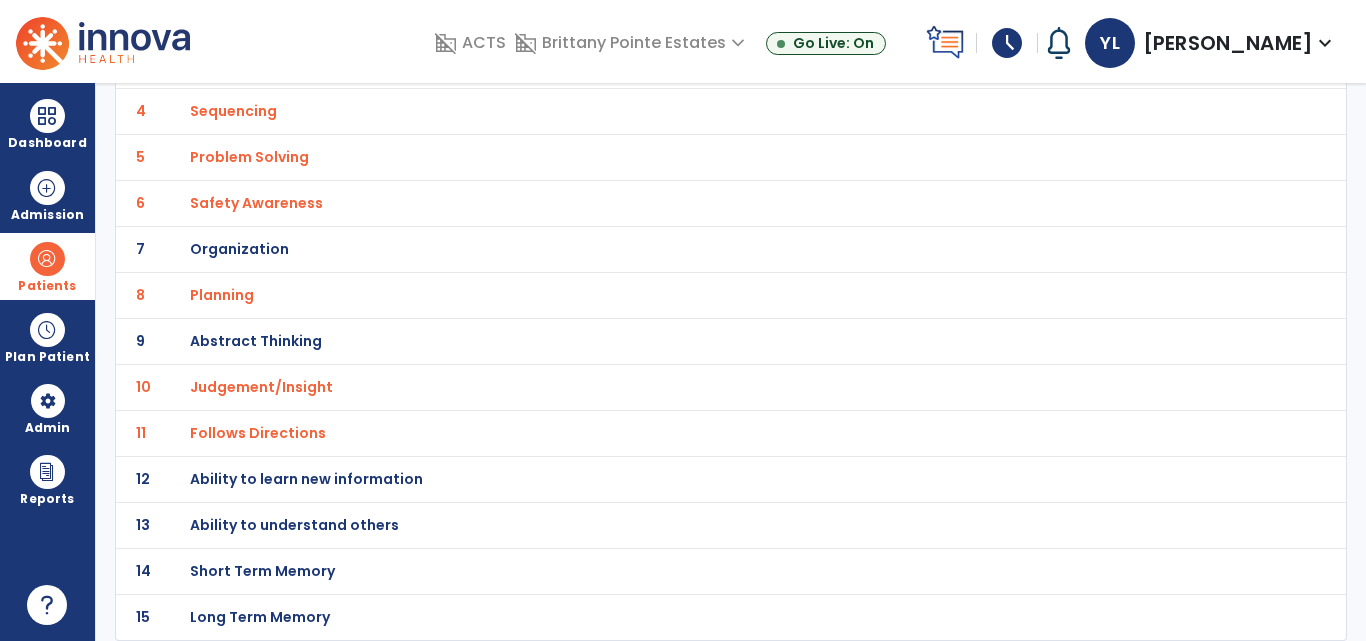 click on "Ability to learn new information" at bounding box center [286, -27] 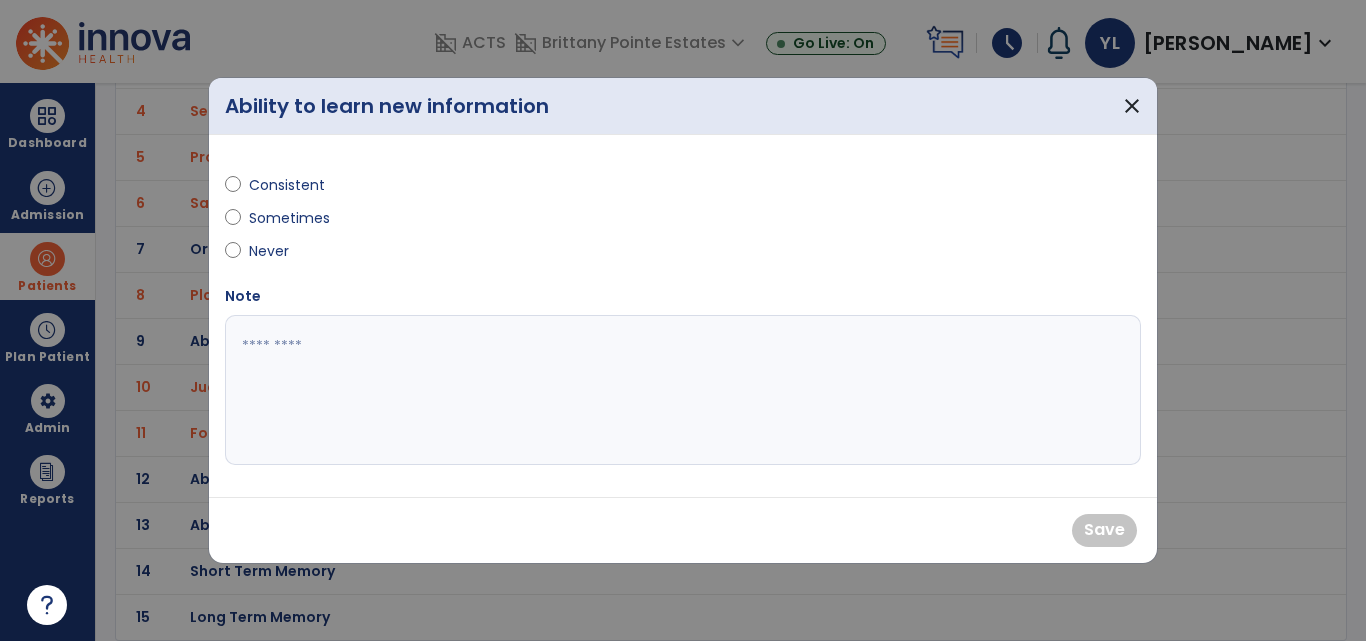 click on "Sometimes" at bounding box center (289, 218) 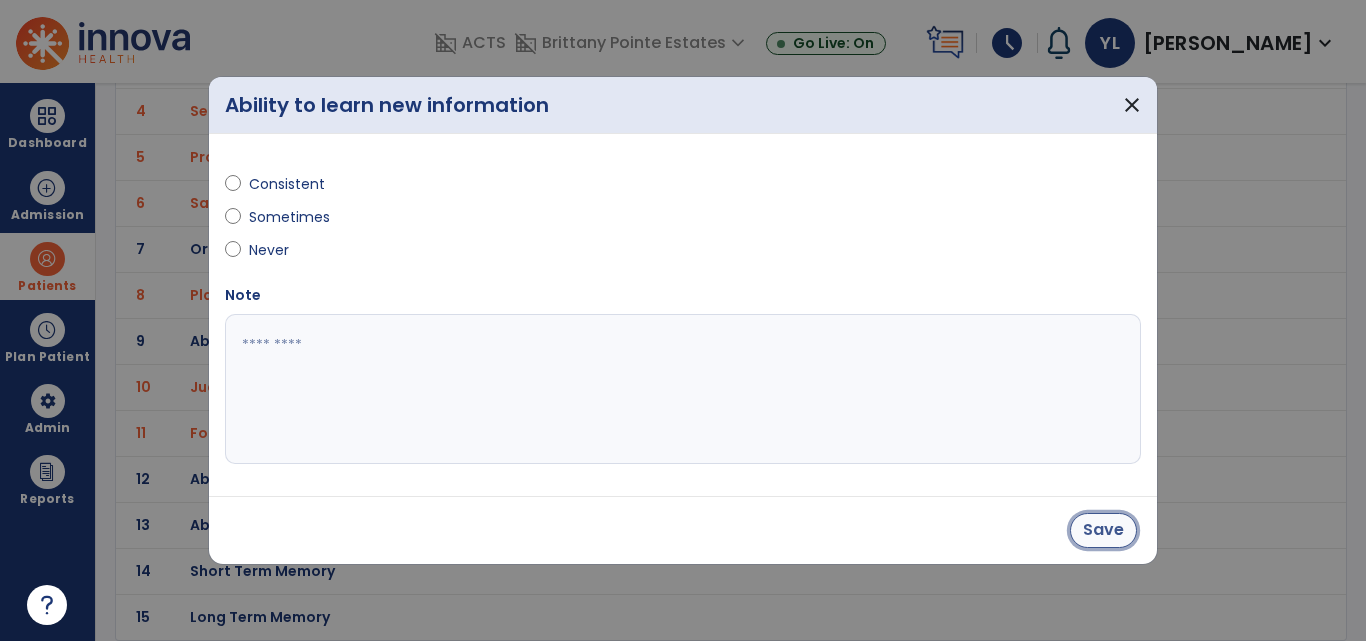 click on "Save" at bounding box center (1103, 530) 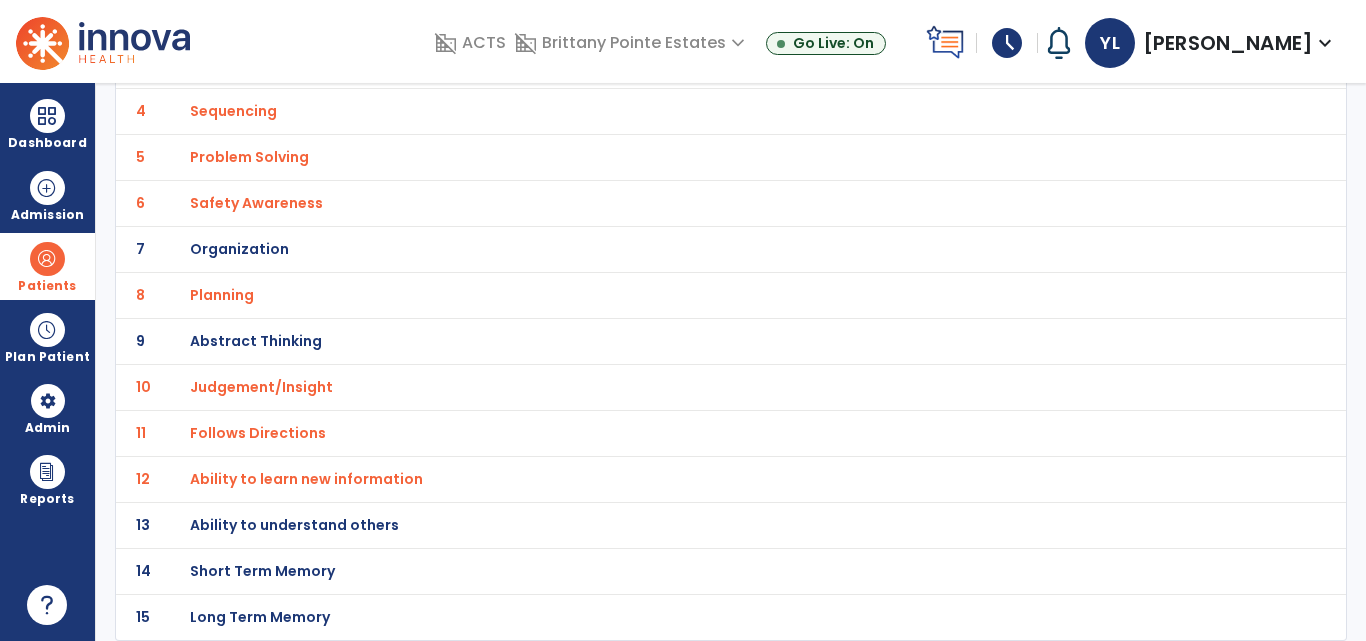 scroll, scrollTop: 0, scrollLeft: 0, axis: both 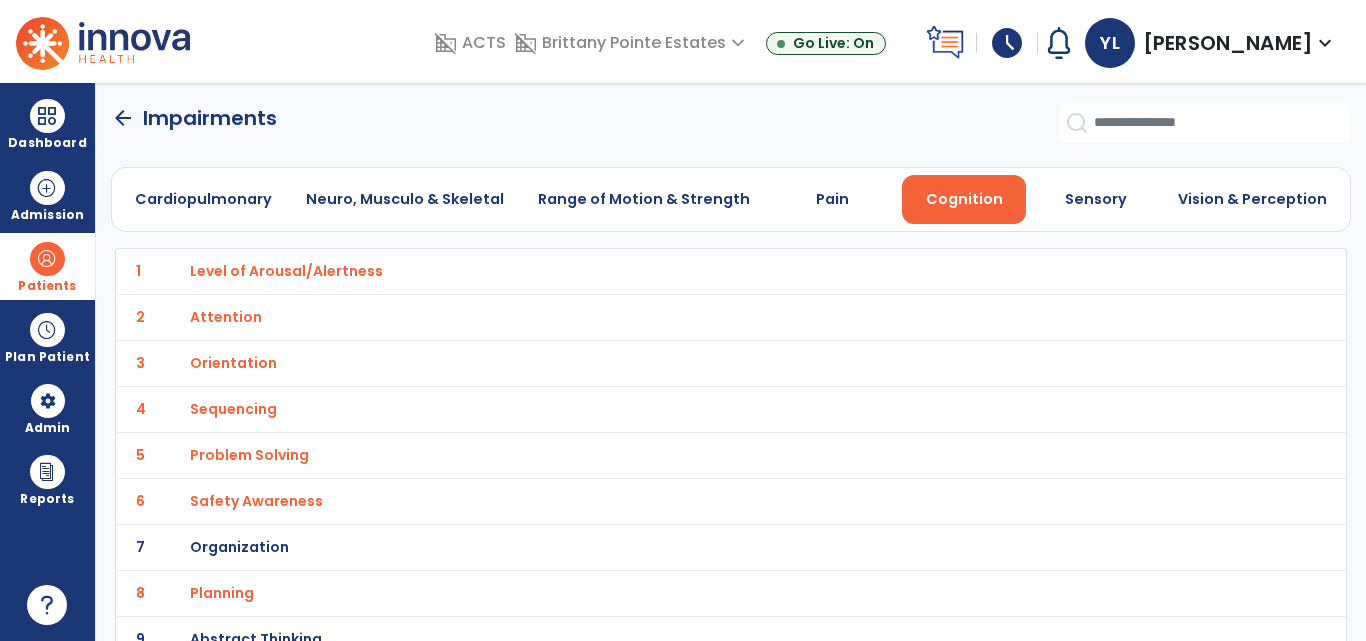 click on "arrow_back" 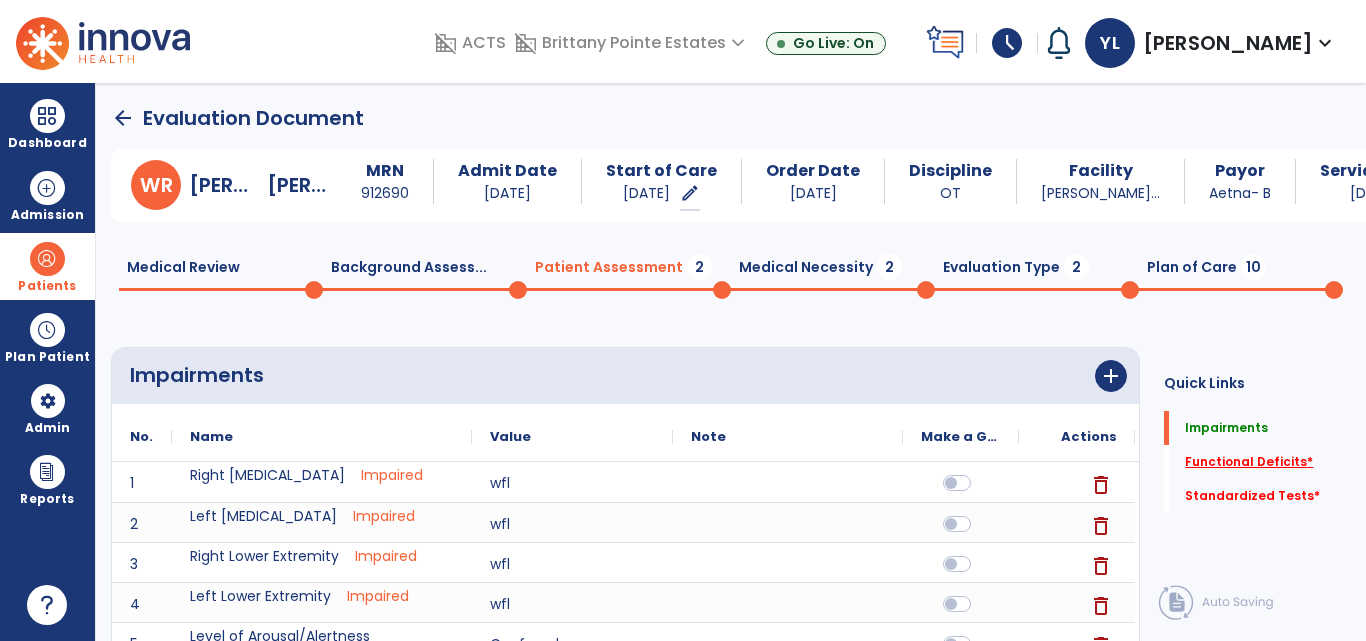 click on "Functional Deficits   *" 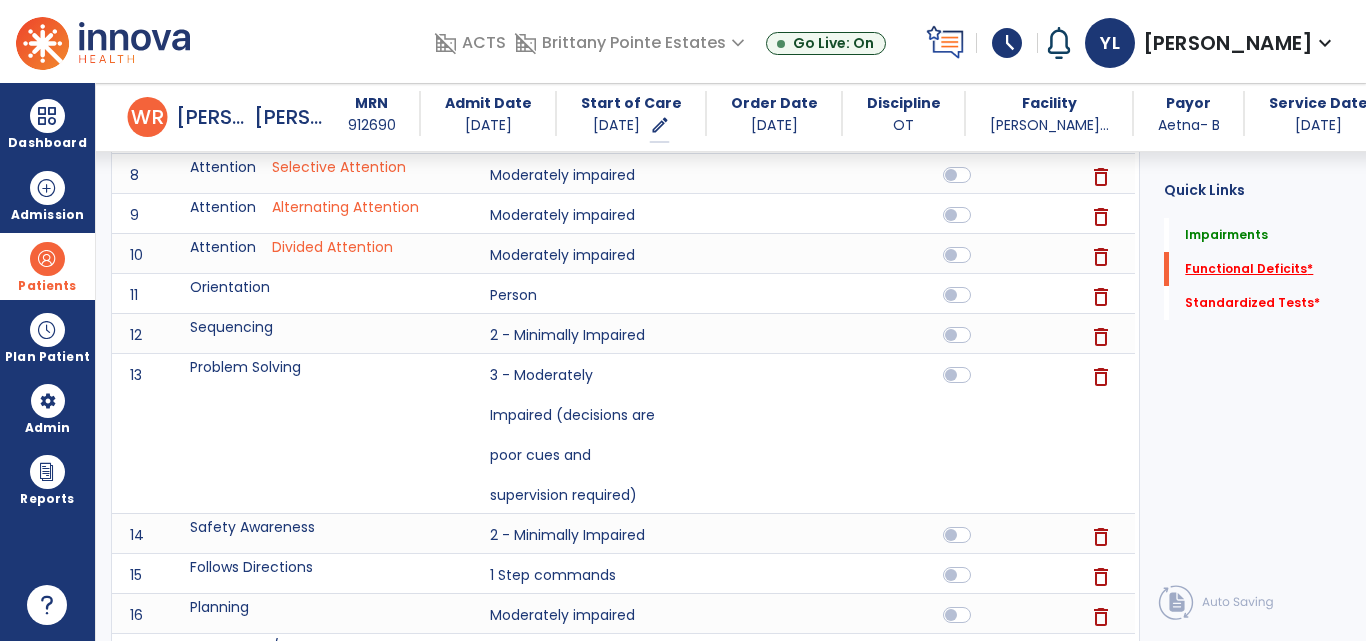scroll, scrollTop: 1050, scrollLeft: 0, axis: vertical 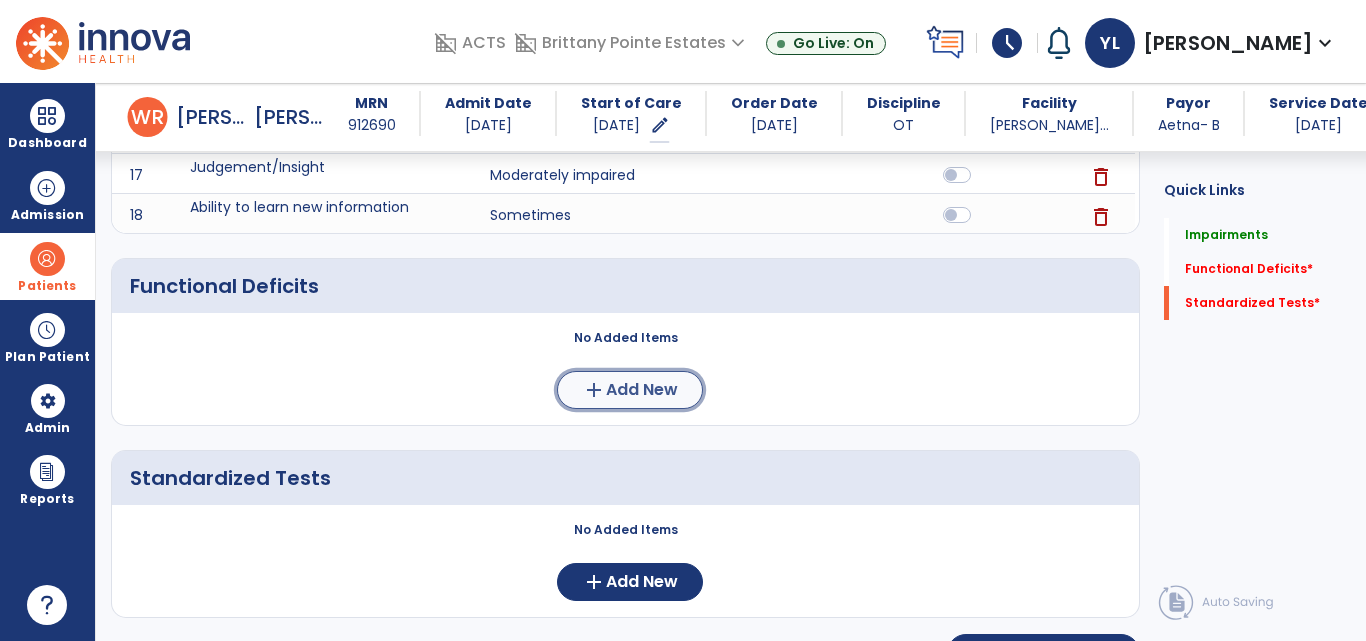 click on "add  Add New" 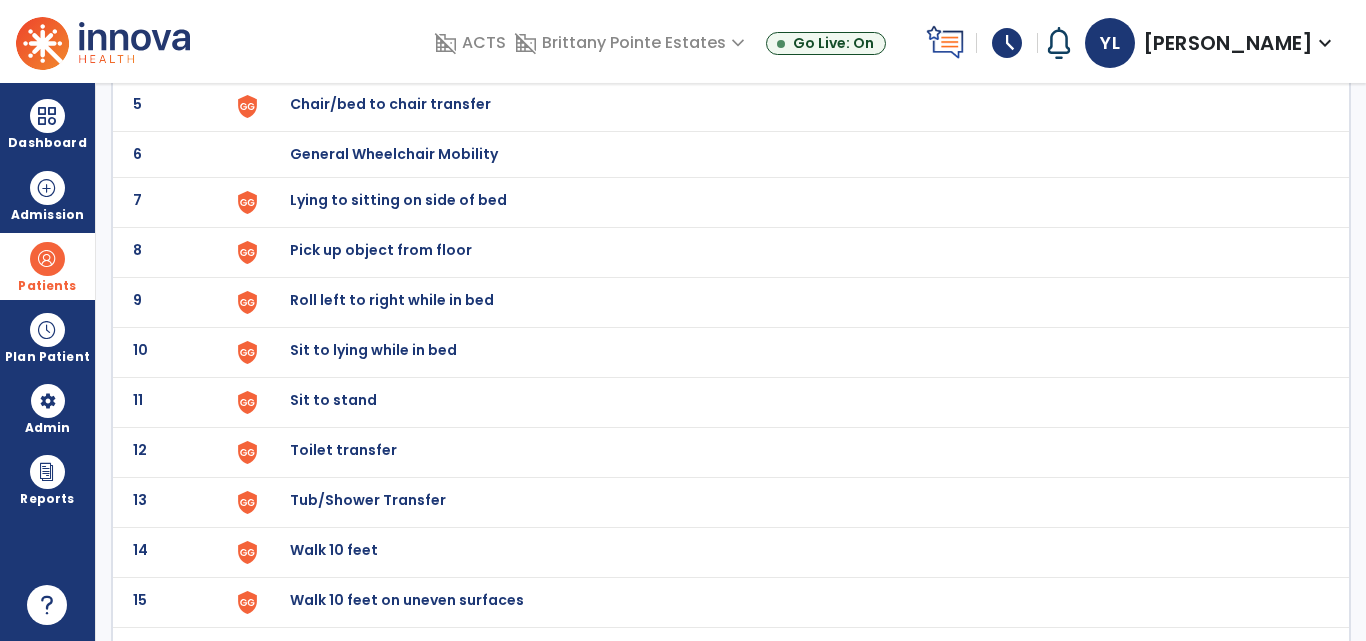 scroll, scrollTop: 369, scrollLeft: 0, axis: vertical 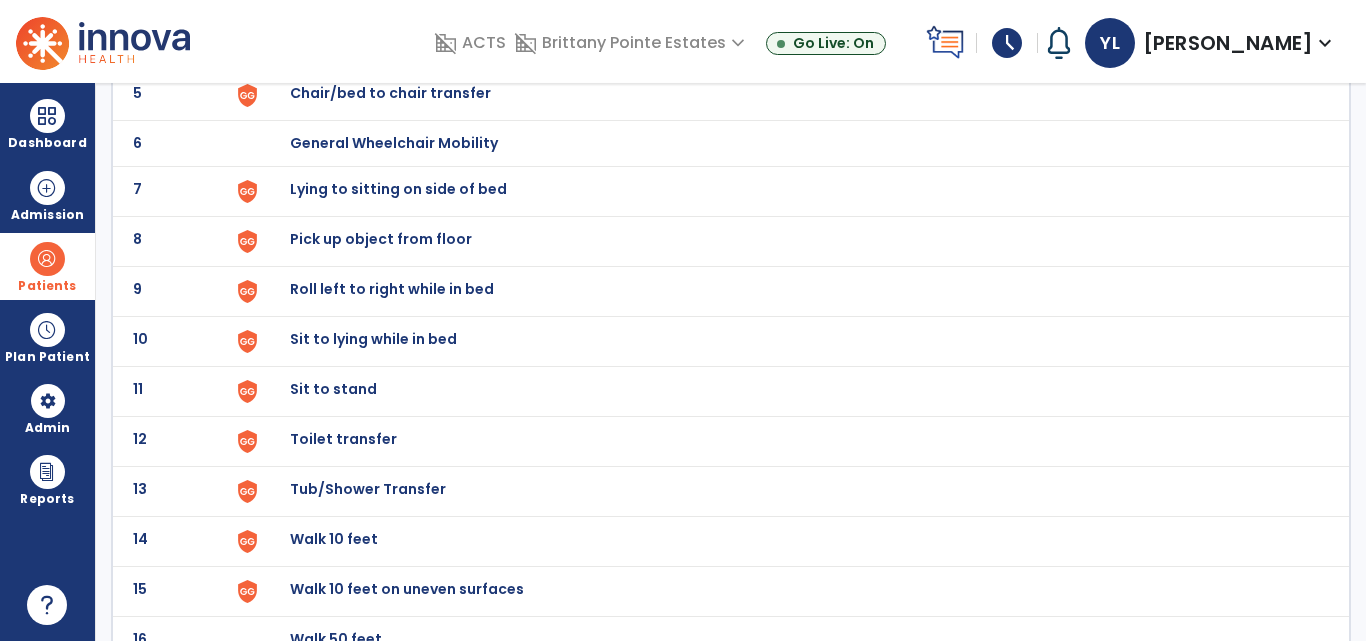 click on "Sit to stand" at bounding box center (336, -107) 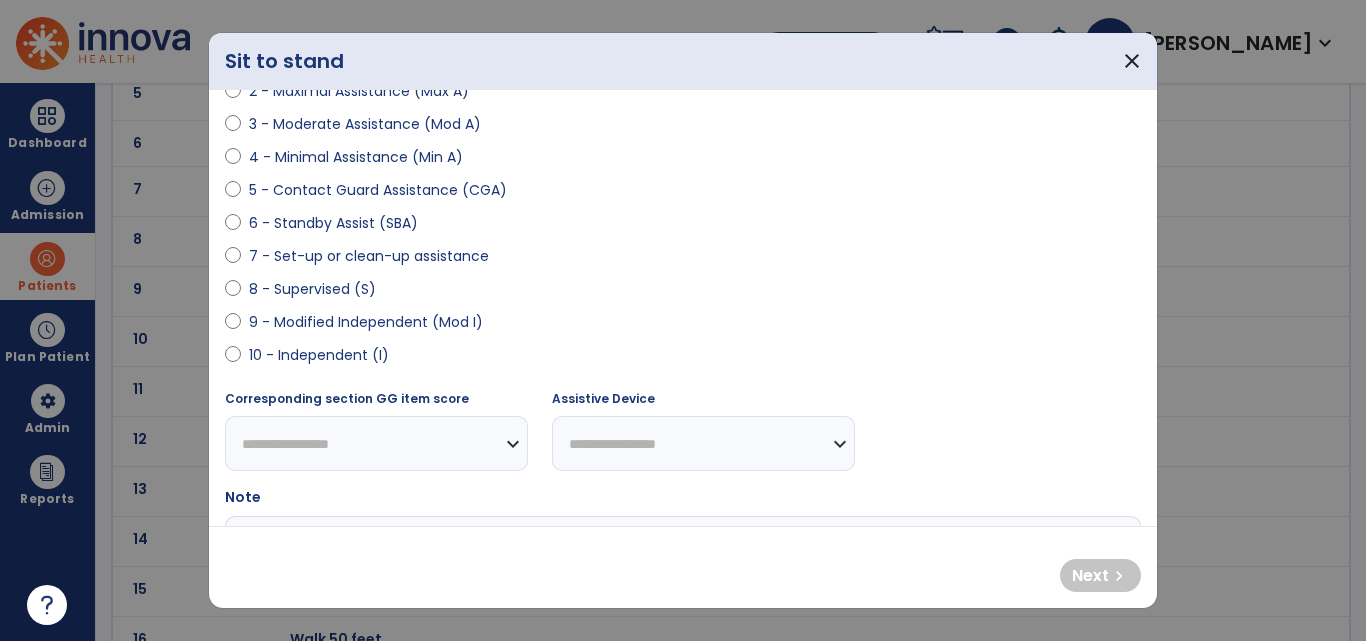 scroll, scrollTop: 295, scrollLeft: 0, axis: vertical 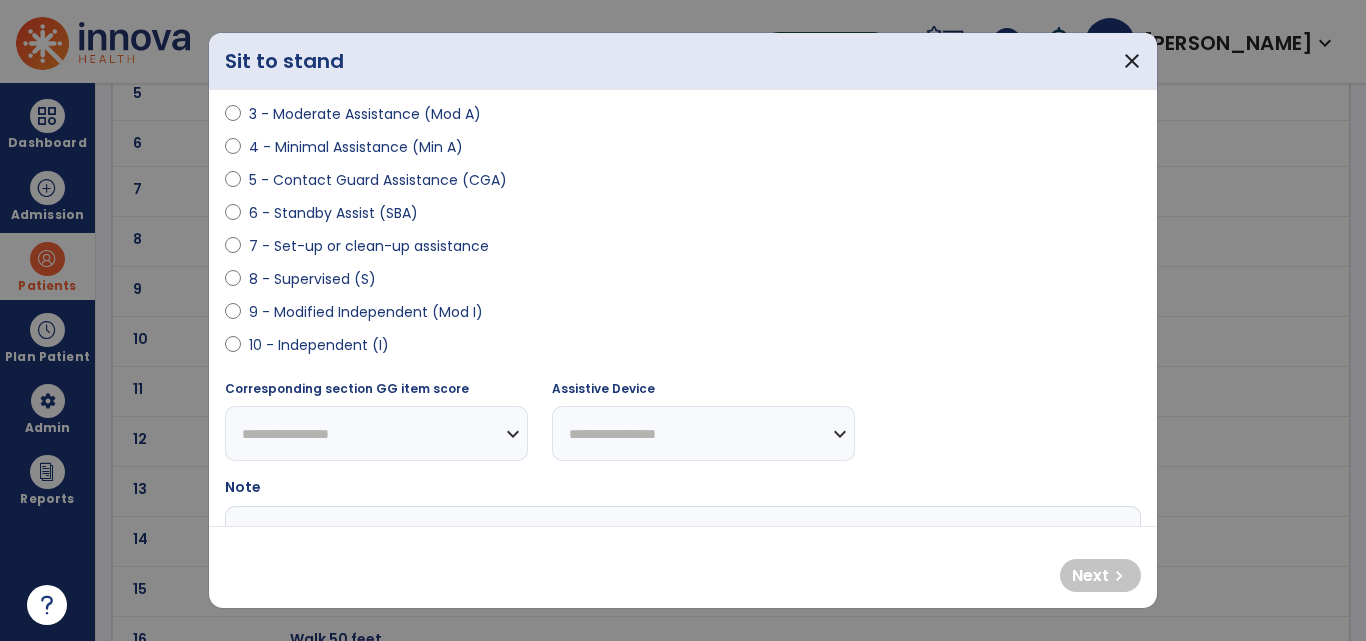 click on "9 - Modified Independent (Mod I)" at bounding box center (366, 312) 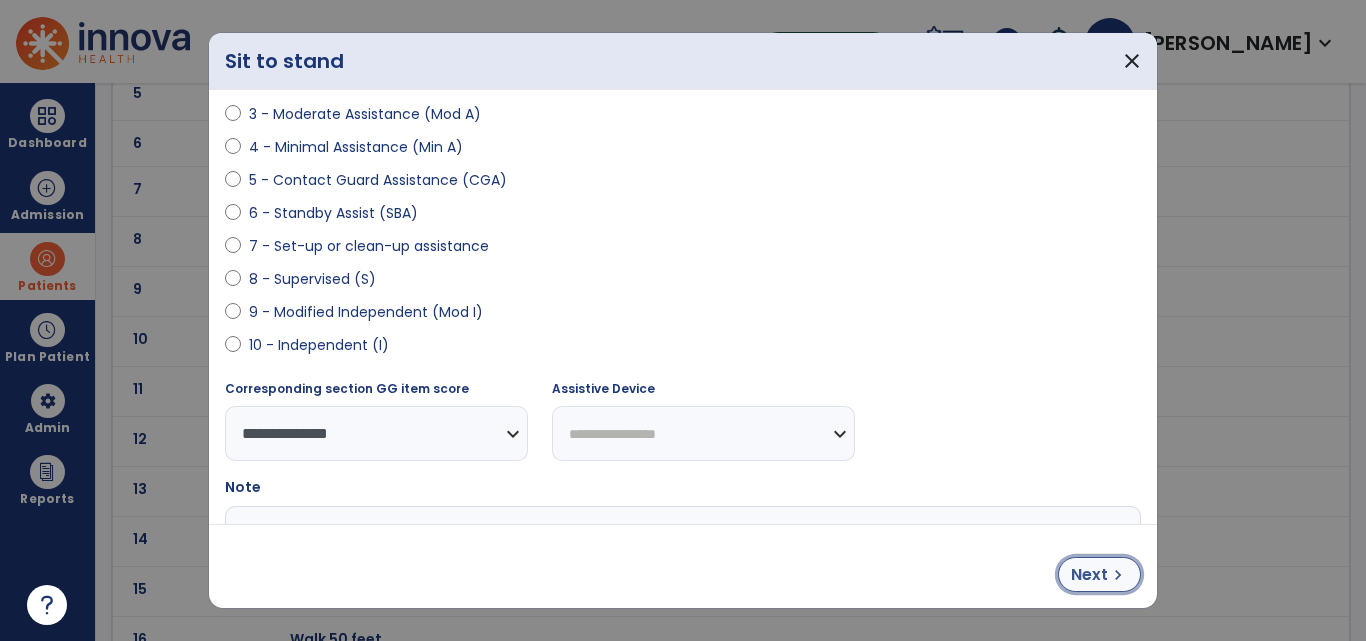 click on "chevron_right" at bounding box center (1118, 575) 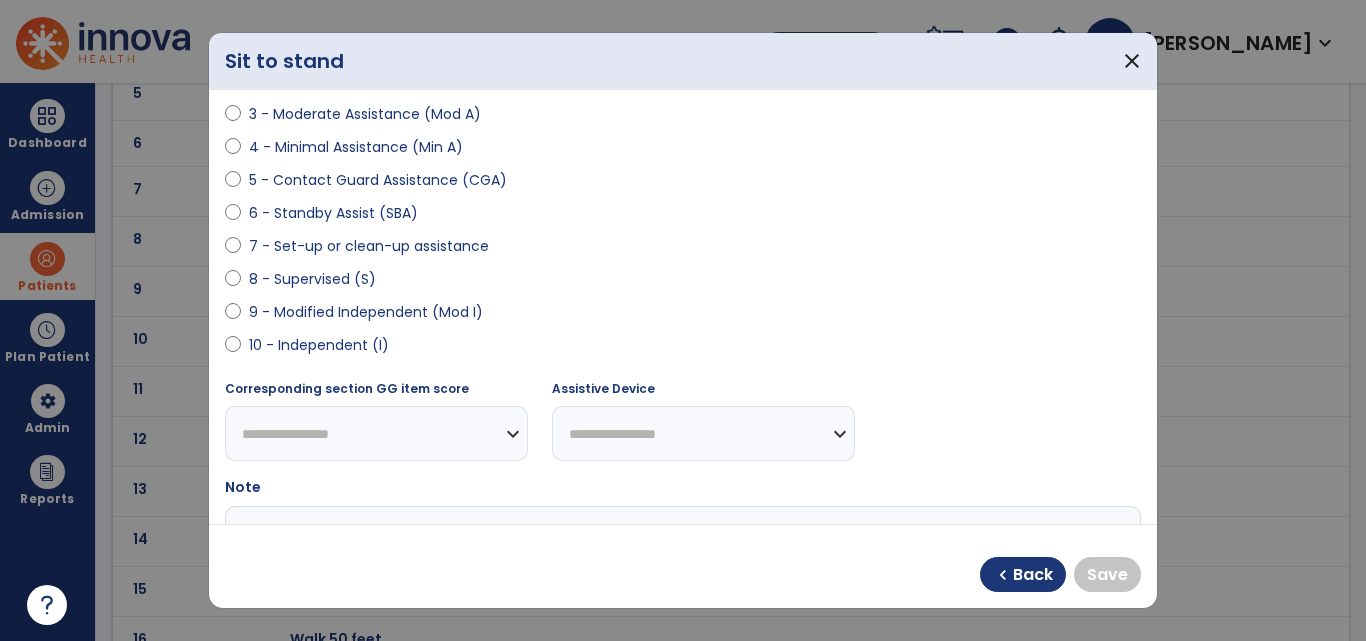 click on "9 - Modified Independent (Mod I)" at bounding box center [366, 312] 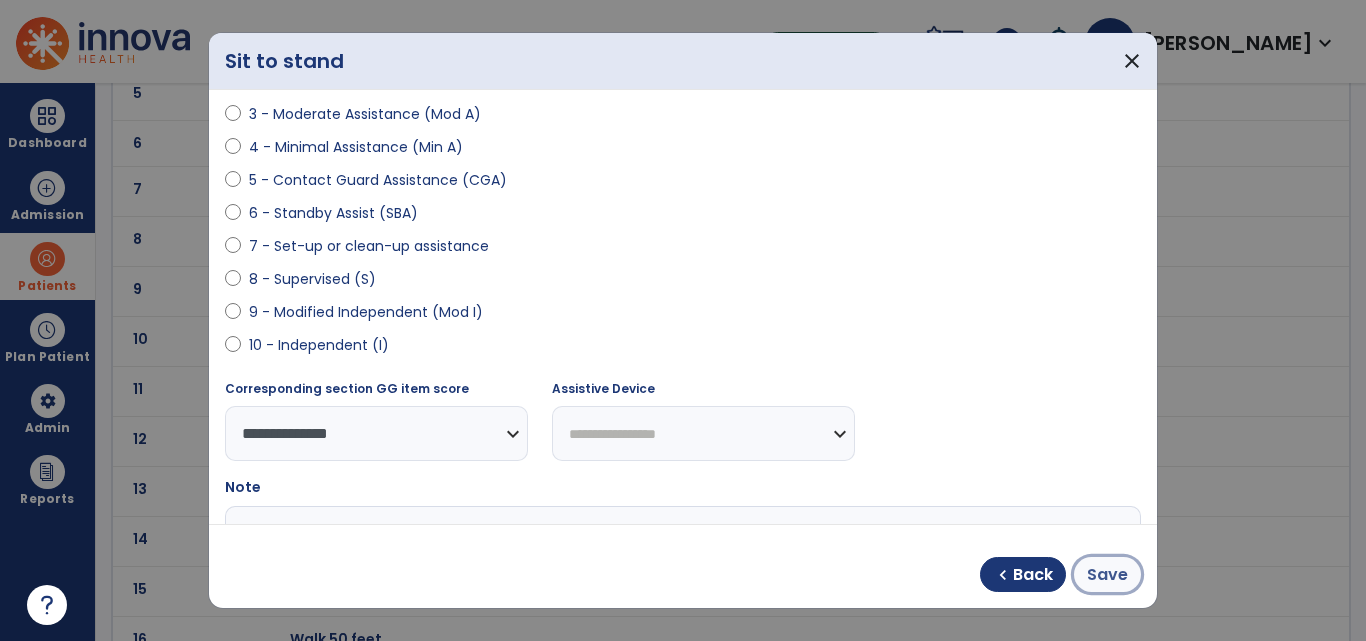 click on "Save" at bounding box center [1107, 575] 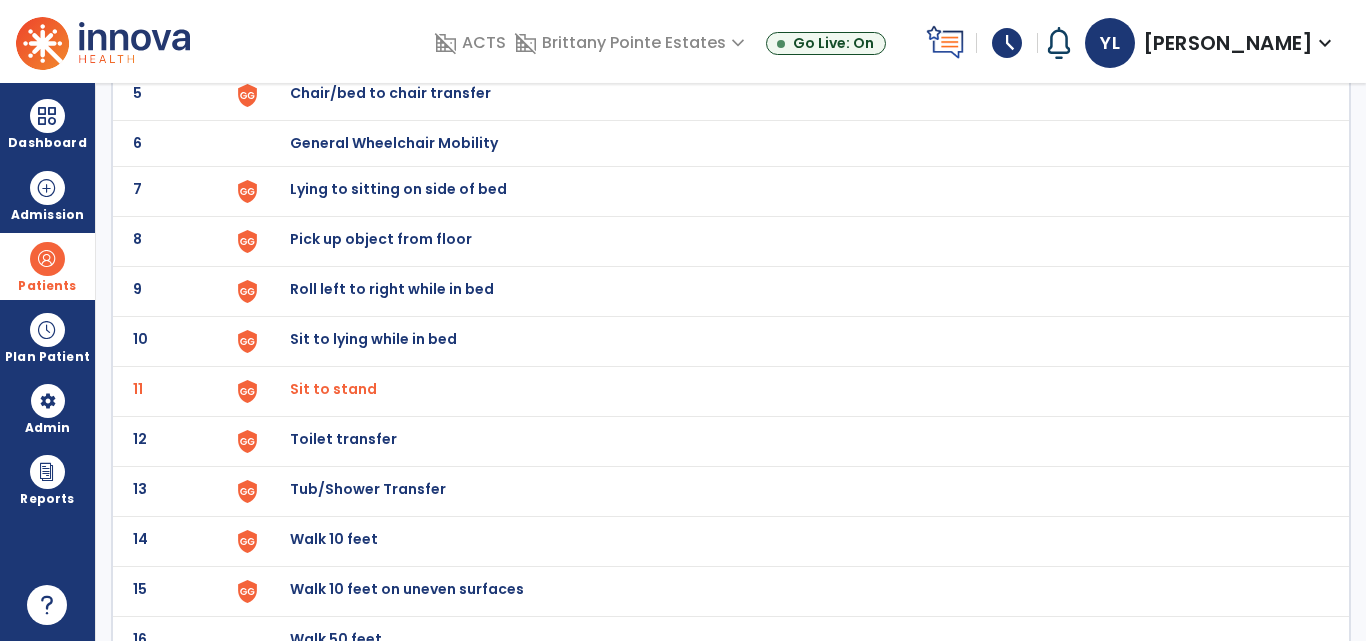 click on "Toilet transfer" at bounding box center (336, -107) 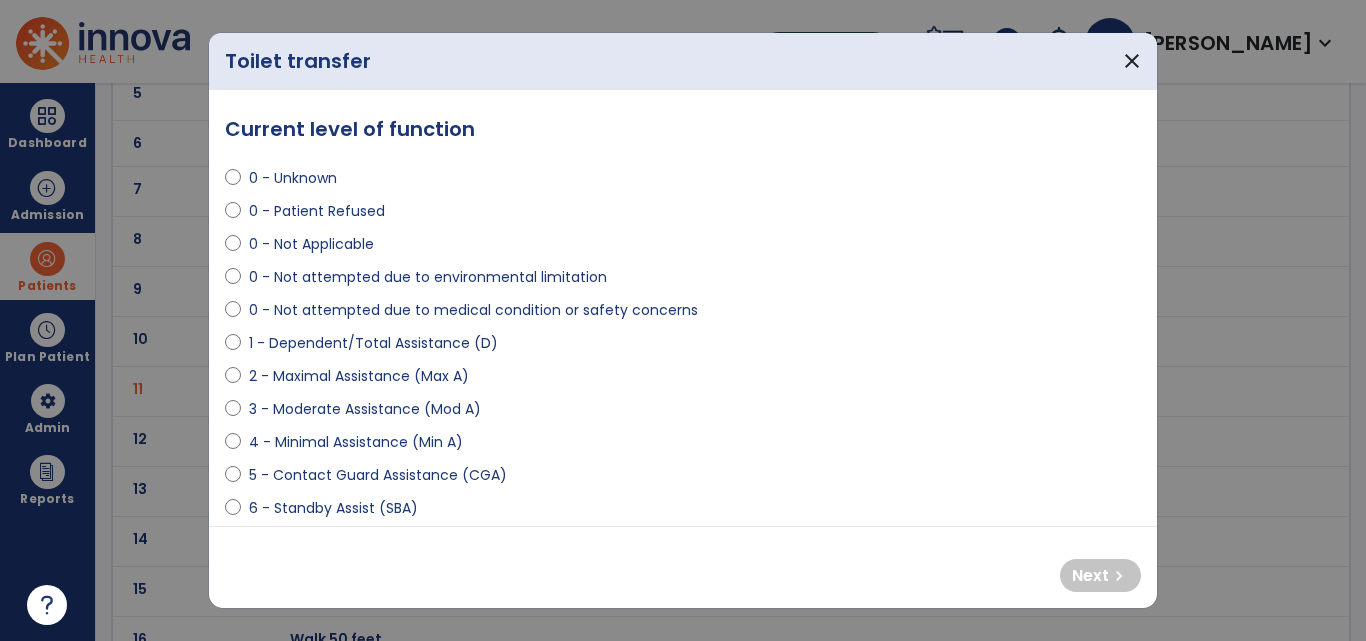 click on "**********" at bounding box center [683, 308] 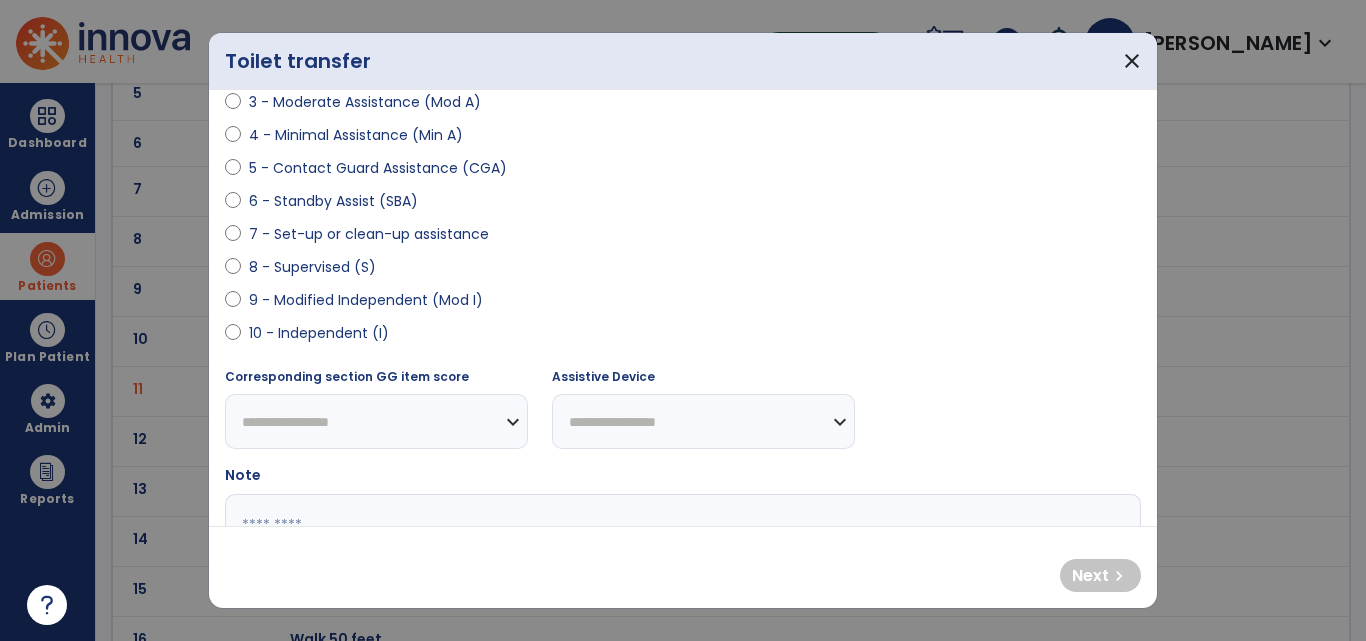 scroll, scrollTop: 310, scrollLeft: 0, axis: vertical 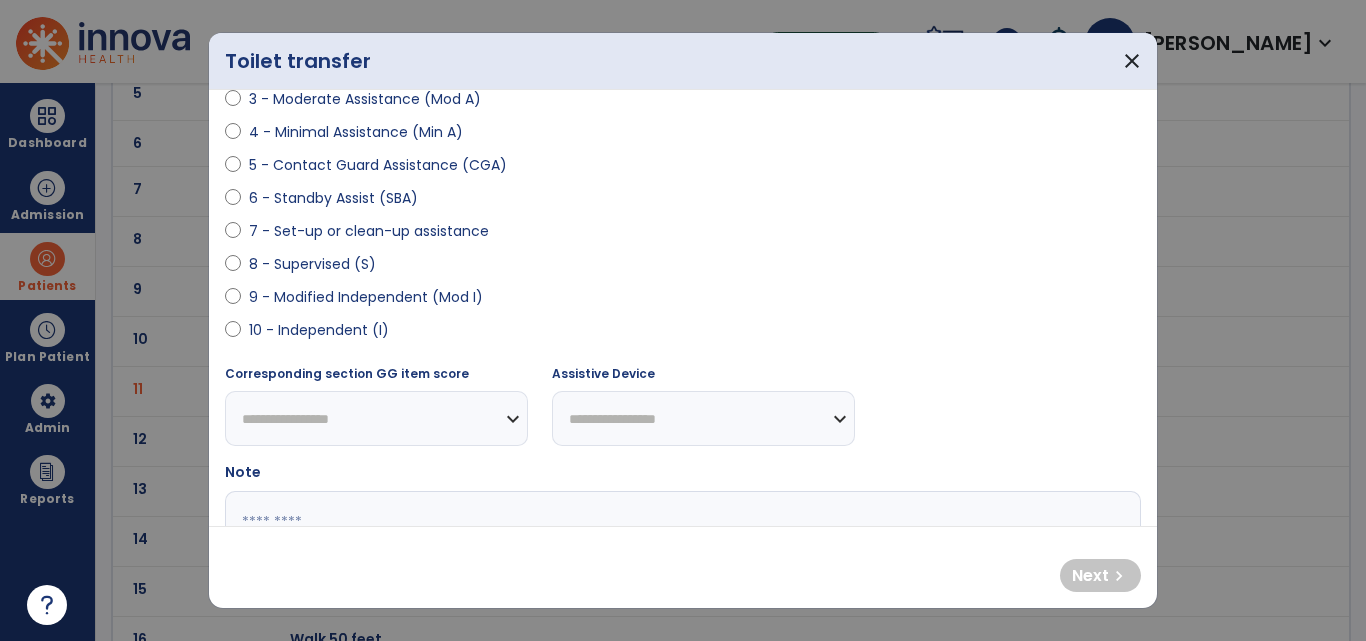 click on "9 - Modified Independent (Mod I)" at bounding box center [366, 297] 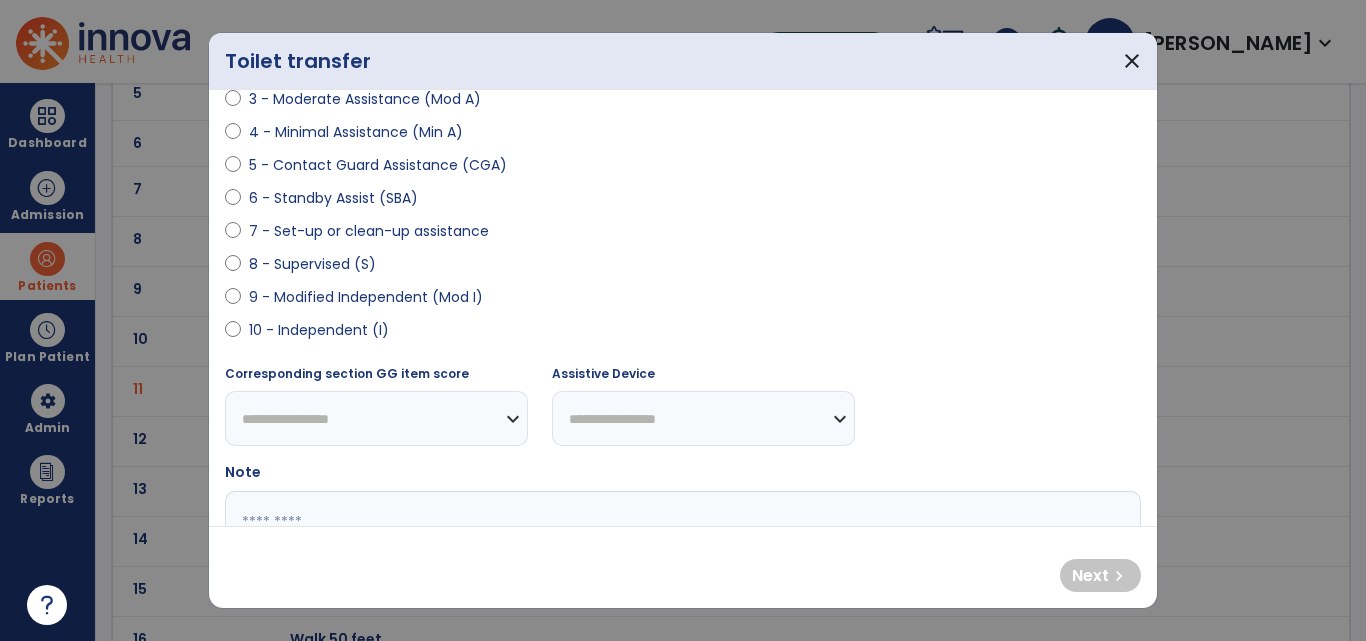 select on "**********" 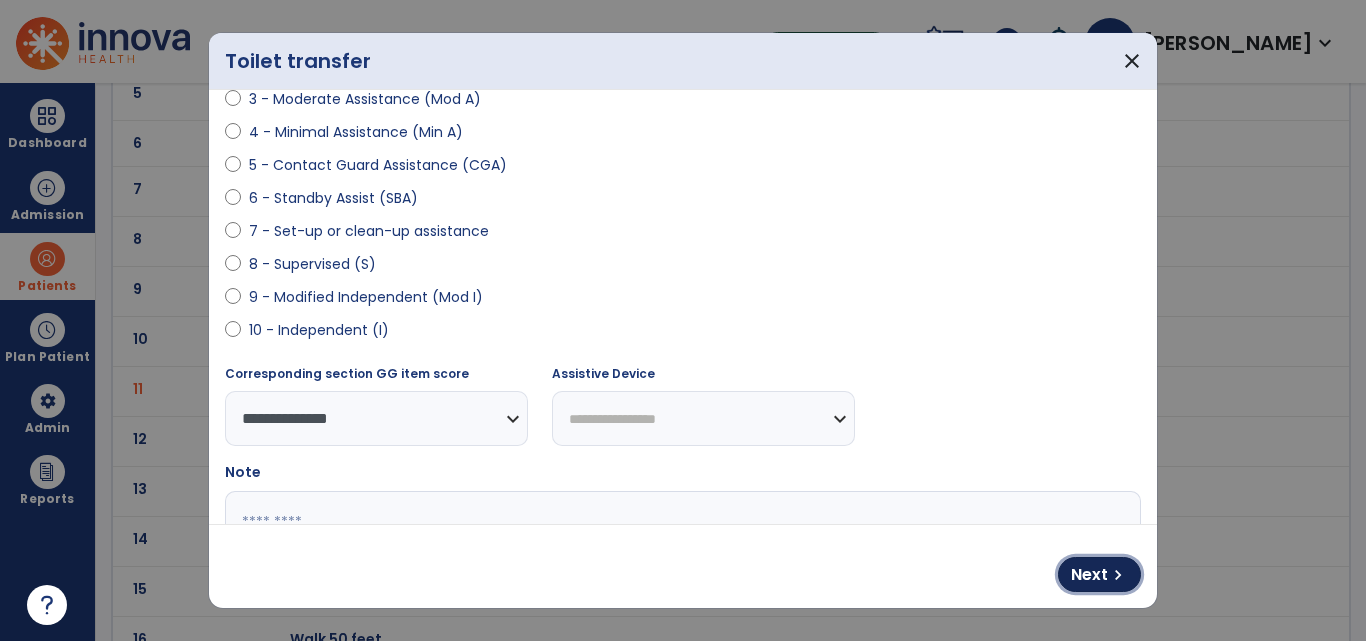 click on "Next" at bounding box center (1089, 575) 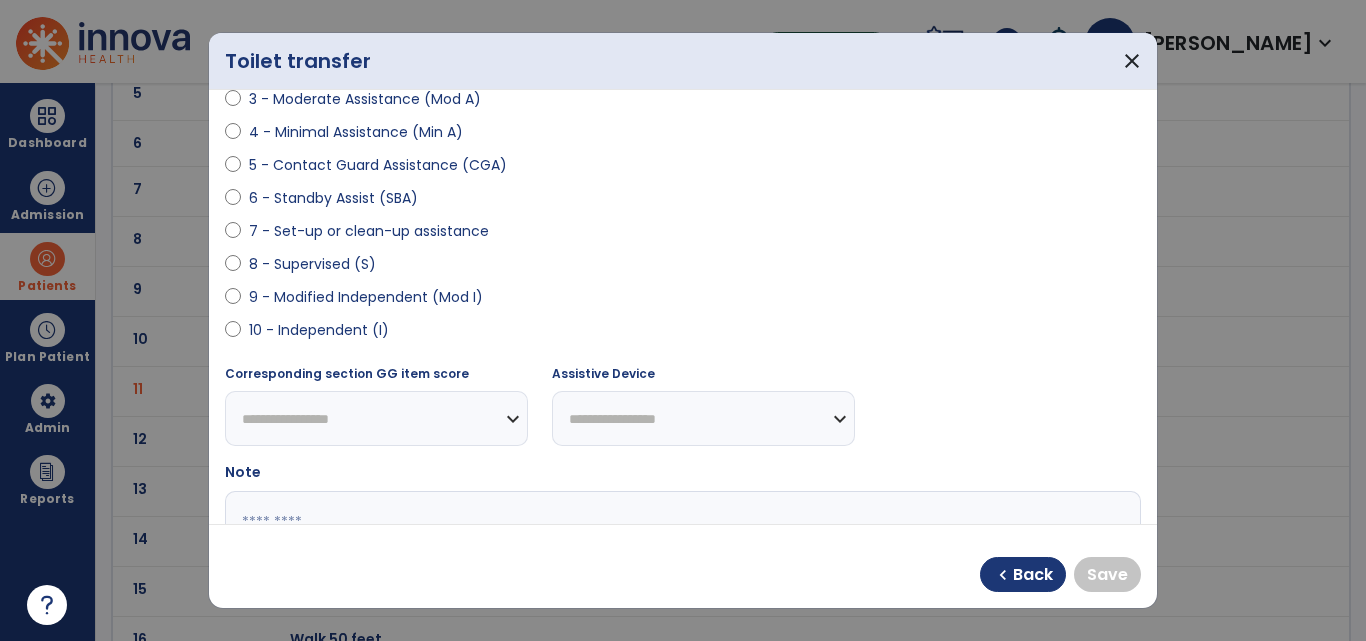 click on "9 - Modified Independent (Mod I)" at bounding box center (366, 297) 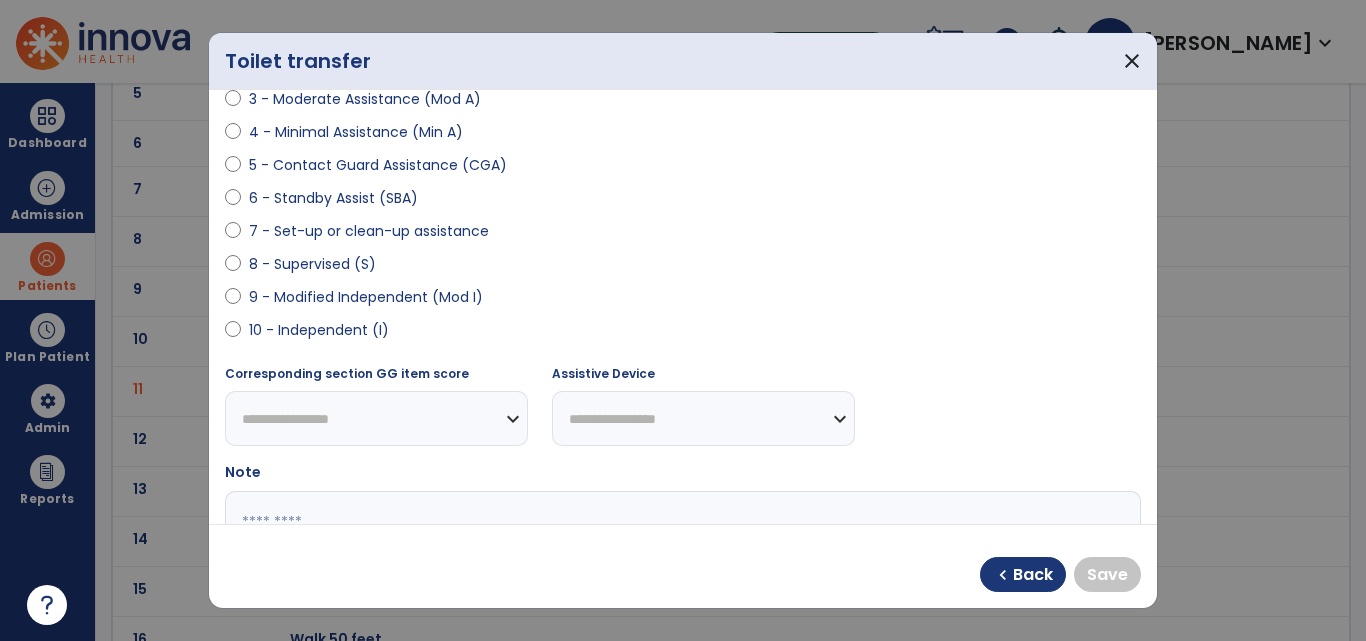 select on "**********" 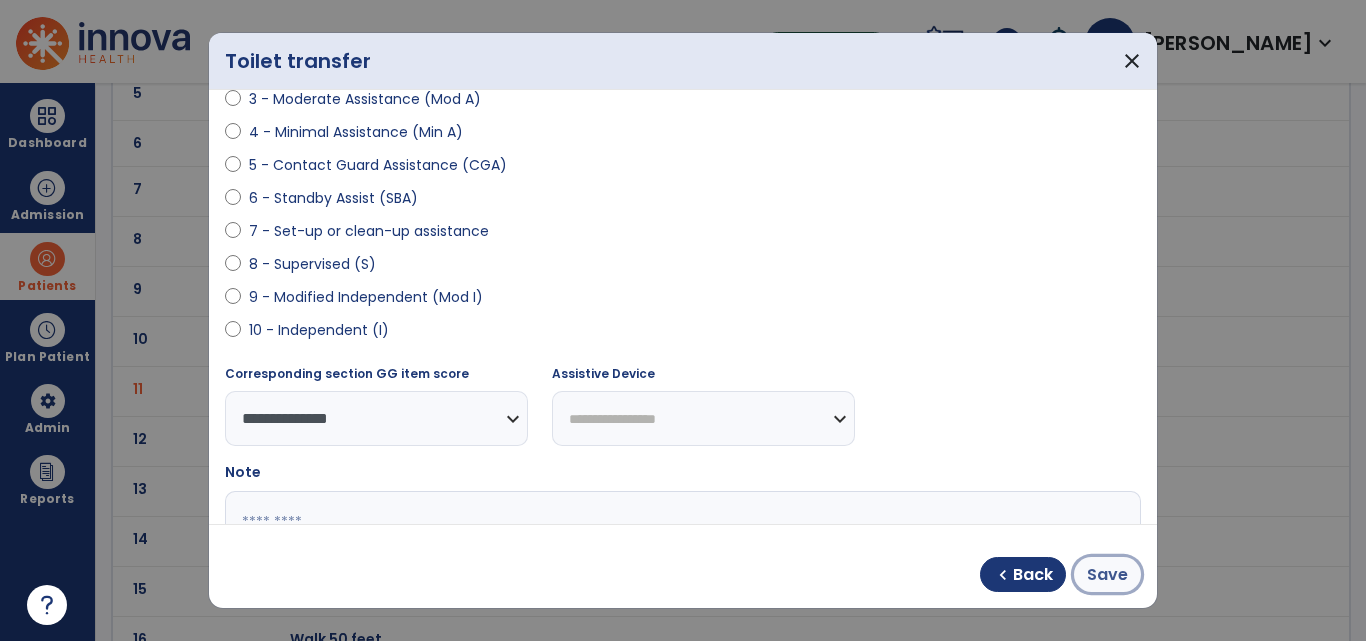 click on "Save" at bounding box center (1107, 575) 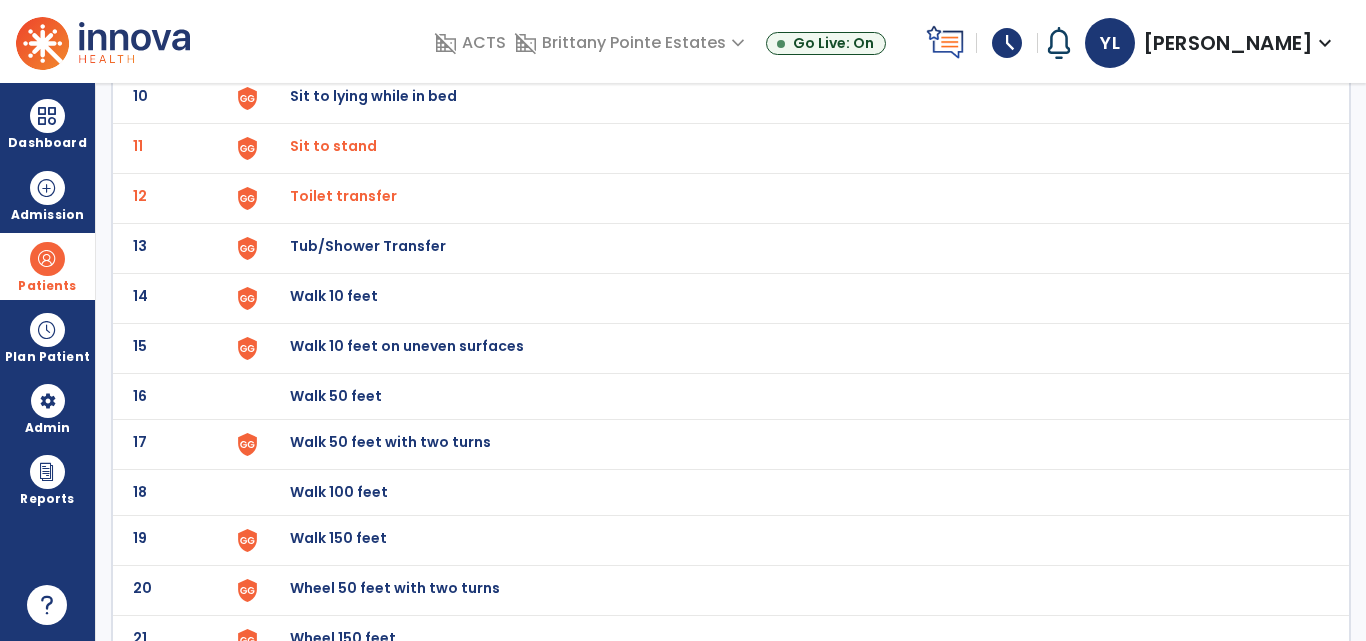 scroll, scrollTop: 693, scrollLeft: 0, axis: vertical 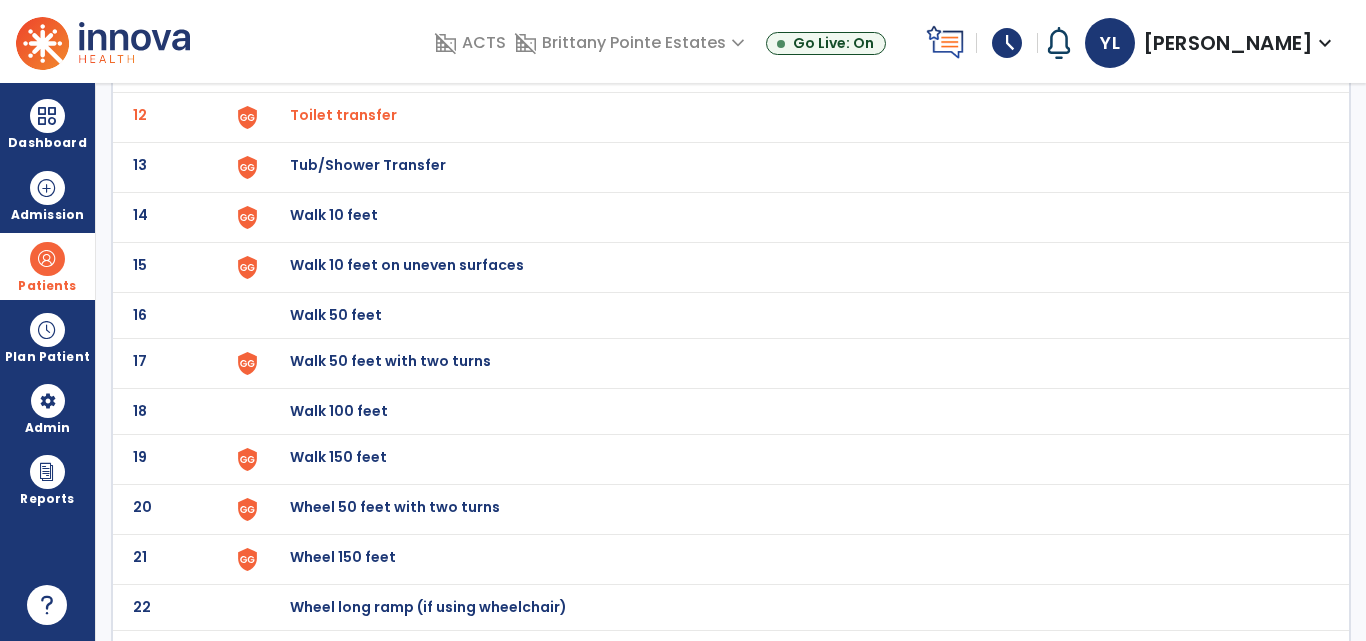 click on "Walk 100 feet" at bounding box center [336, -431] 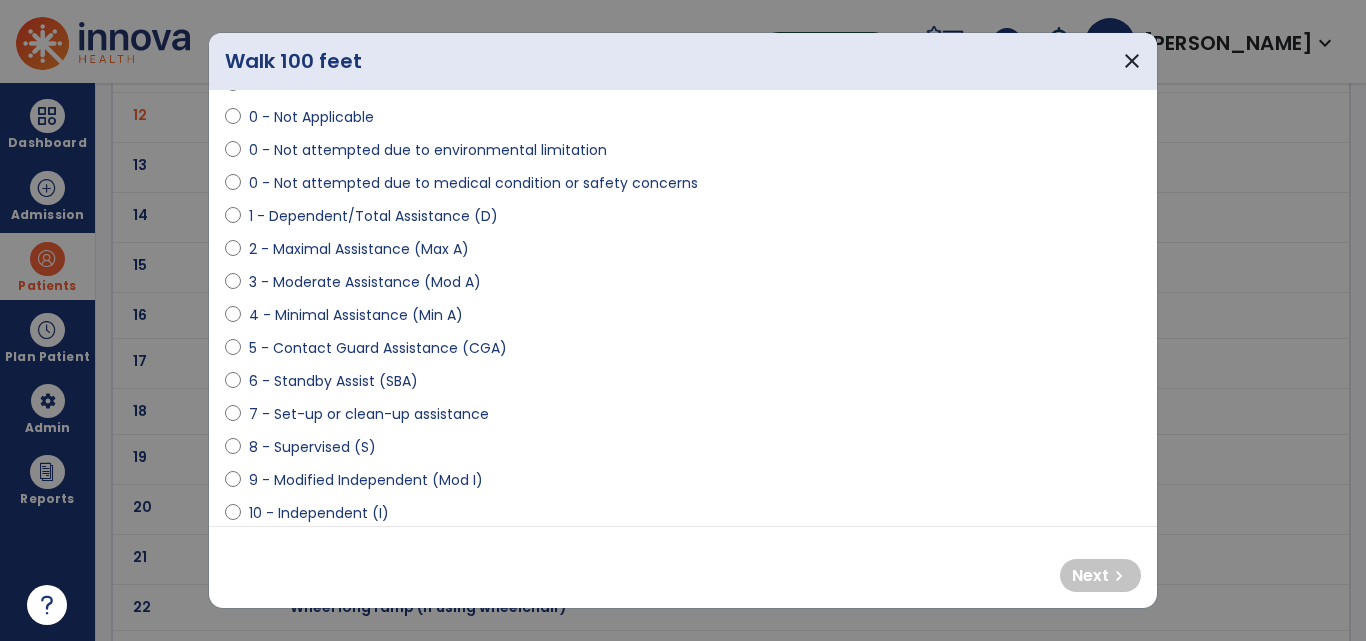 scroll, scrollTop: 131, scrollLeft: 0, axis: vertical 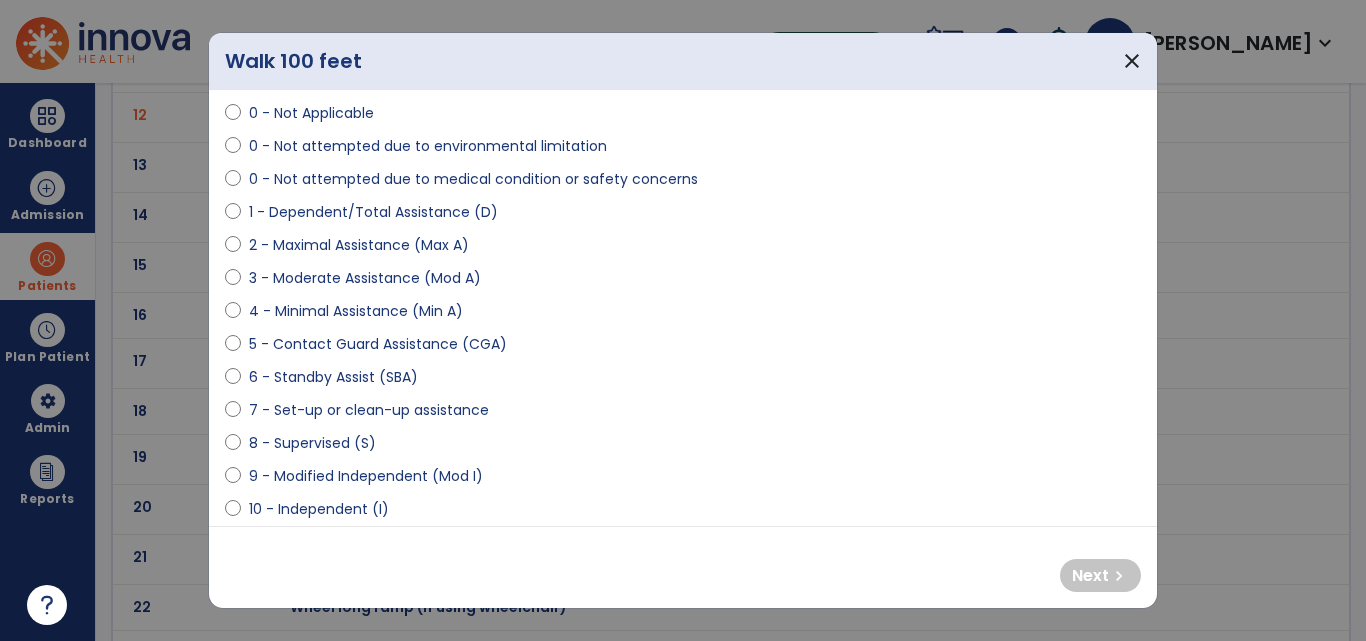 click on "9 - Modified Independent (Mod I)" at bounding box center [366, 476] 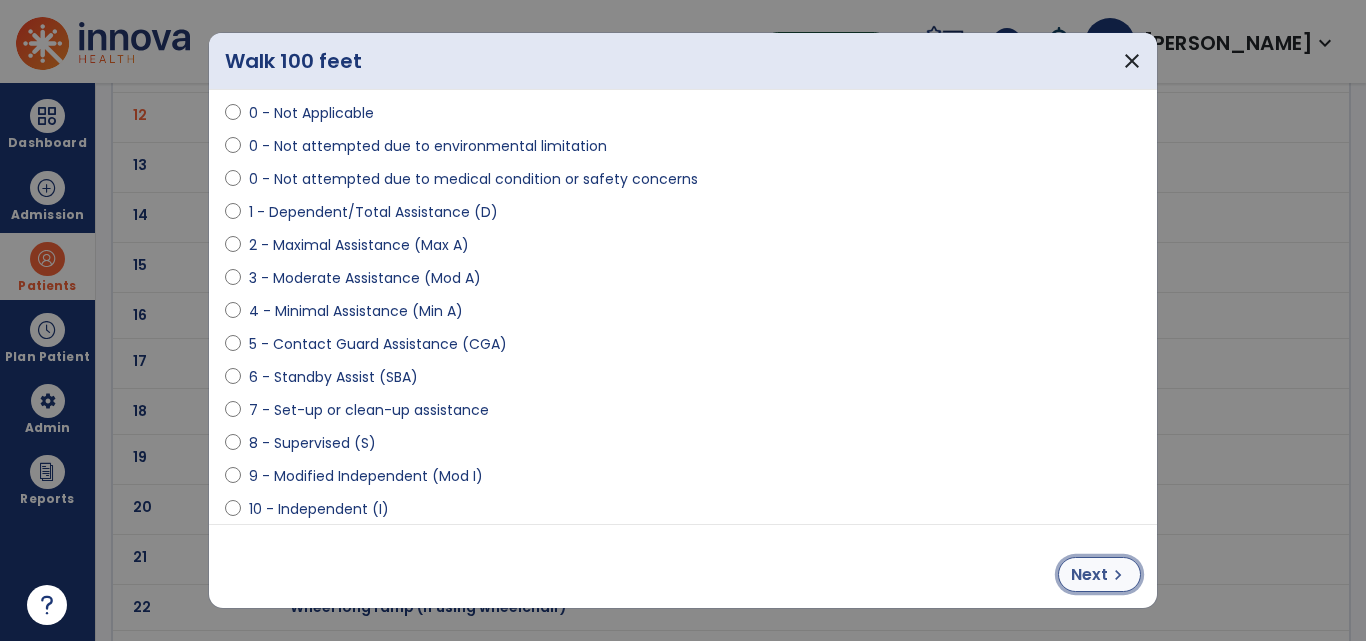 click on "chevron_right" at bounding box center (1118, 575) 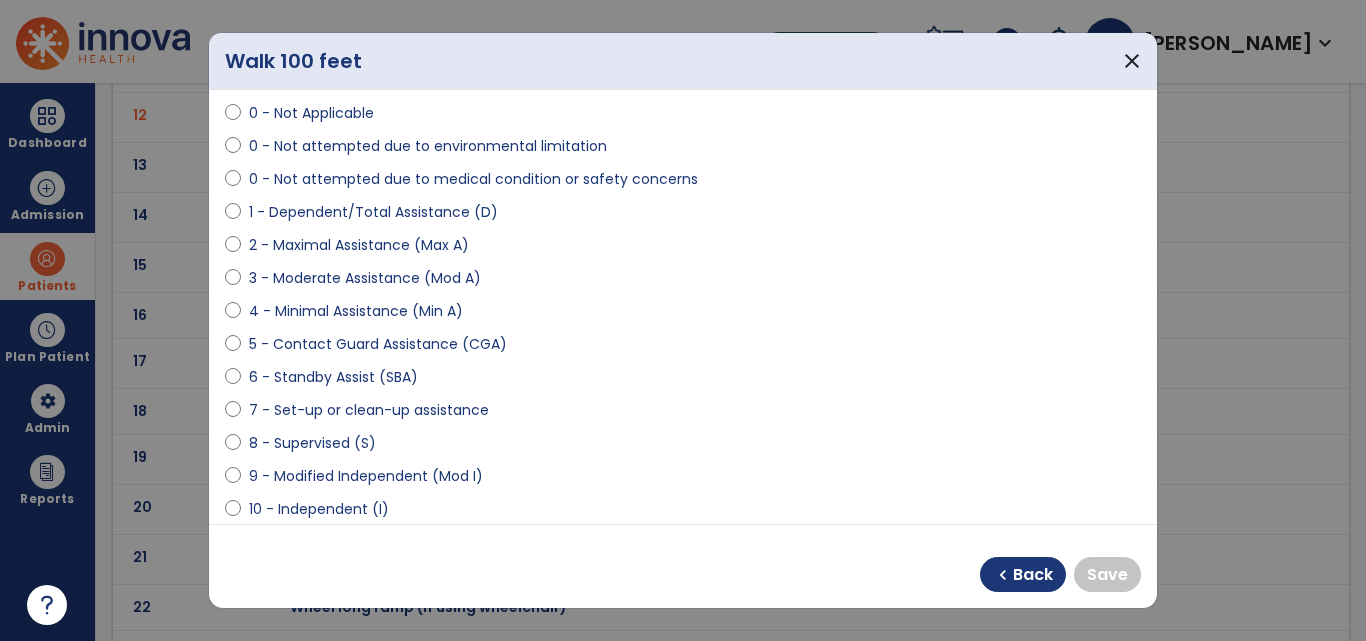 click on "9 - Modified Independent (Mod I)" at bounding box center [366, 476] 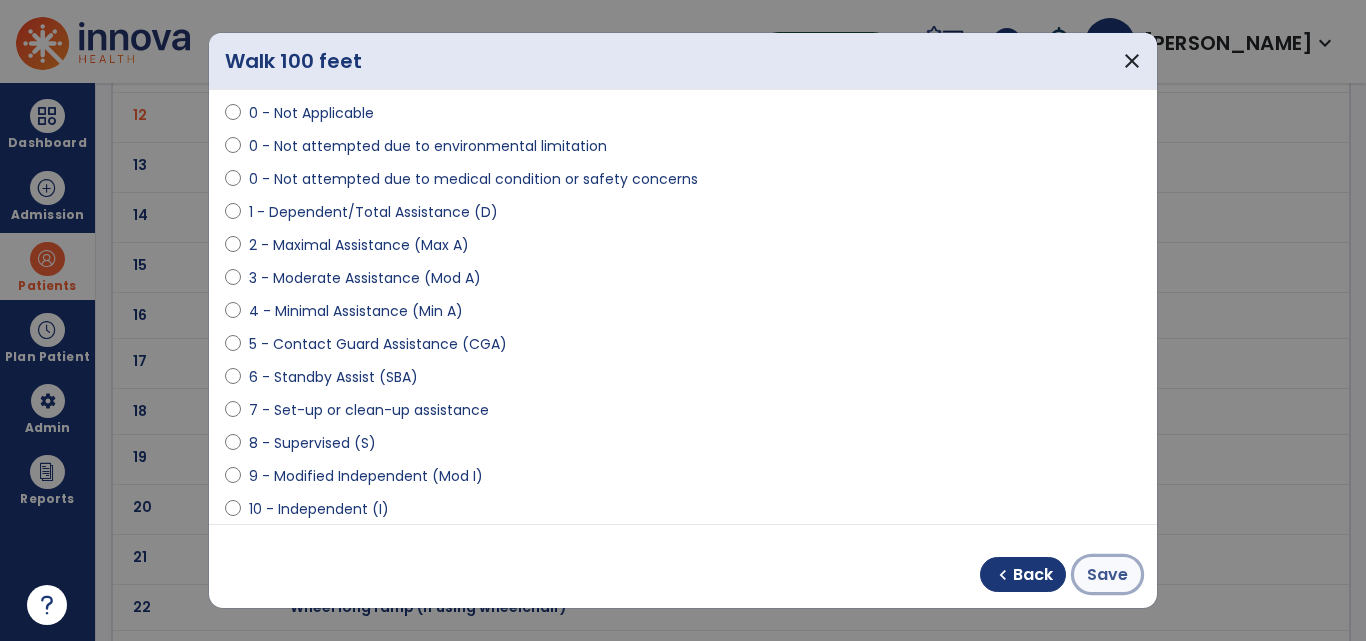 click on "Save" at bounding box center (1107, 575) 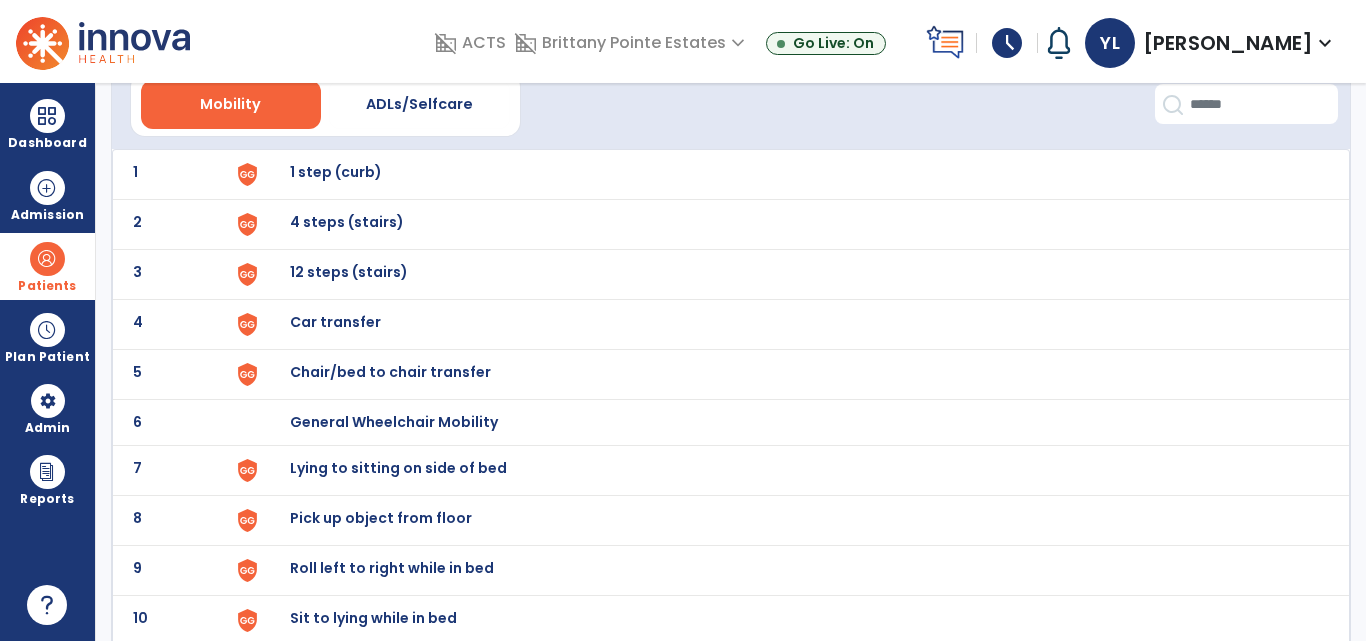 scroll, scrollTop: 0, scrollLeft: 0, axis: both 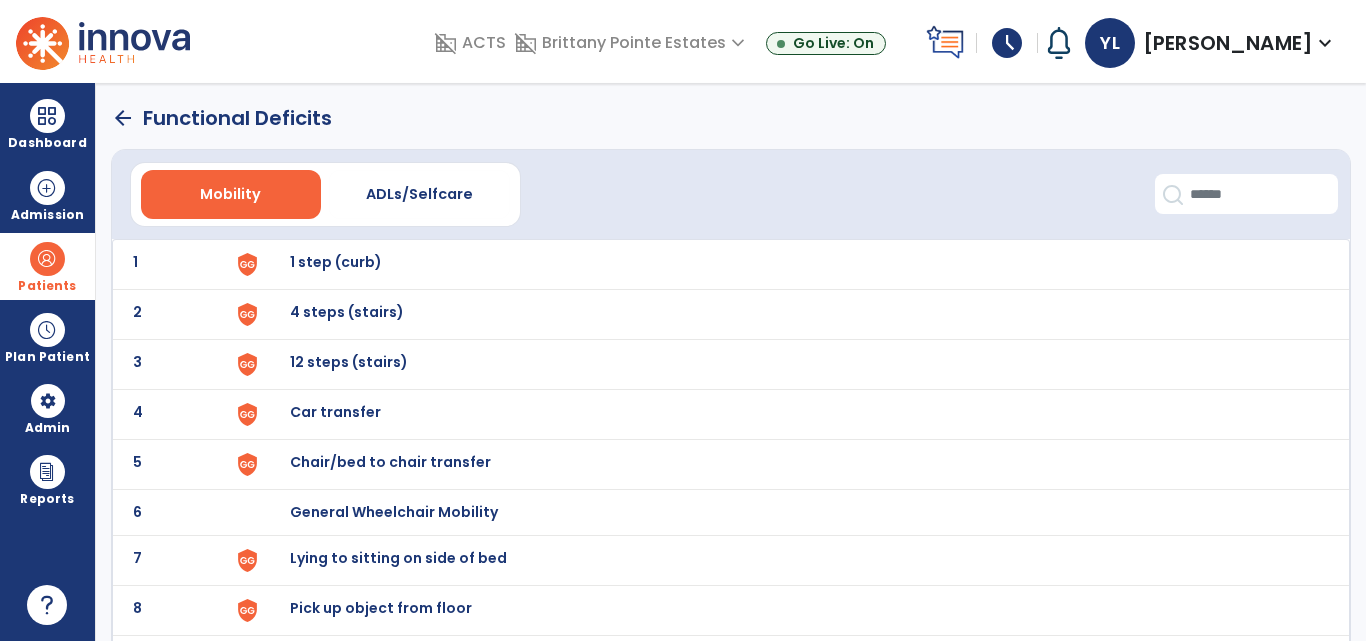 click on "arrow_back" 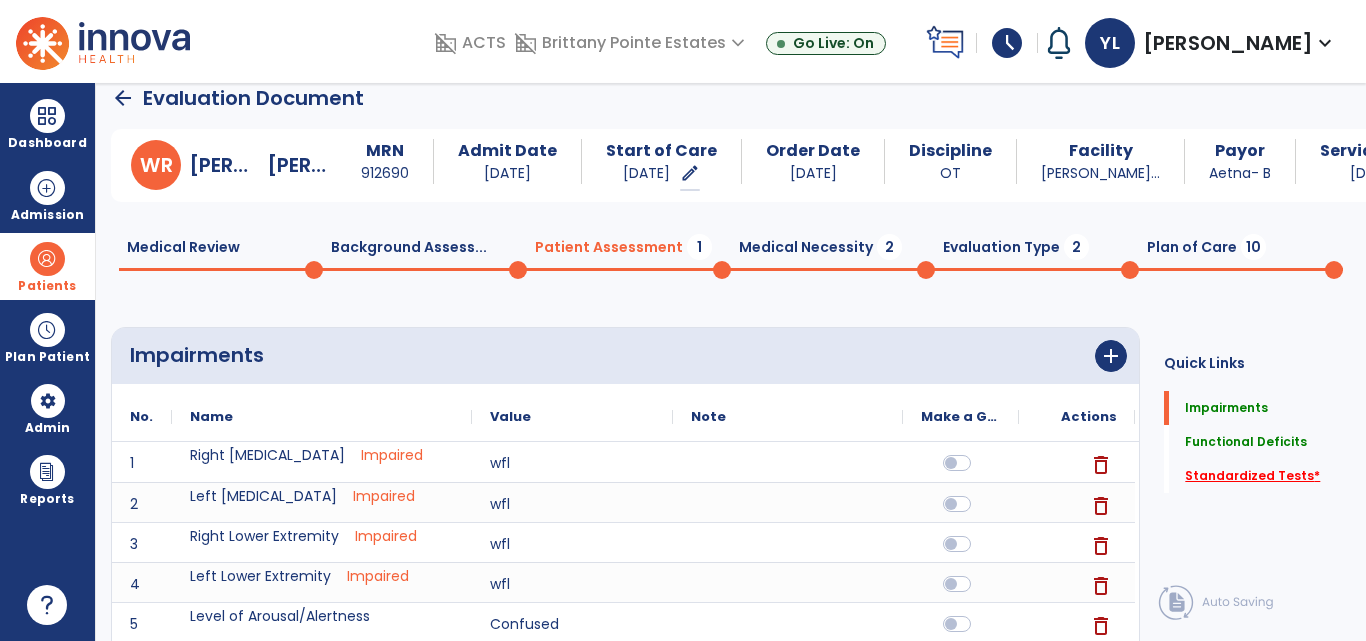 click on "Standardized Tests   *" 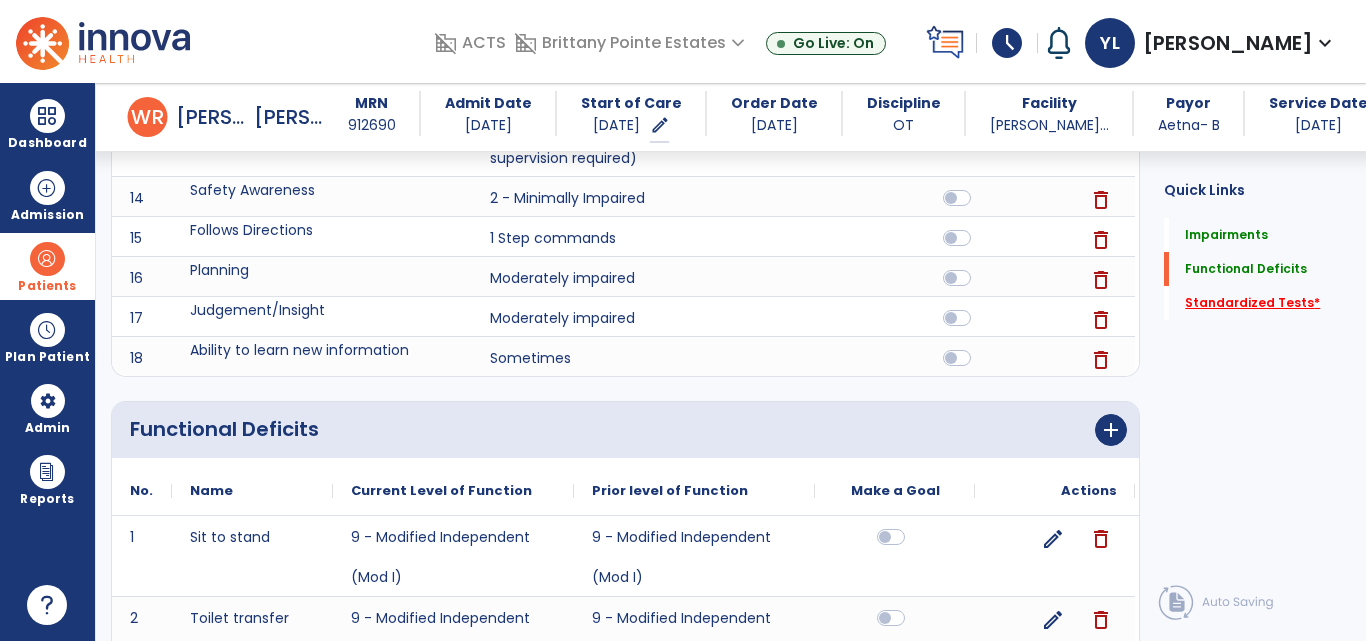 scroll, scrollTop: 1286, scrollLeft: 0, axis: vertical 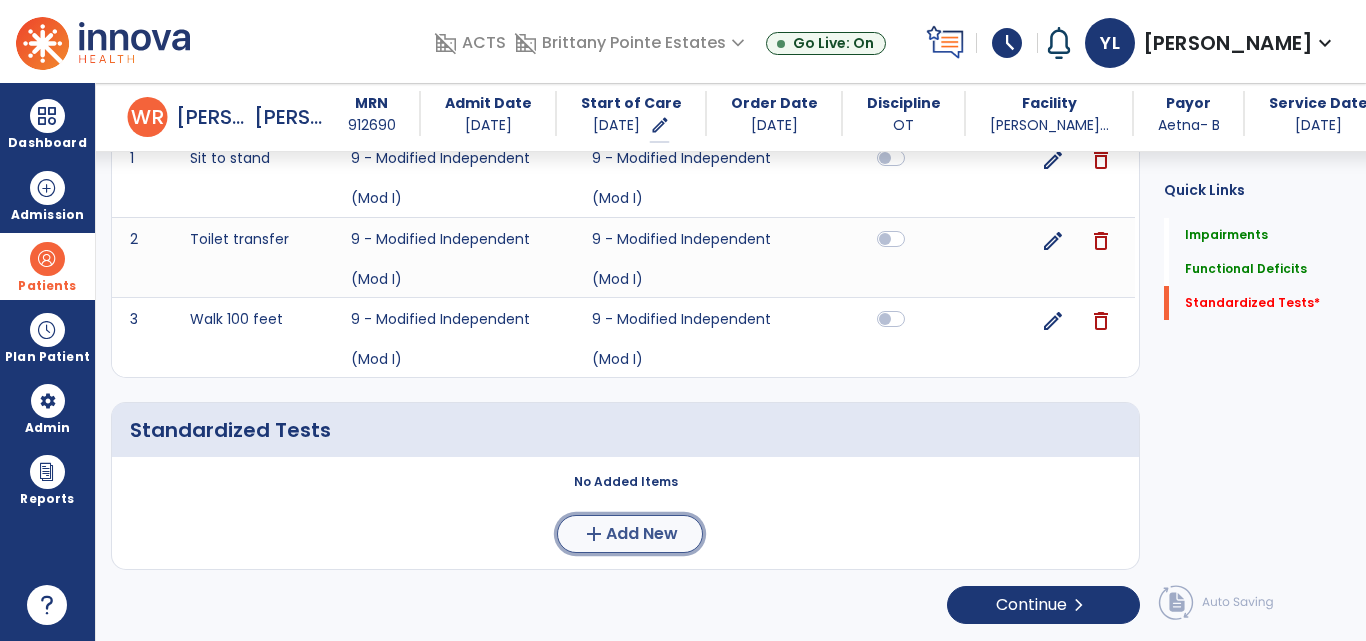 click on "add  Add New" 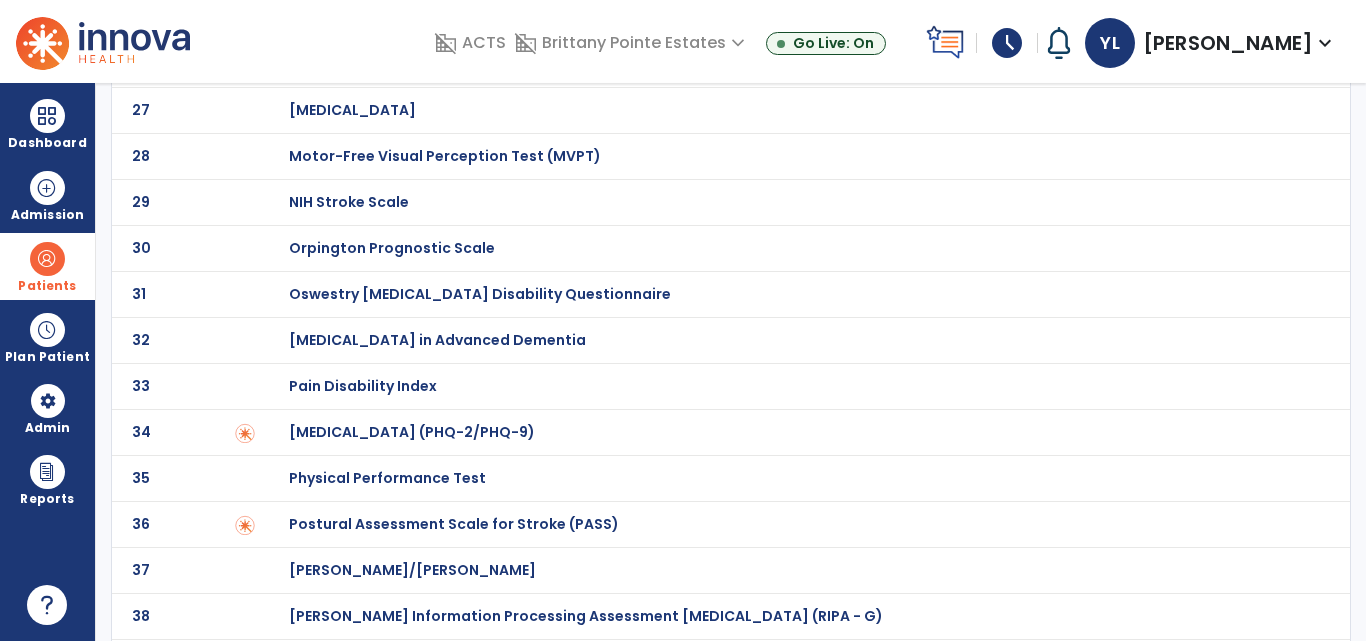 scroll, scrollTop: 0, scrollLeft: 0, axis: both 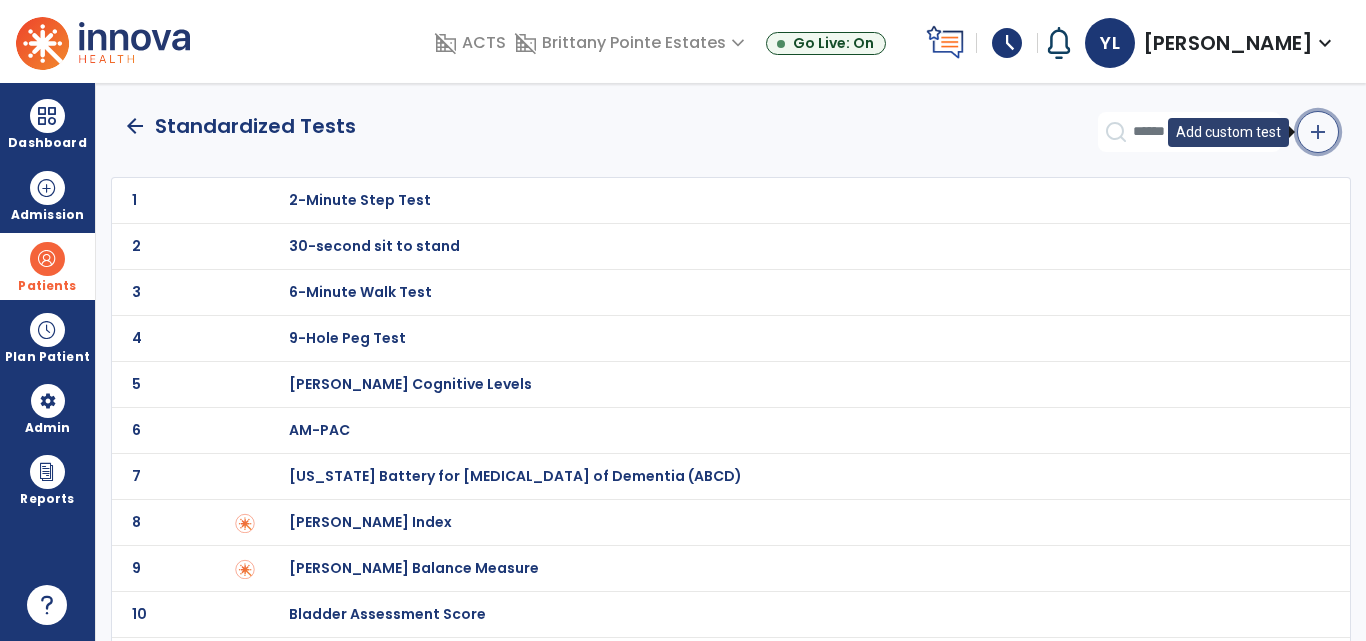 click on "add" 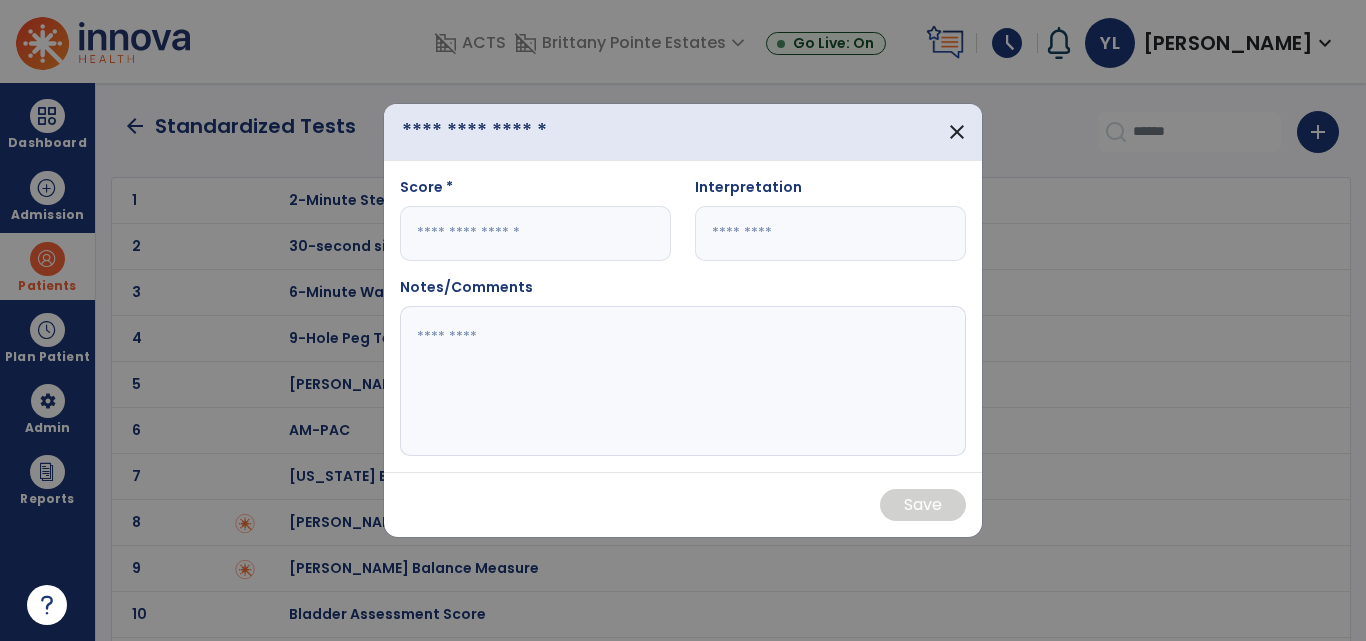 click at bounding box center [502, 132] 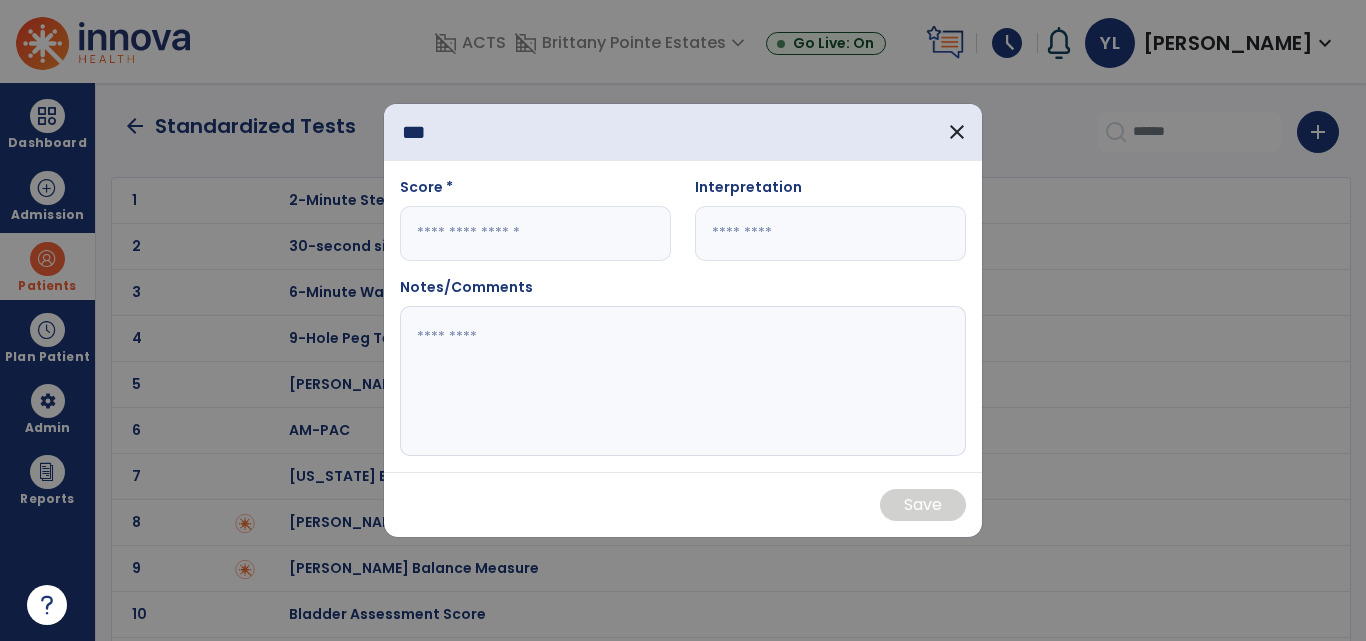 type on "***" 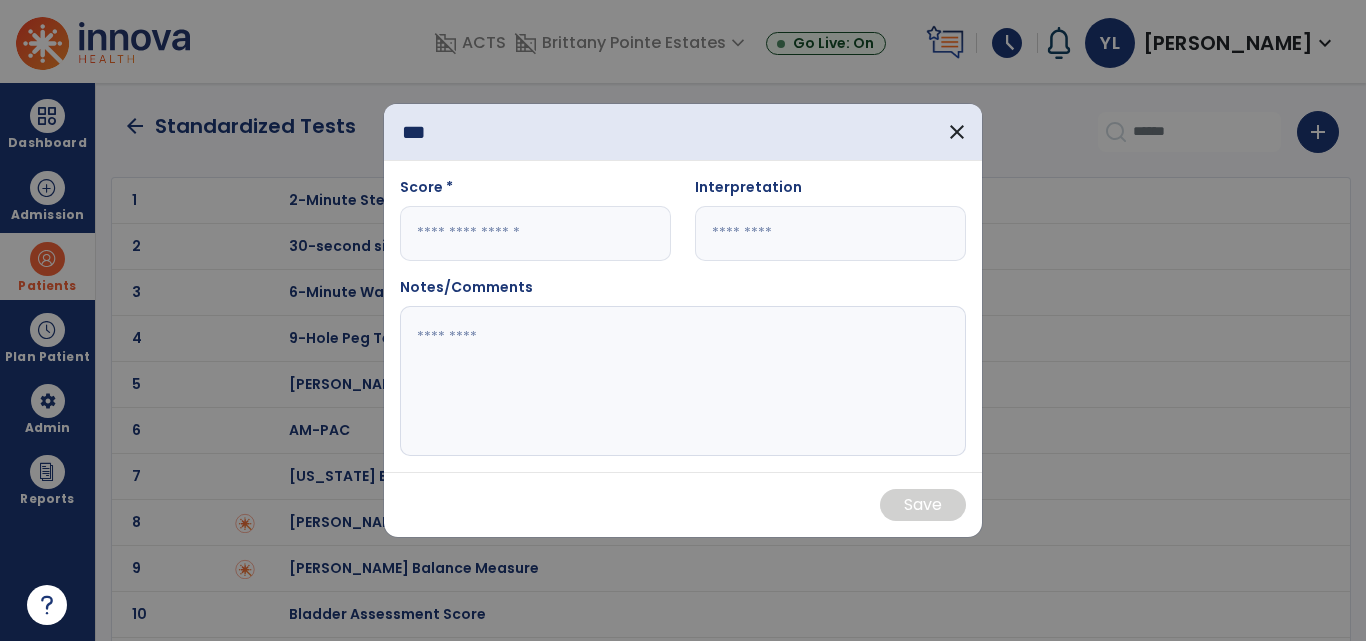click at bounding box center [535, 233] 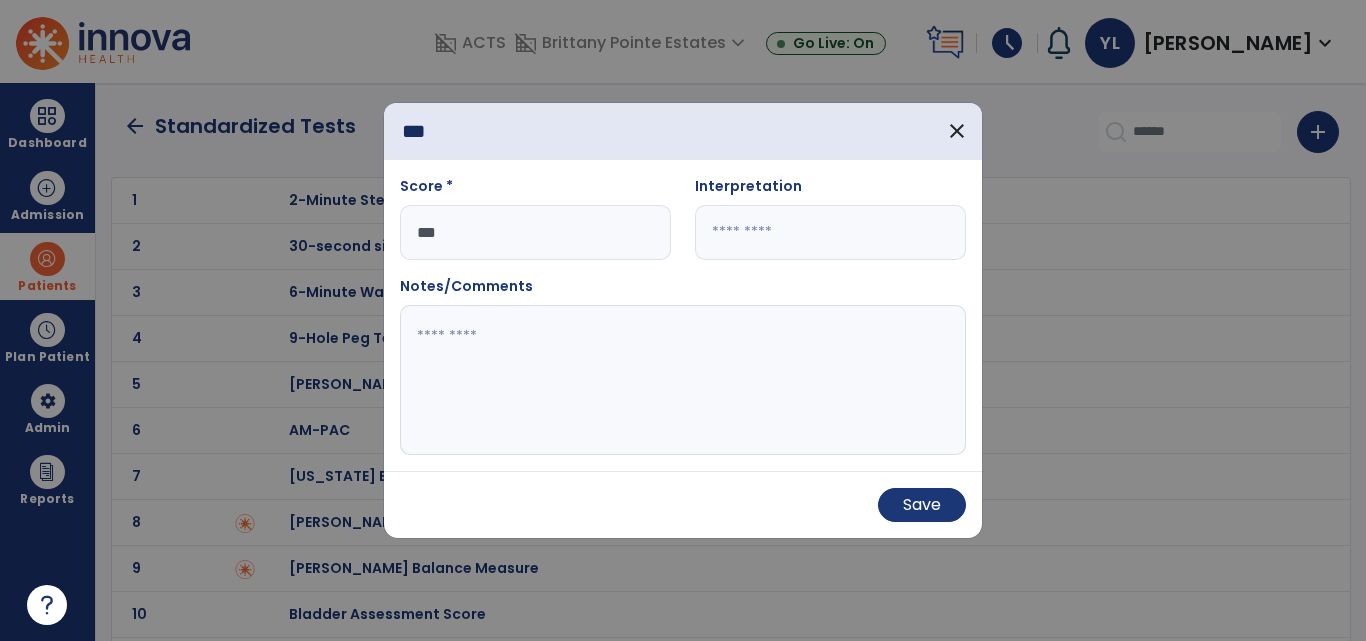 type on "***" 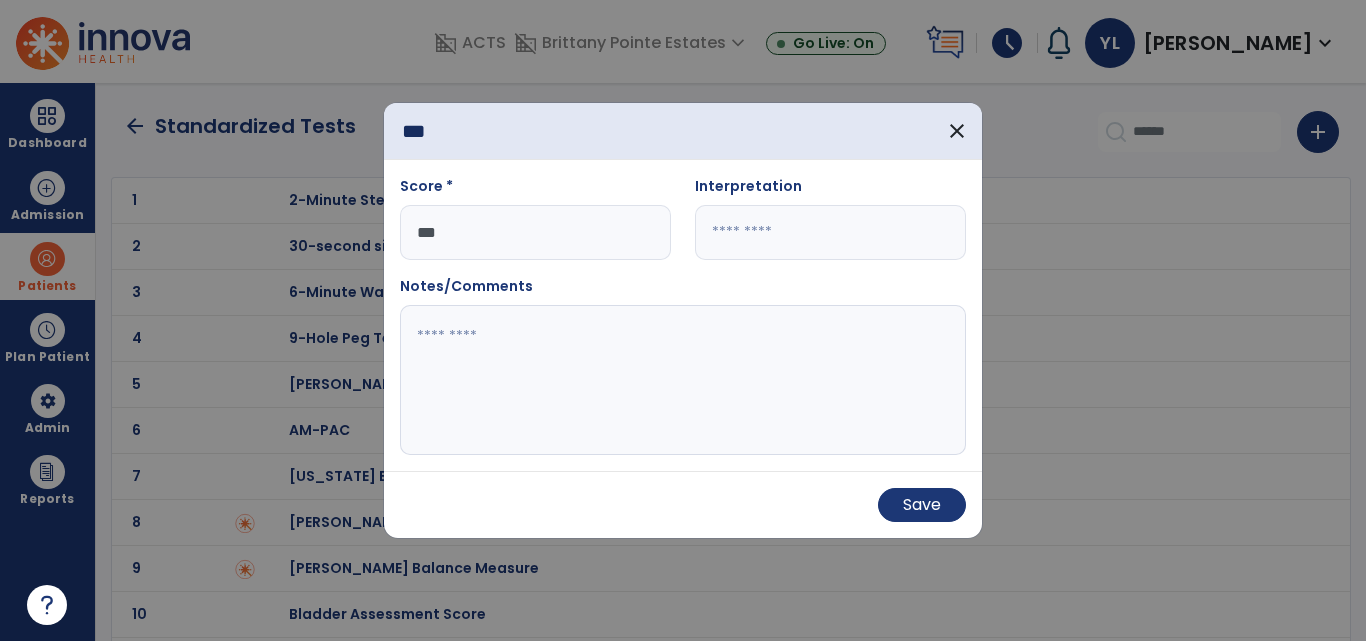click at bounding box center [683, 380] 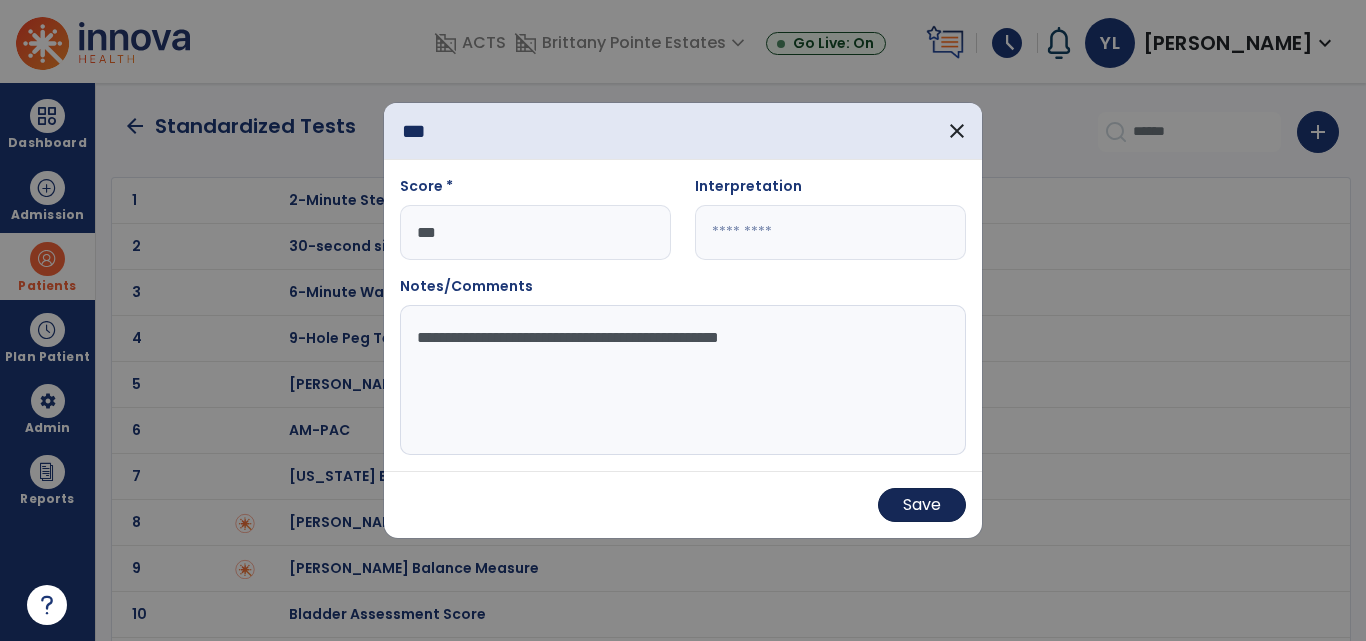 type on "**********" 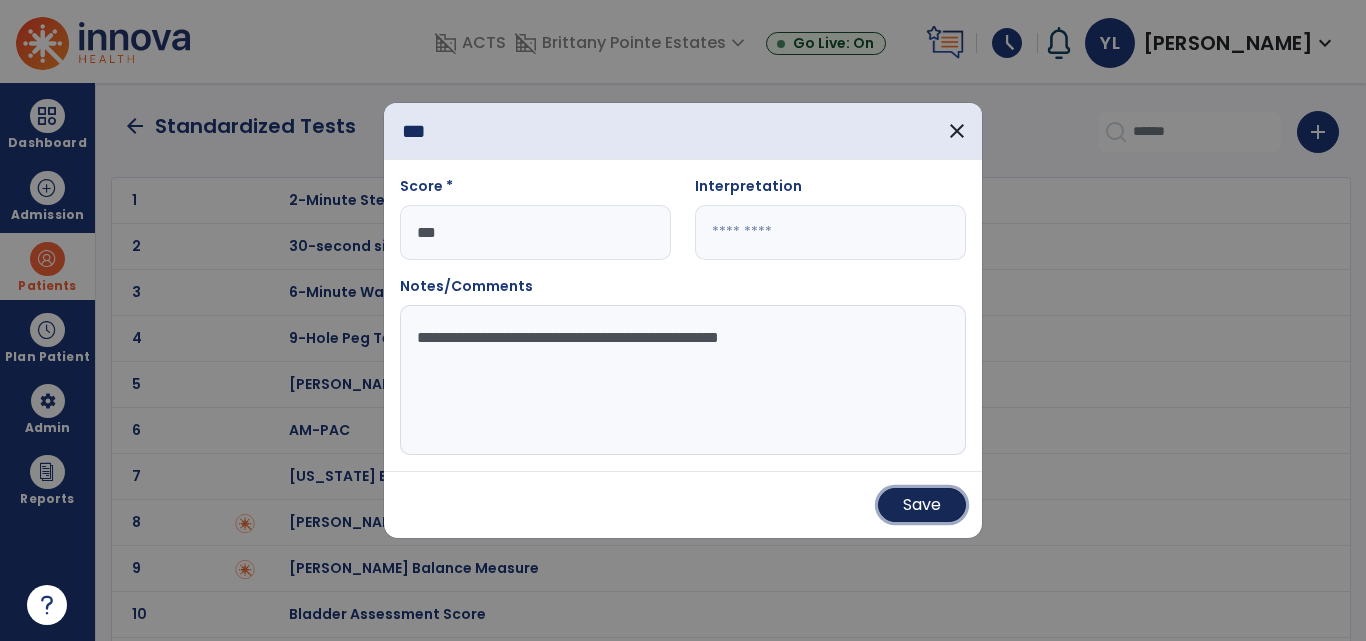 click on "Save" at bounding box center (922, 505) 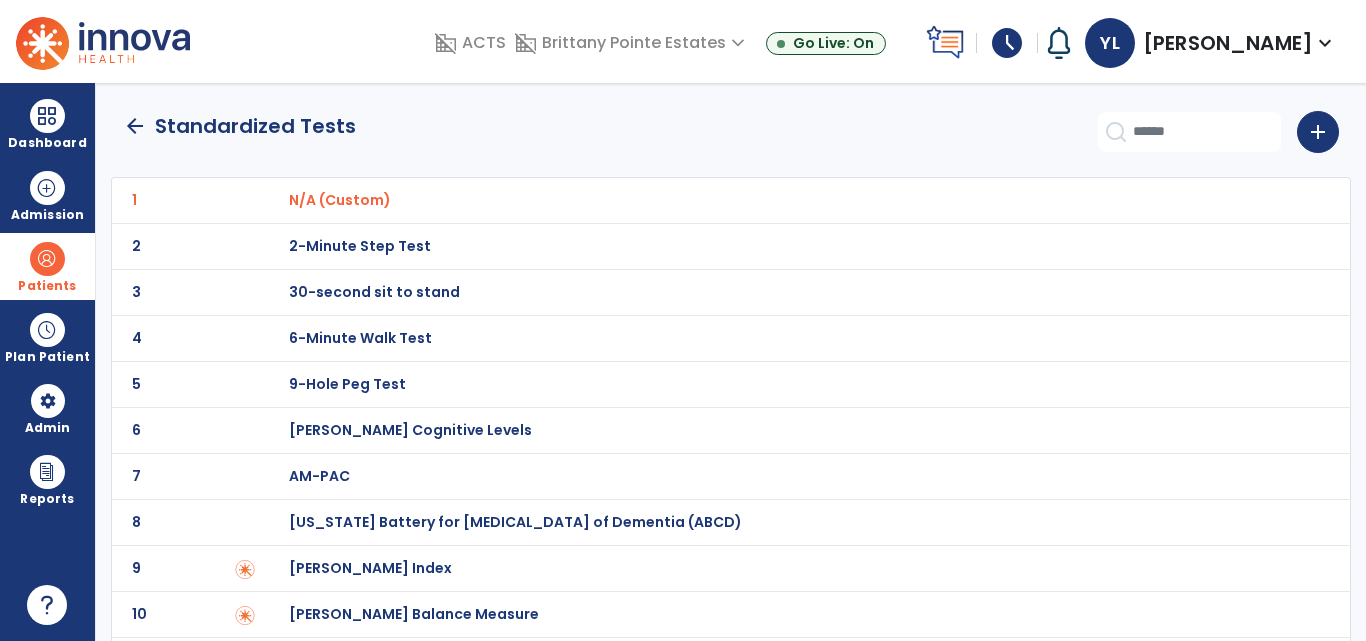 click on "arrow_back" 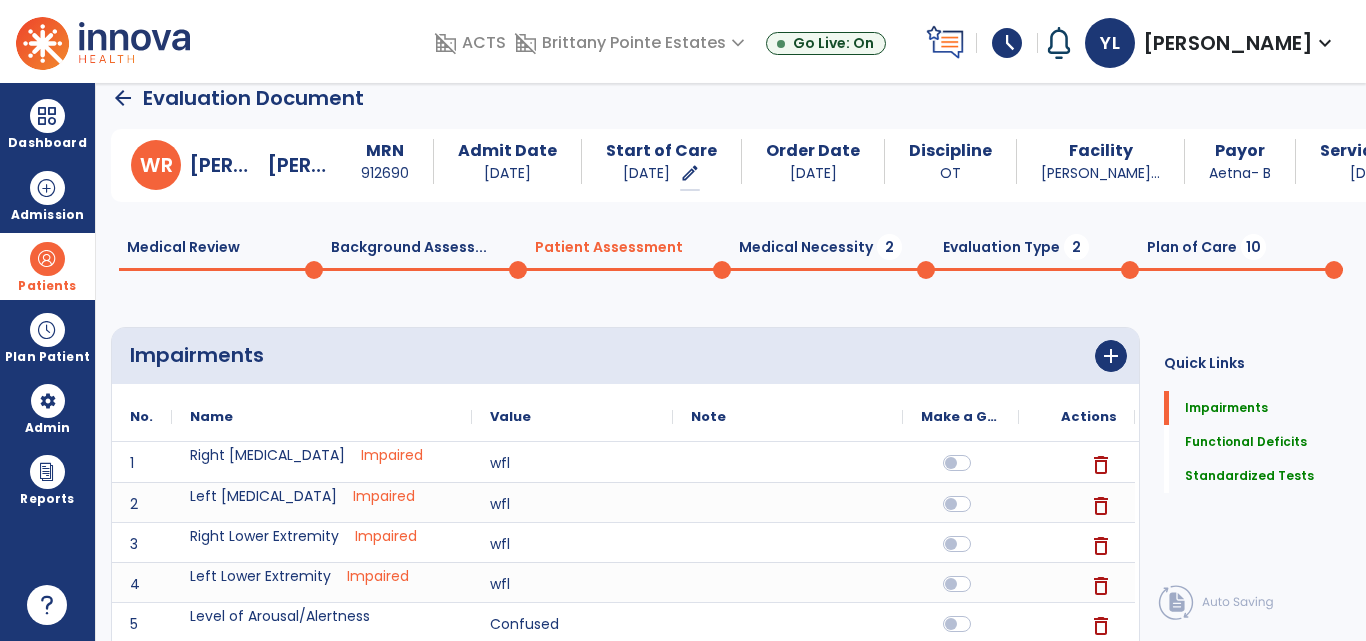 click on "Medical Necessity  2" 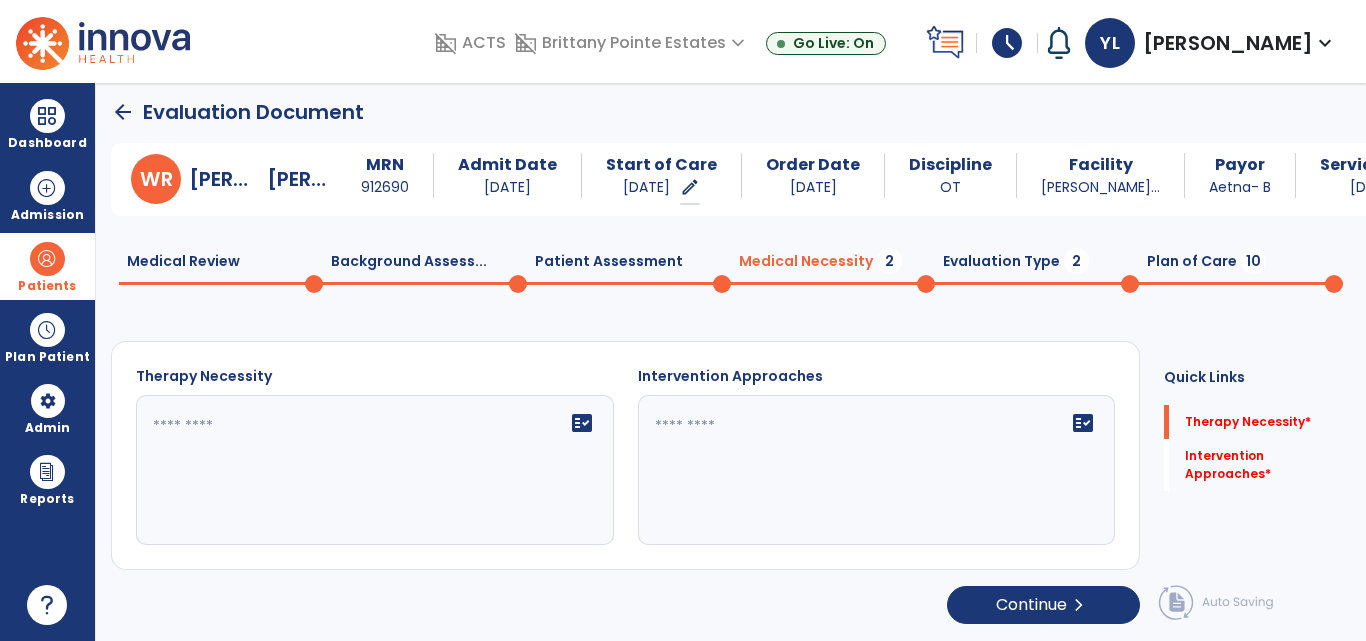 click on "fact_check" 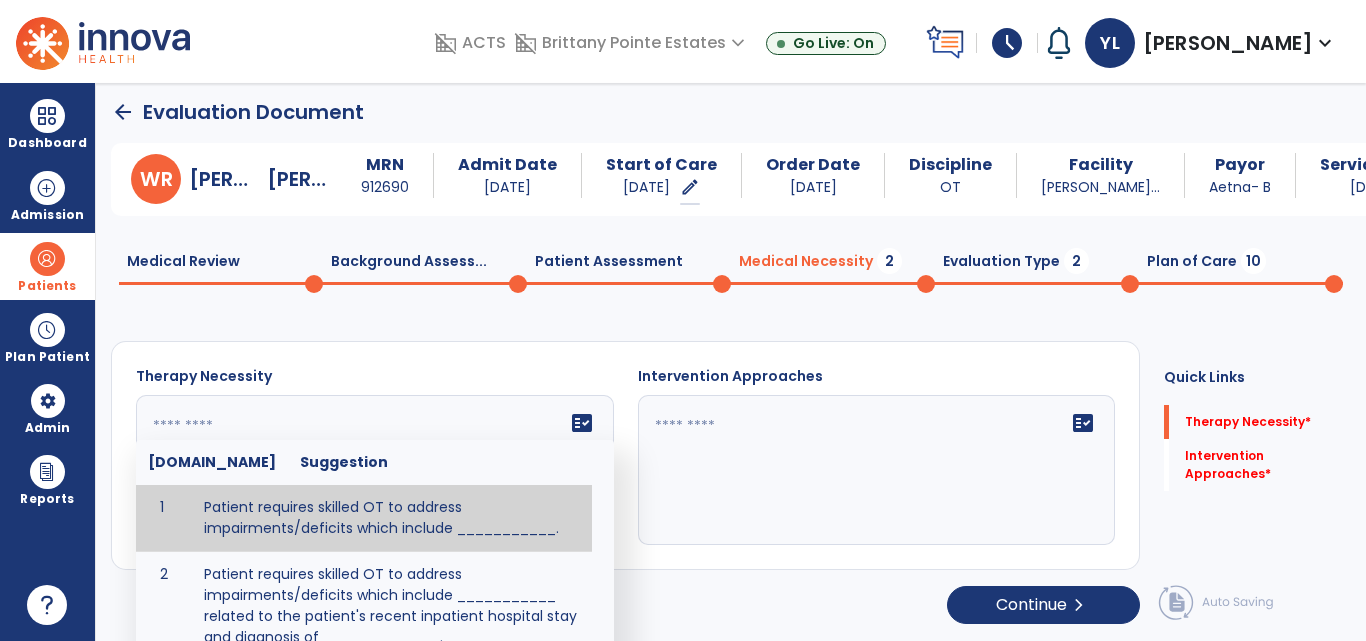 scroll, scrollTop: 20, scrollLeft: 0, axis: vertical 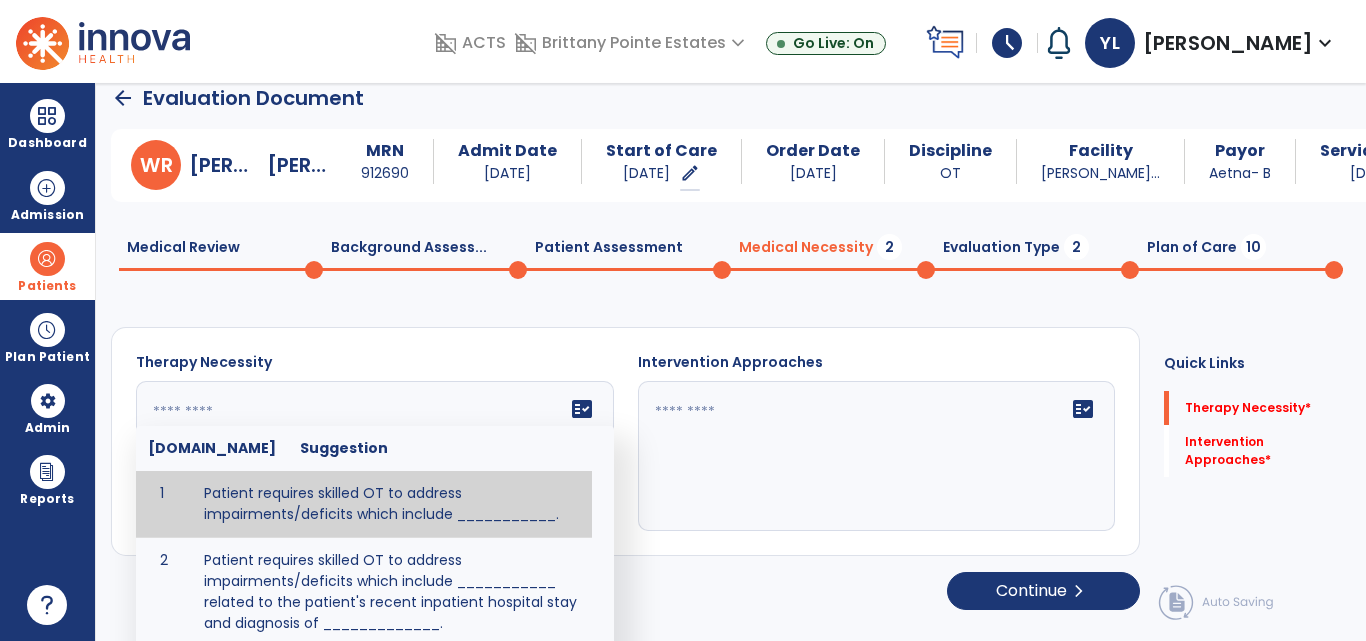 paste on "**********" 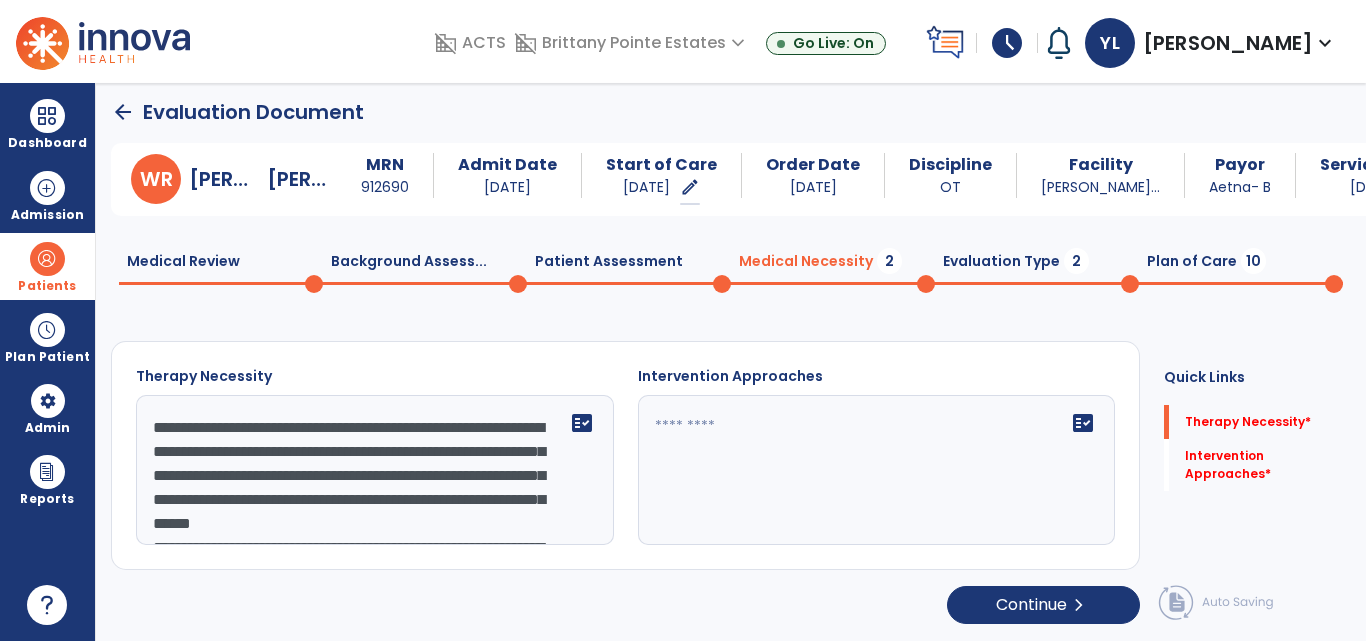 scroll, scrollTop: 64, scrollLeft: 0, axis: vertical 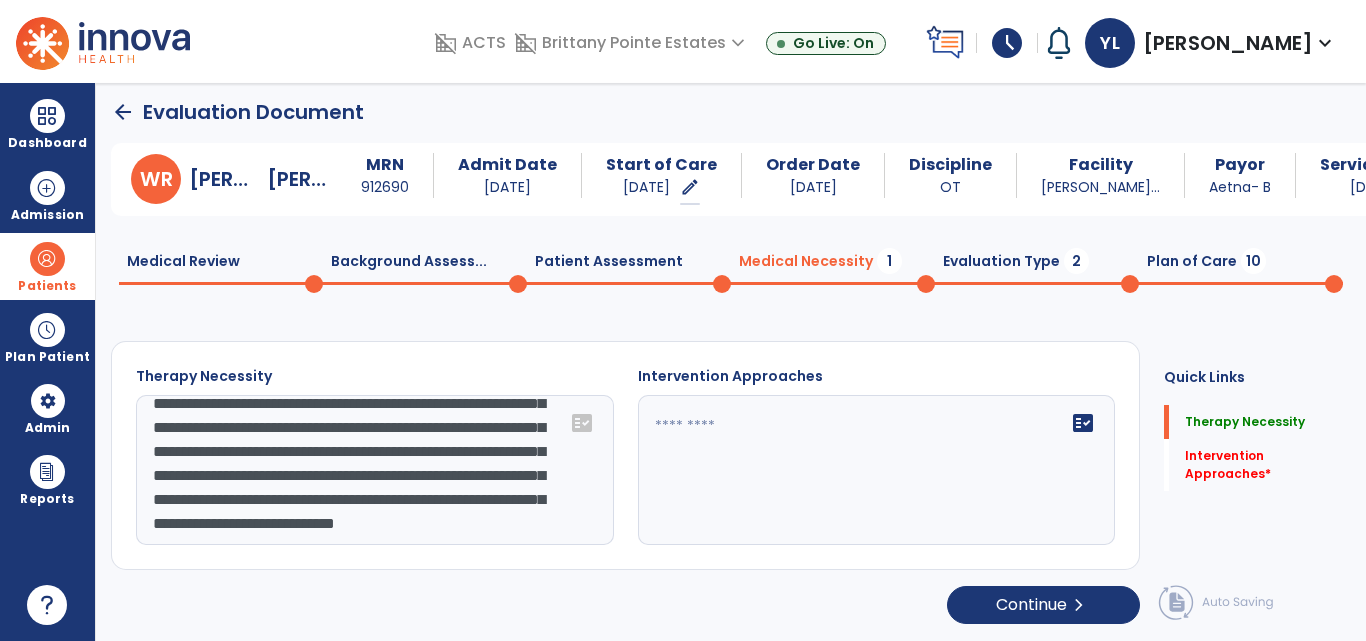 type on "**********" 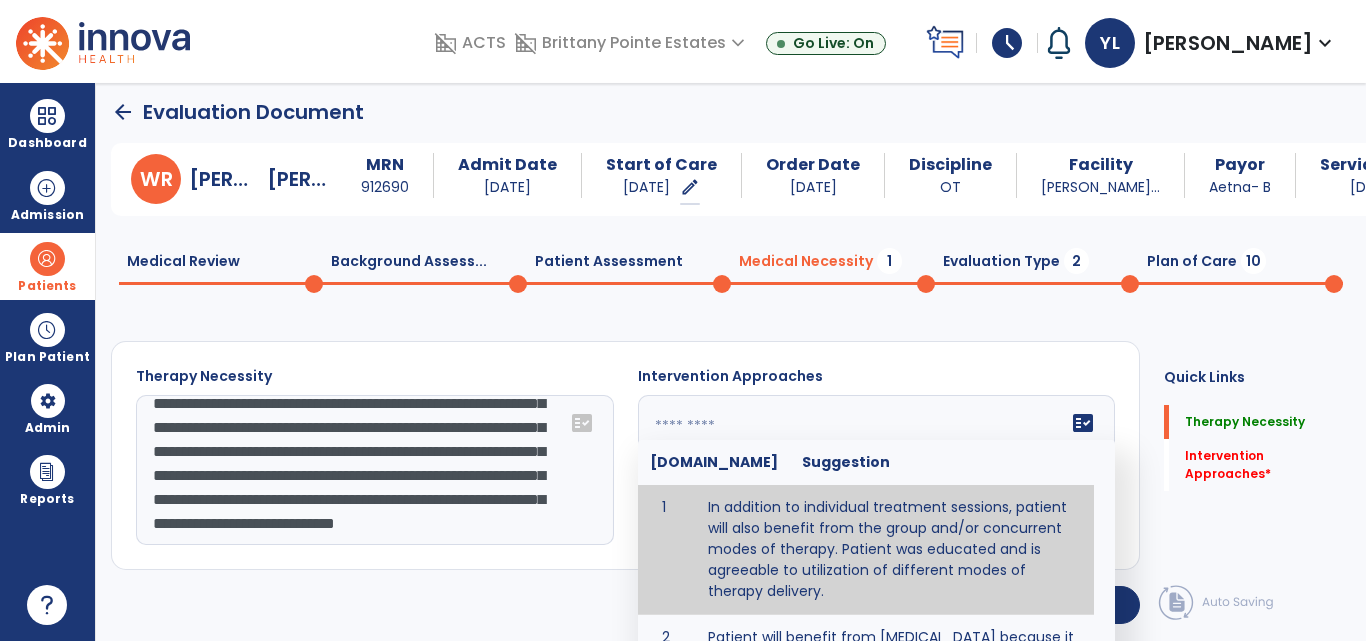 paste on "**********" 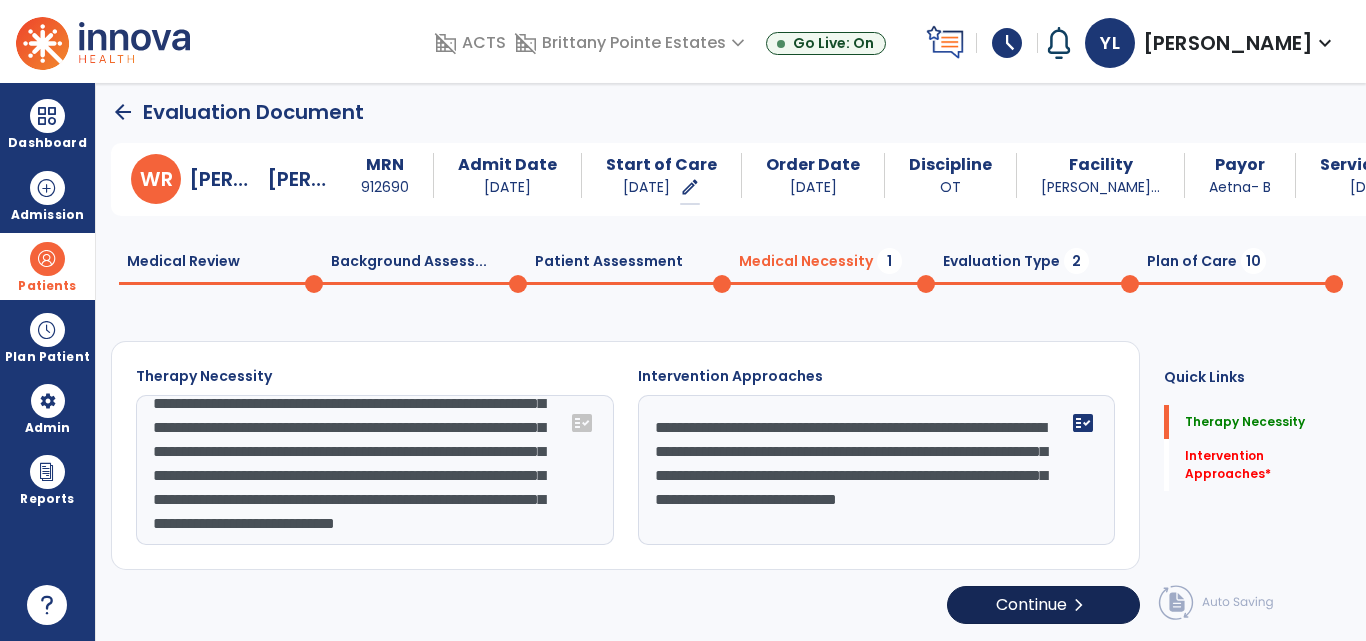 type on "**********" 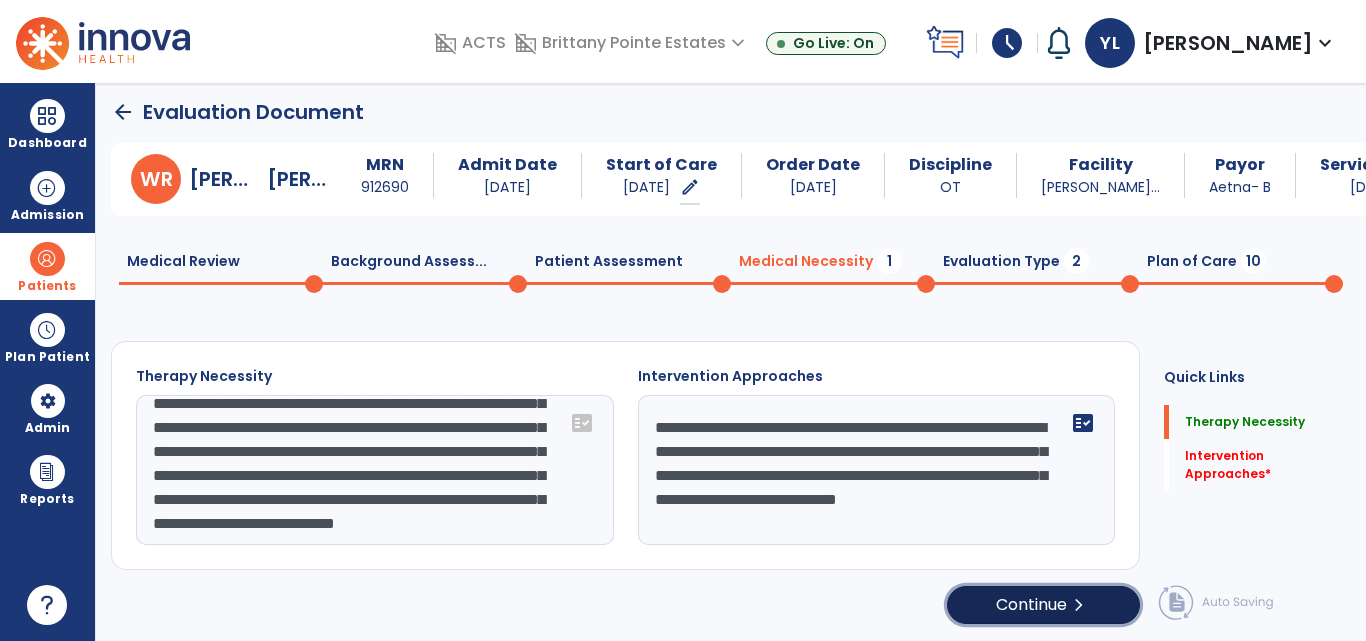 click on "Continue  chevron_right" 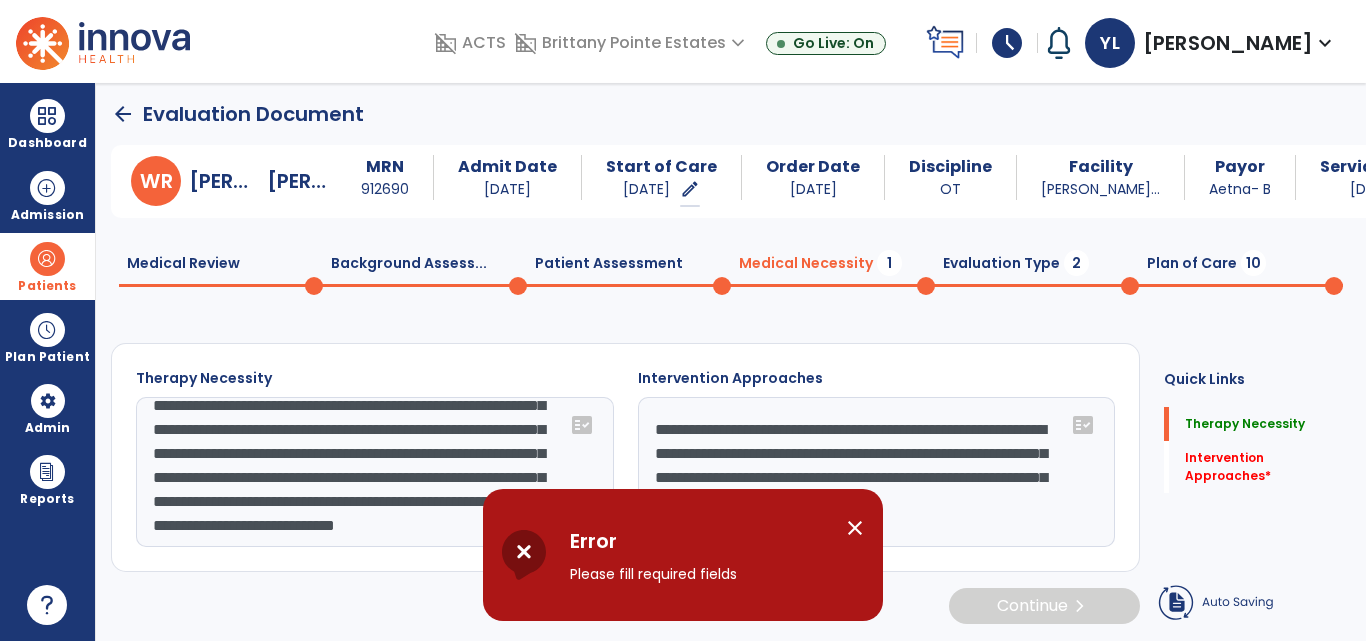 scroll, scrollTop: 6, scrollLeft: 0, axis: vertical 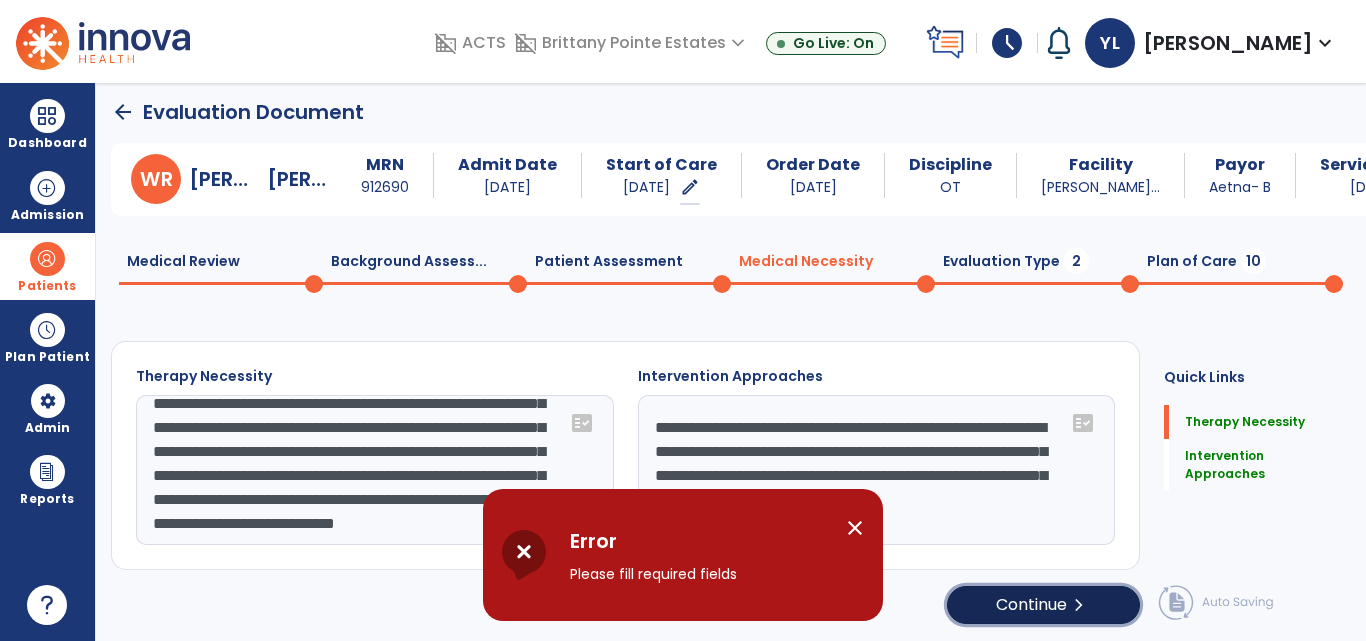 click on "Continue  chevron_right" 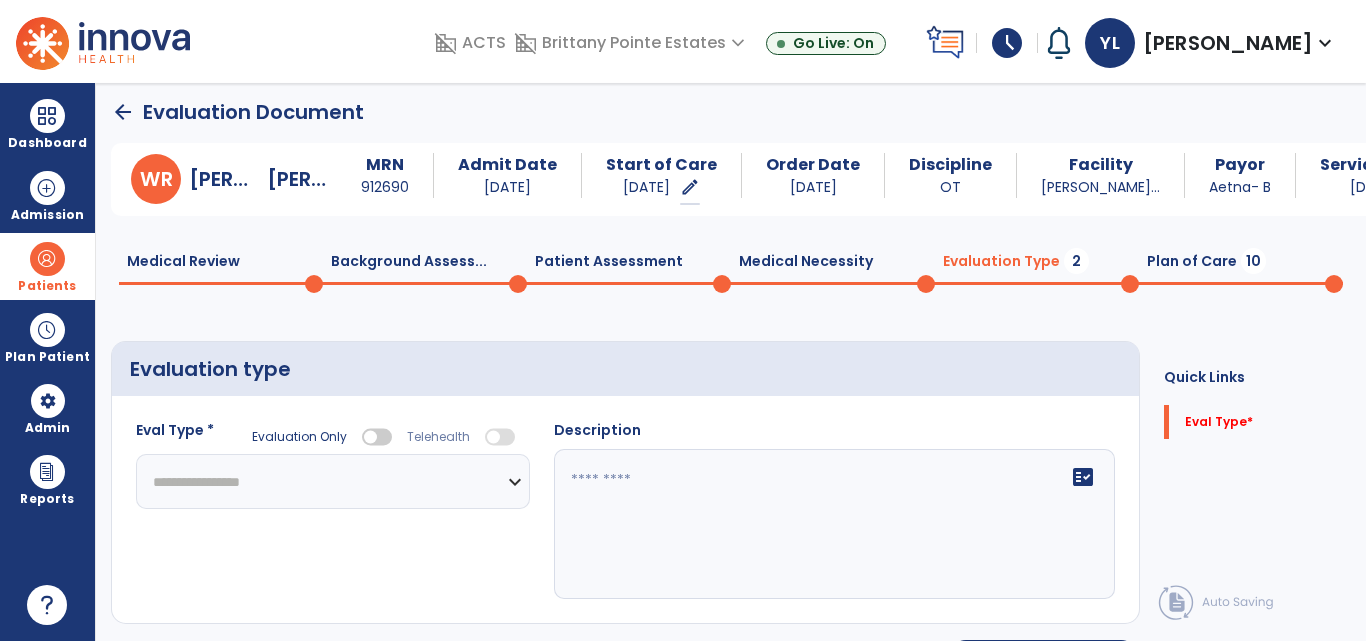 click on "**********" 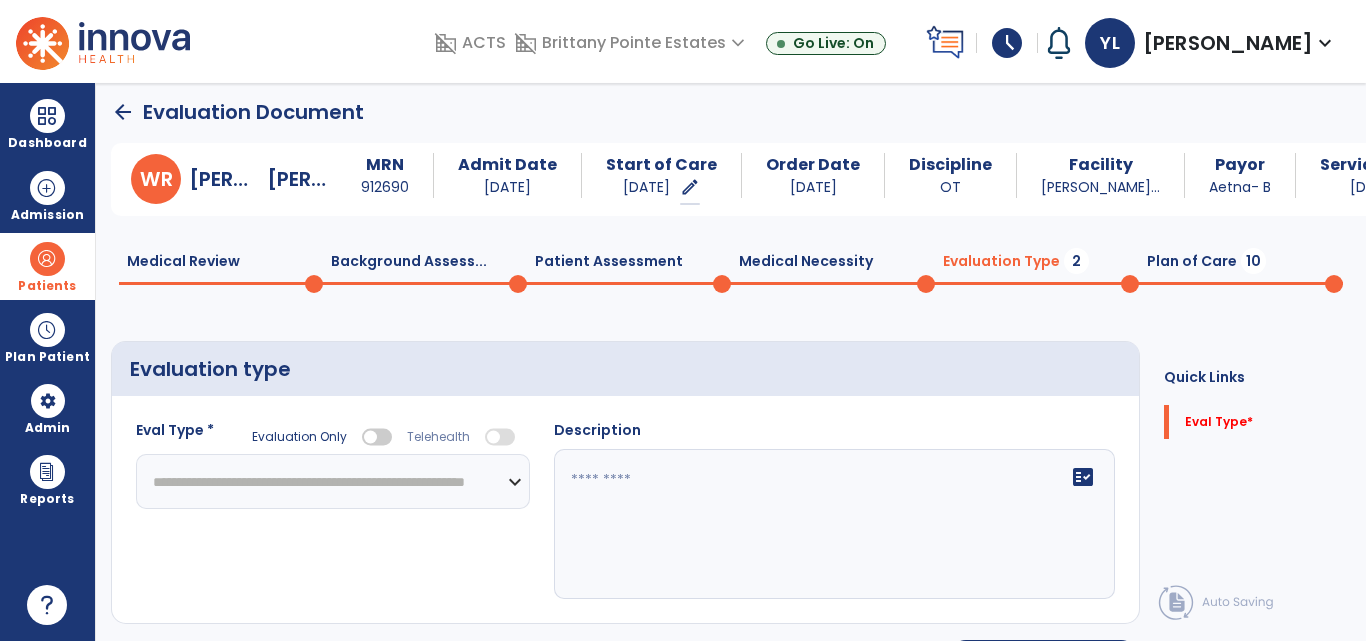 click on "**********" 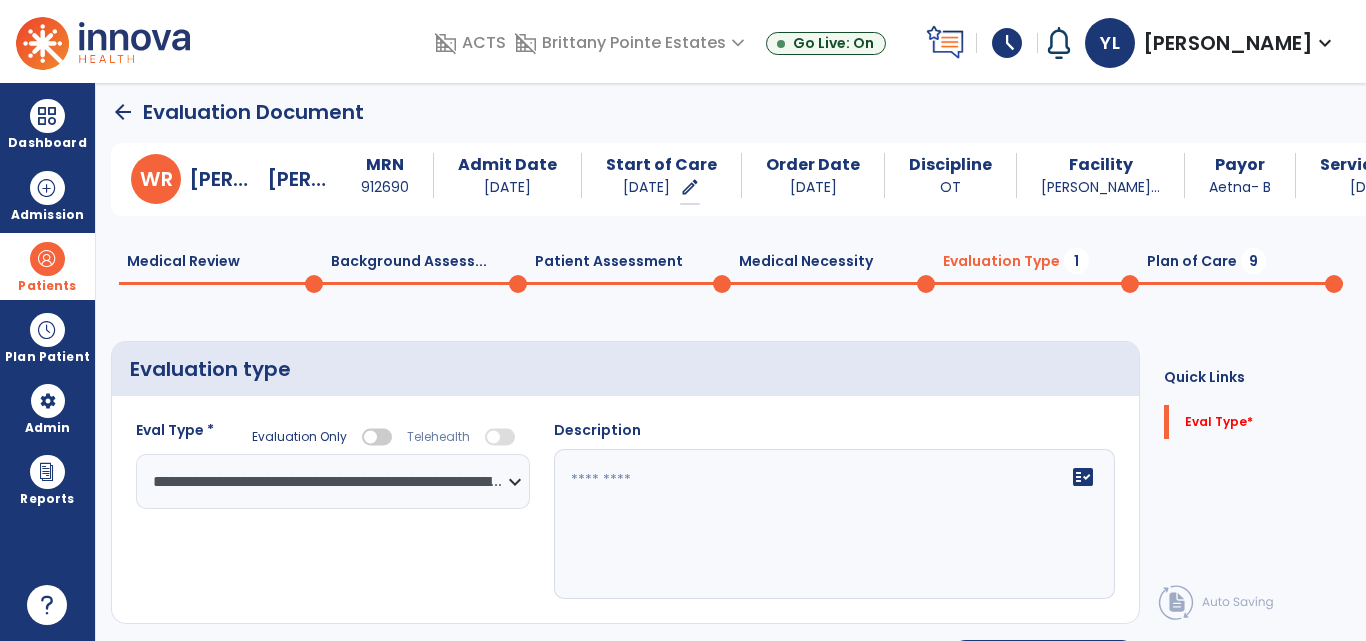 click on "**********" 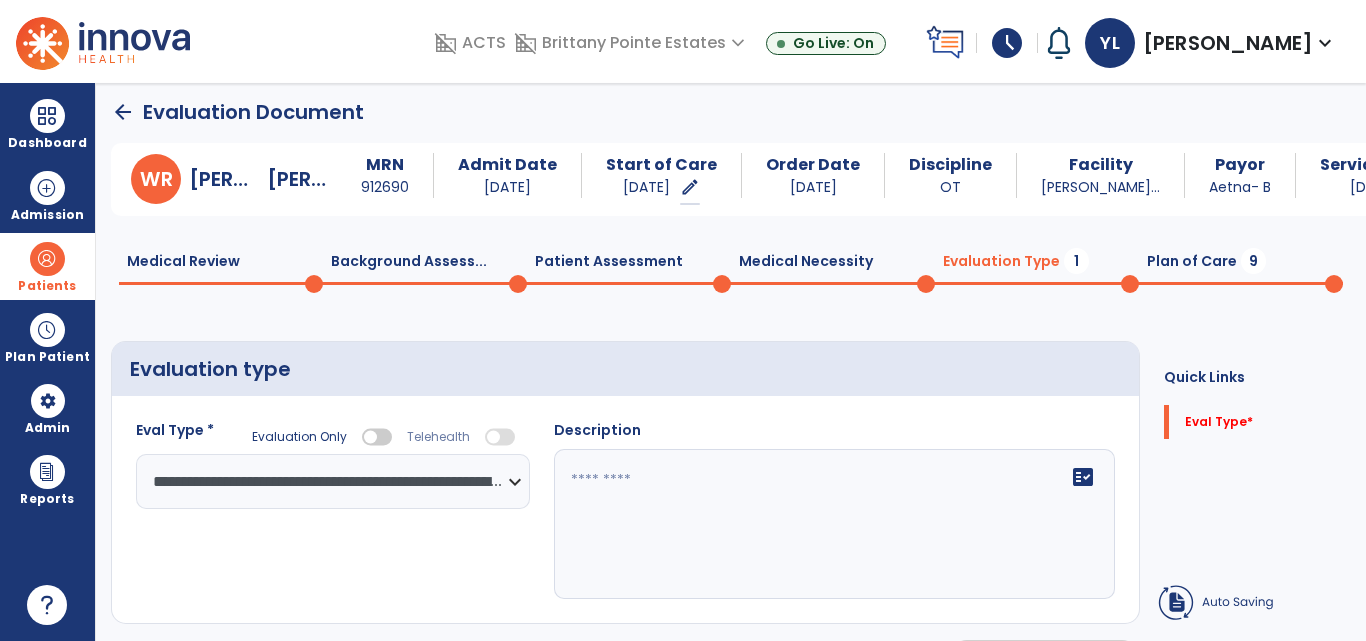 click on "fact_check" 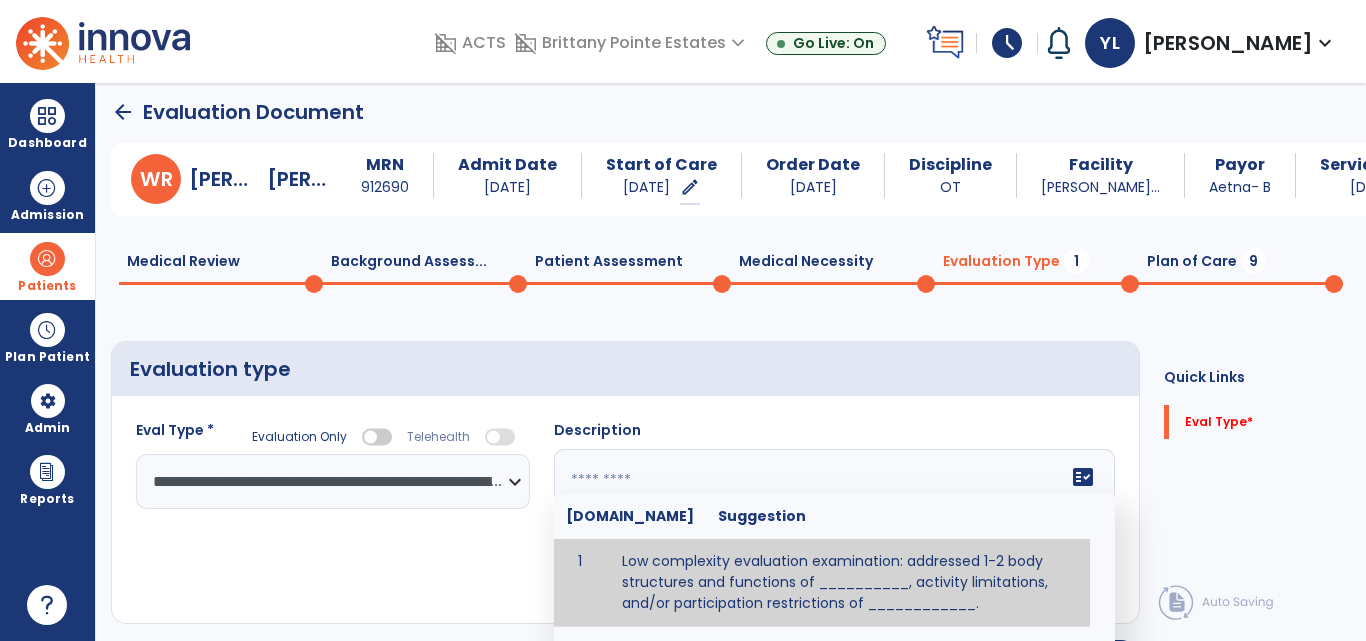 paste on "**********" 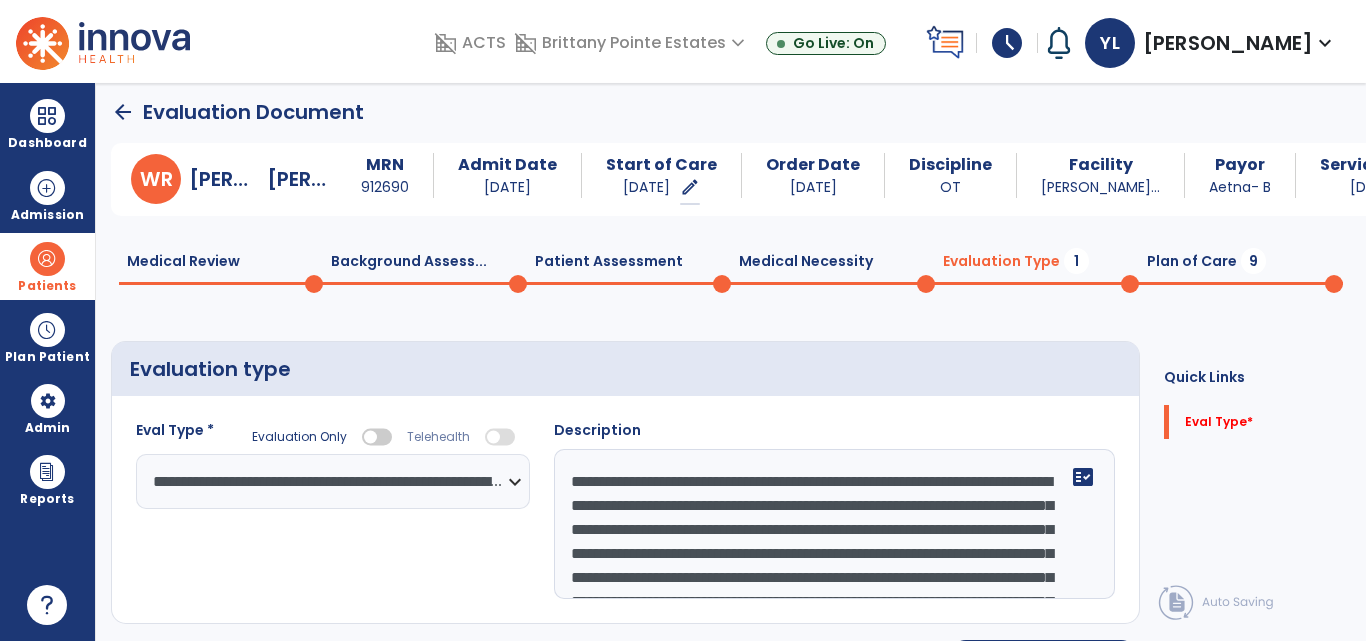 scroll, scrollTop: 112, scrollLeft: 0, axis: vertical 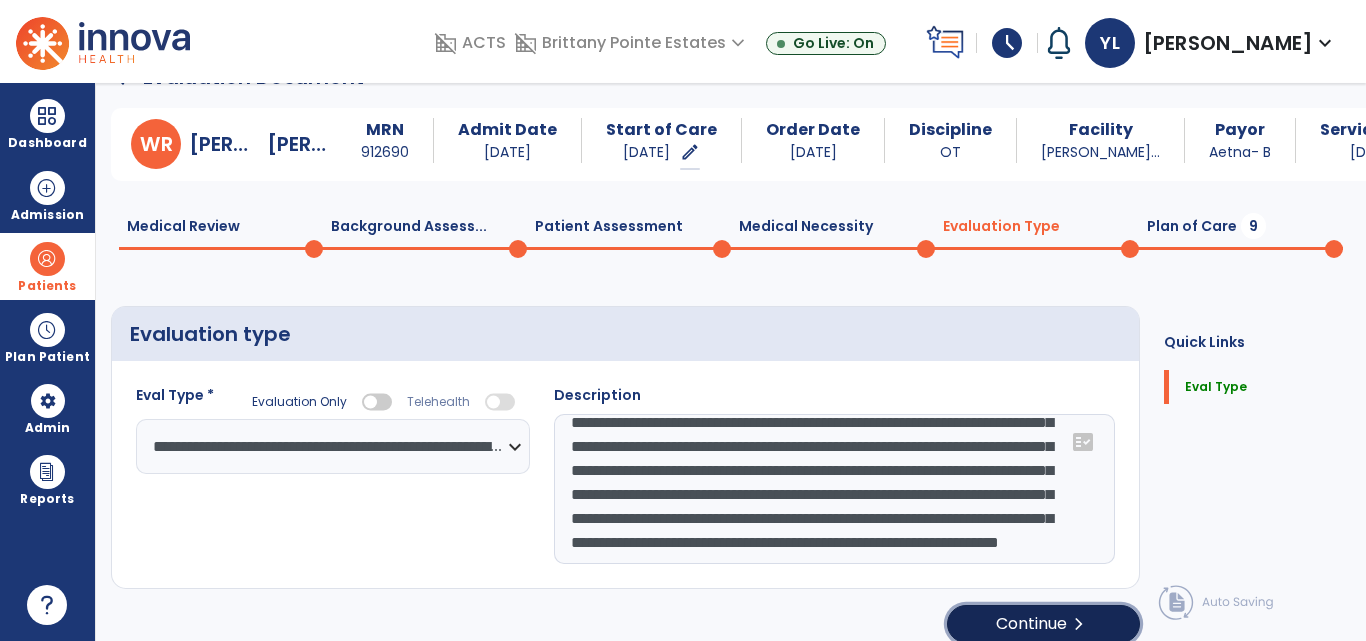 click on "chevron_right" 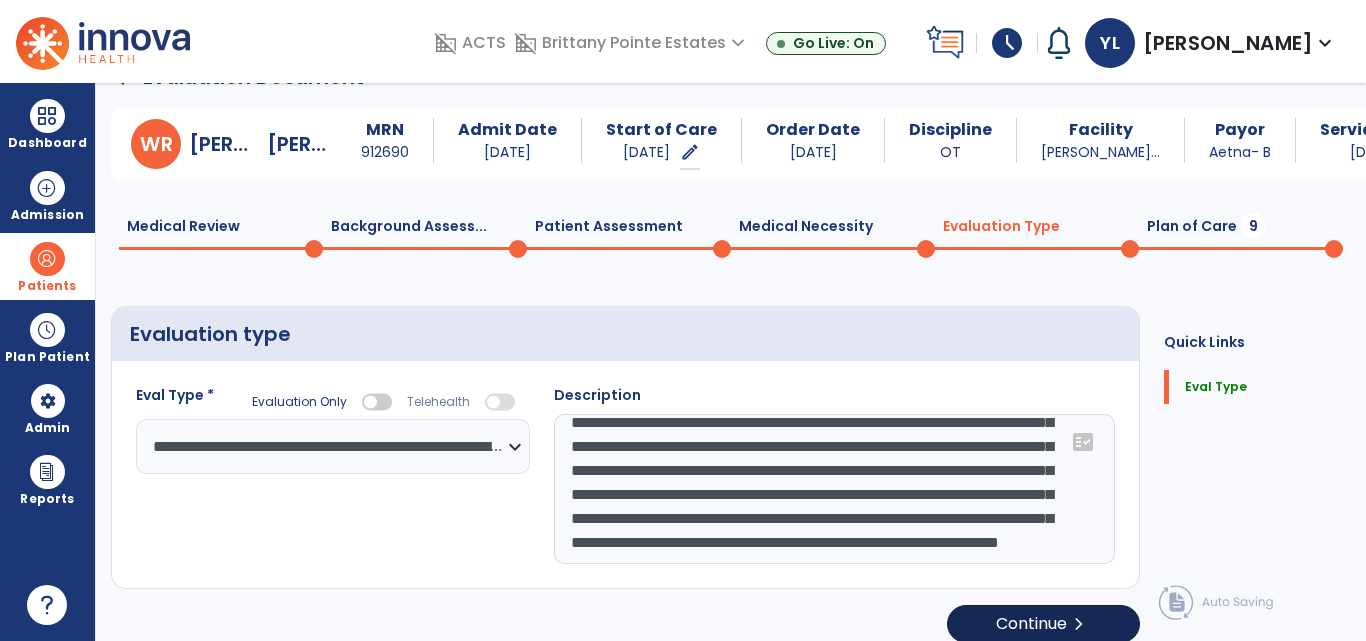select on "*****" 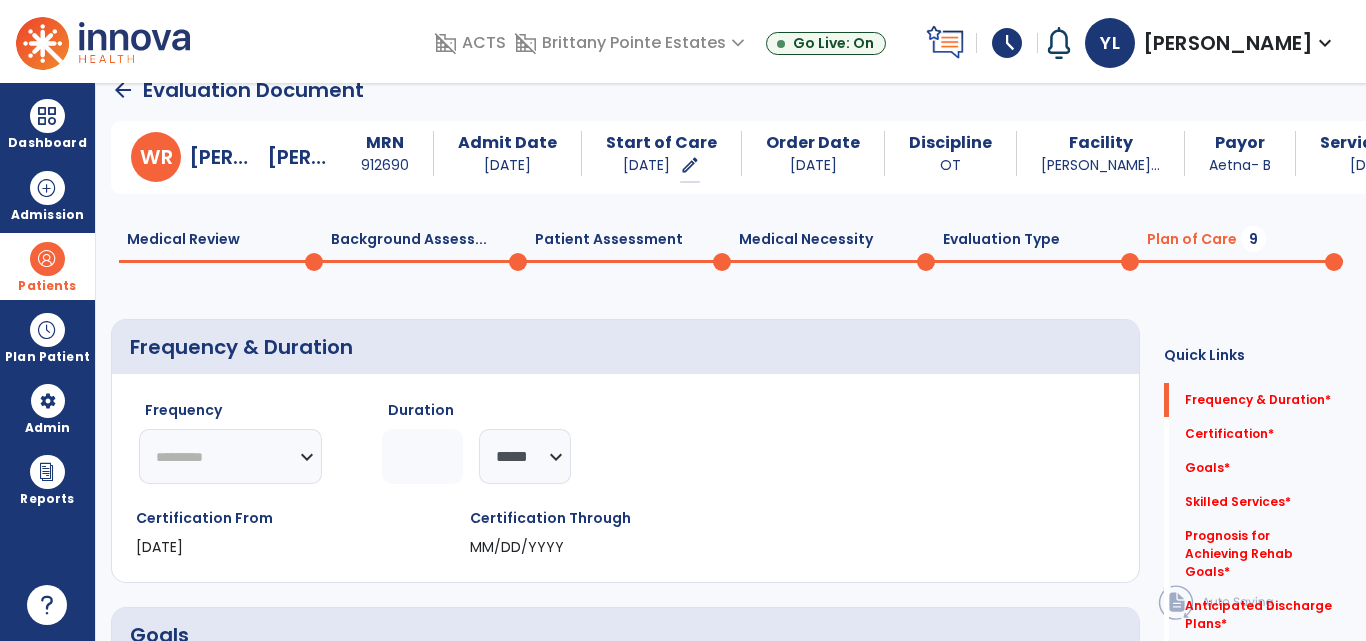 scroll, scrollTop: 23, scrollLeft: 0, axis: vertical 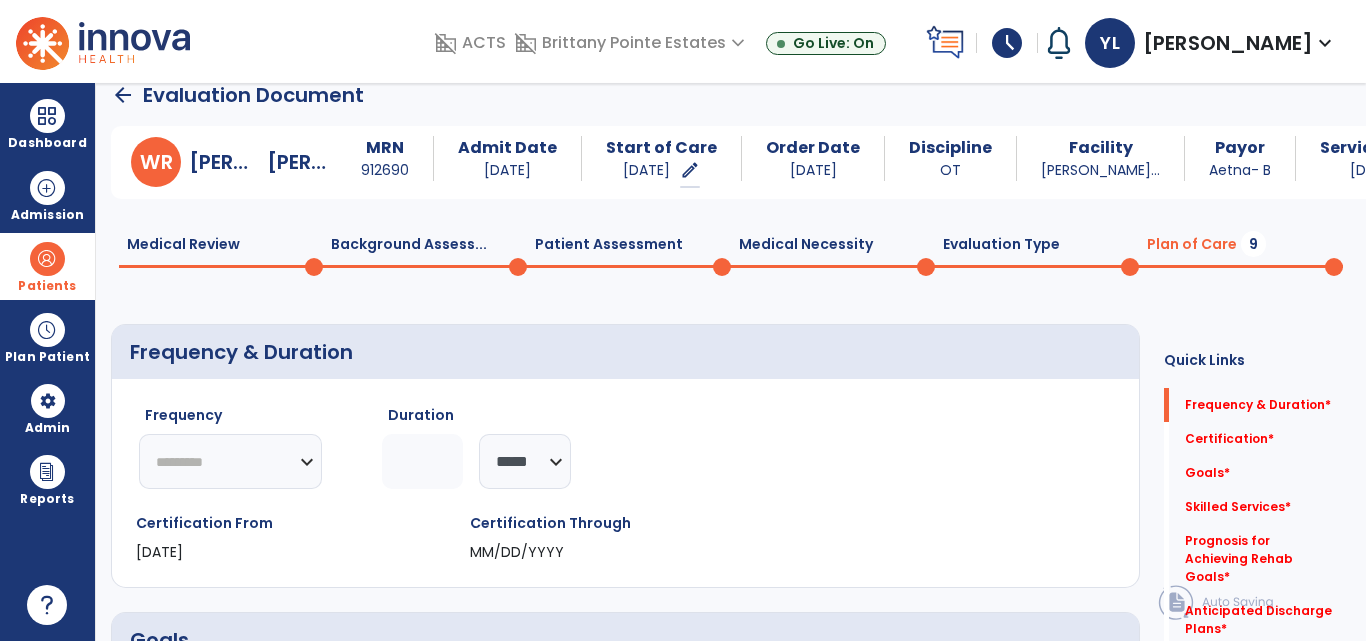 click on "Evaluation Type  0" 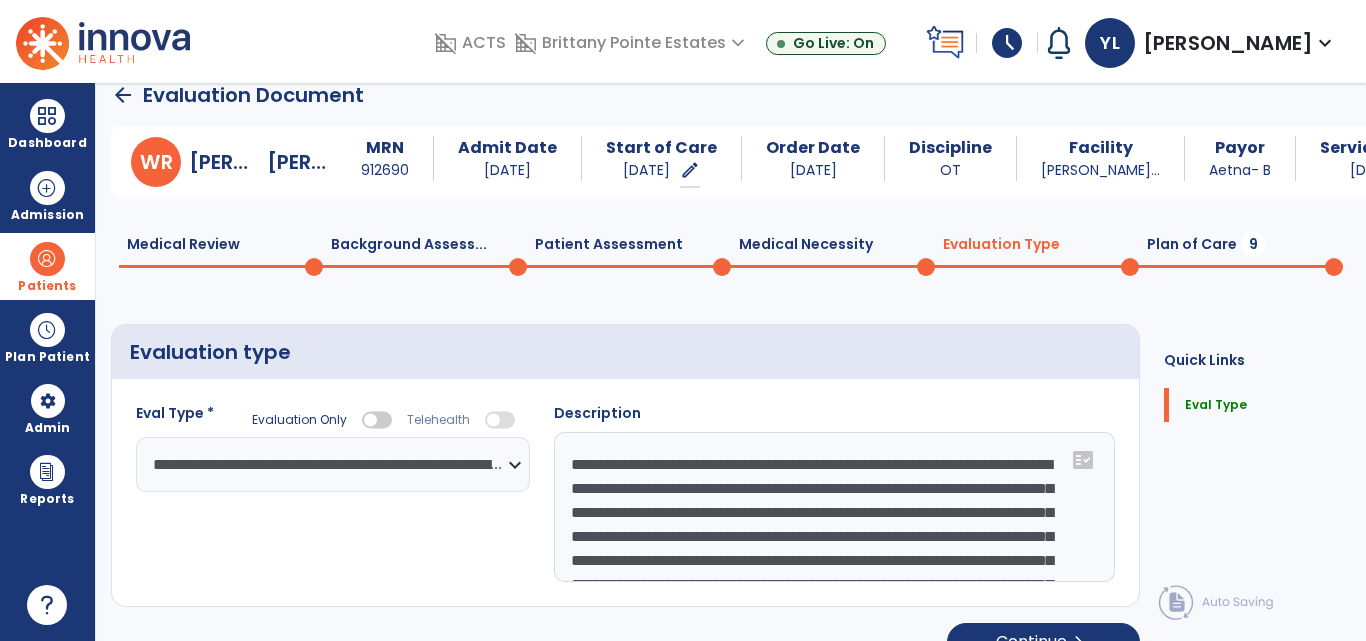 click 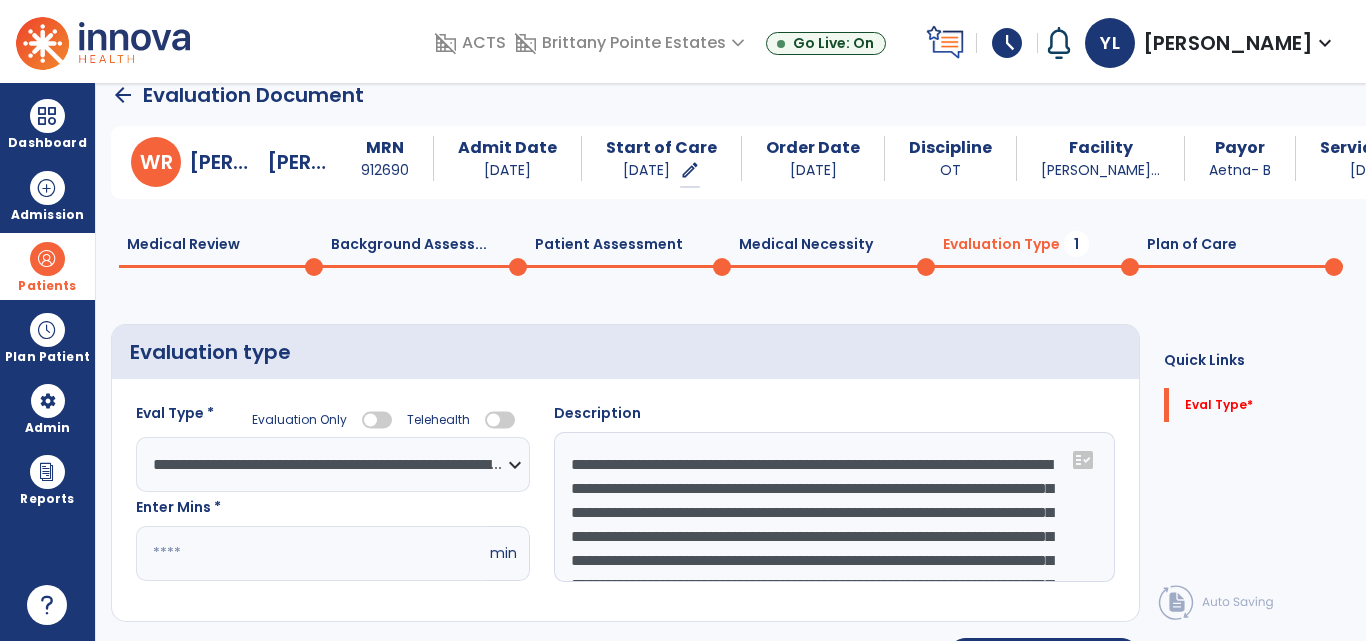 click on "*" 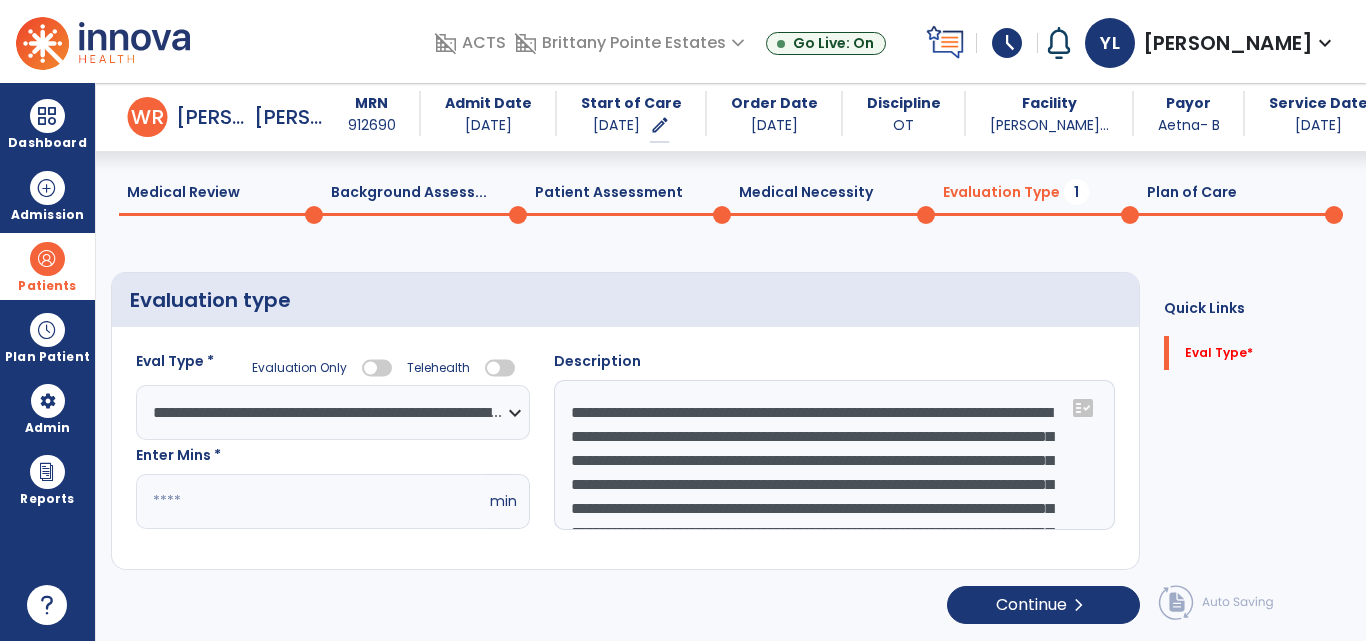 type on "**" 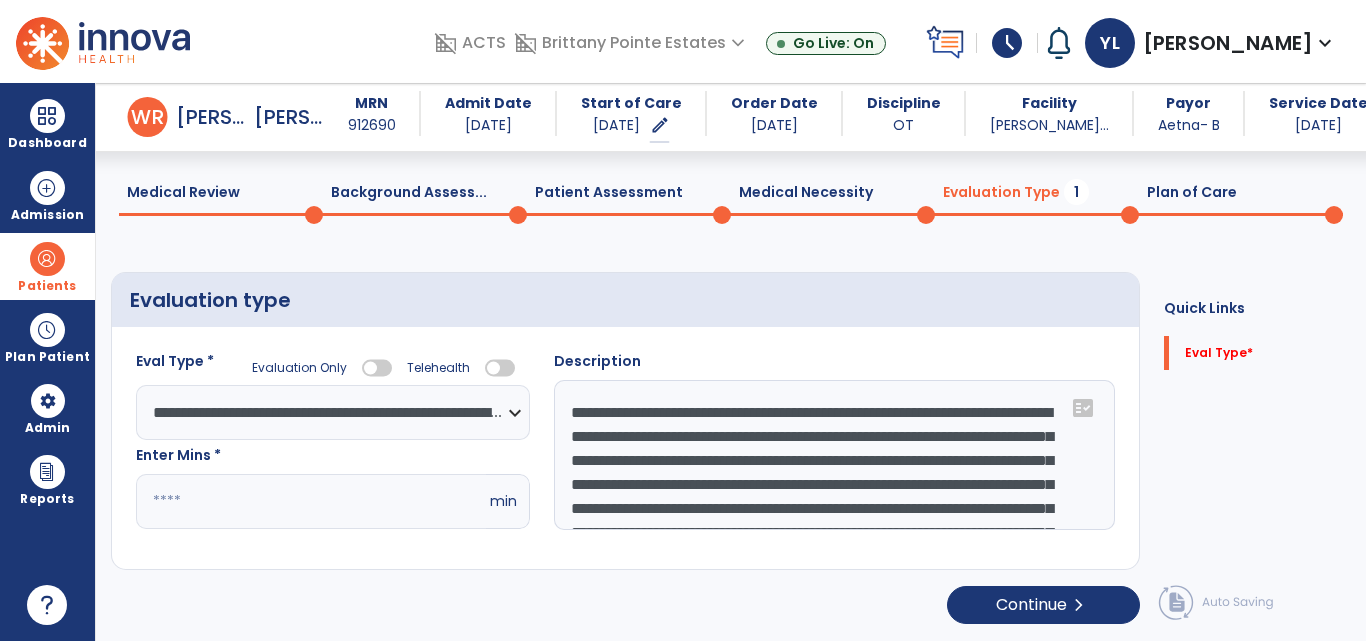 click on "**********" 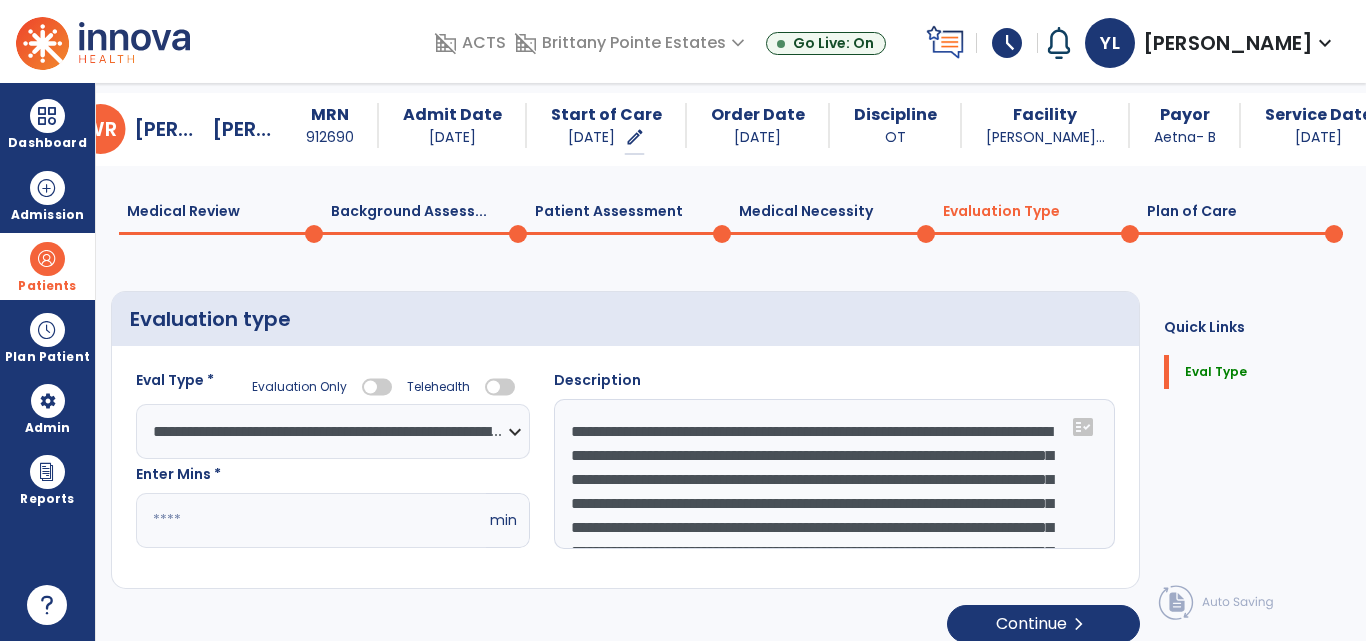 scroll, scrollTop: 54, scrollLeft: 0, axis: vertical 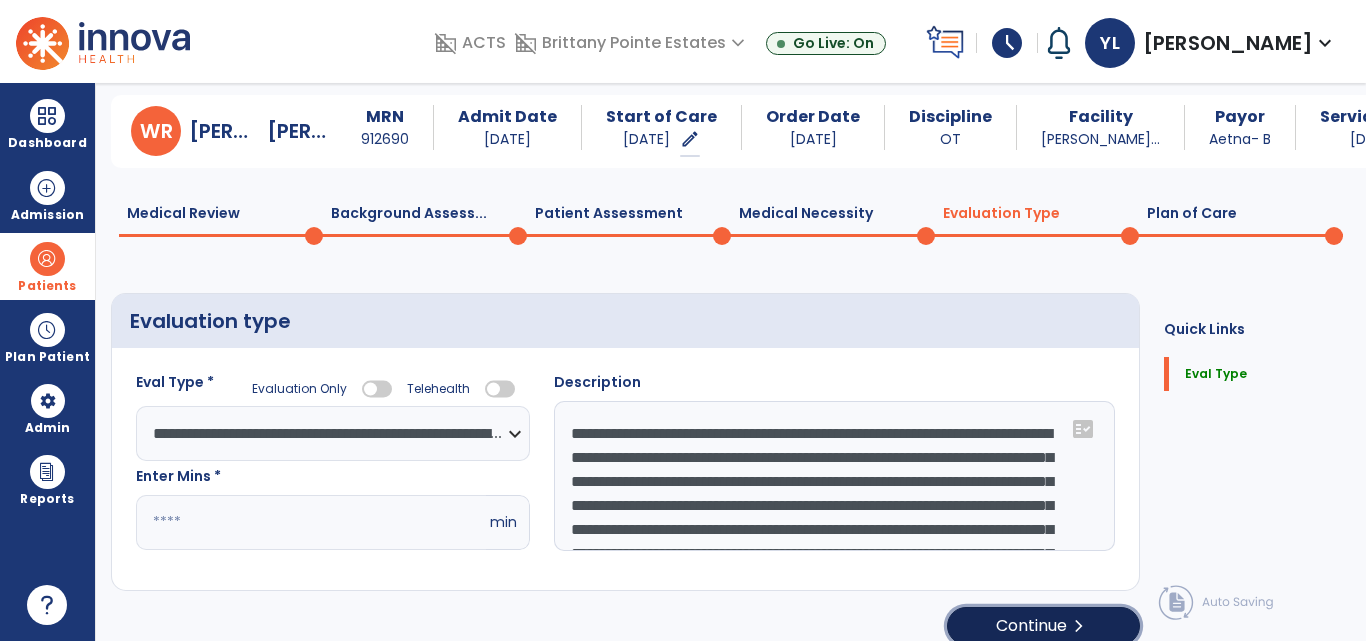 click on "Continue  chevron_right" 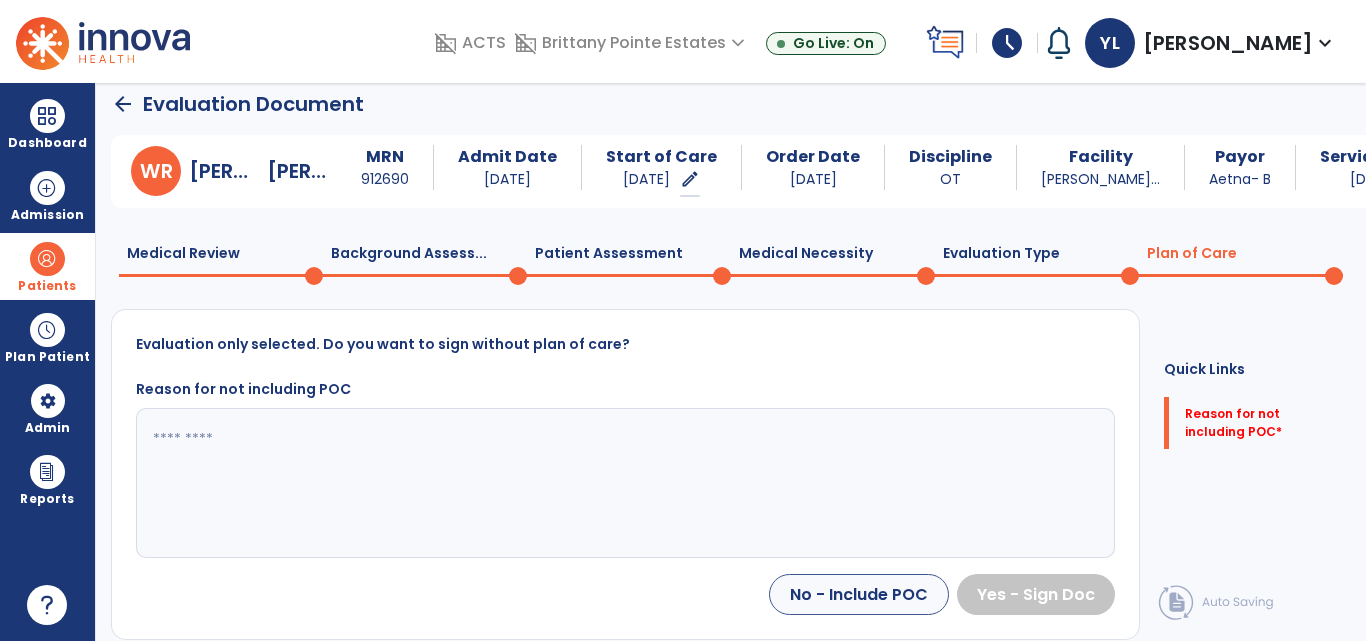 scroll, scrollTop: 14, scrollLeft: 0, axis: vertical 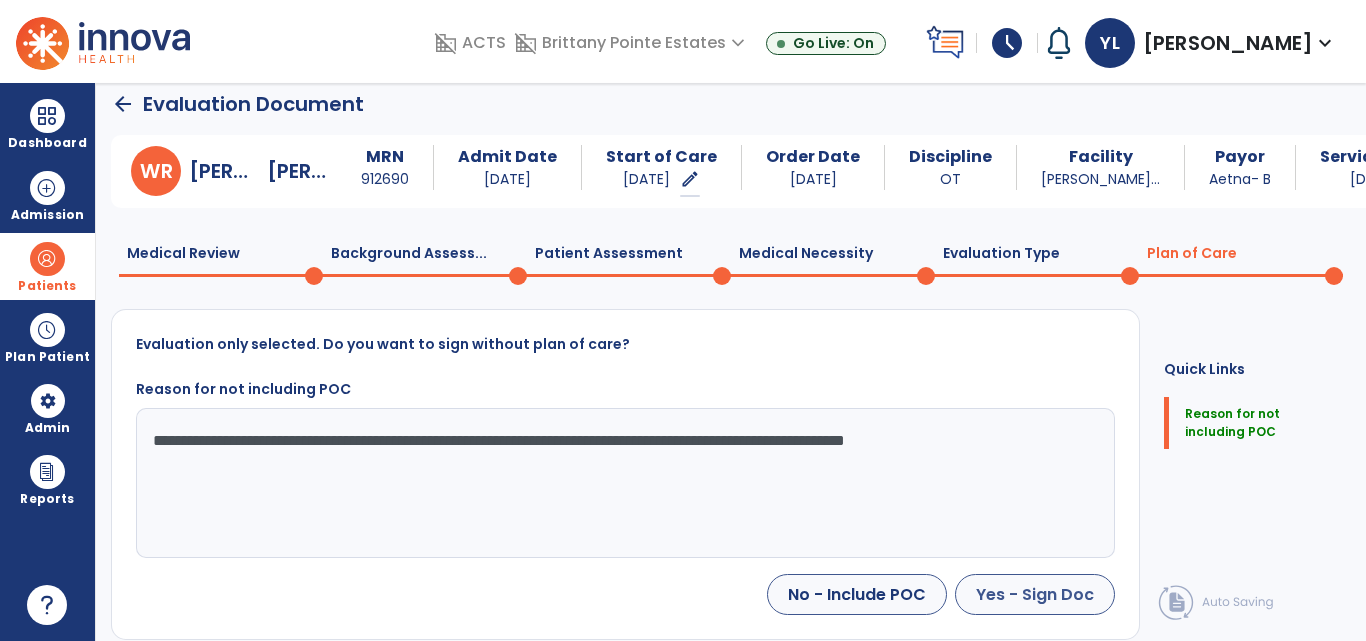 type on "**********" 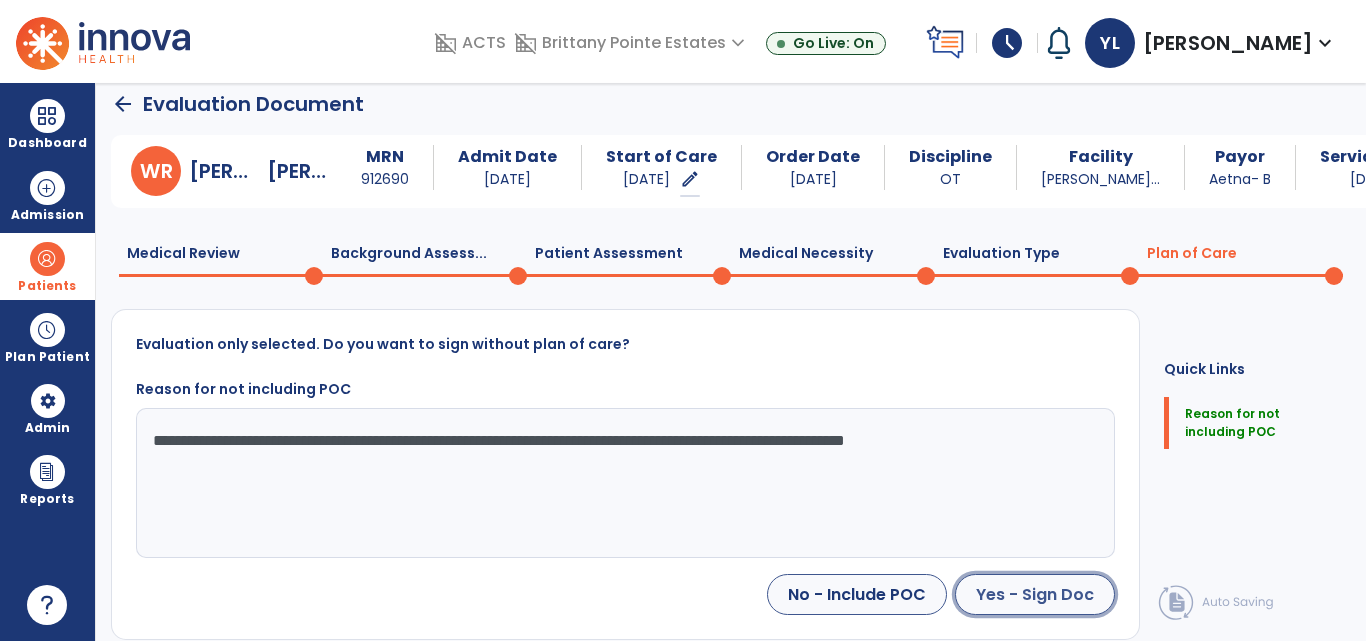 click on "Yes - Sign Doc" 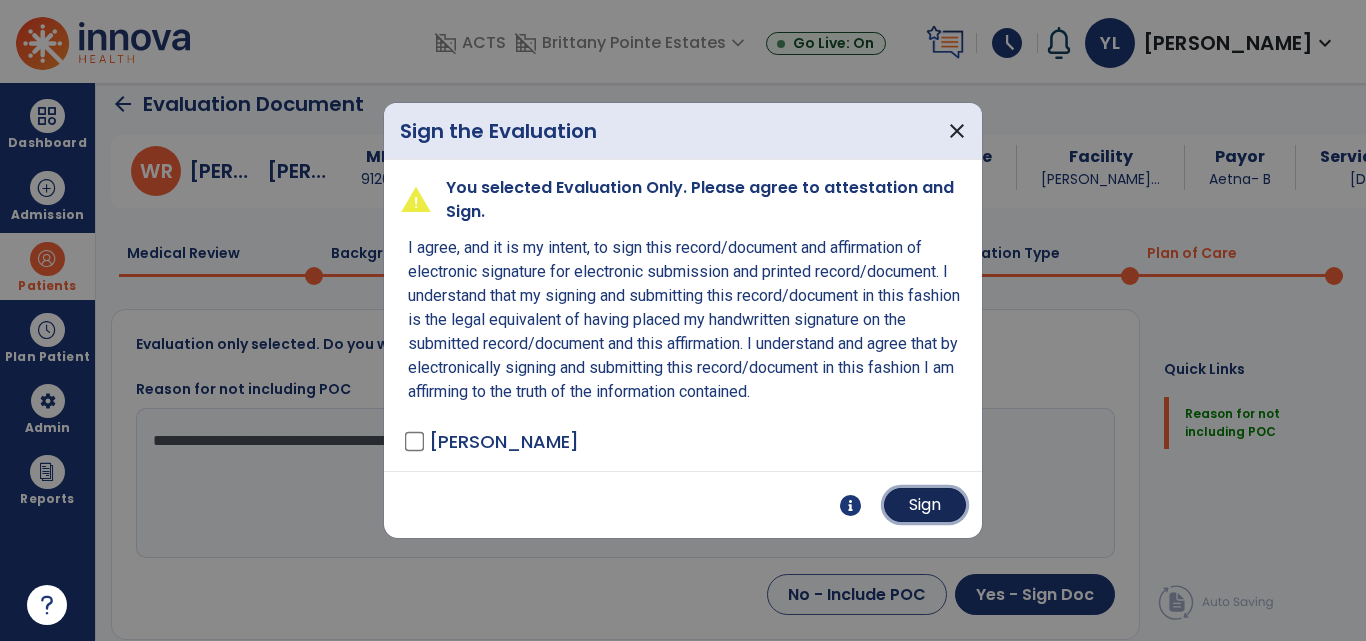 click on "Sign" at bounding box center [925, 505] 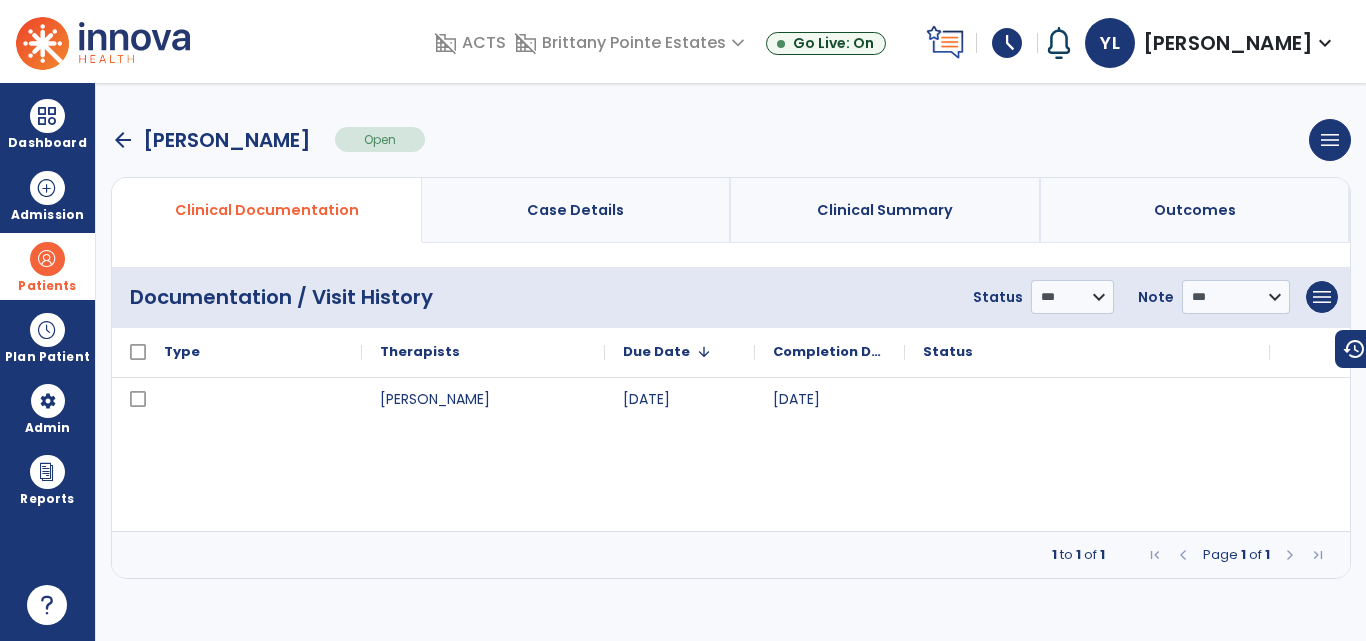 scroll, scrollTop: 0, scrollLeft: 0, axis: both 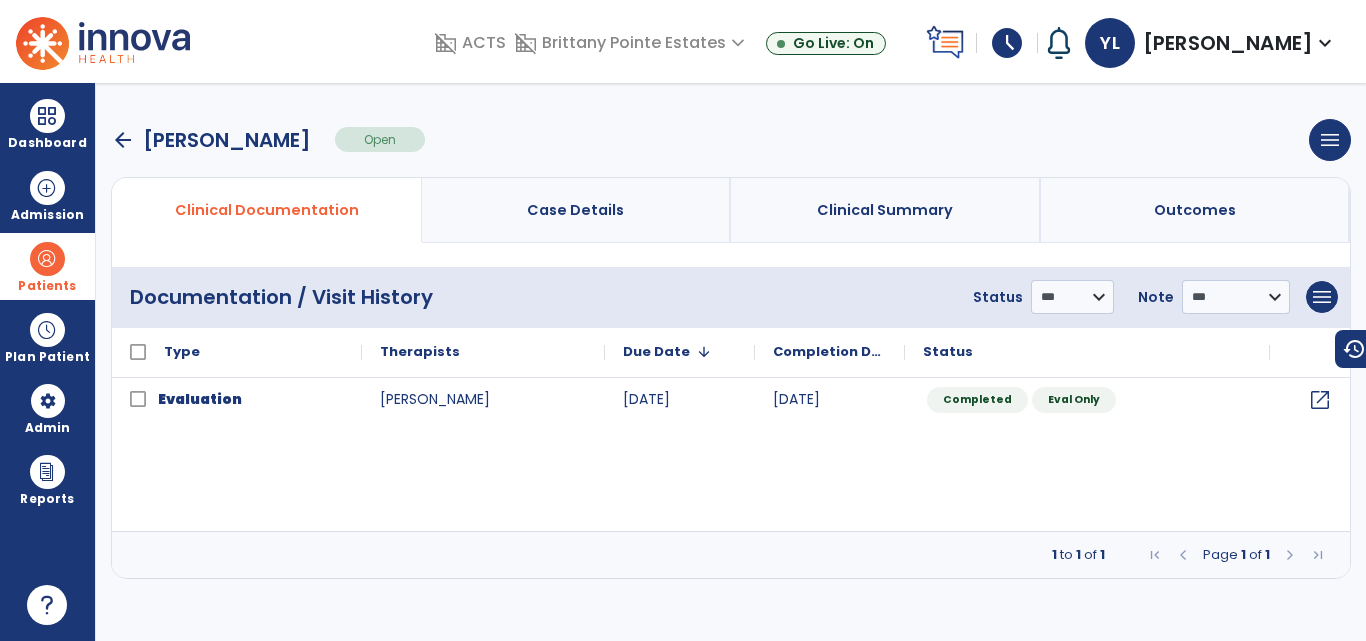 click at bounding box center (103, 41) 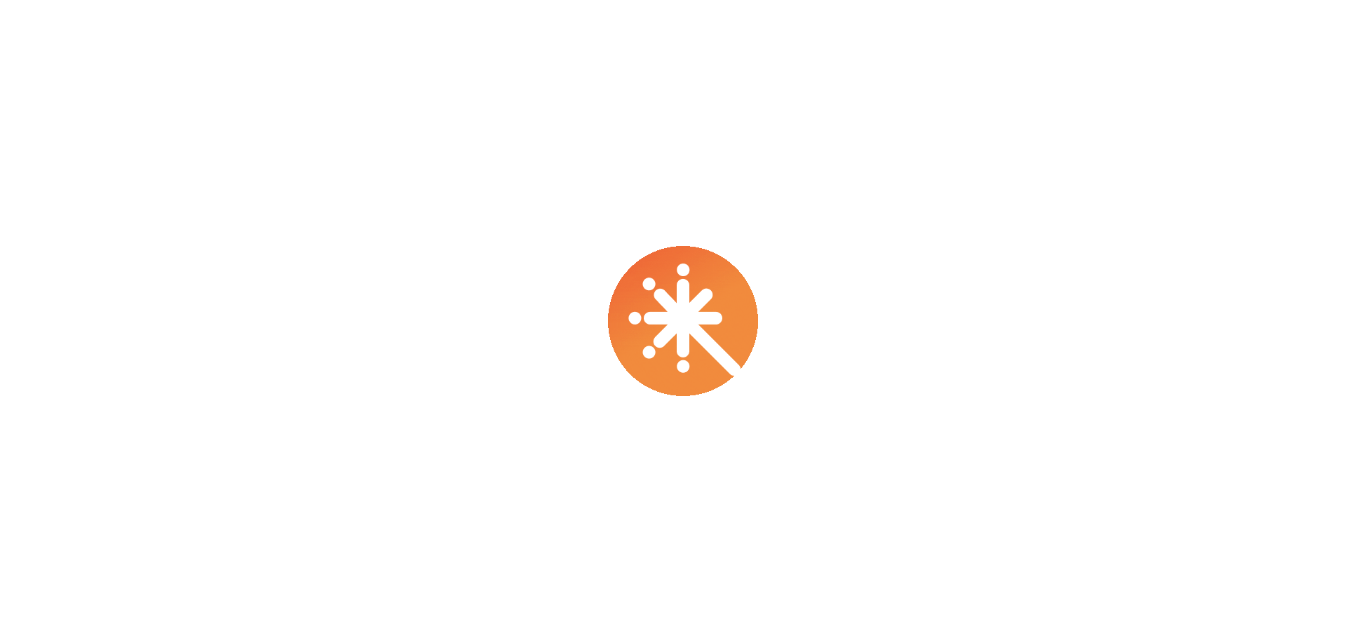 scroll, scrollTop: 0, scrollLeft: 0, axis: both 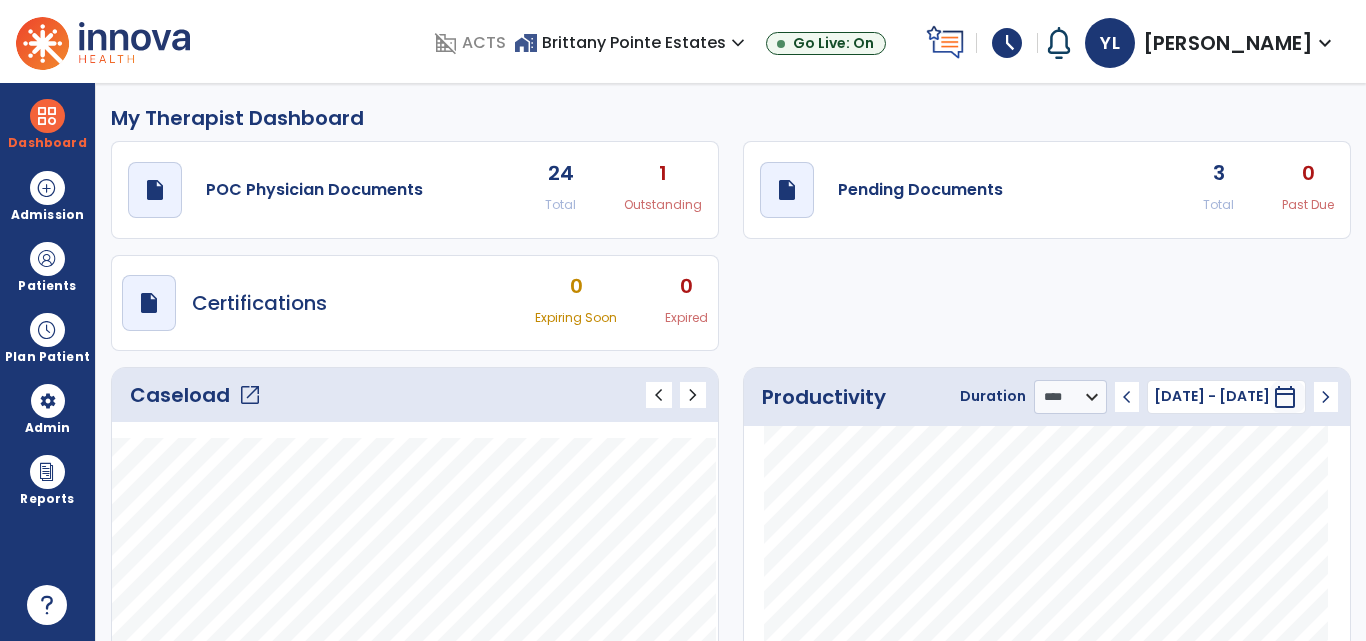 click on "Productivity Duration  ******** **** *** chevron_left 6 Jul 25 - 12 Jul 25  ********  calendar_today  chevron_right" 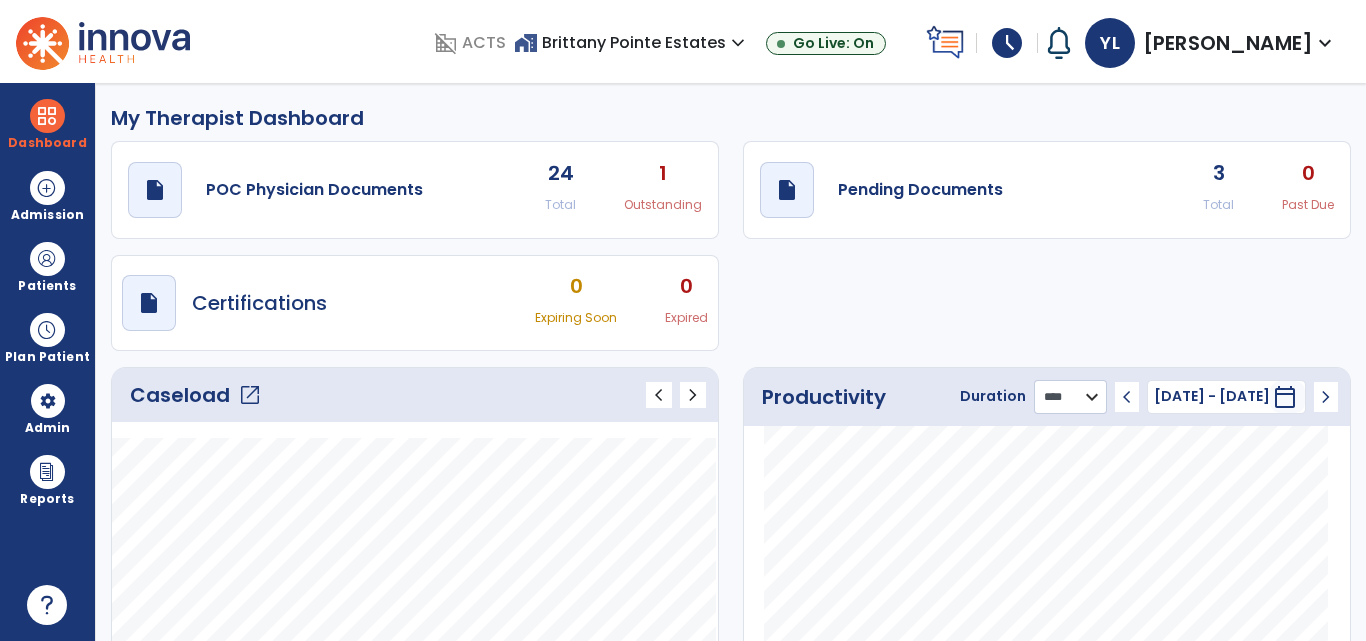 click on "******** **** ***" 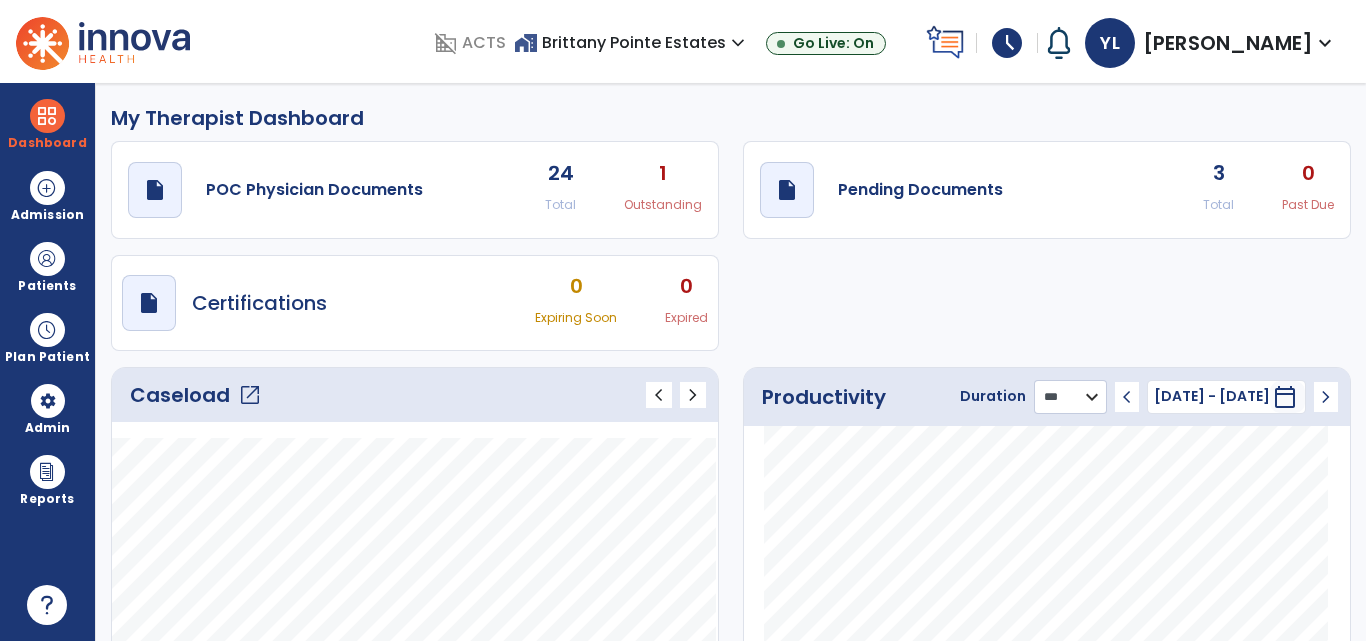 click on "******** **** ***" 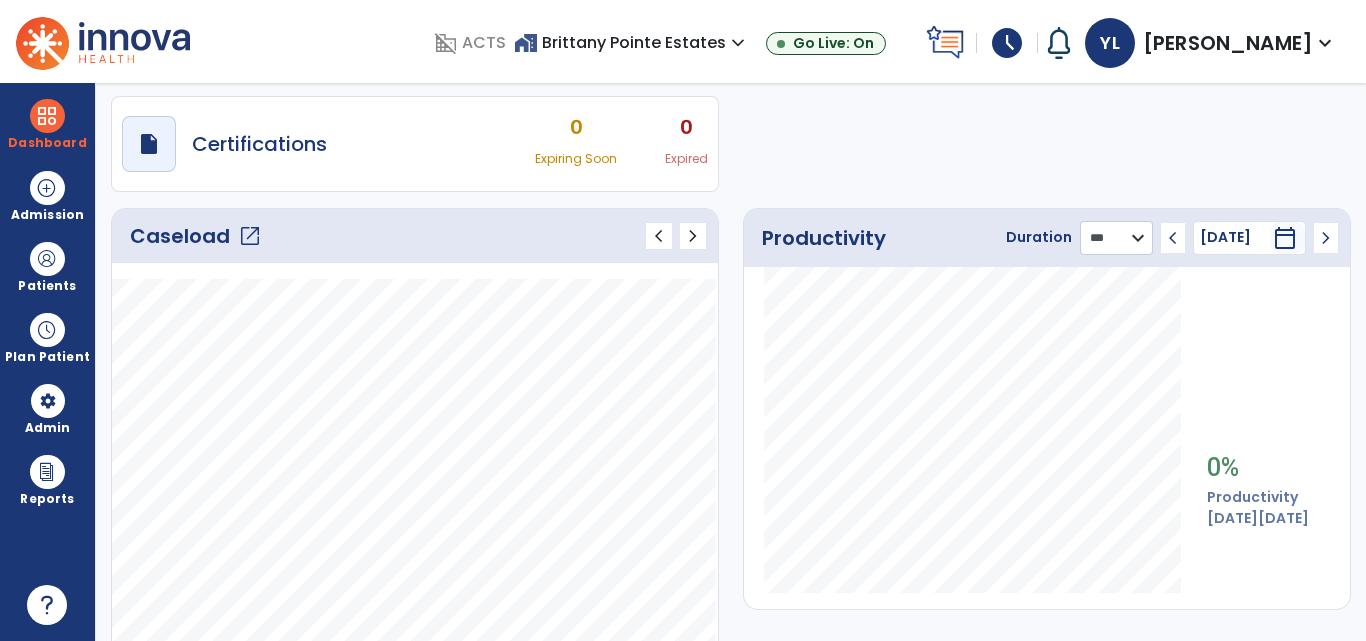scroll, scrollTop: 0, scrollLeft: 0, axis: both 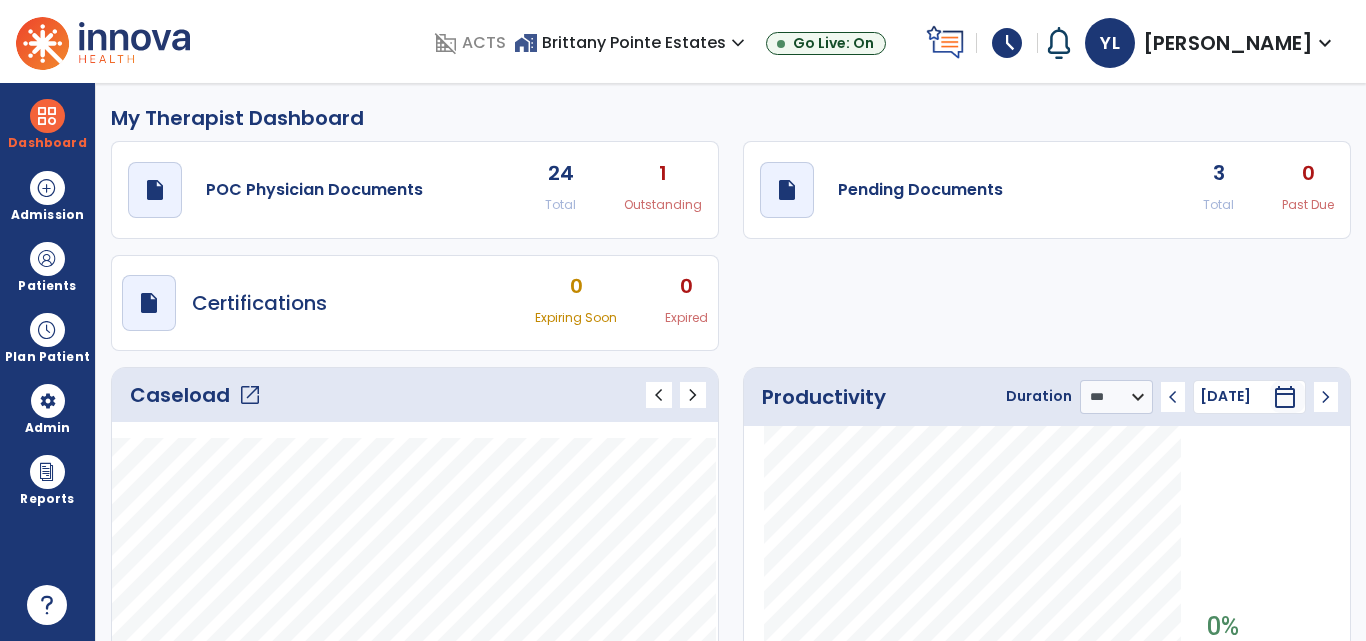 click on "draft   open_in_new  Pending Documents 3 Total 0 Past Due" 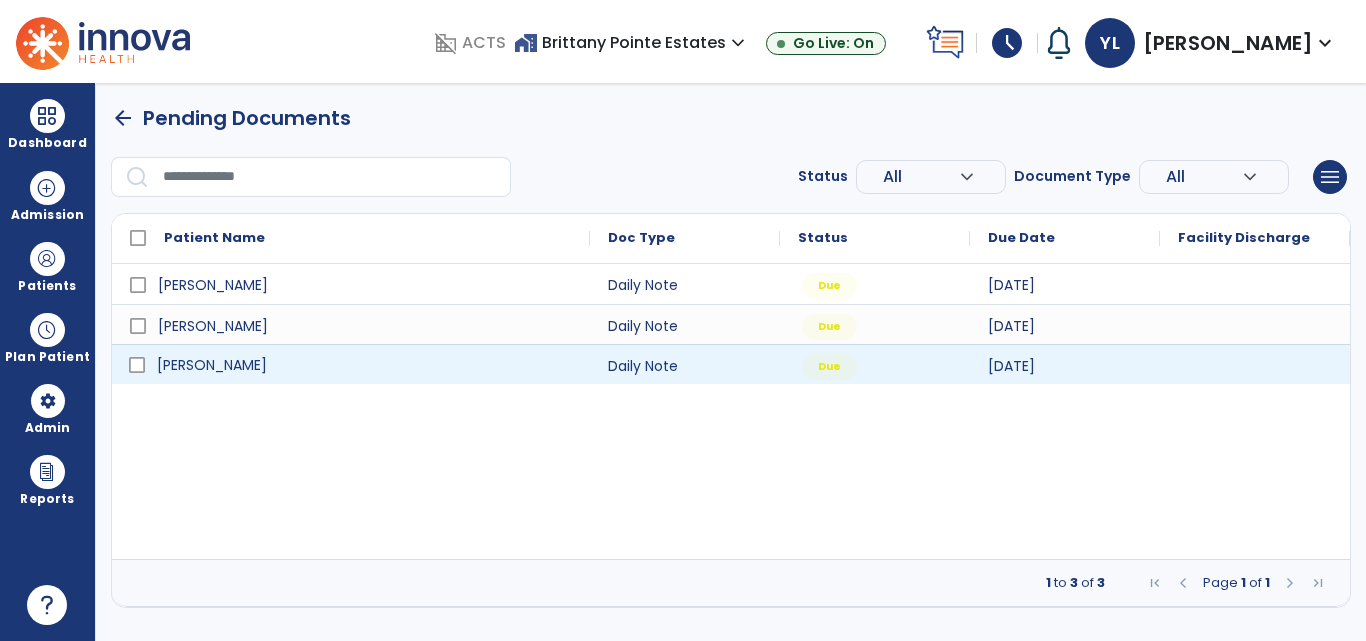 click on "[PERSON_NAME]" at bounding box center (365, 365) 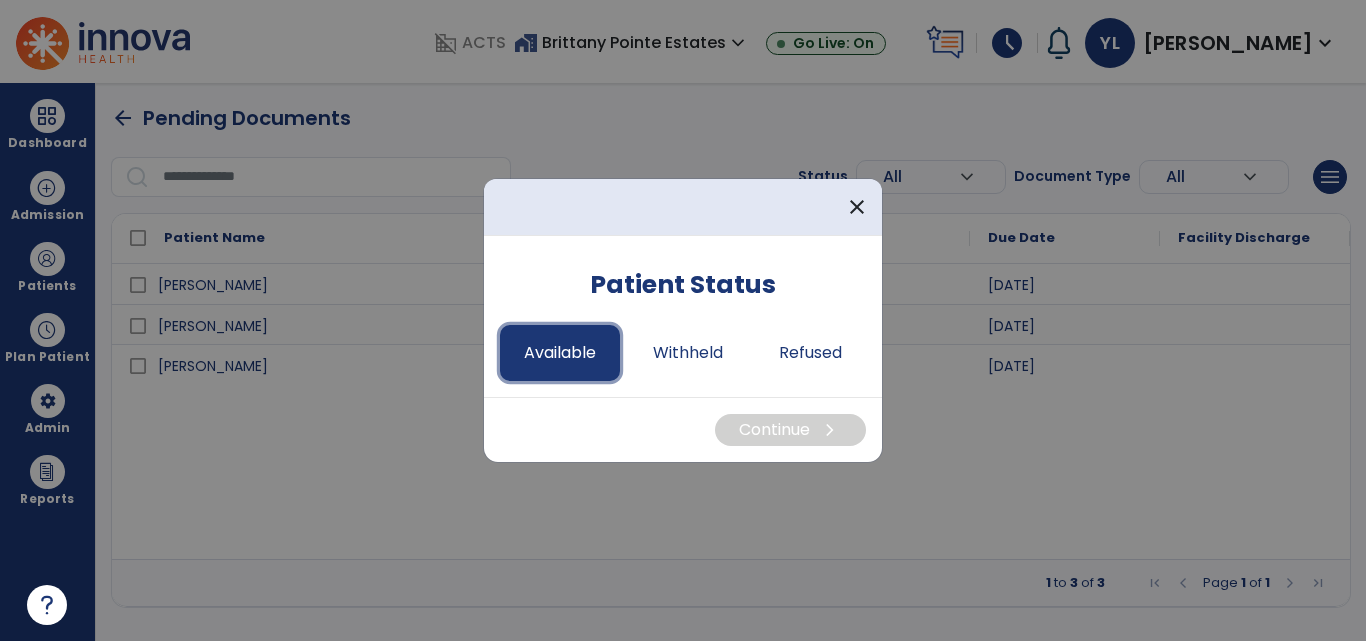 click on "Available" at bounding box center [560, 353] 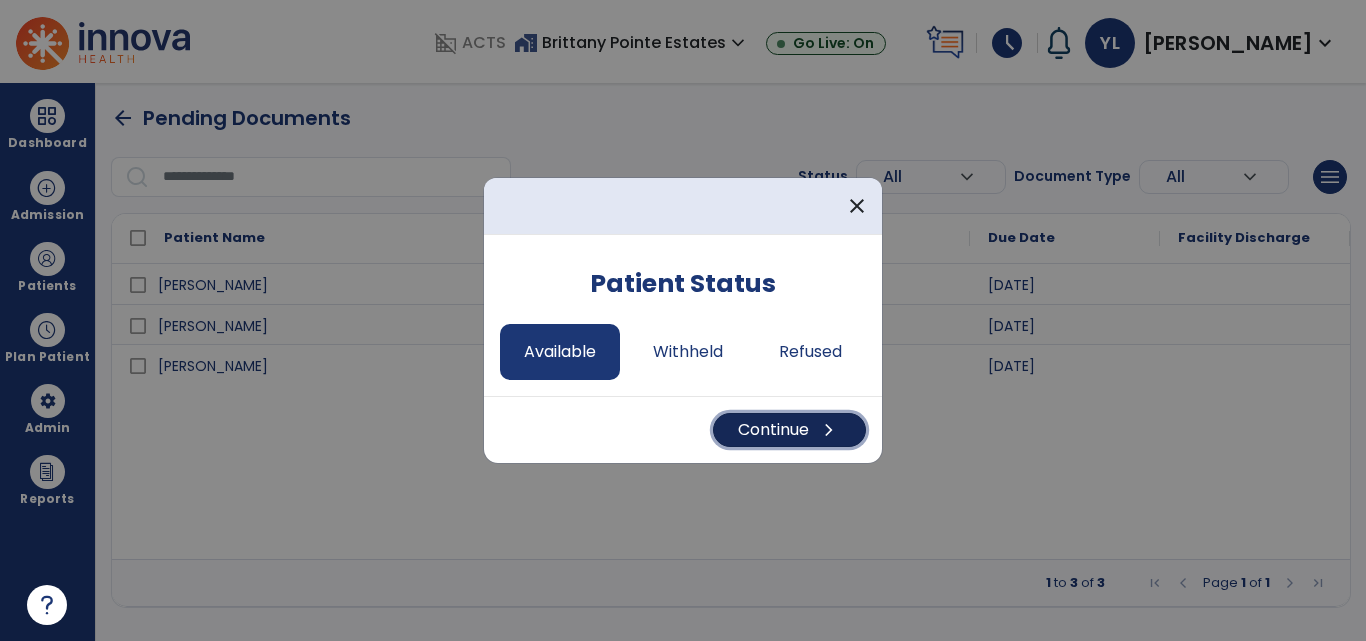click on "Continue   chevron_right" at bounding box center [789, 430] 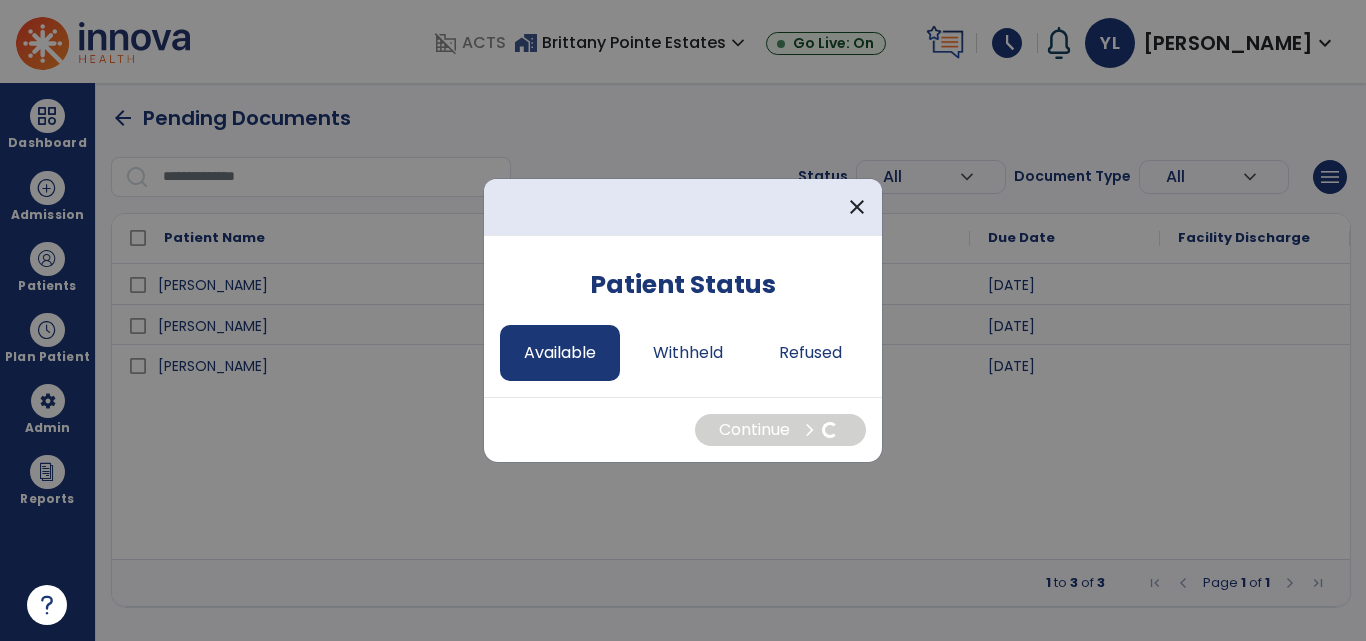 select on "*" 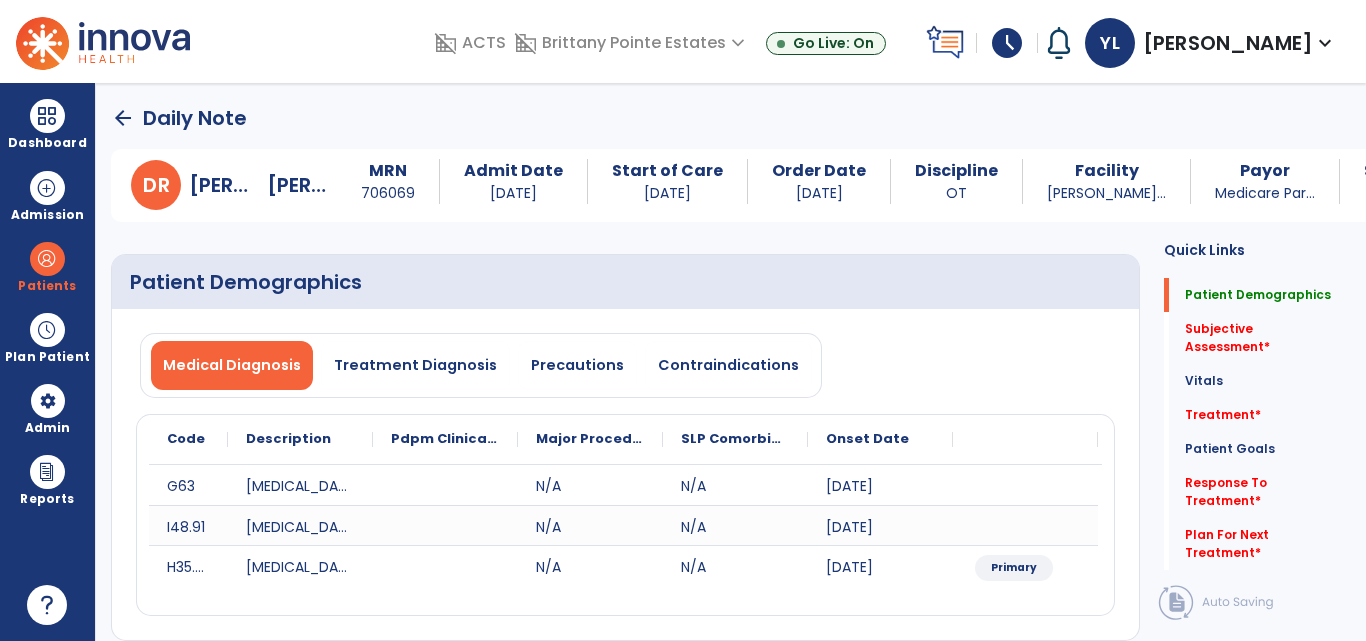 click on "Subjective Assessment   *  Subjective Assessment   *" 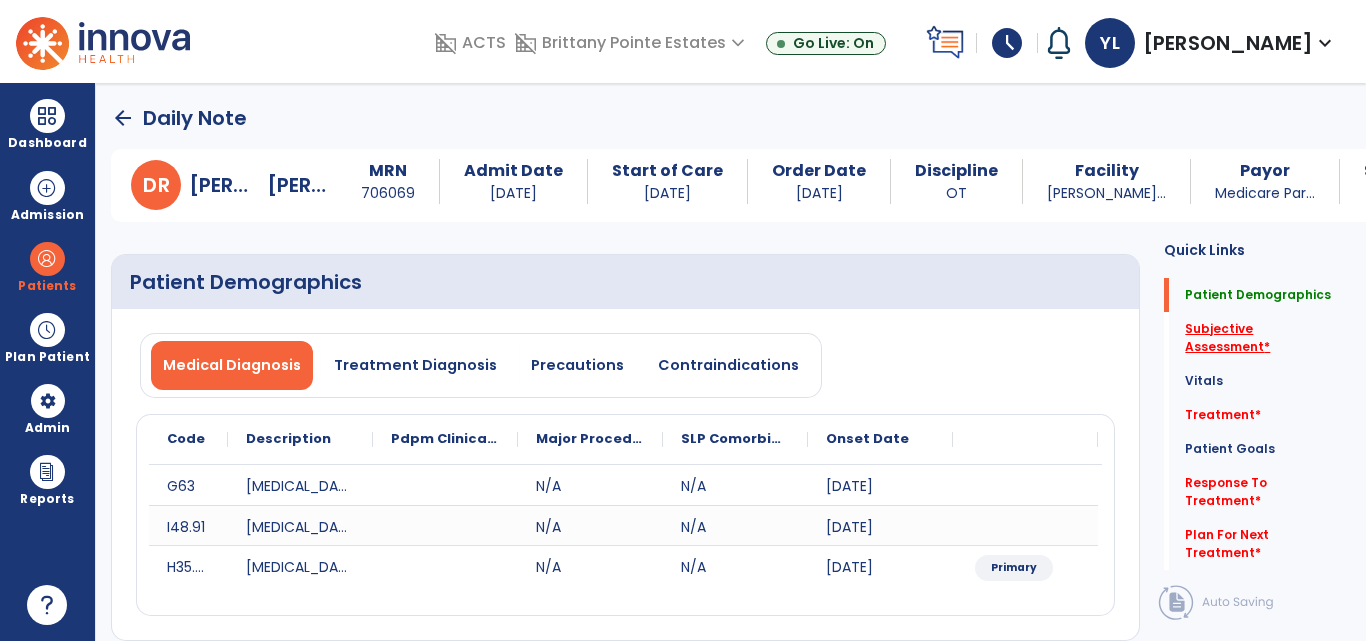 click on "Subjective Assessment   *" 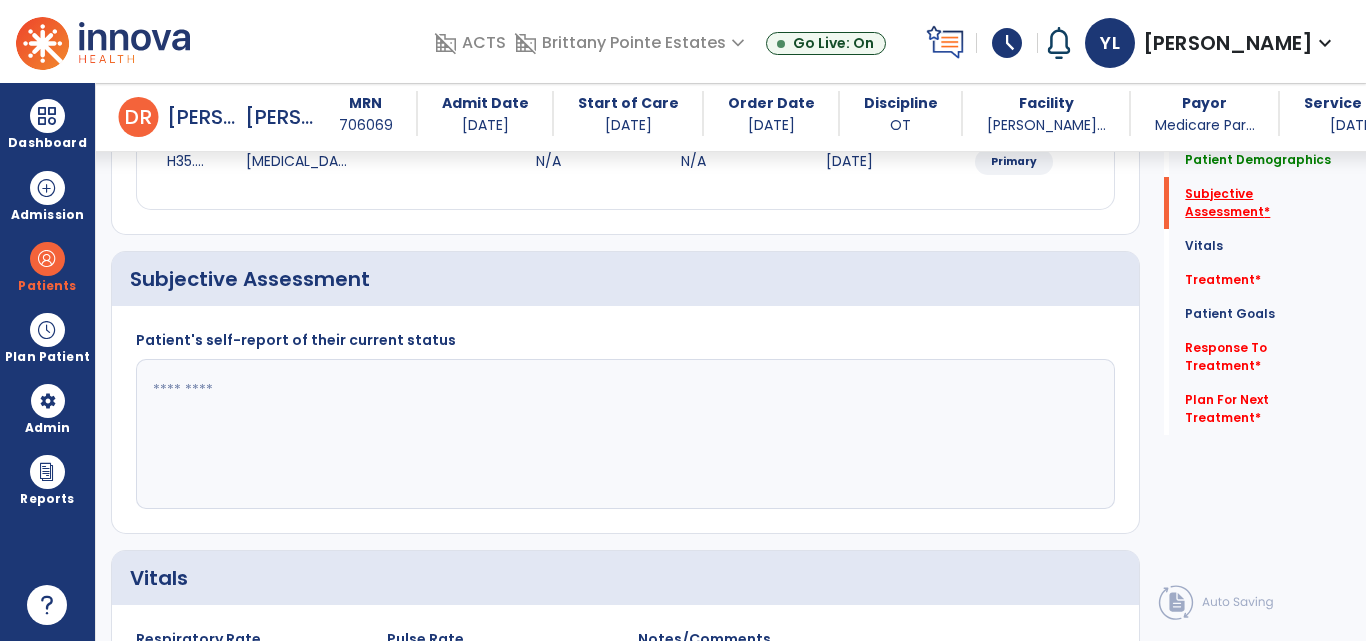 scroll, scrollTop: 436, scrollLeft: 0, axis: vertical 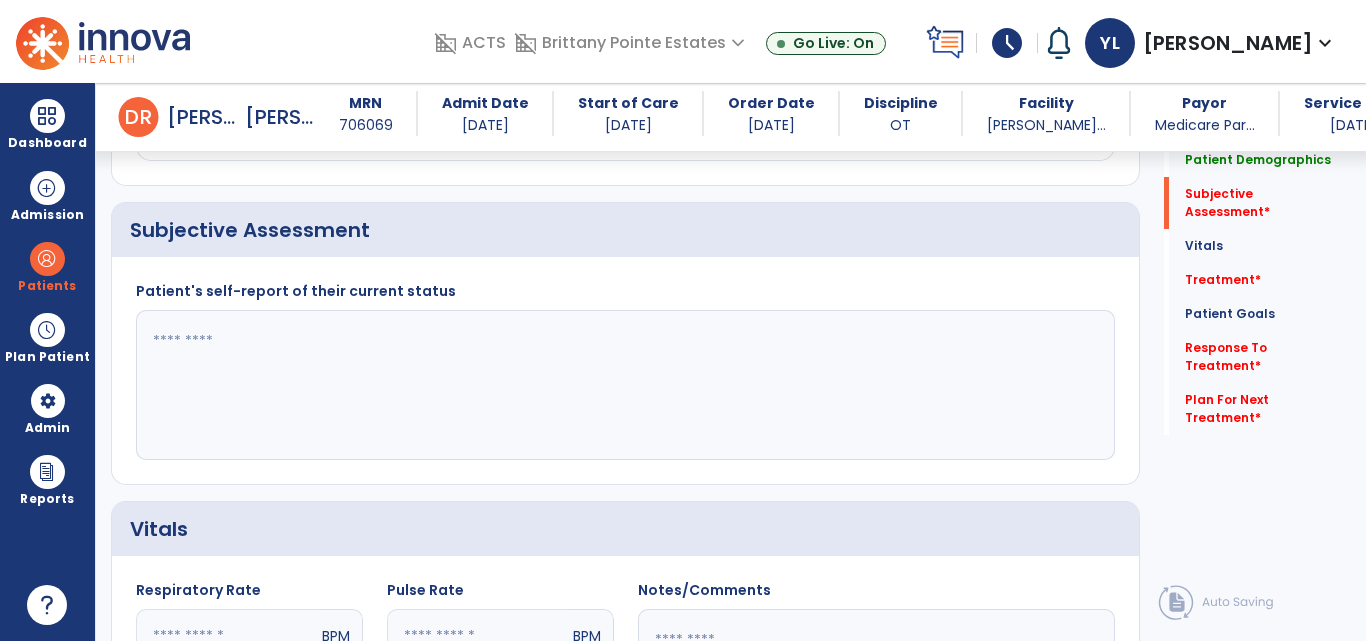 click 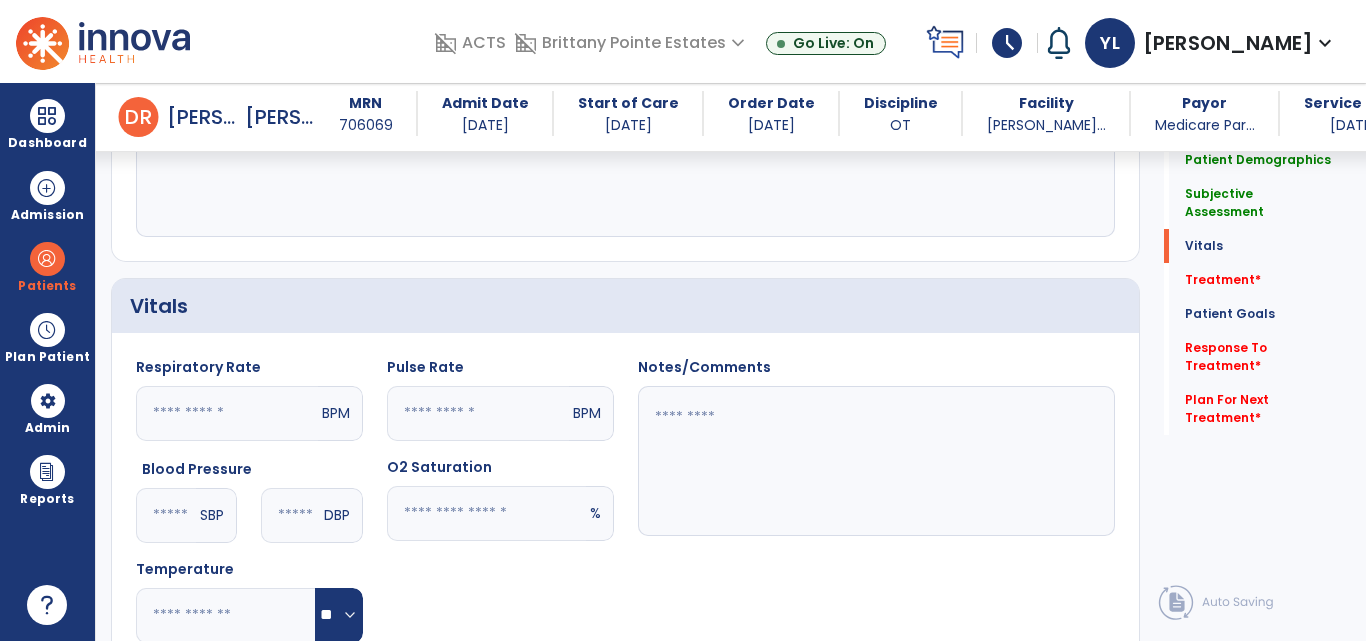 scroll, scrollTop: 670, scrollLeft: 0, axis: vertical 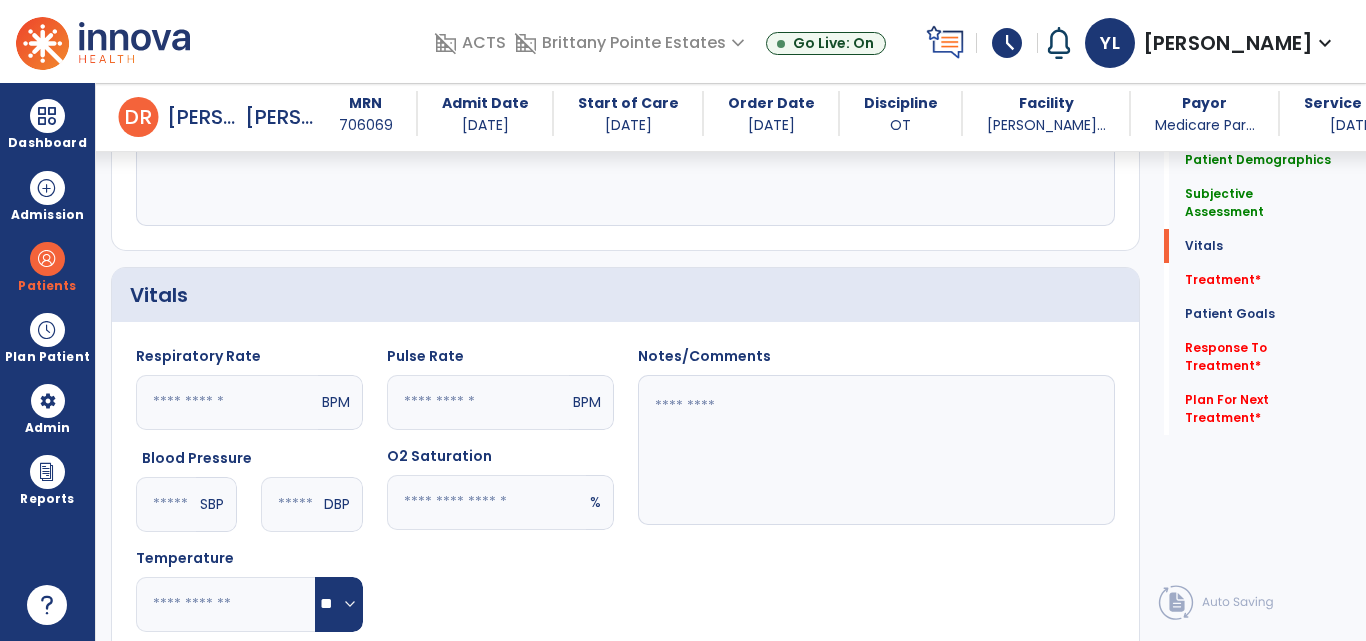 type on "**********" 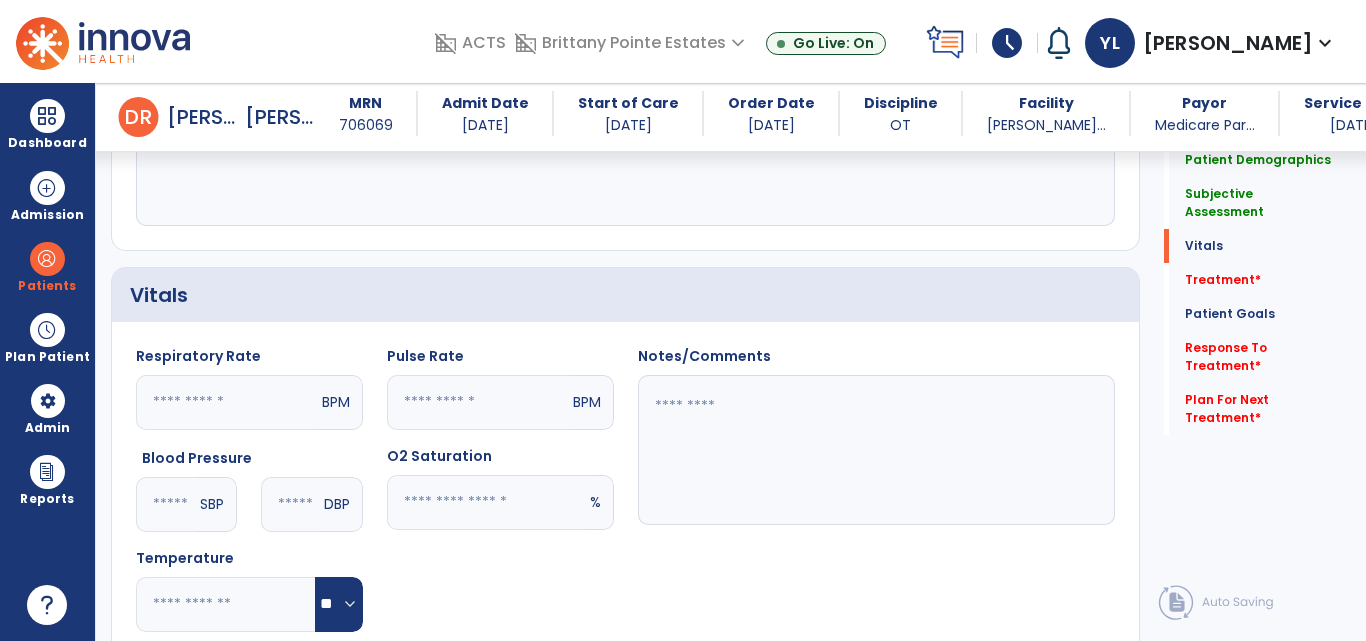 click 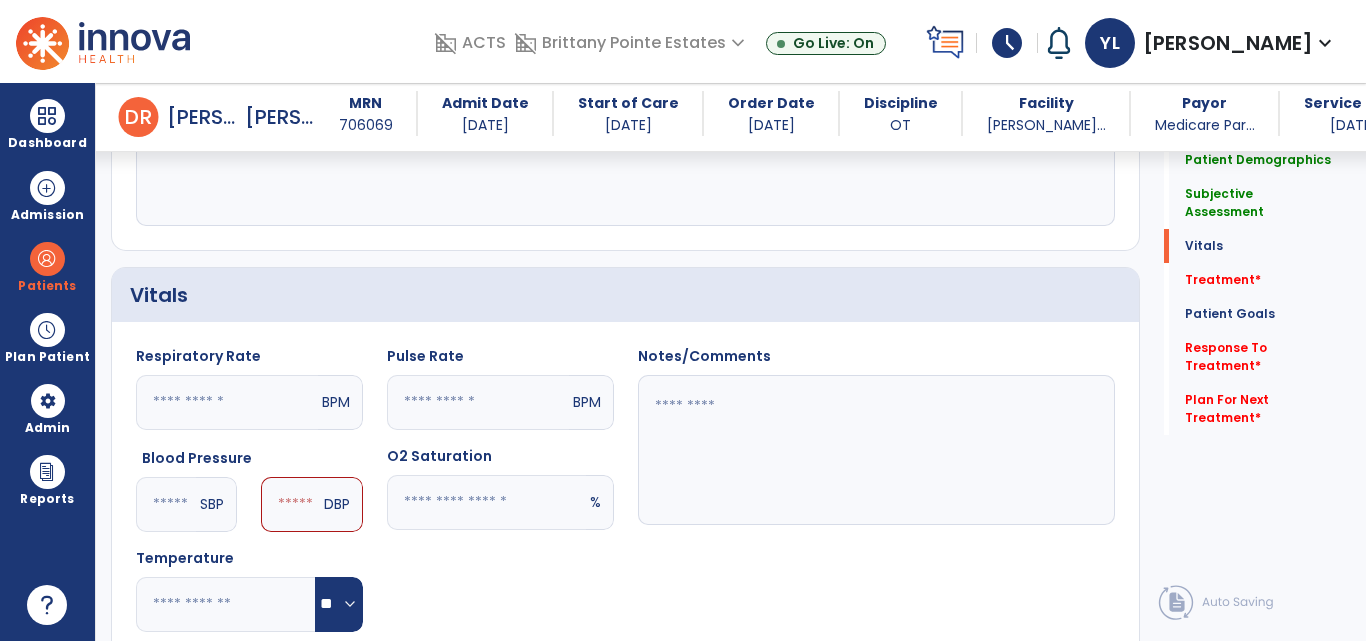 type on "***" 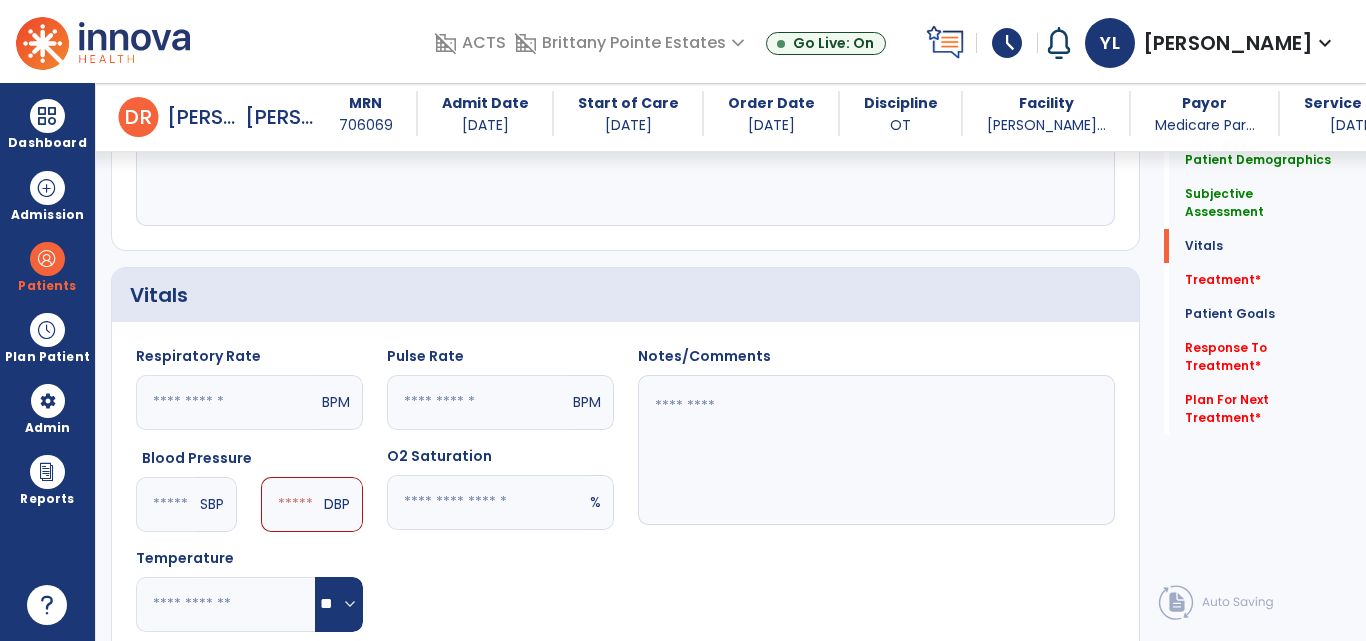 click 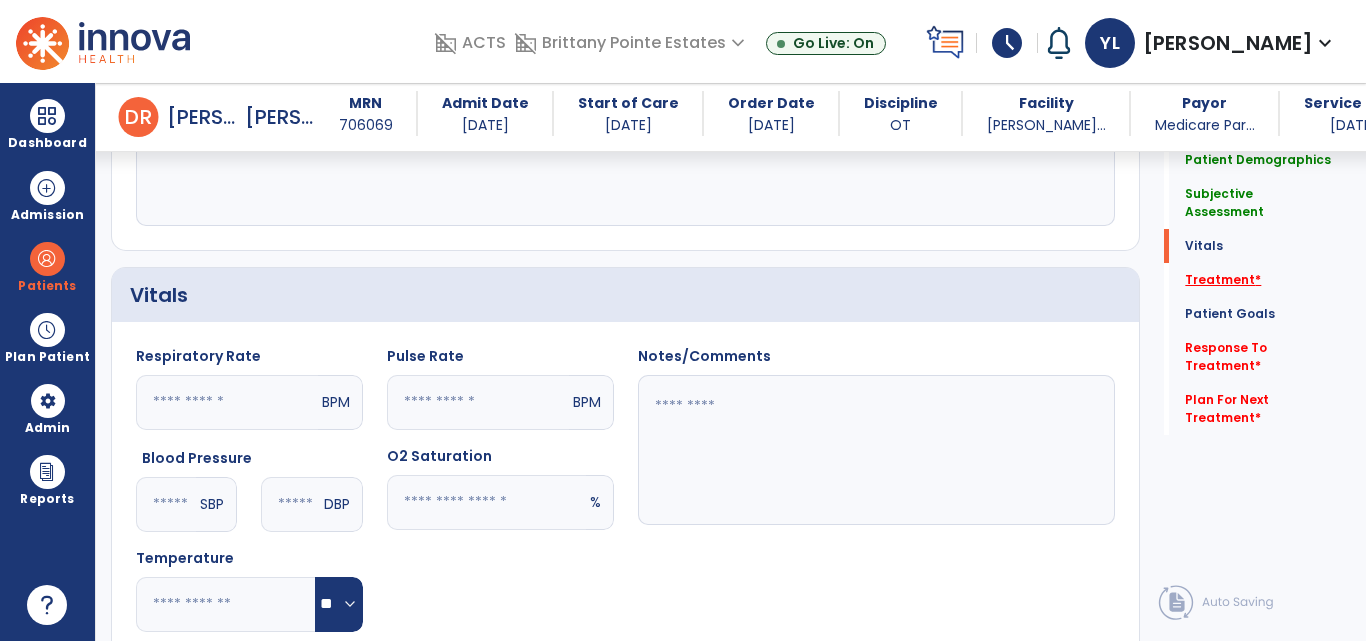 type on "**" 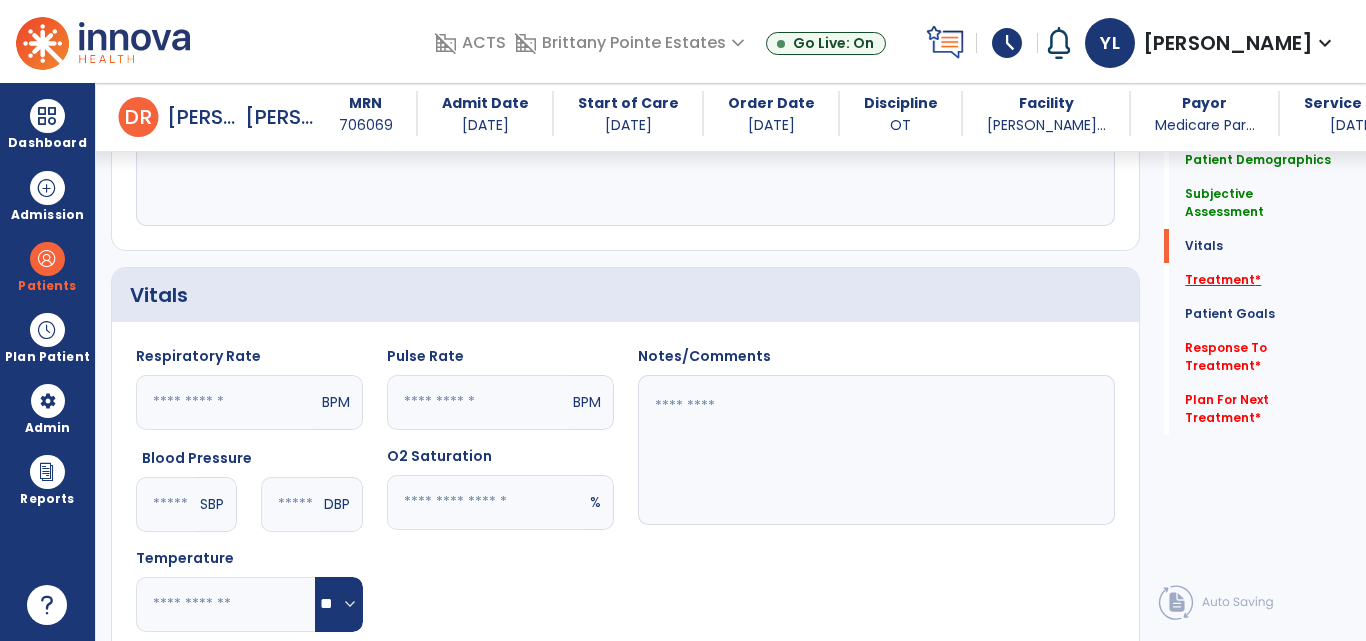 click on "Treatment   *" 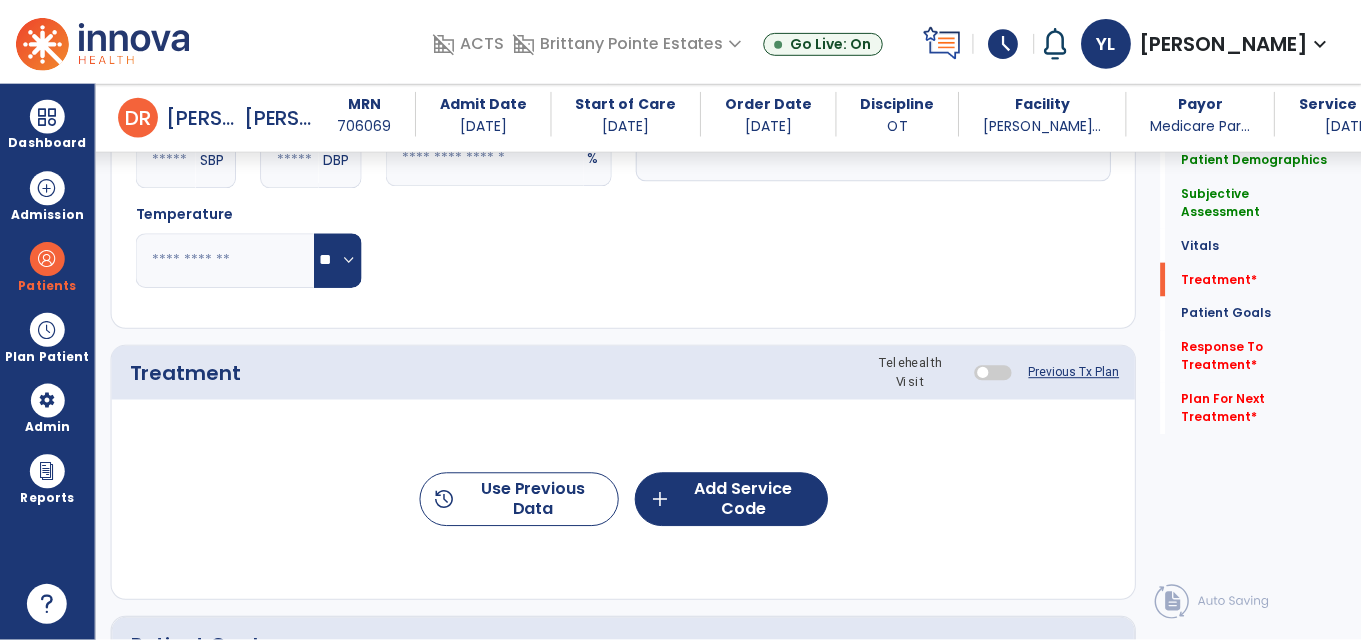 scroll, scrollTop: 1126, scrollLeft: 0, axis: vertical 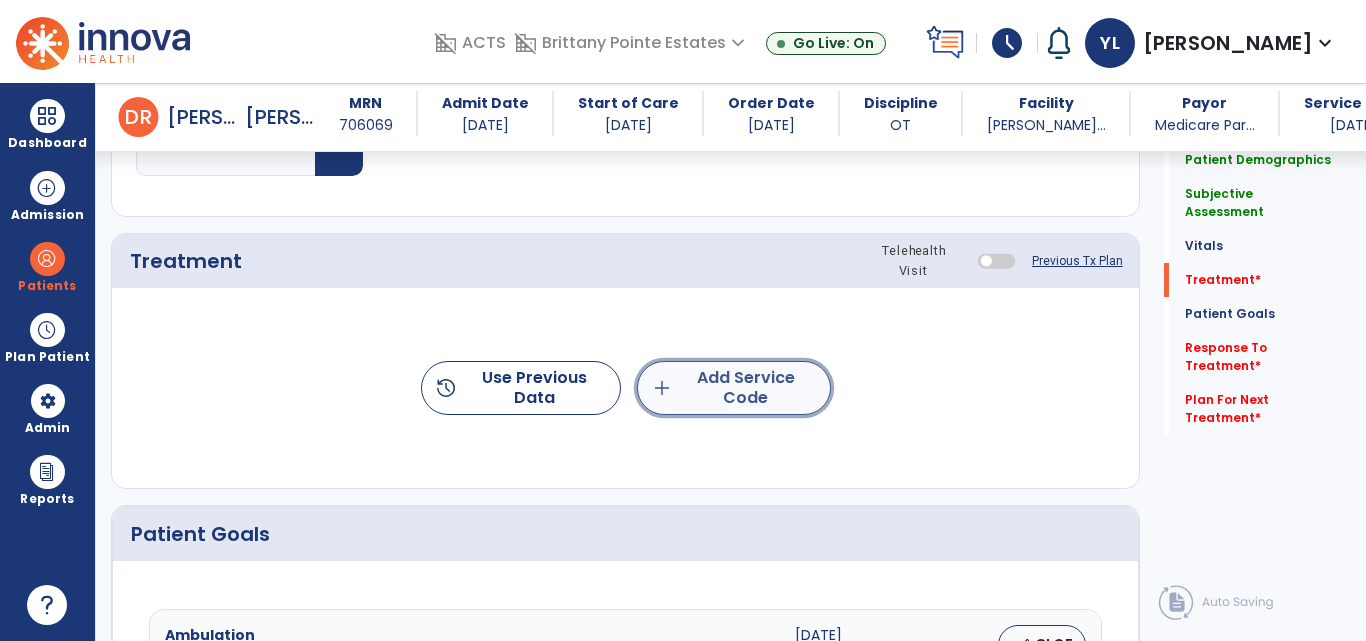 click on "add  Add Service Code" 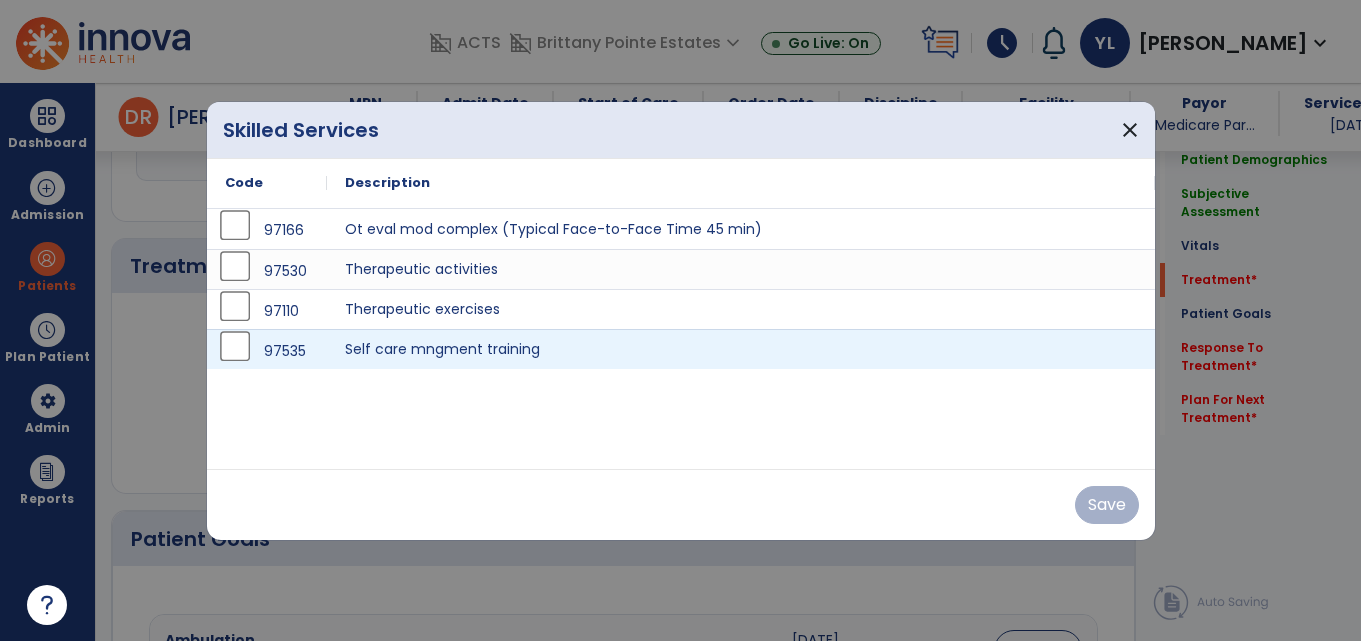 scroll, scrollTop: 1126, scrollLeft: 0, axis: vertical 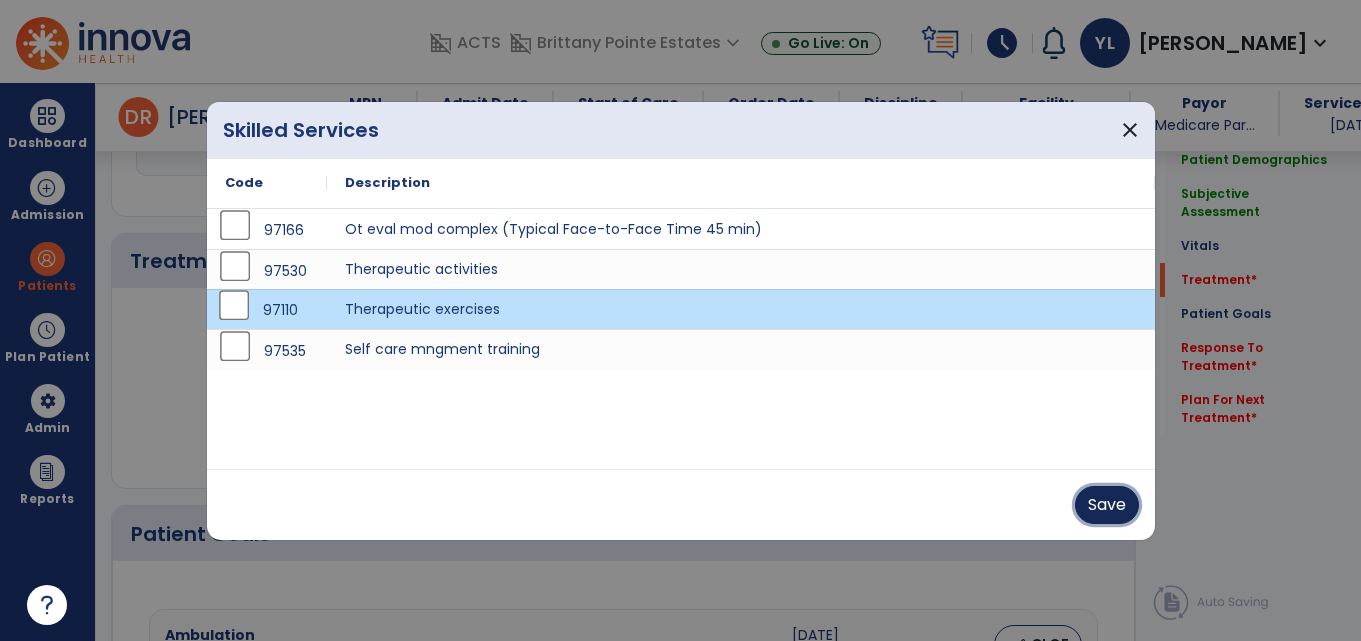 click on "Save" at bounding box center (1107, 505) 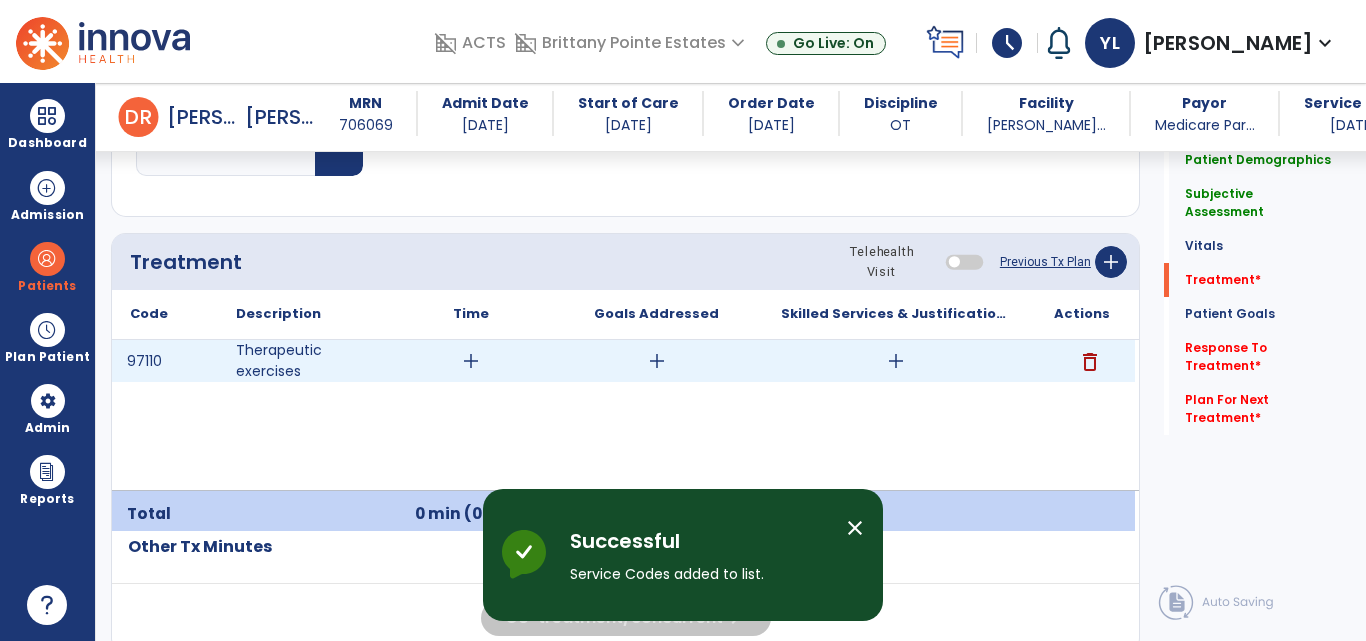 click on "add" at bounding box center [896, 361] 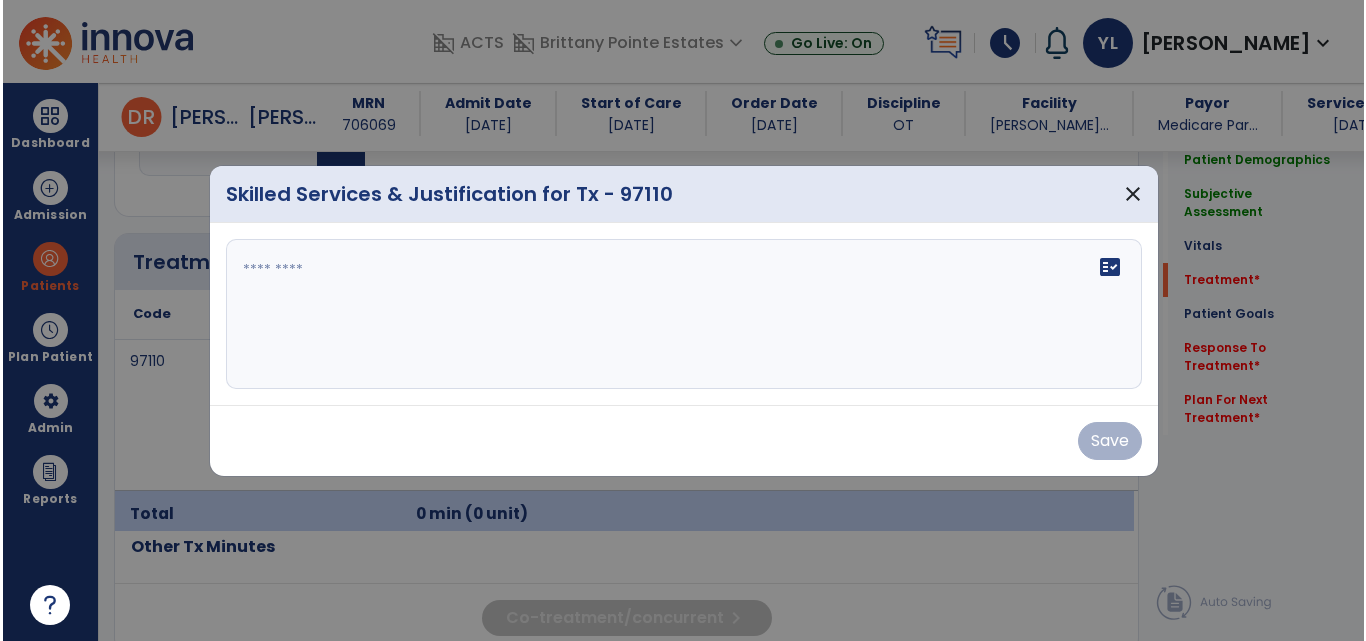 scroll, scrollTop: 1126, scrollLeft: 0, axis: vertical 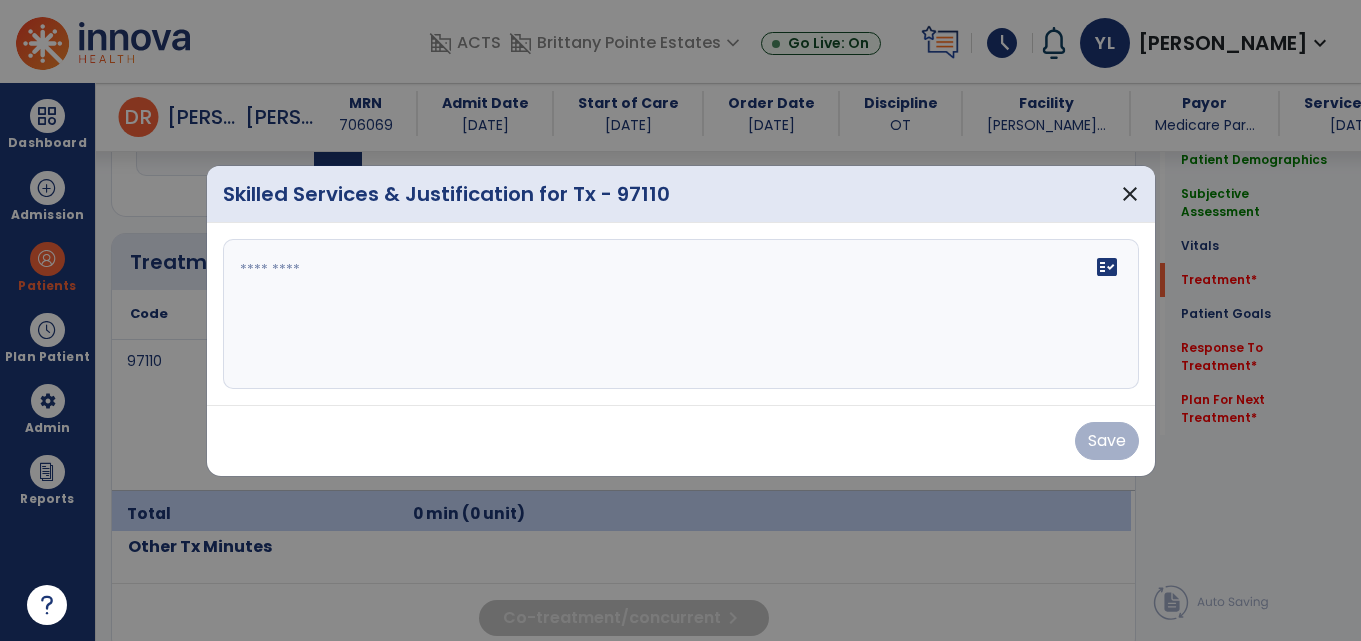 click on "fact_check" at bounding box center [681, 314] 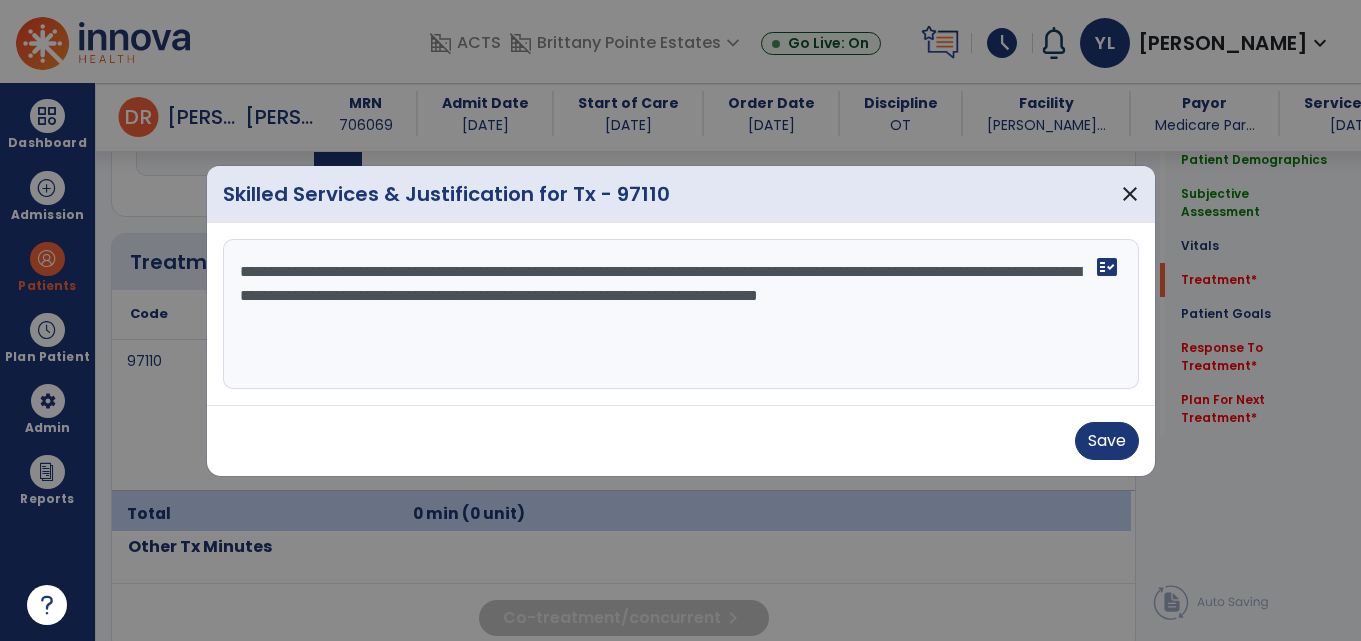 click on "**********" at bounding box center [681, 314] 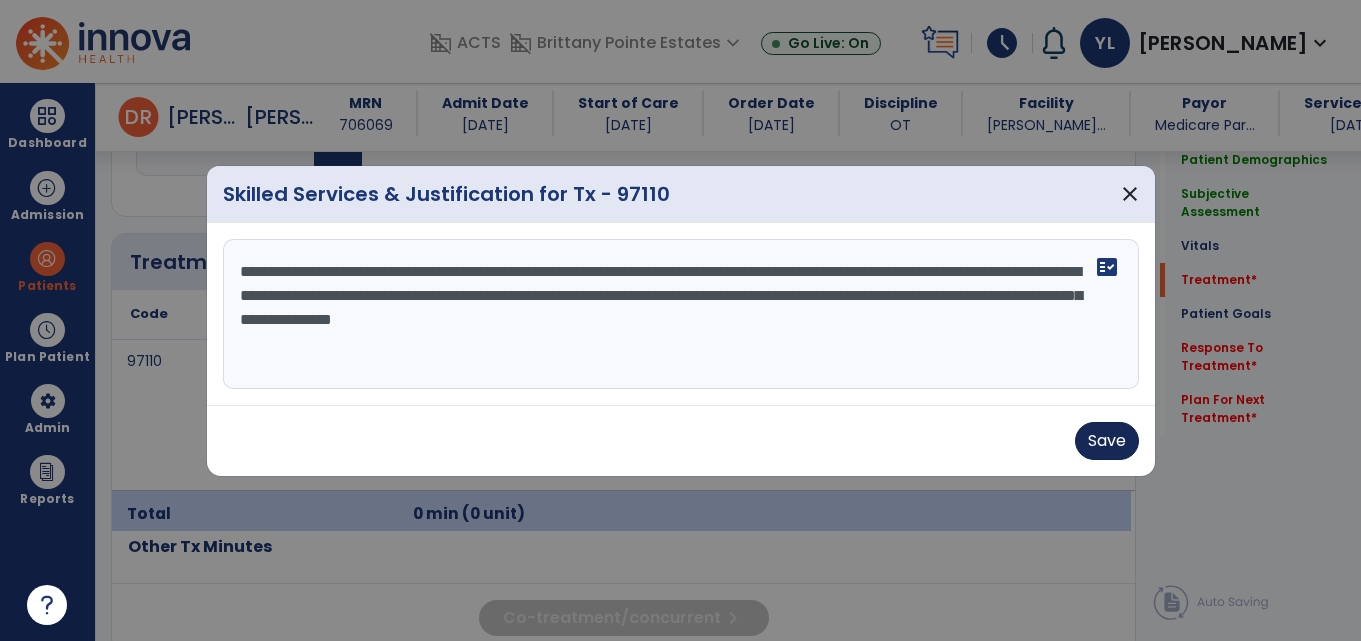 type on "**********" 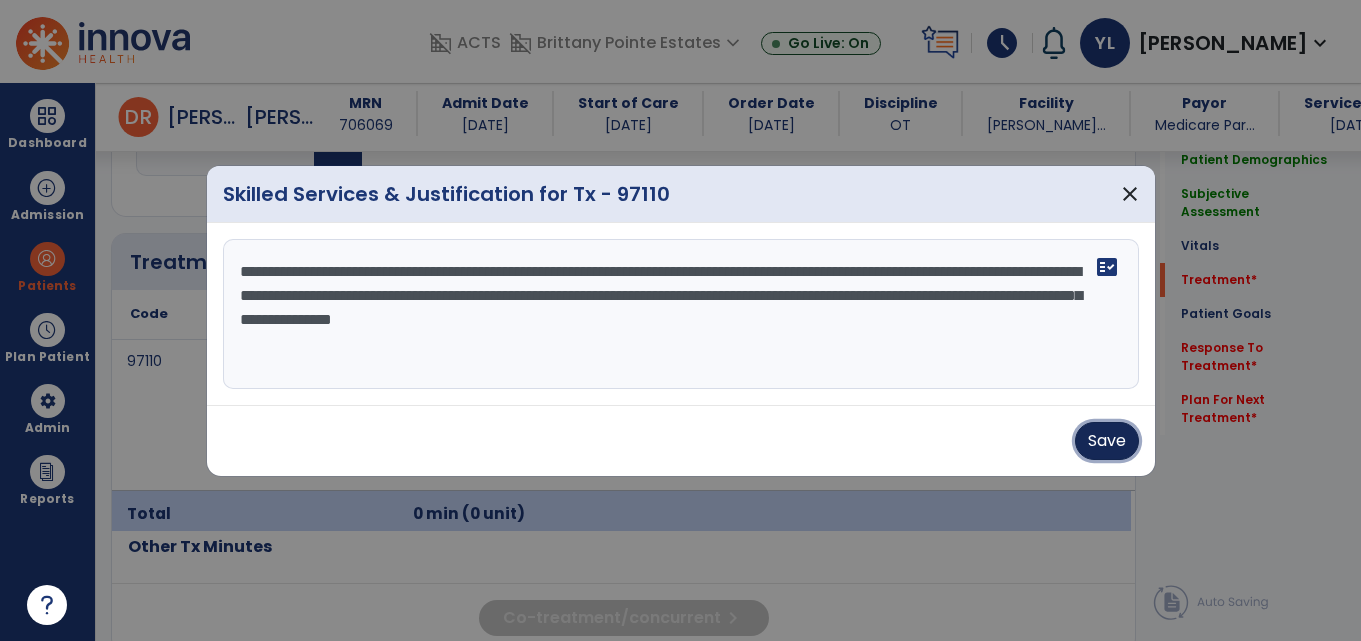 click on "Save" at bounding box center [1107, 441] 